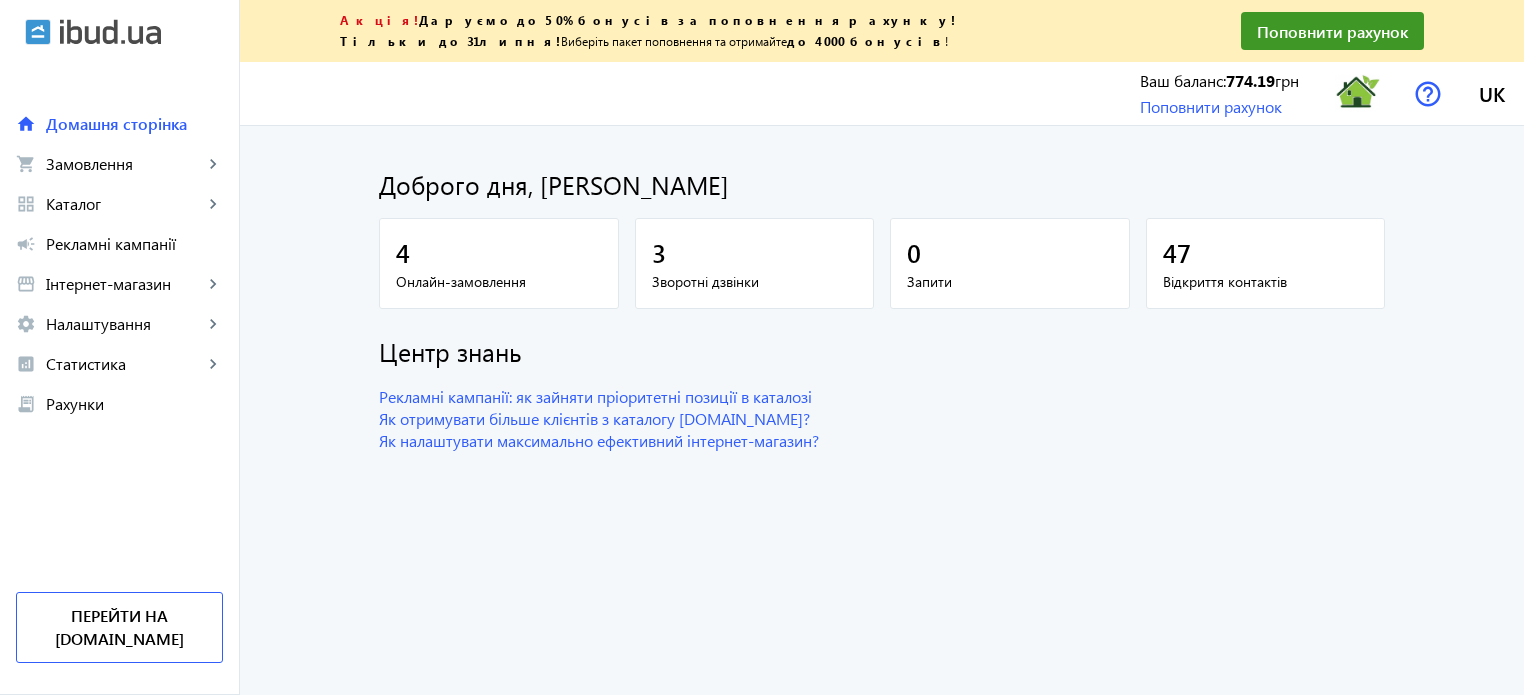 scroll, scrollTop: 0, scrollLeft: 0, axis: both 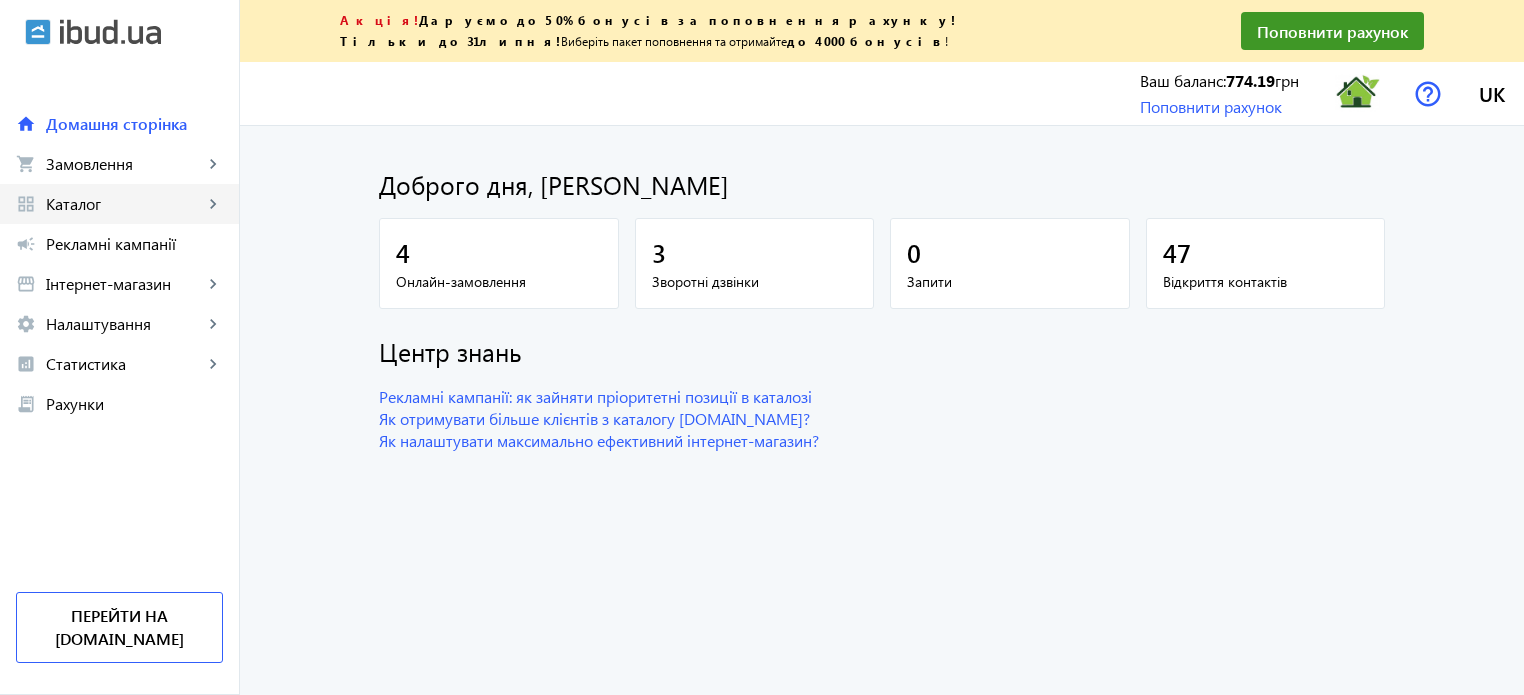 click on "Каталог" 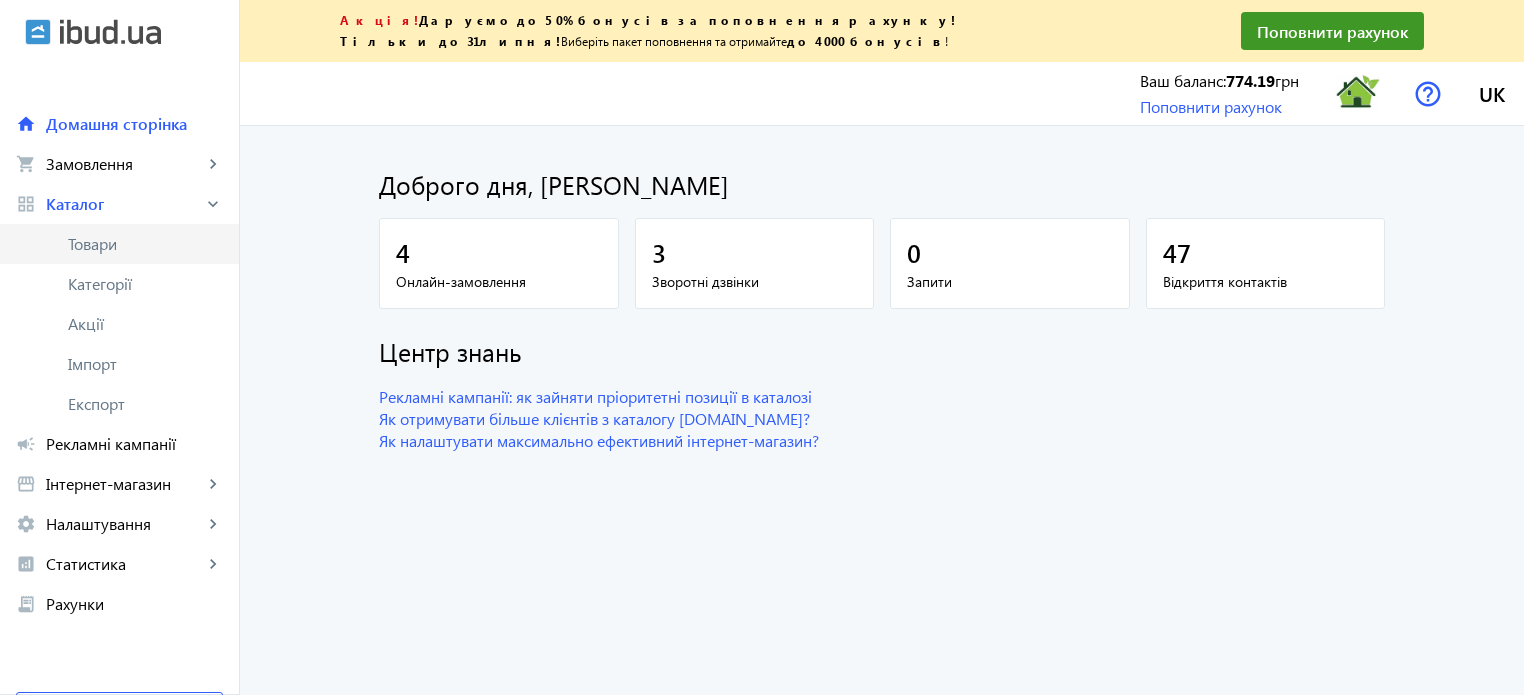 click on "Товари" 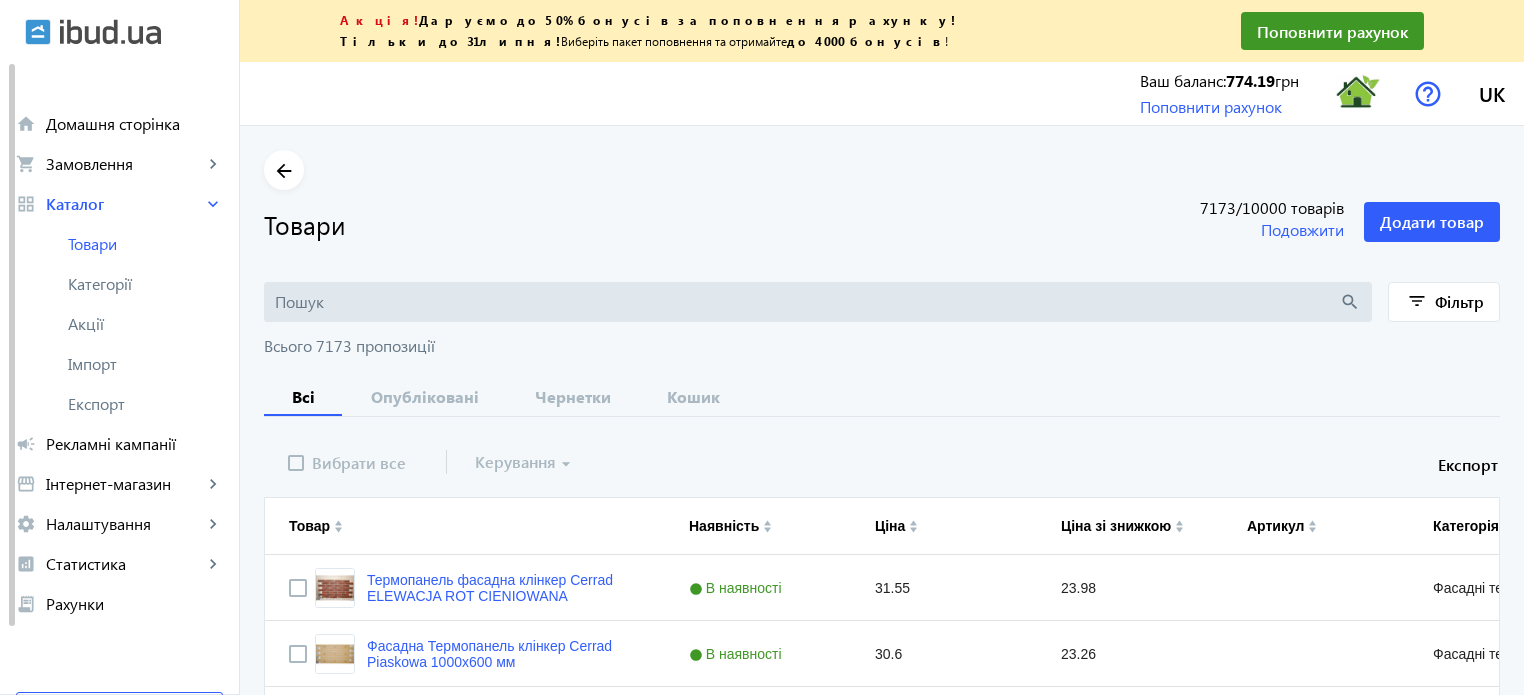 click at bounding box center (807, 302) 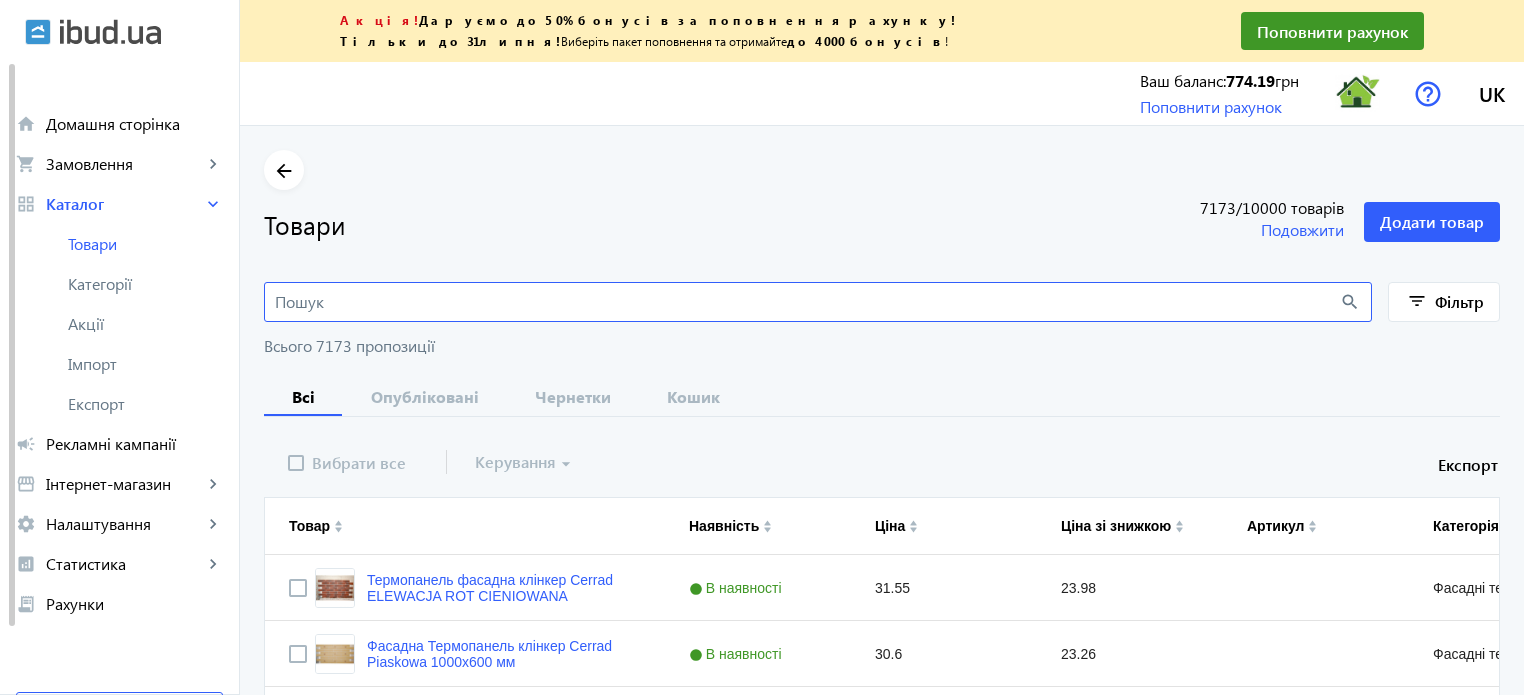paste on "CLOUD BROWN" 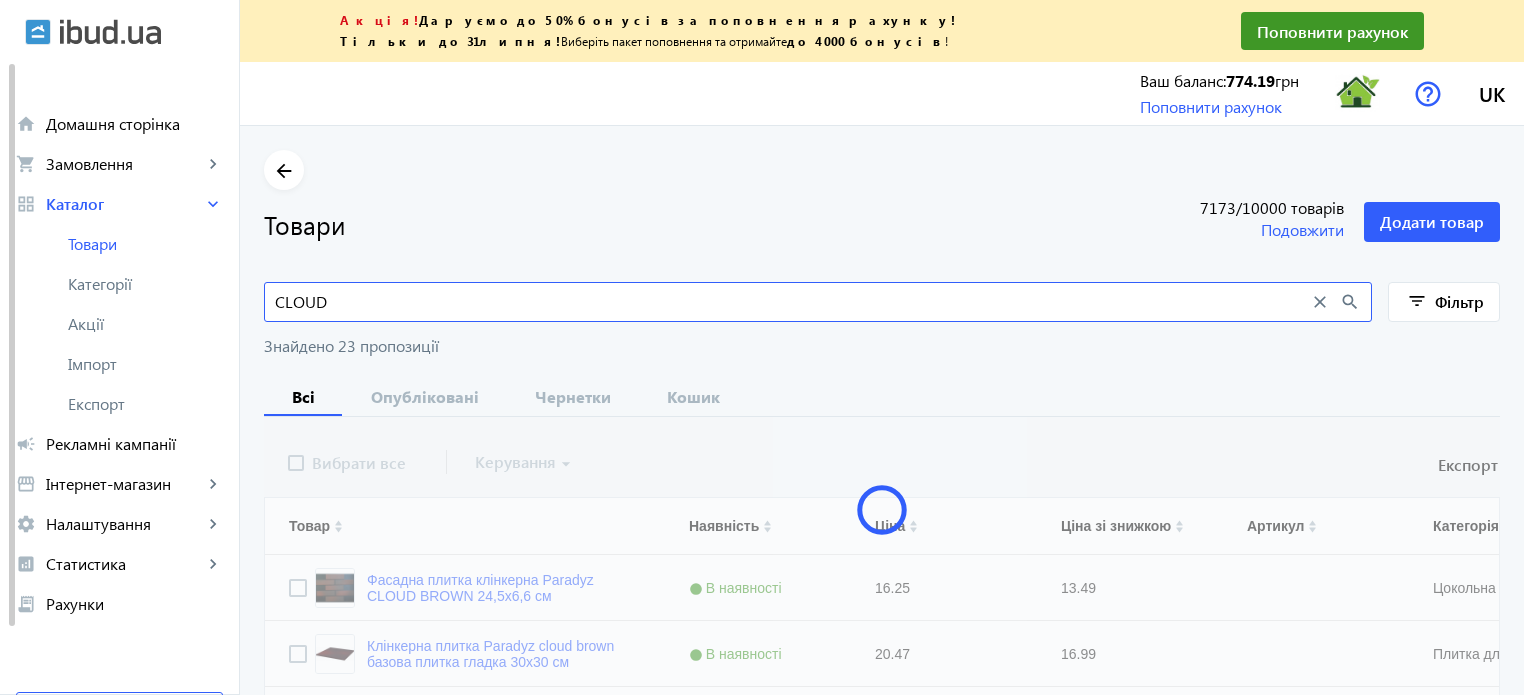 type on "CLOUD" 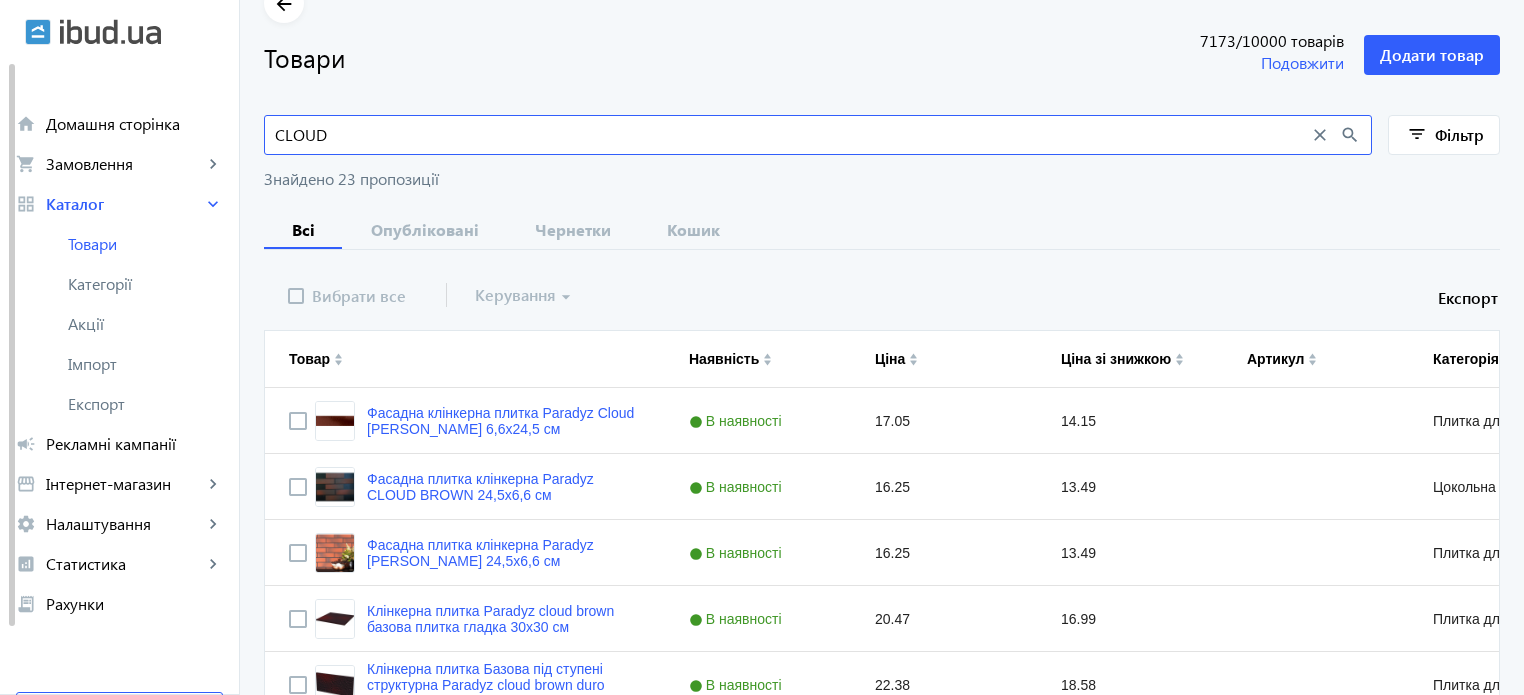 scroll, scrollTop: 200, scrollLeft: 0, axis: vertical 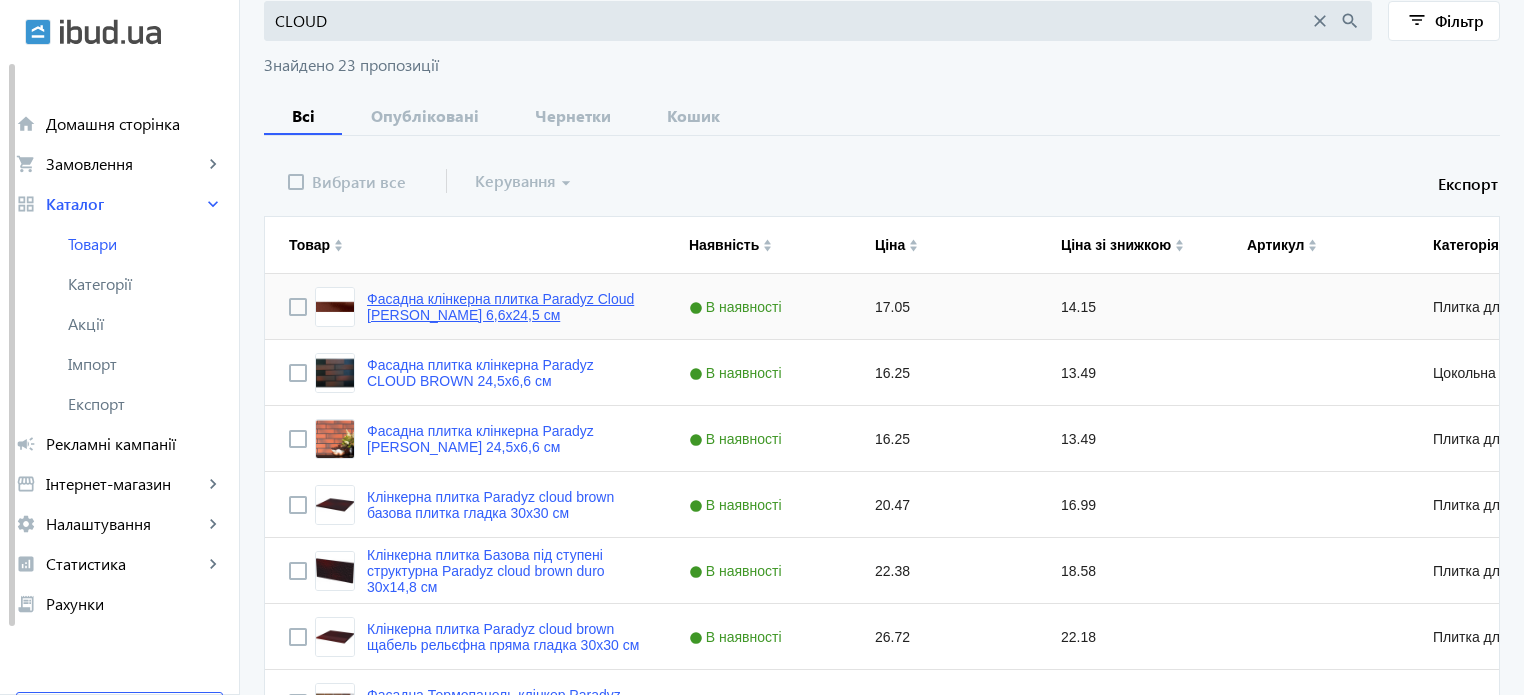 click on "Фасадна клінкерна плитка Paradyz Cloud [PERSON_NAME] 6,6х24,5 см" 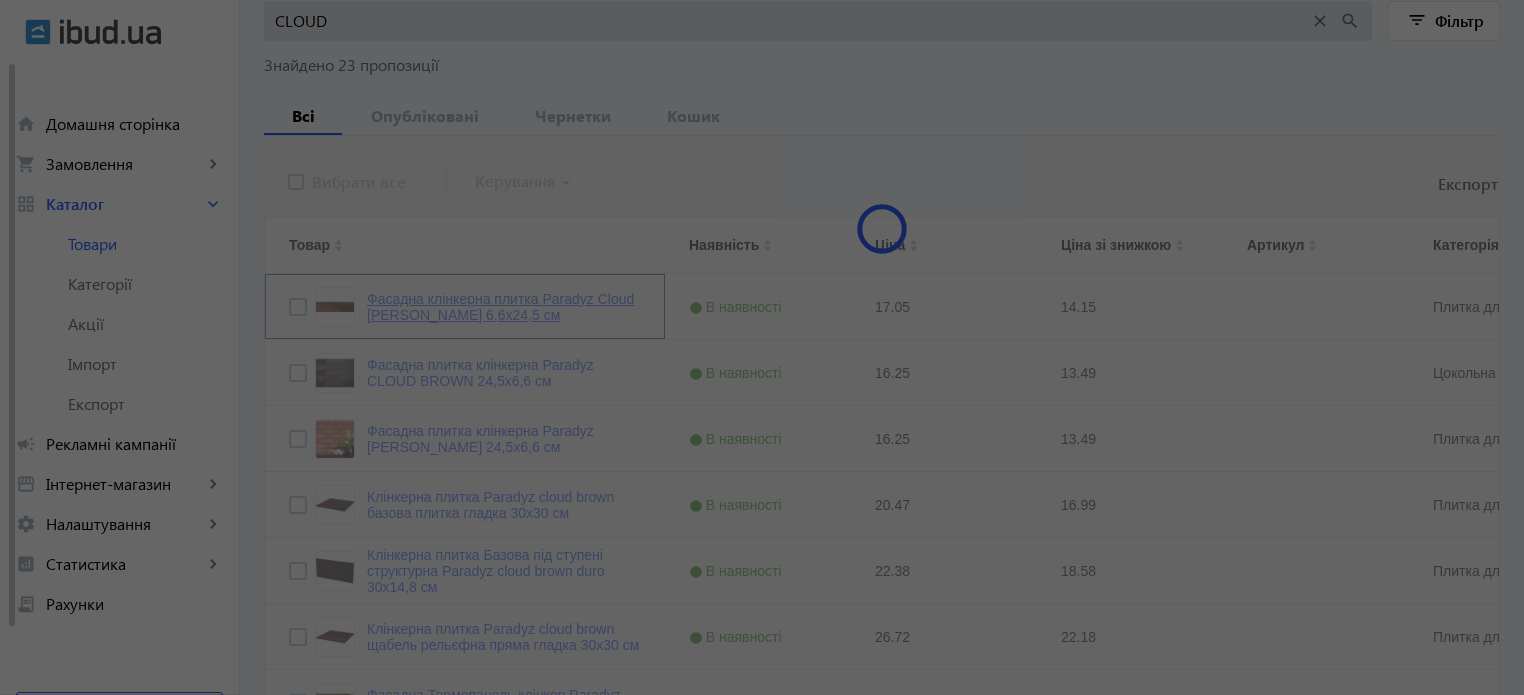 type on "Фасадна клінкерна плитка Paradyz Cloud [PERSON_NAME] 6,6х24,5 см" 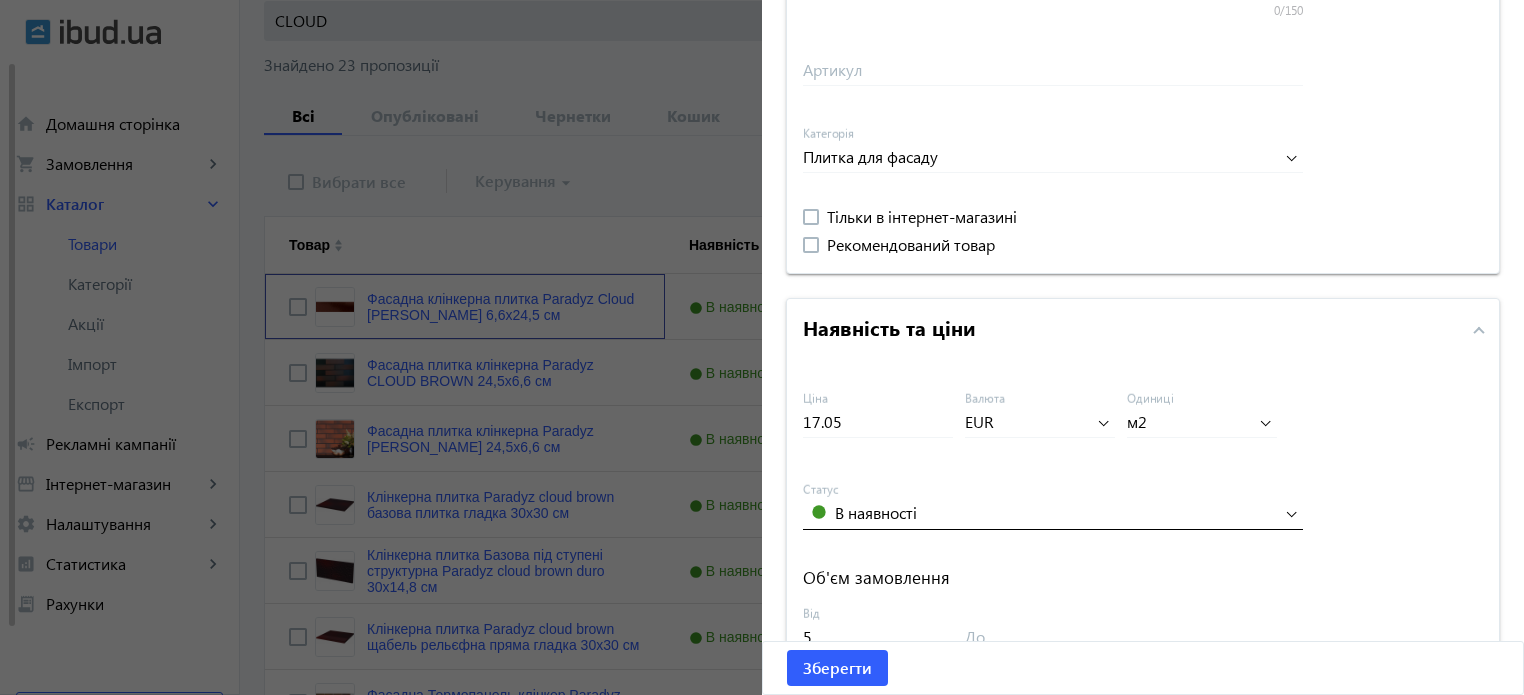 scroll, scrollTop: 892, scrollLeft: 0, axis: vertical 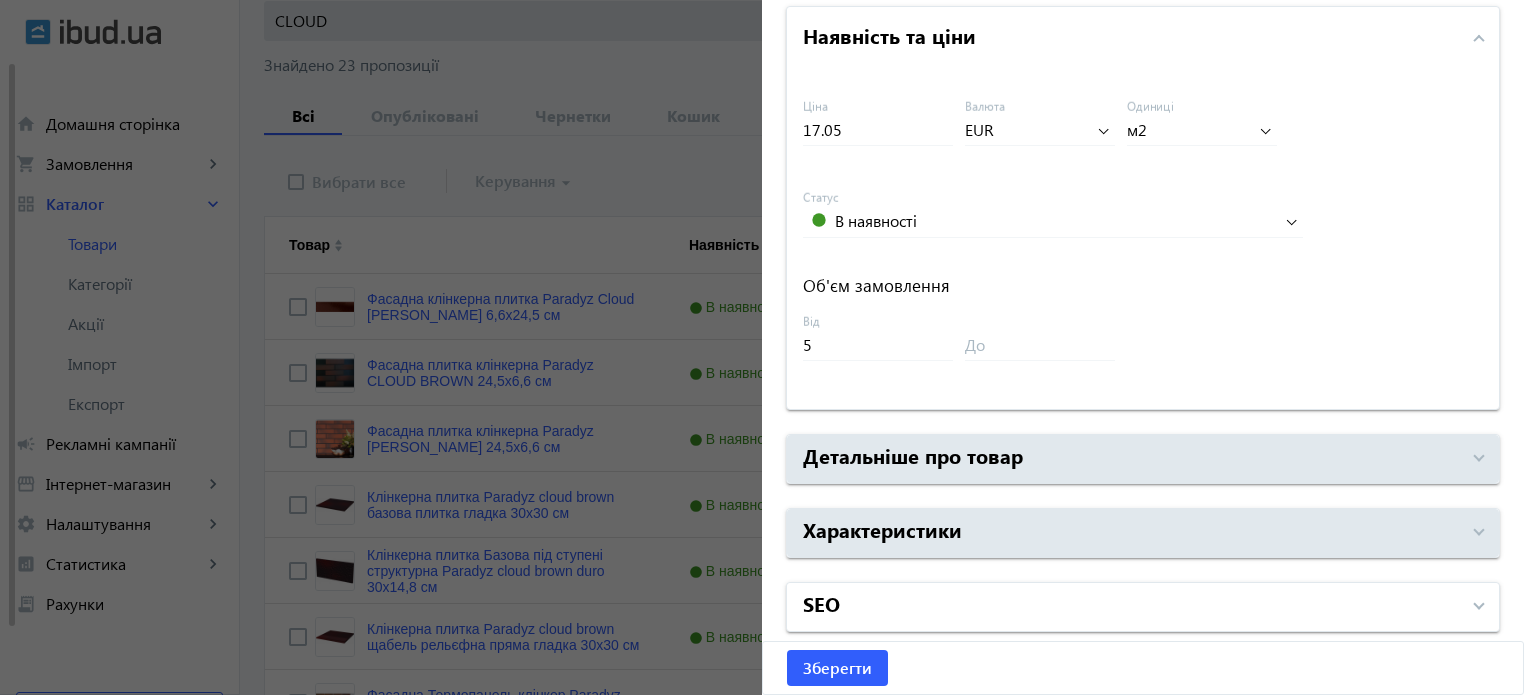 click on "SEO" at bounding box center [1131, 607] 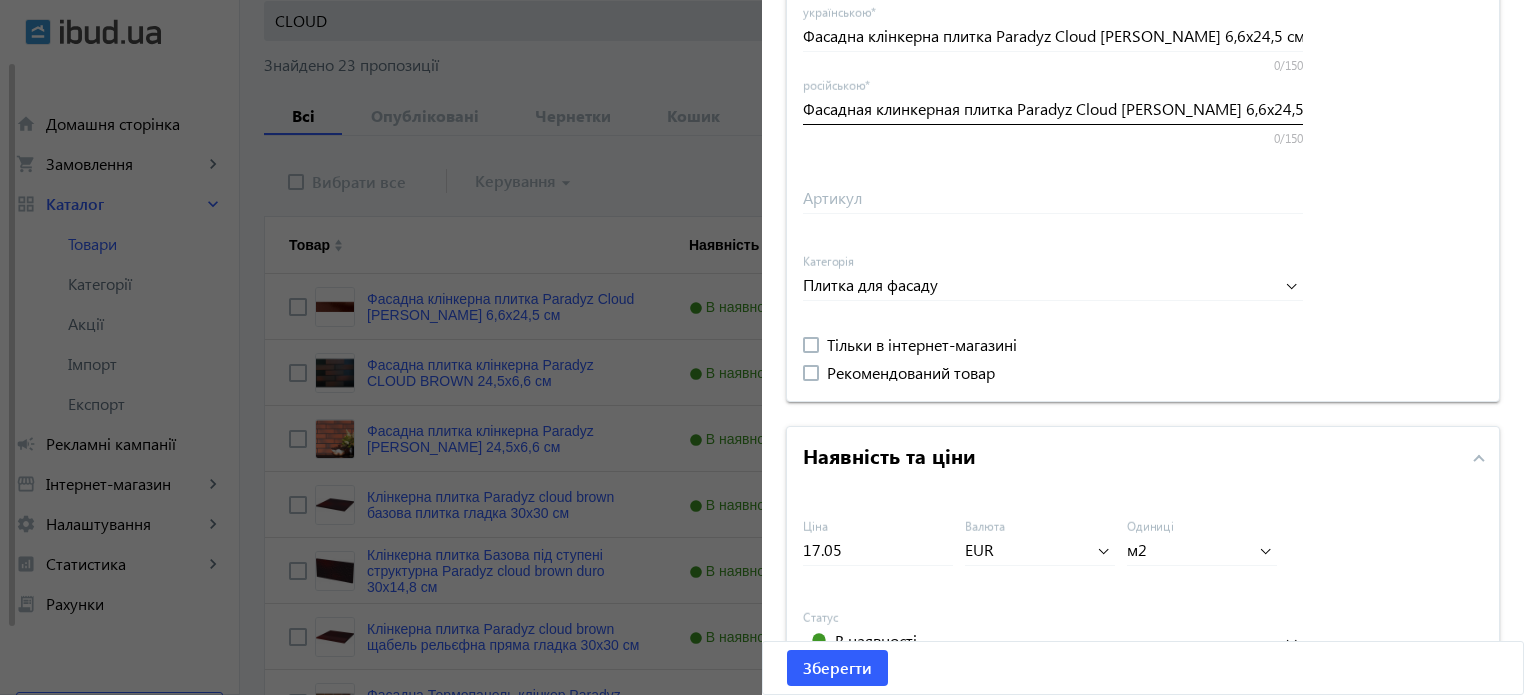 scroll, scrollTop: 500, scrollLeft: 0, axis: vertical 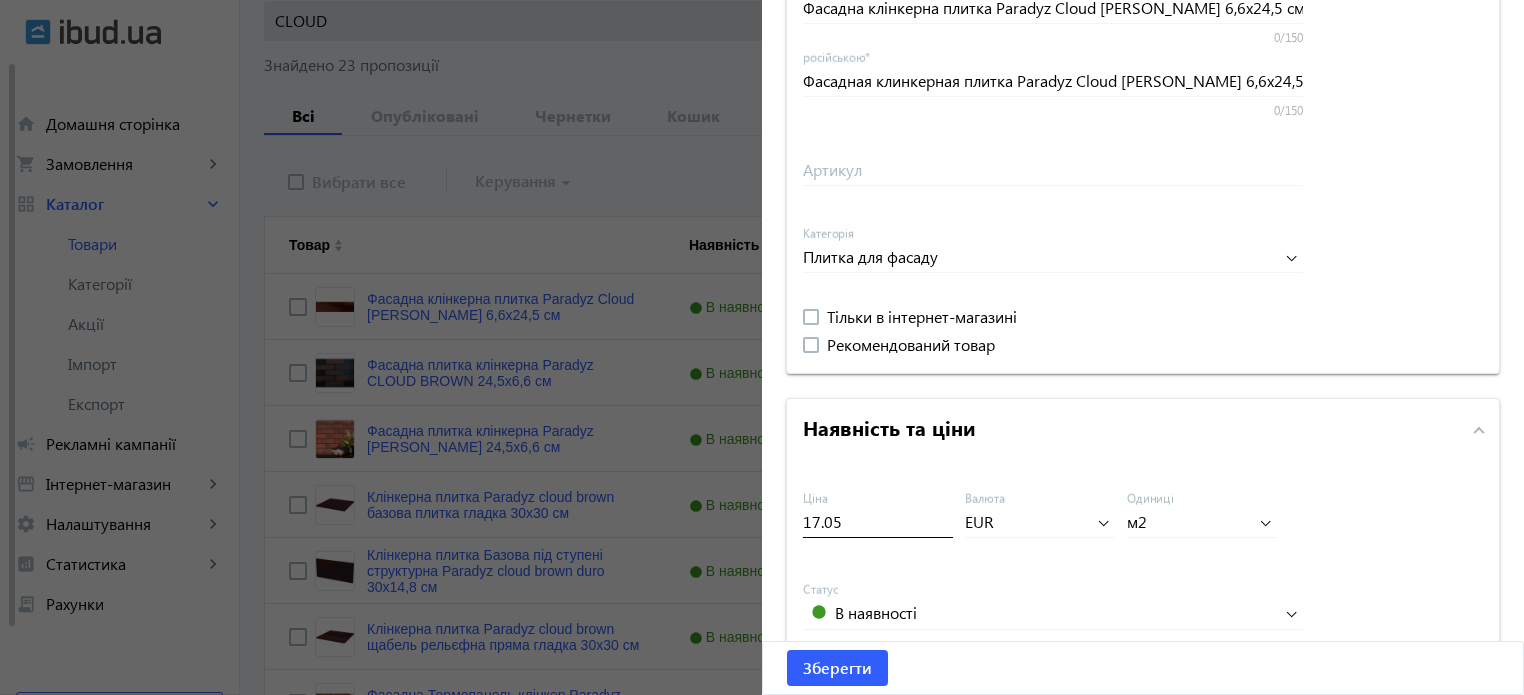 click on "17.05" at bounding box center (878, 521) 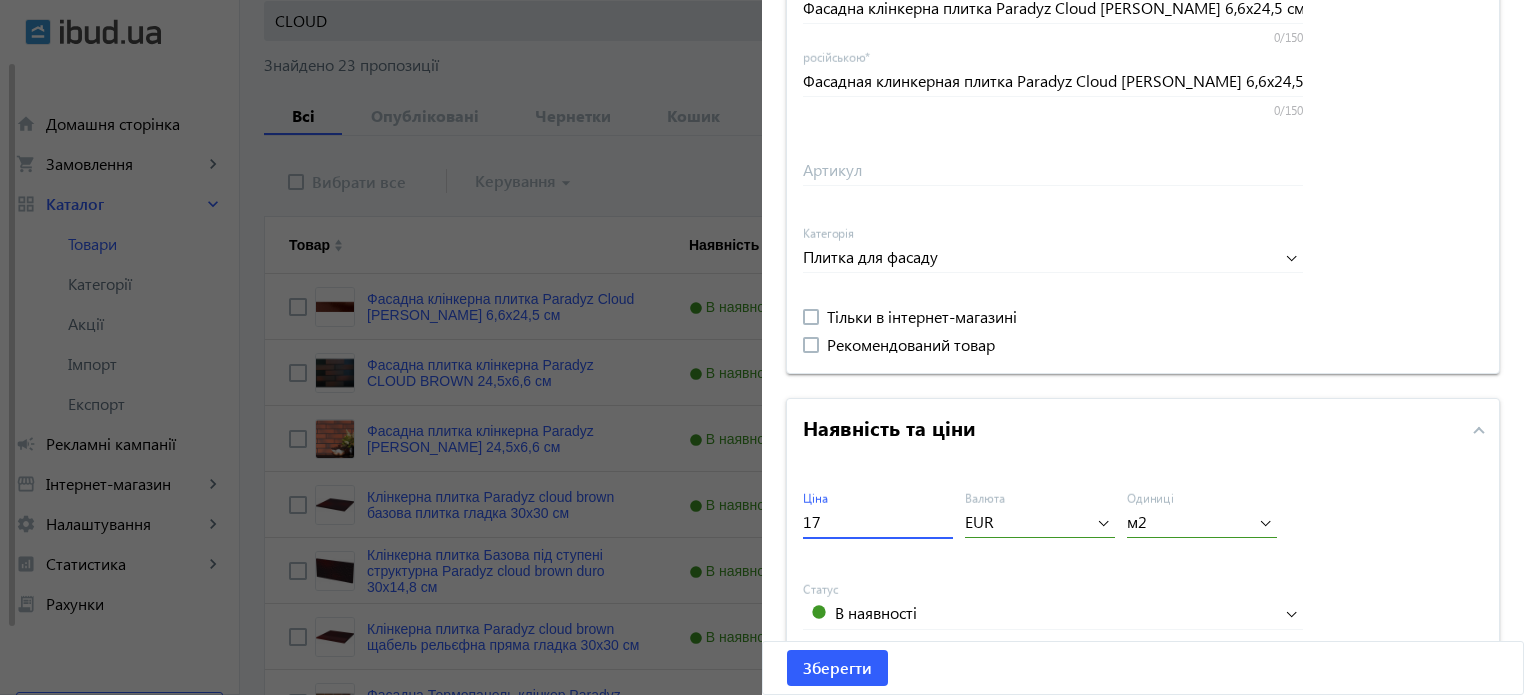 type on "1" 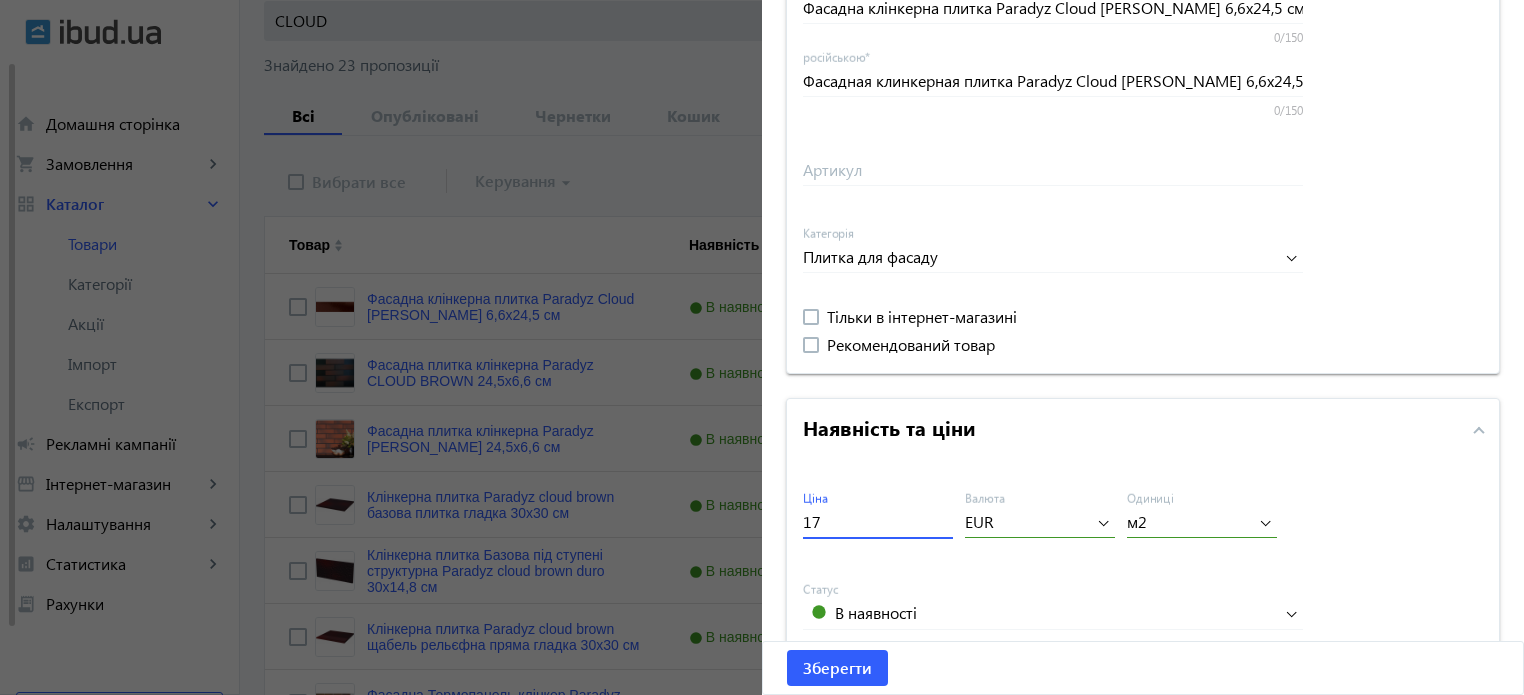 type on "17" 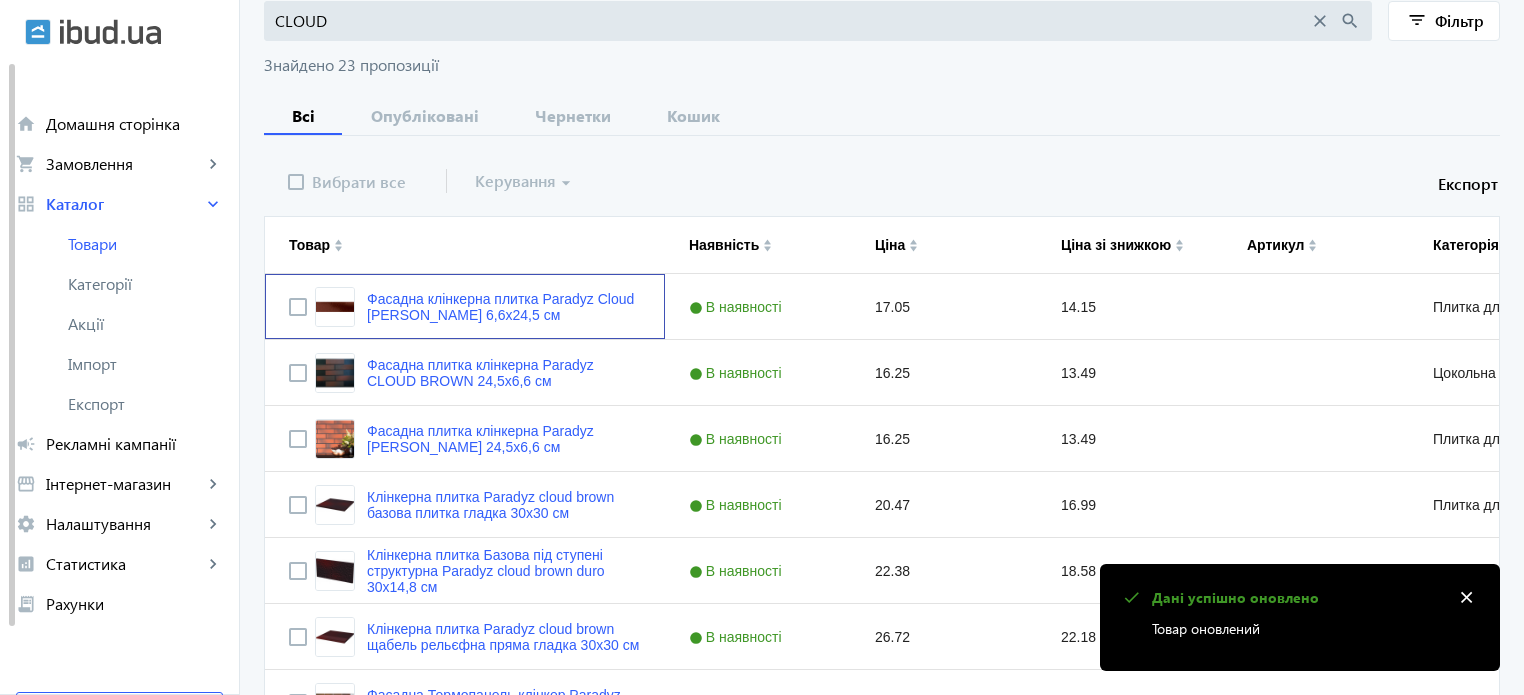 scroll, scrollTop: 0, scrollLeft: 0, axis: both 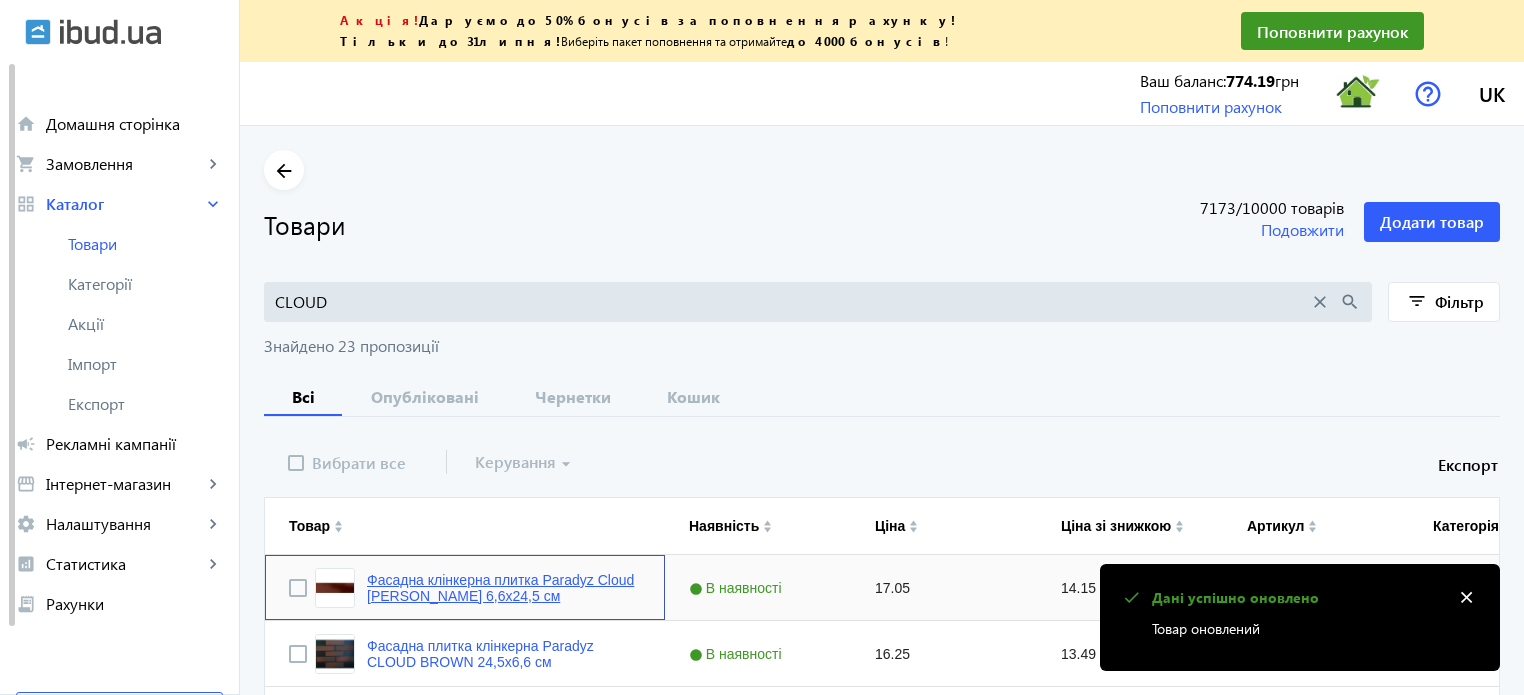 click on "Фасадна клінкерна плитка Paradyz Cloud [PERSON_NAME] 6,6х24,5 см" 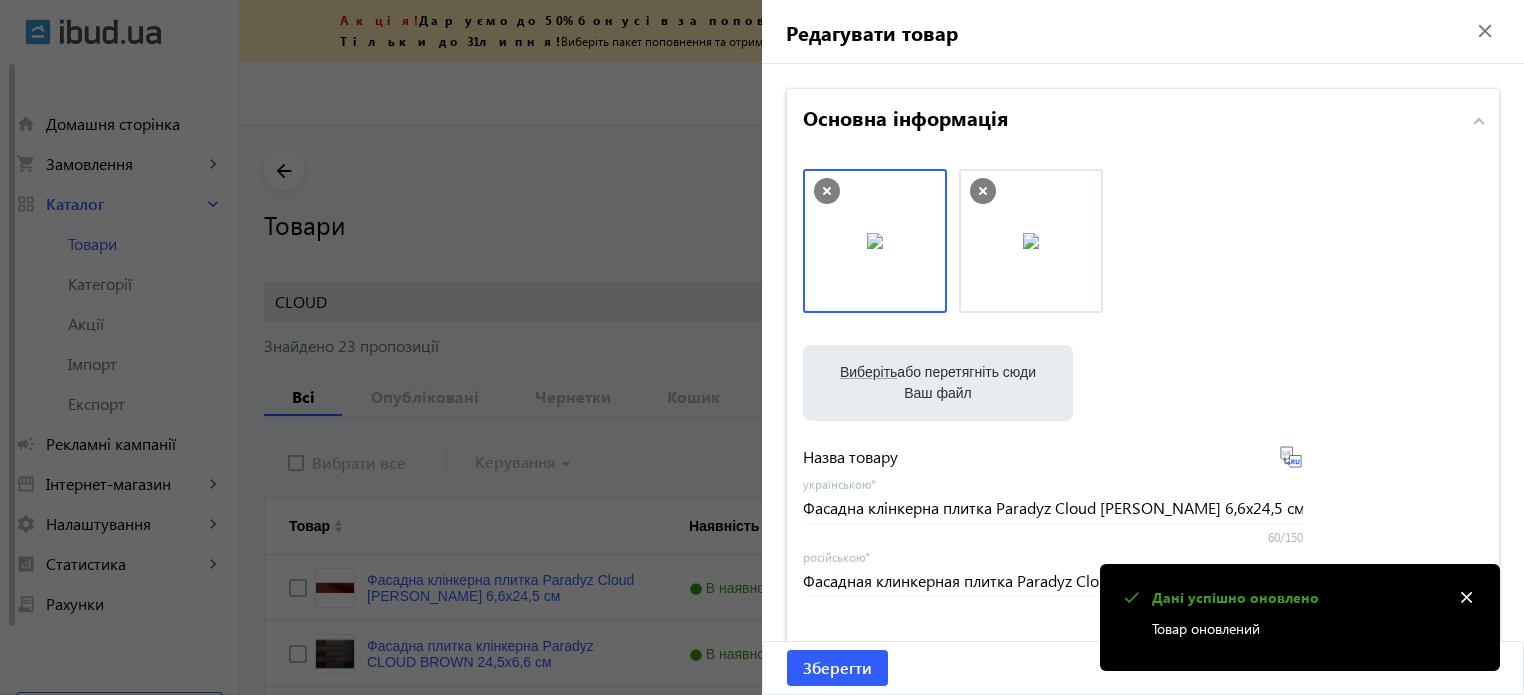 click on "close" at bounding box center (1466, 598) 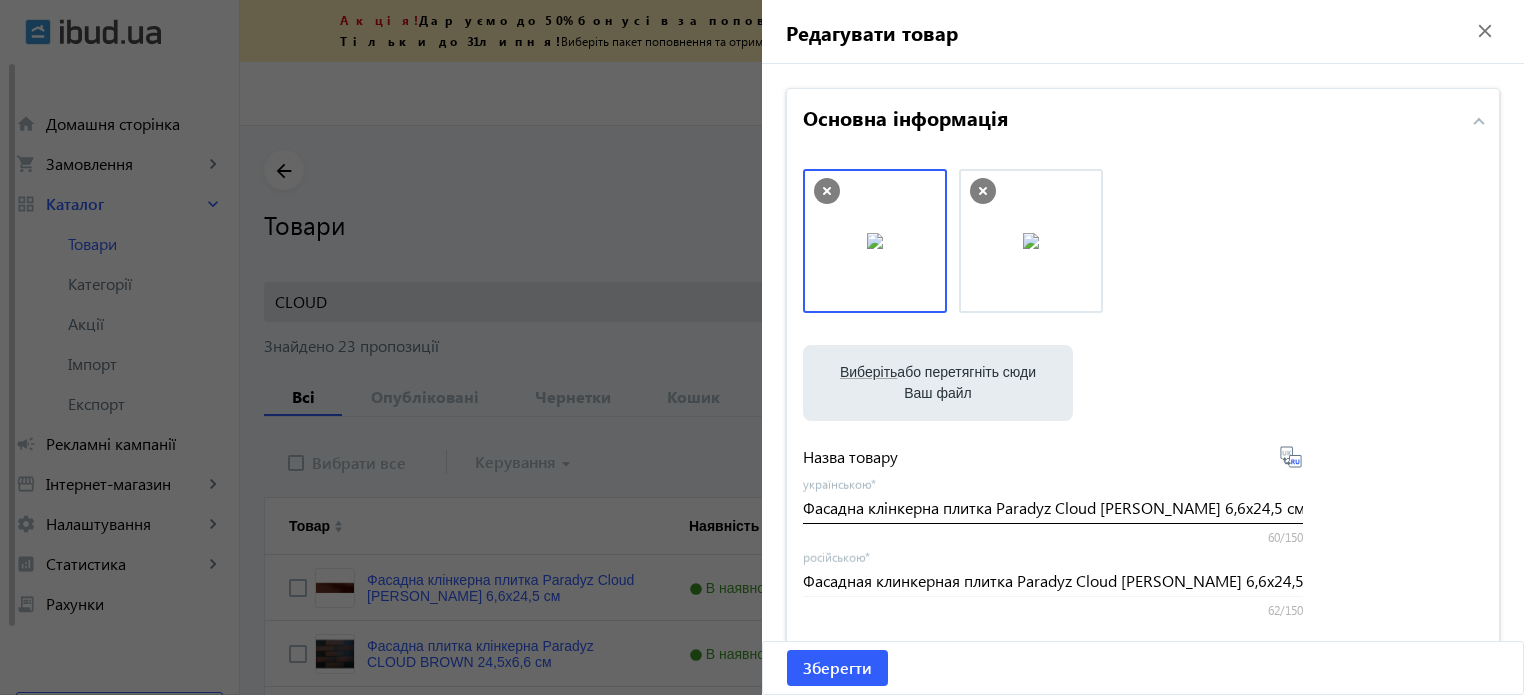 scroll, scrollTop: 500, scrollLeft: 0, axis: vertical 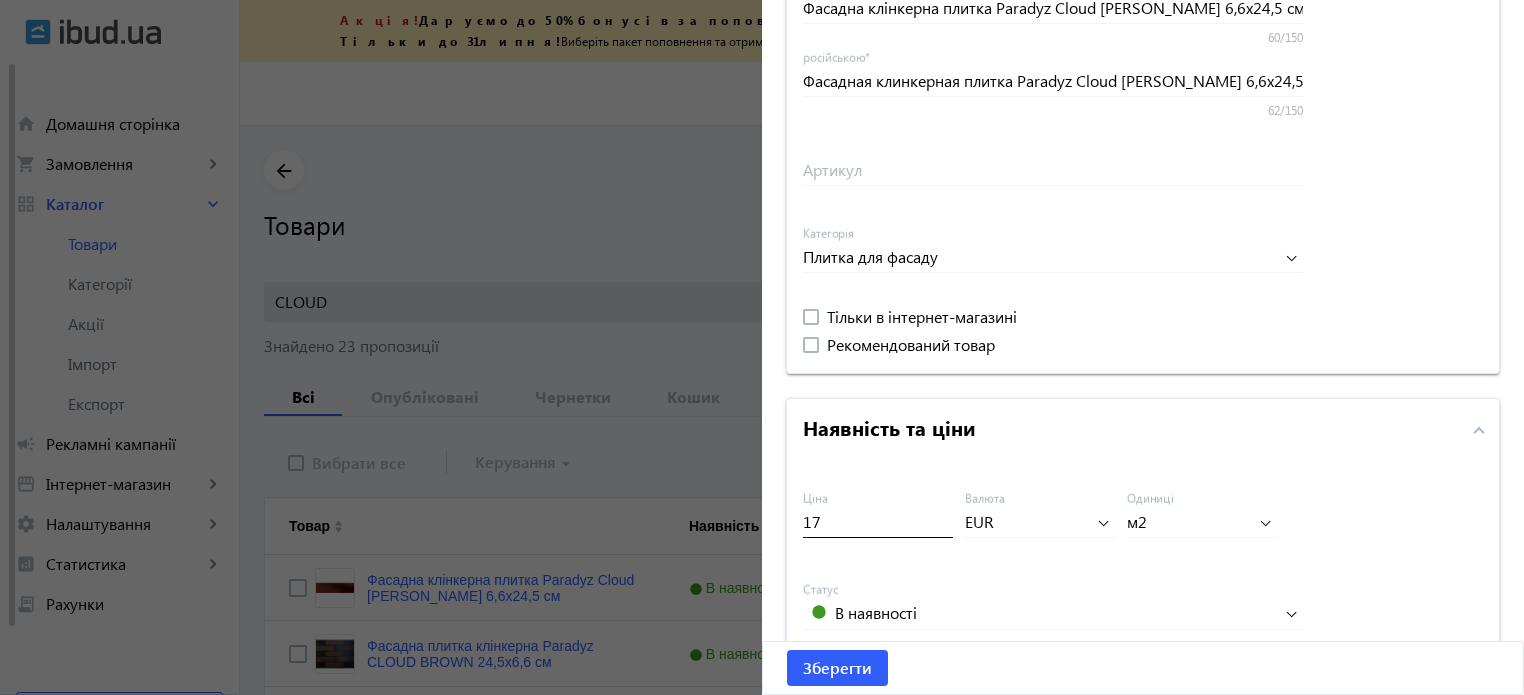 click on "17" at bounding box center (878, 521) 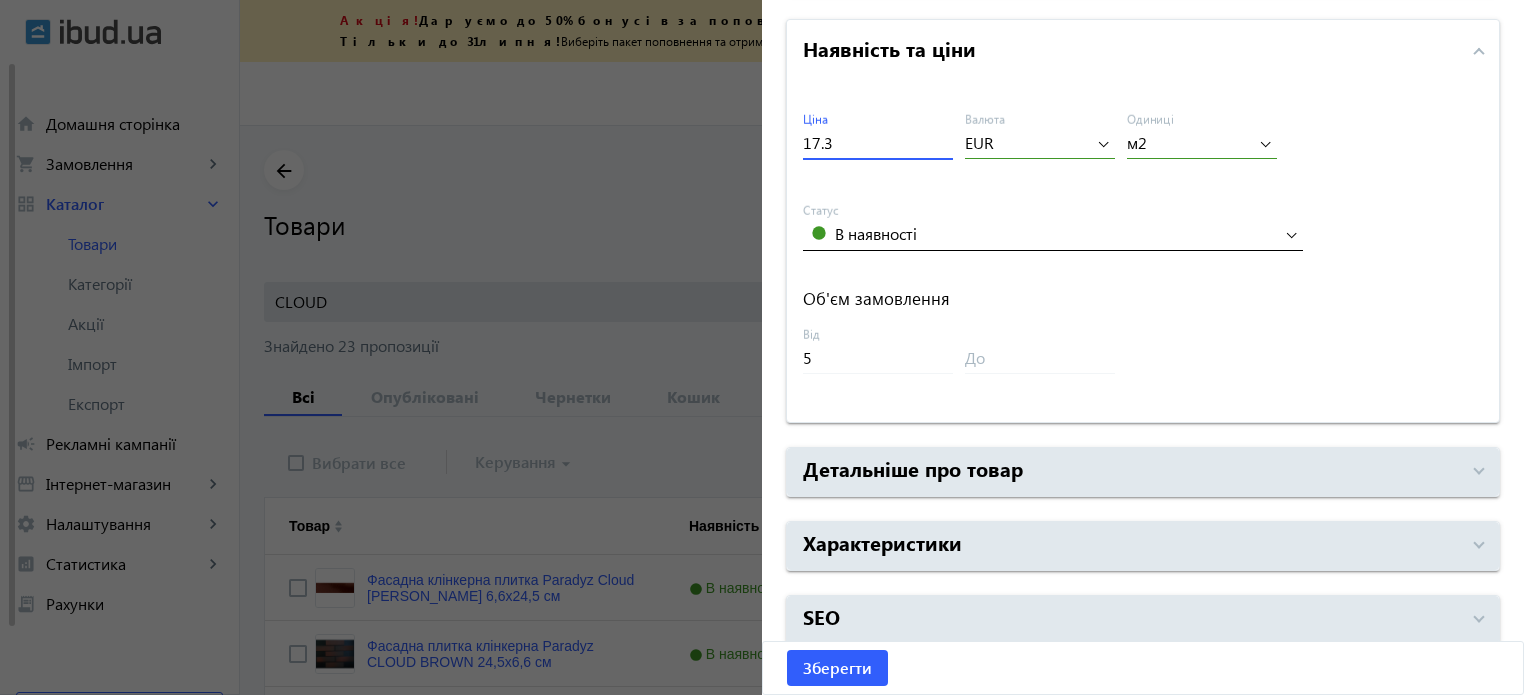 scroll, scrollTop: 892, scrollLeft: 0, axis: vertical 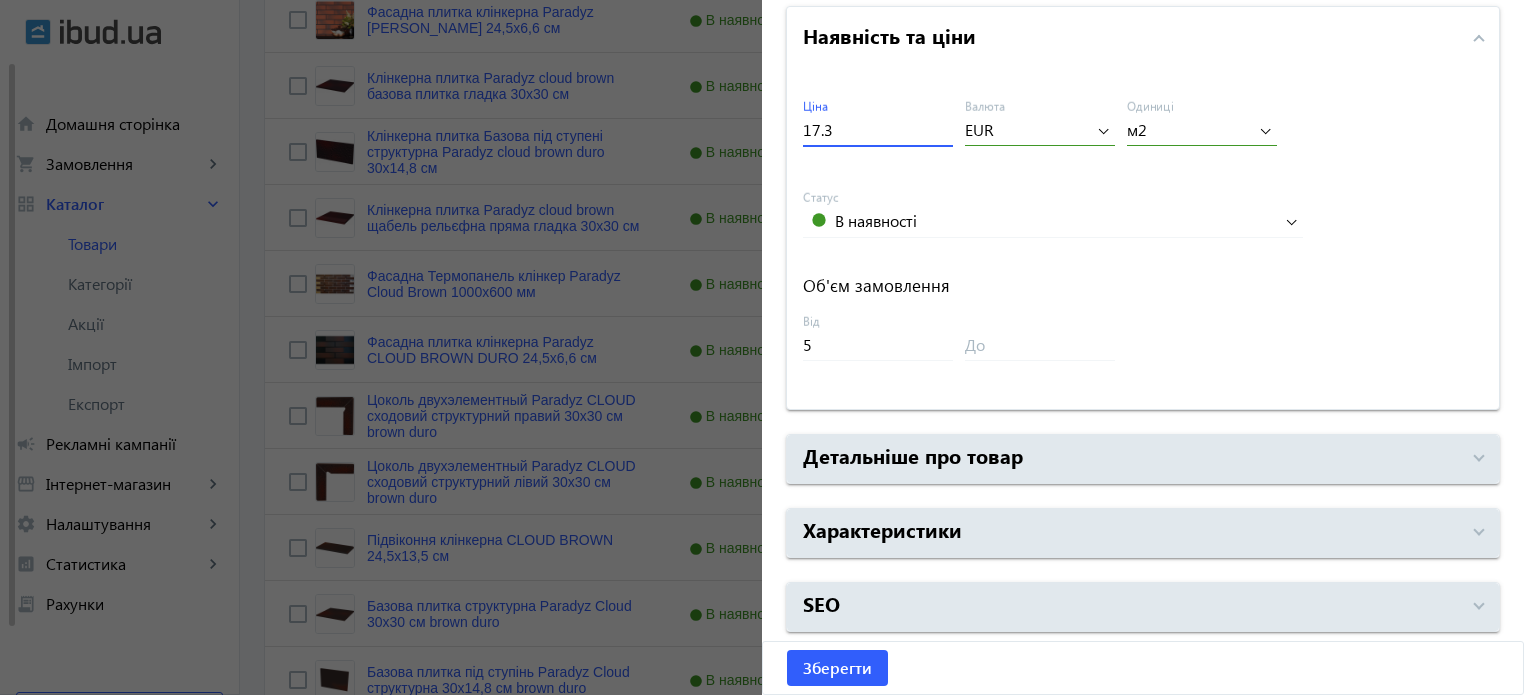type on "17.3" 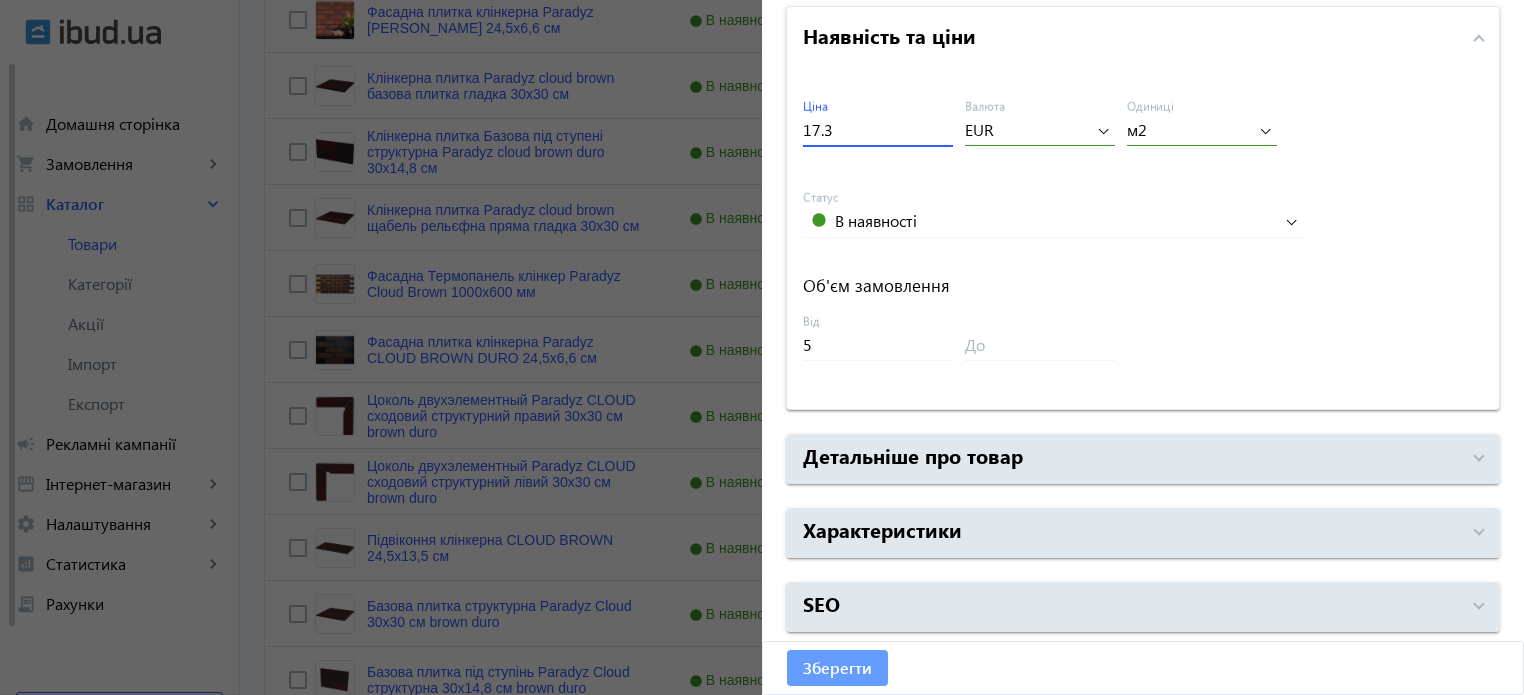 click on "Зберегти" 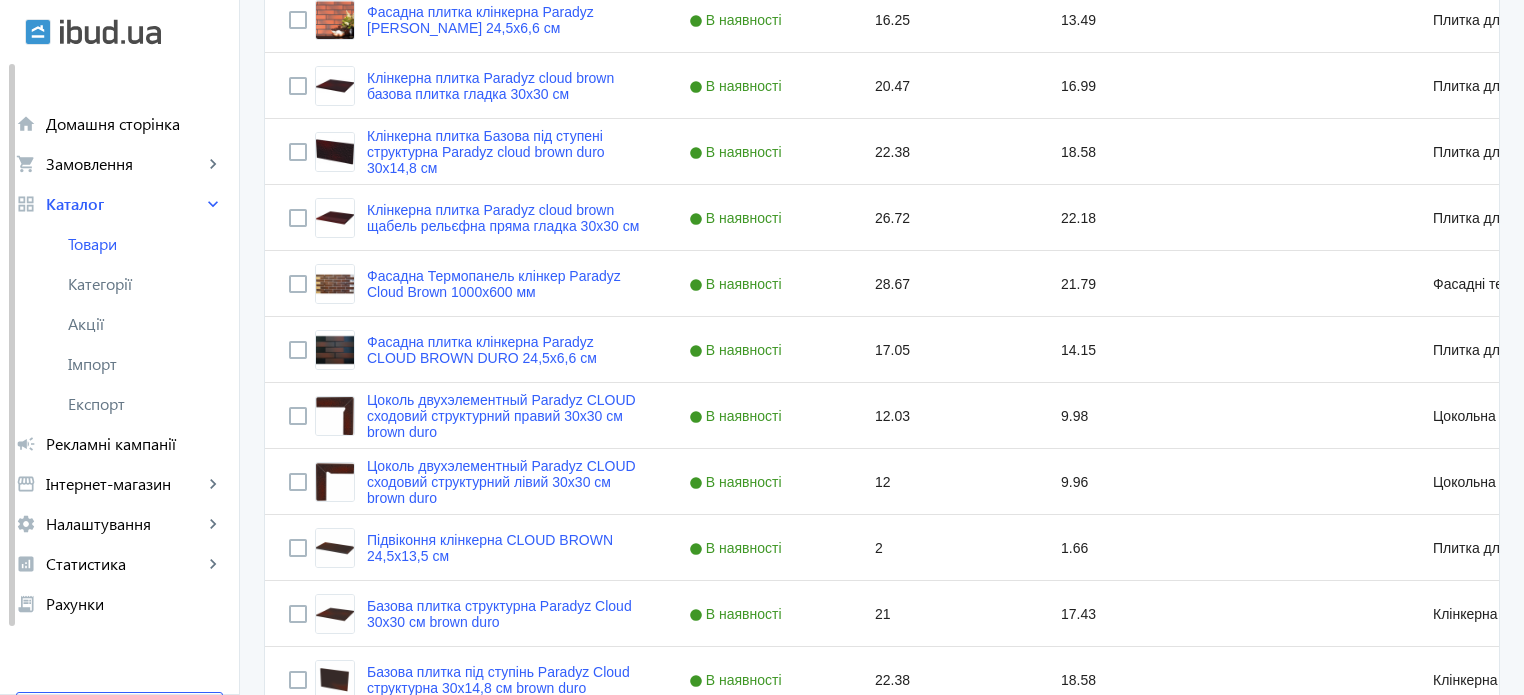 scroll, scrollTop: 0, scrollLeft: 0, axis: both 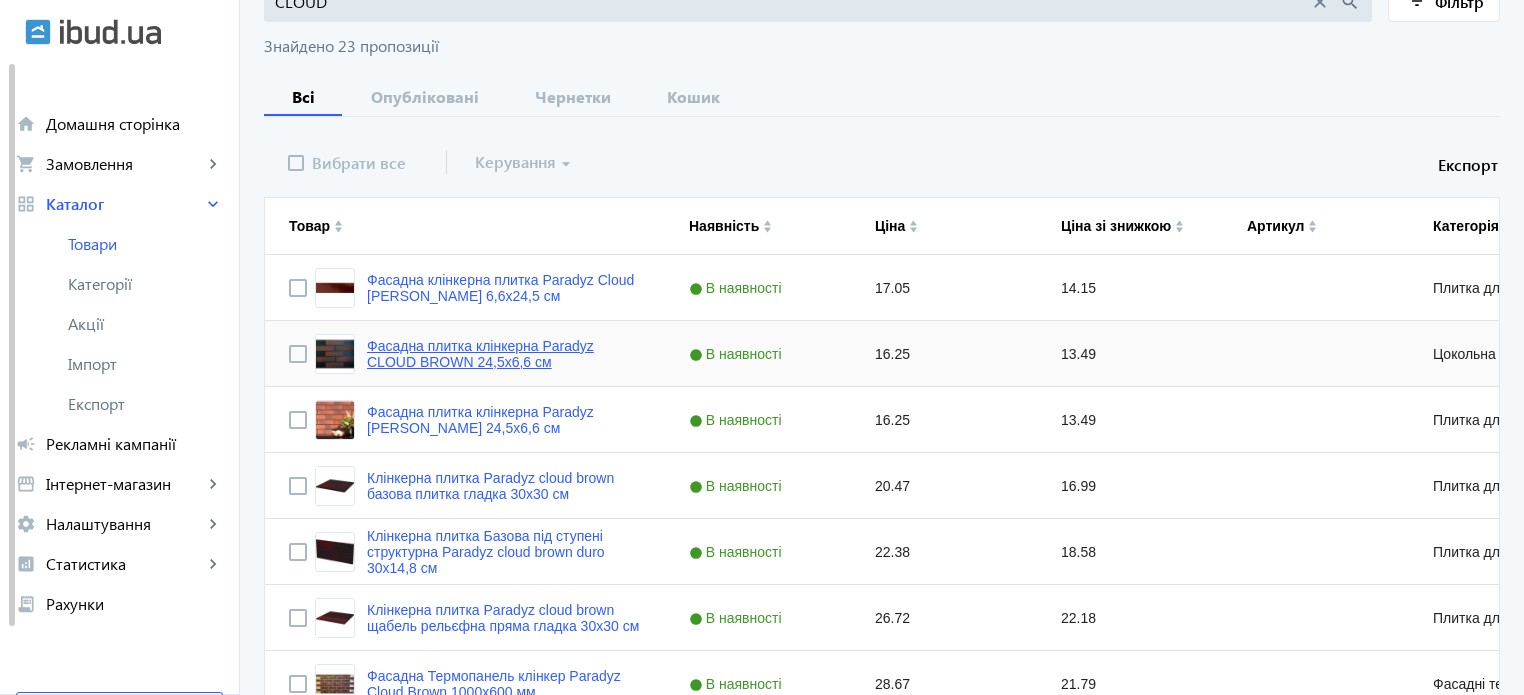 click on "Фасадна плитка клінкерна Paradyz CLOUD BROWN 24,5x6,6 см" 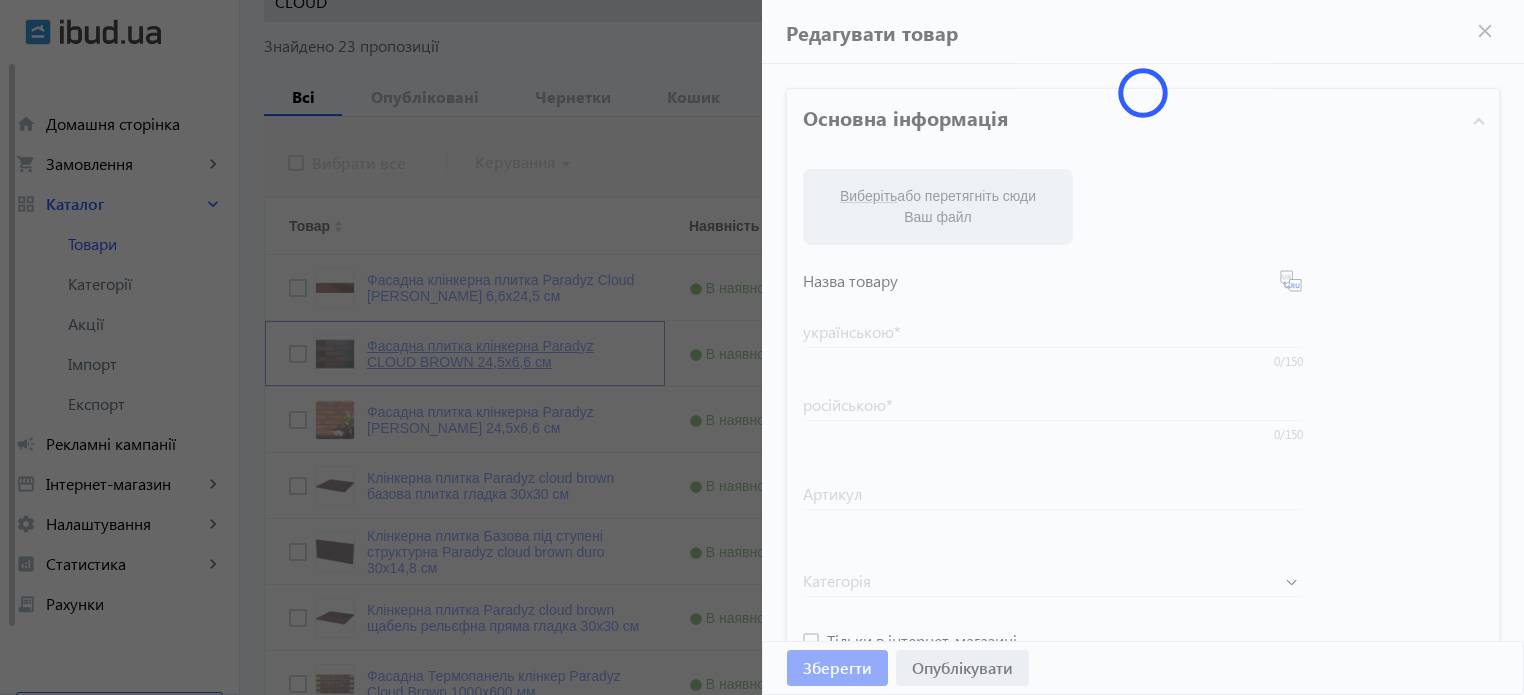 type on "Фасадна плитка клінкерна Paradyz CLOUD BROWN 24,5x6,6 см" 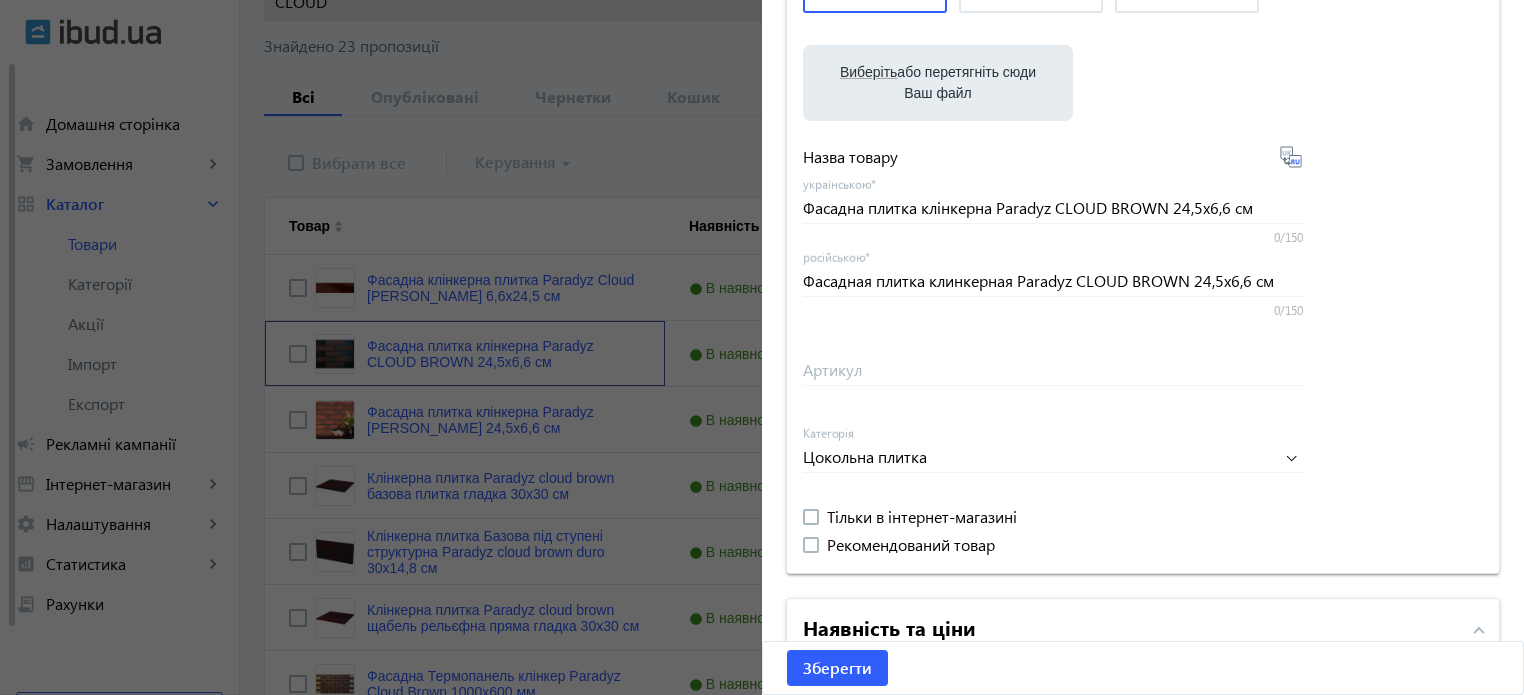 scroll, scrollTop: 500, scrollLeft: 0, axis: vertical 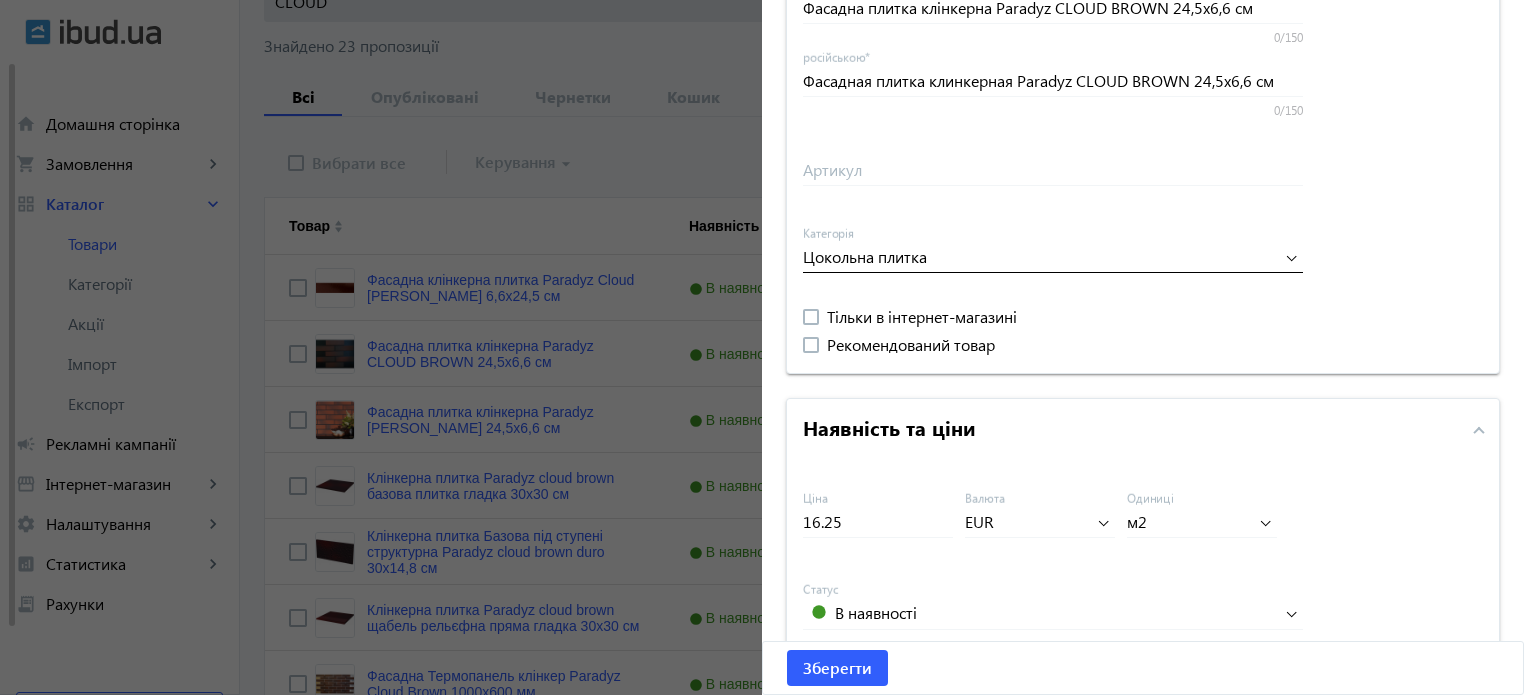 click 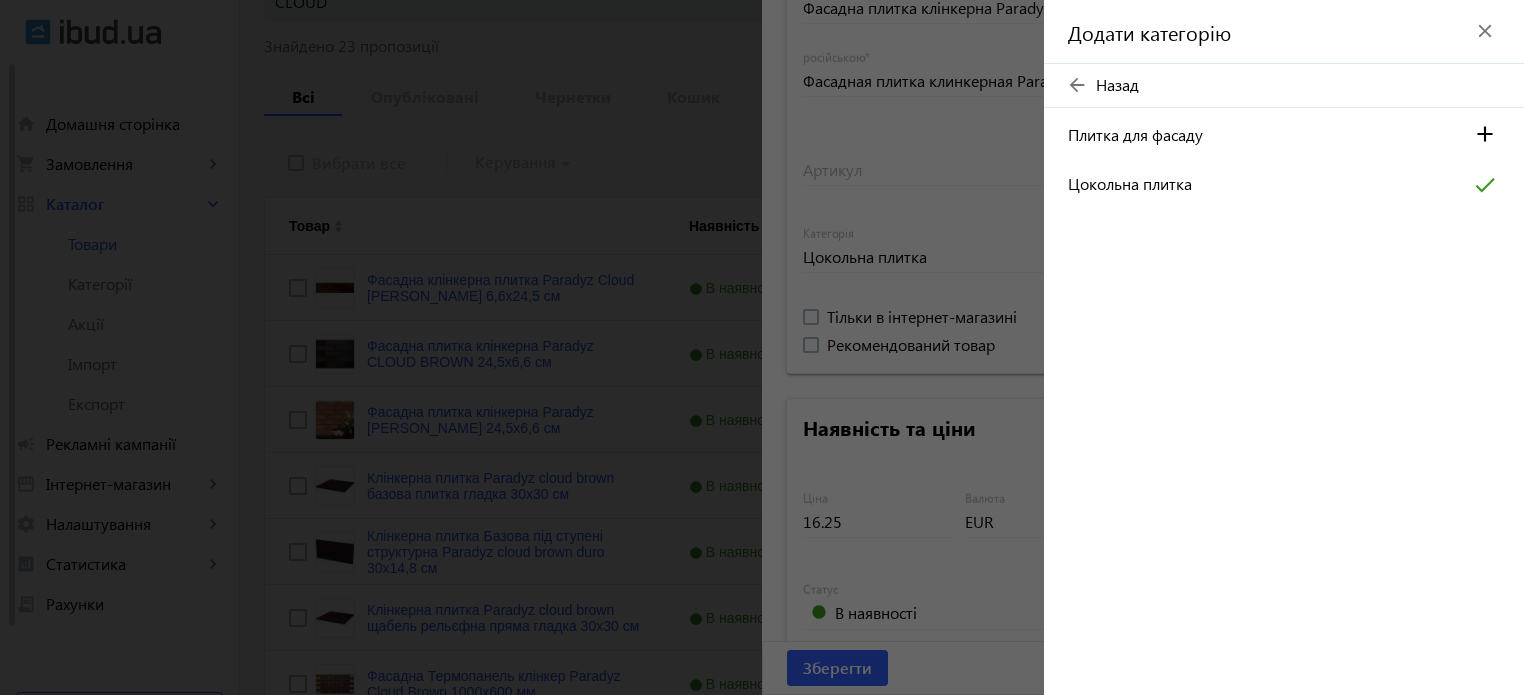 click on "add" 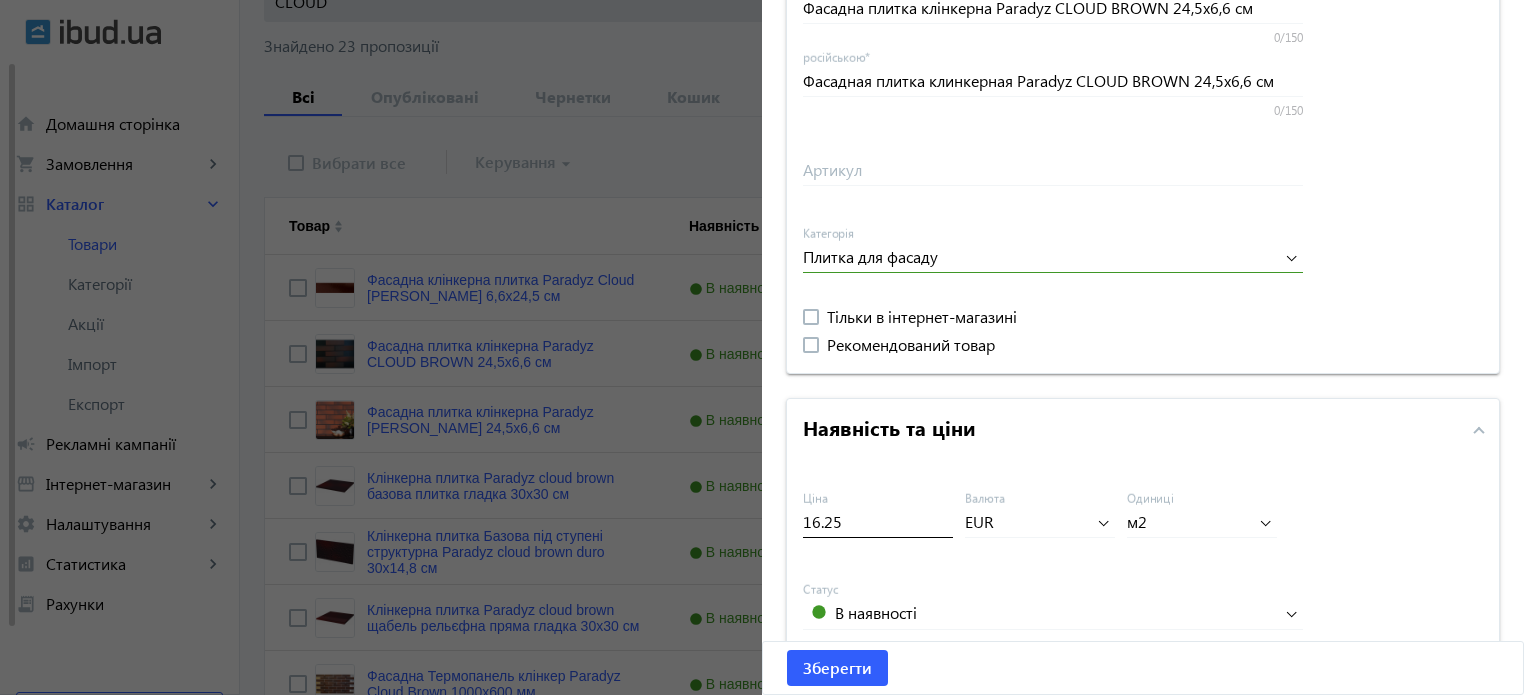 click on "16.25" at bounding box center (878, 521) 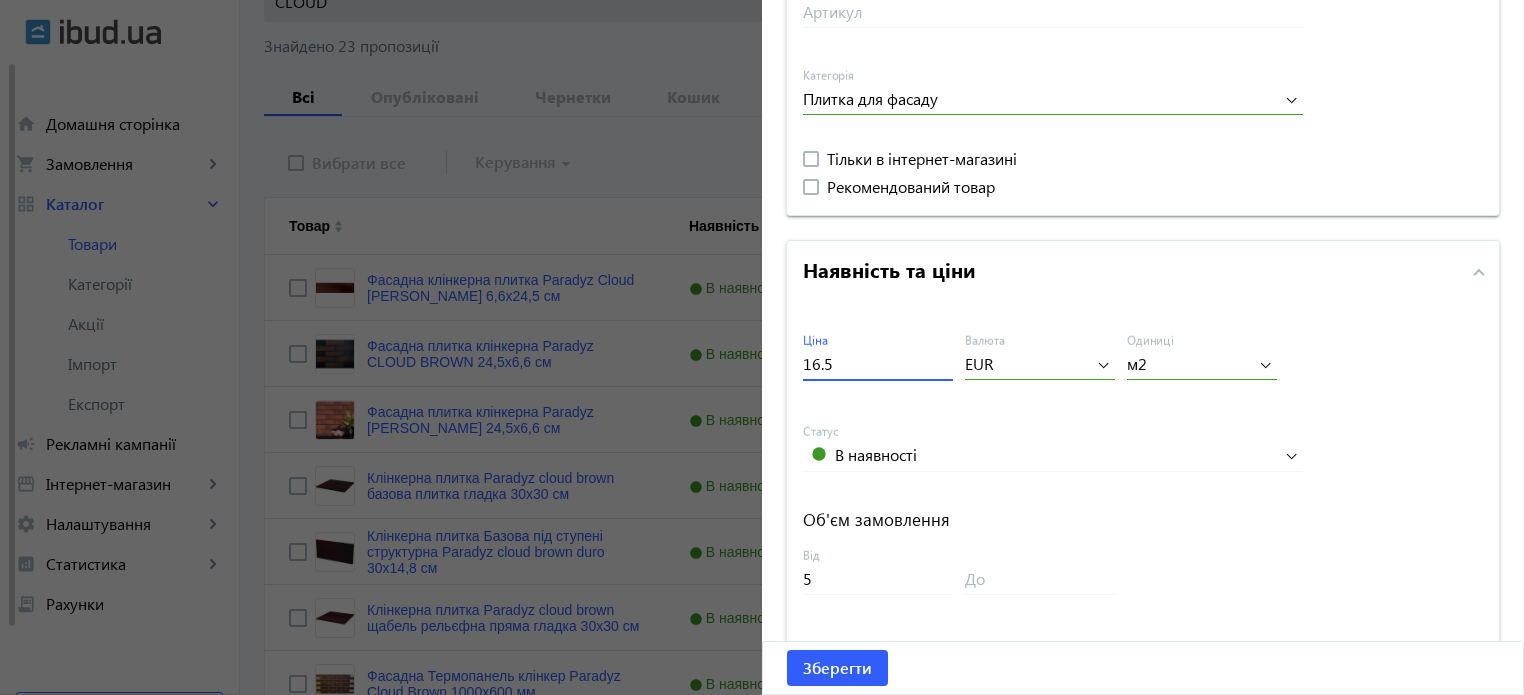 scroll, scrollTop: 892, scrollLeft: 0, axis: vertical 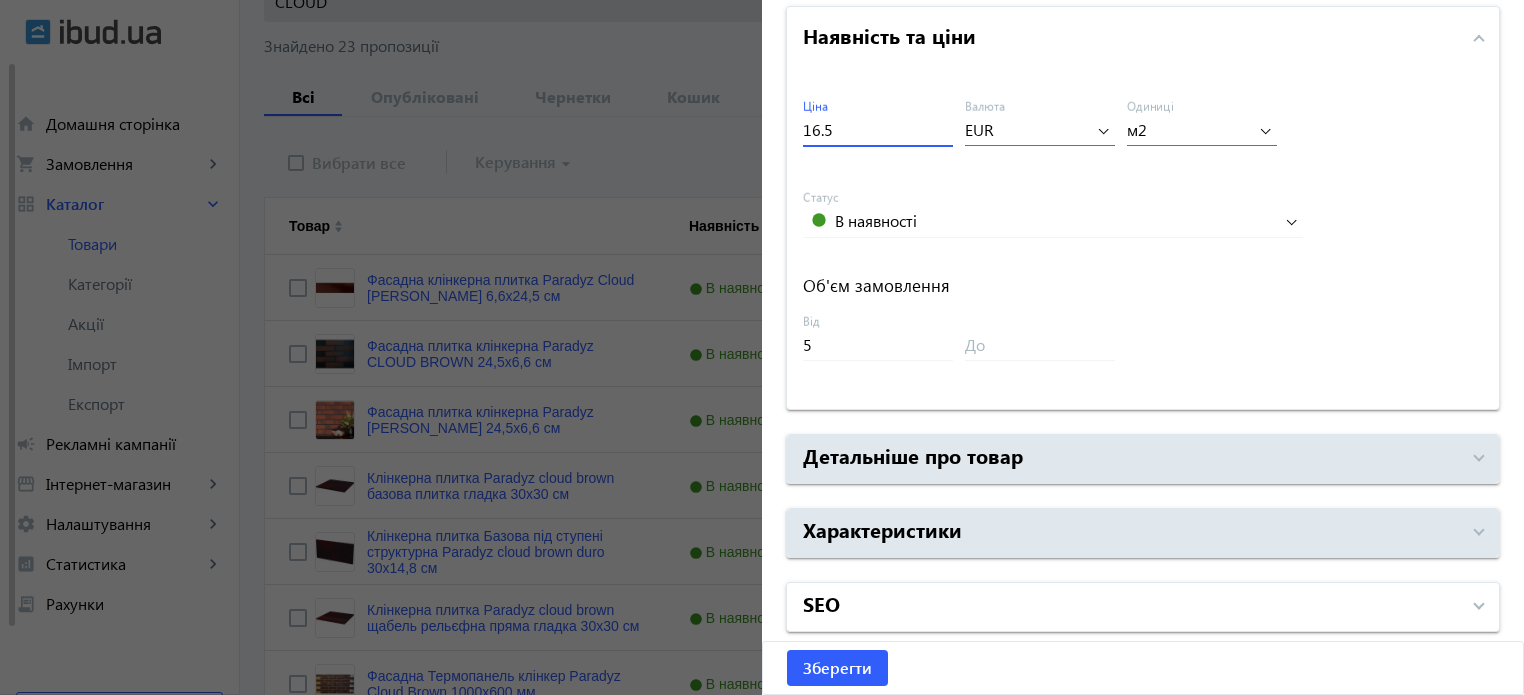 type on "16.5" 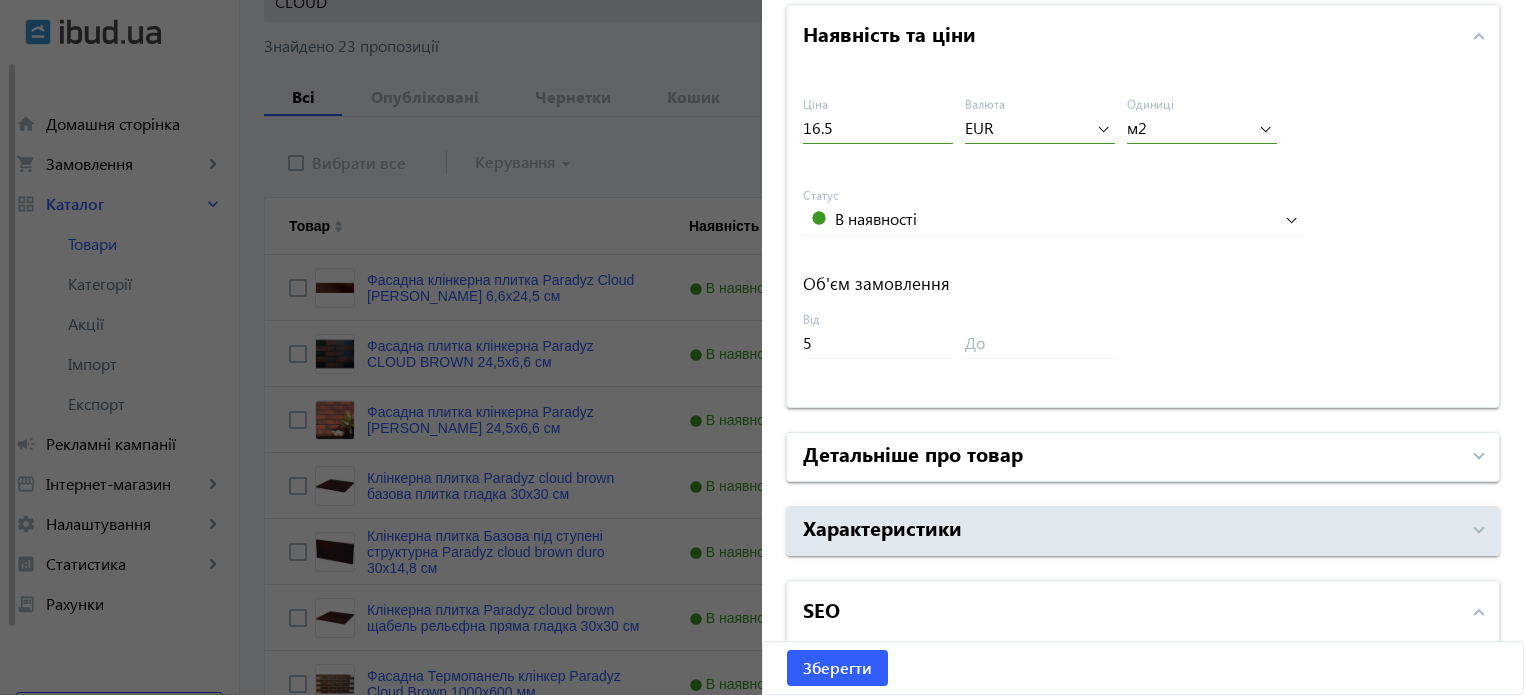 scroll, scrollTop: 892, scrollLeft: 0, axis: vertical 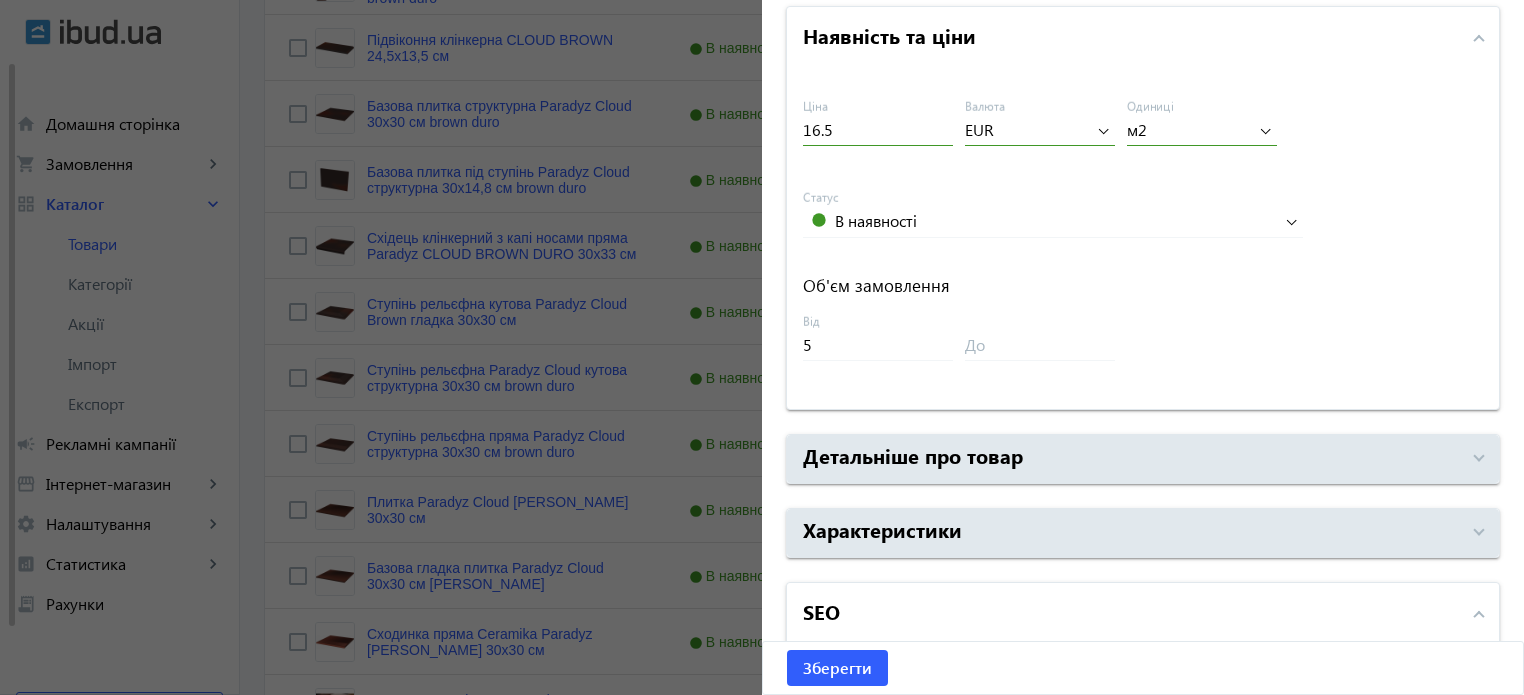click on "SEO" at bounding box center (1131, 615) 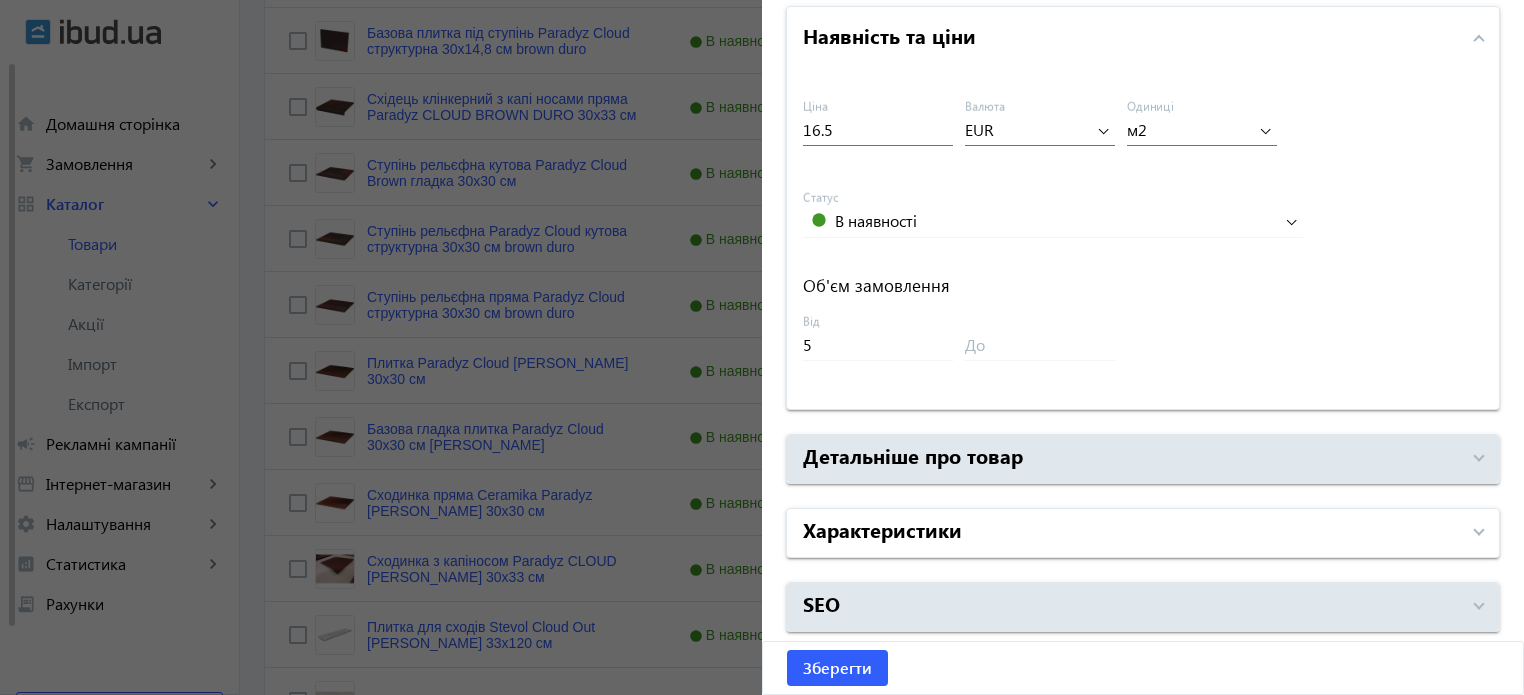 scroll, scrollTop: 1481, scrollLeft: 0, axis: vertical 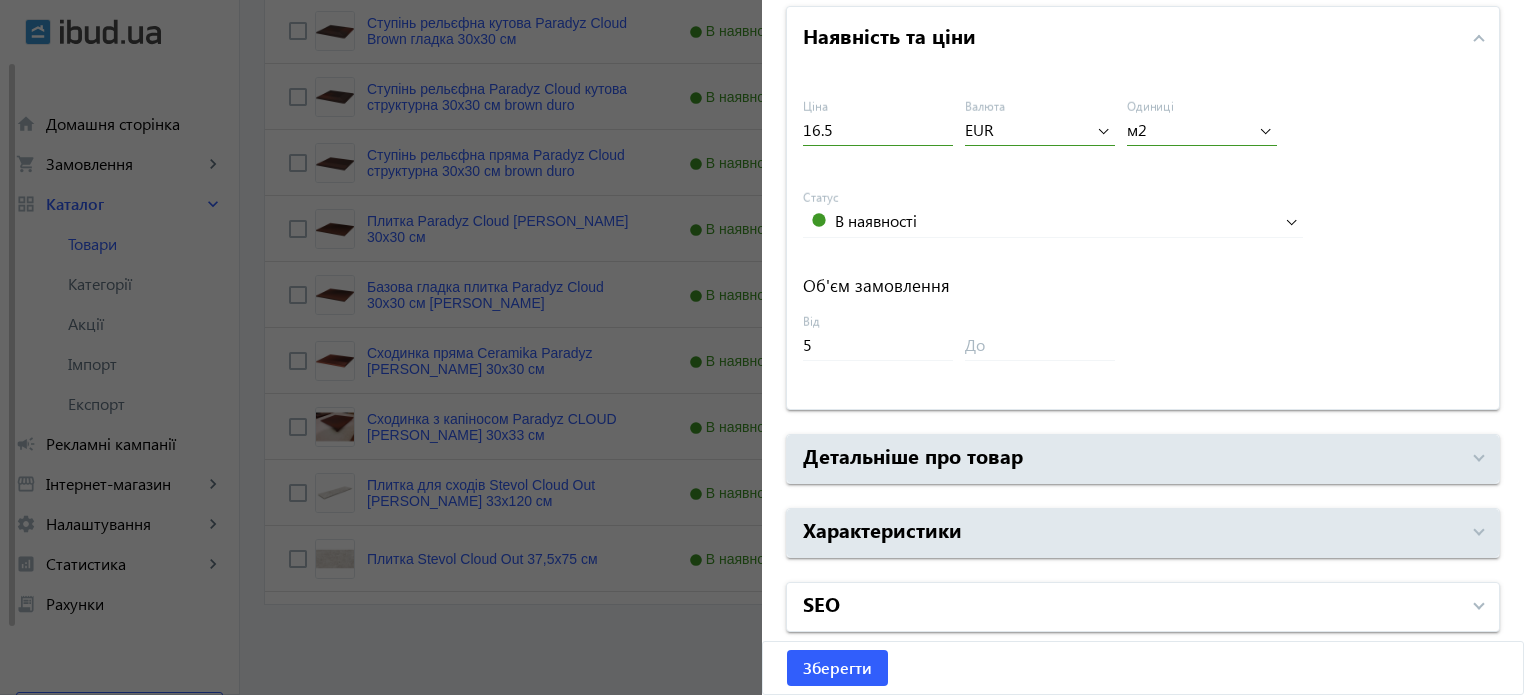 click on "SEO" at bounding box center [1131, 607] 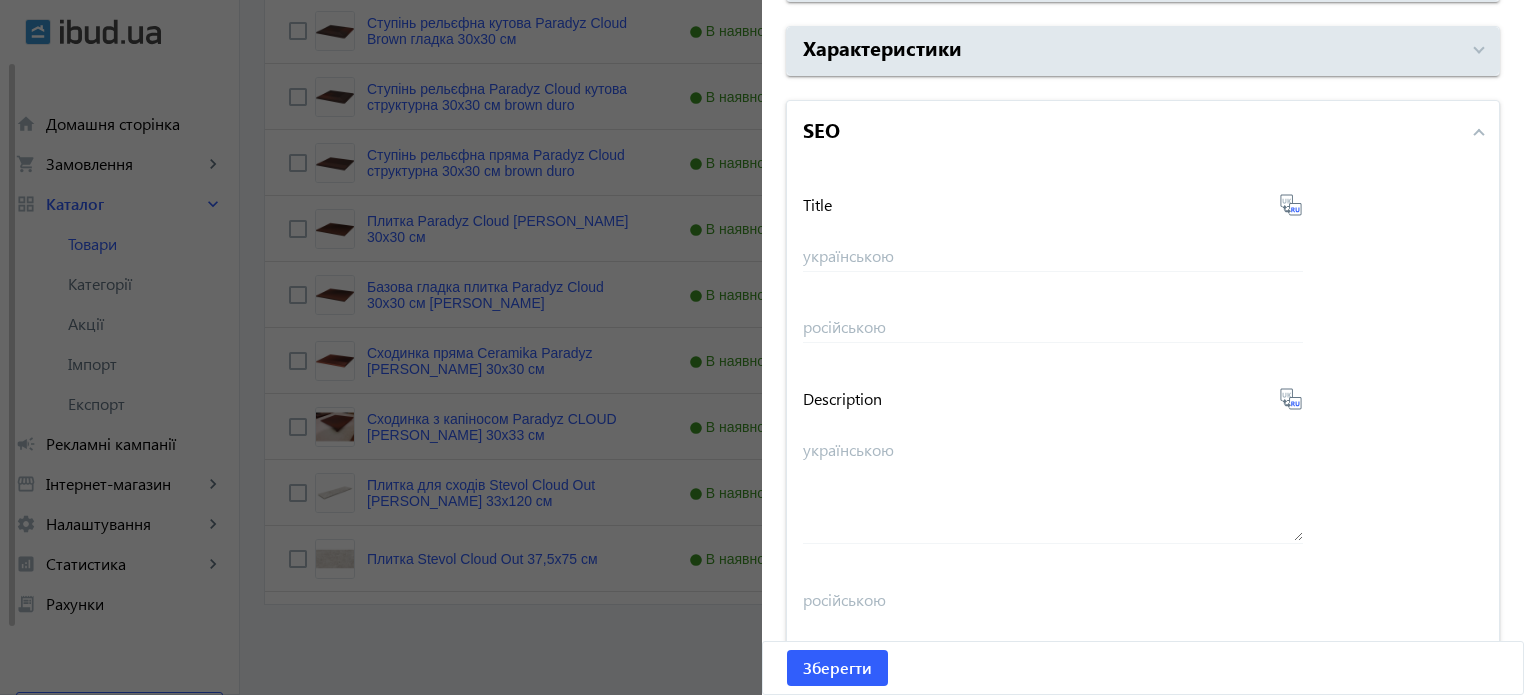 scroll, scrollTop: 1657, scrollLeft: 0, axis: vertical 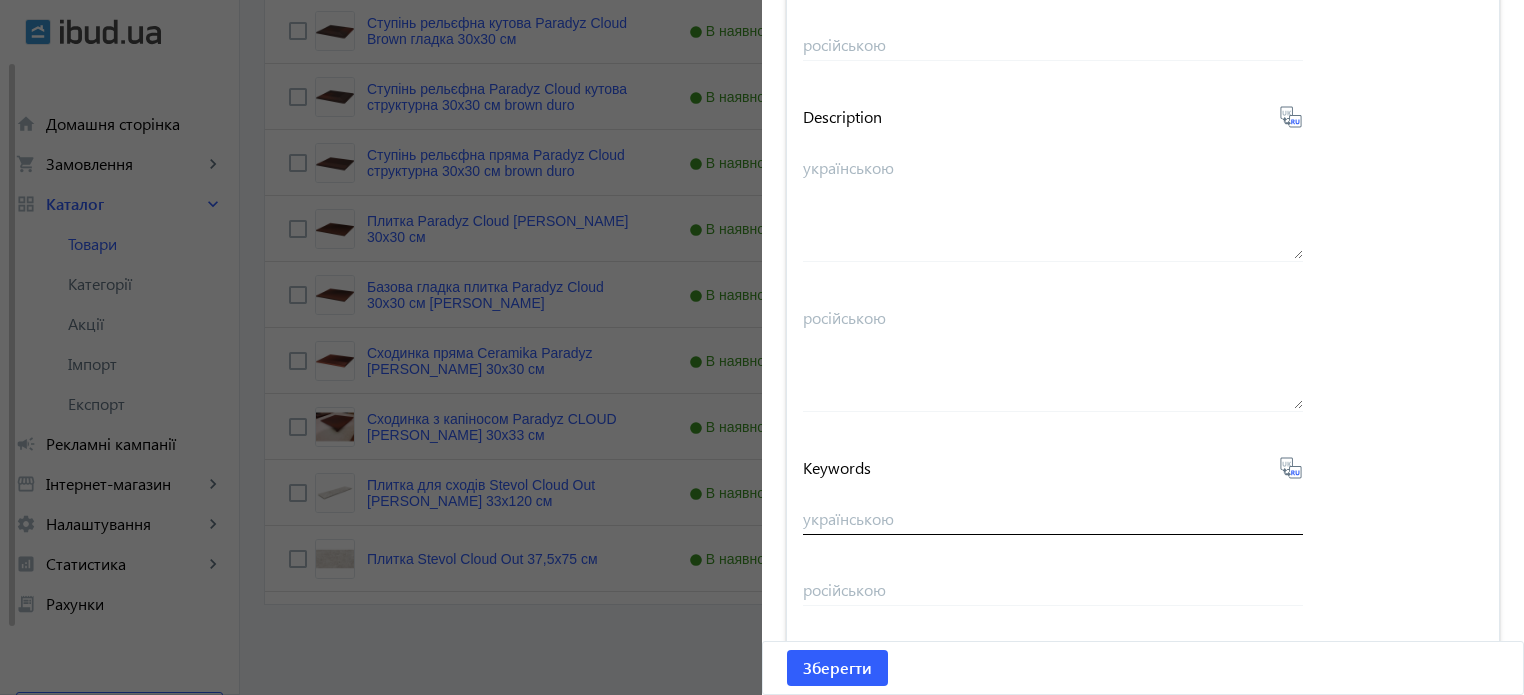 click on "українською" at bounding box center (1053, 518) 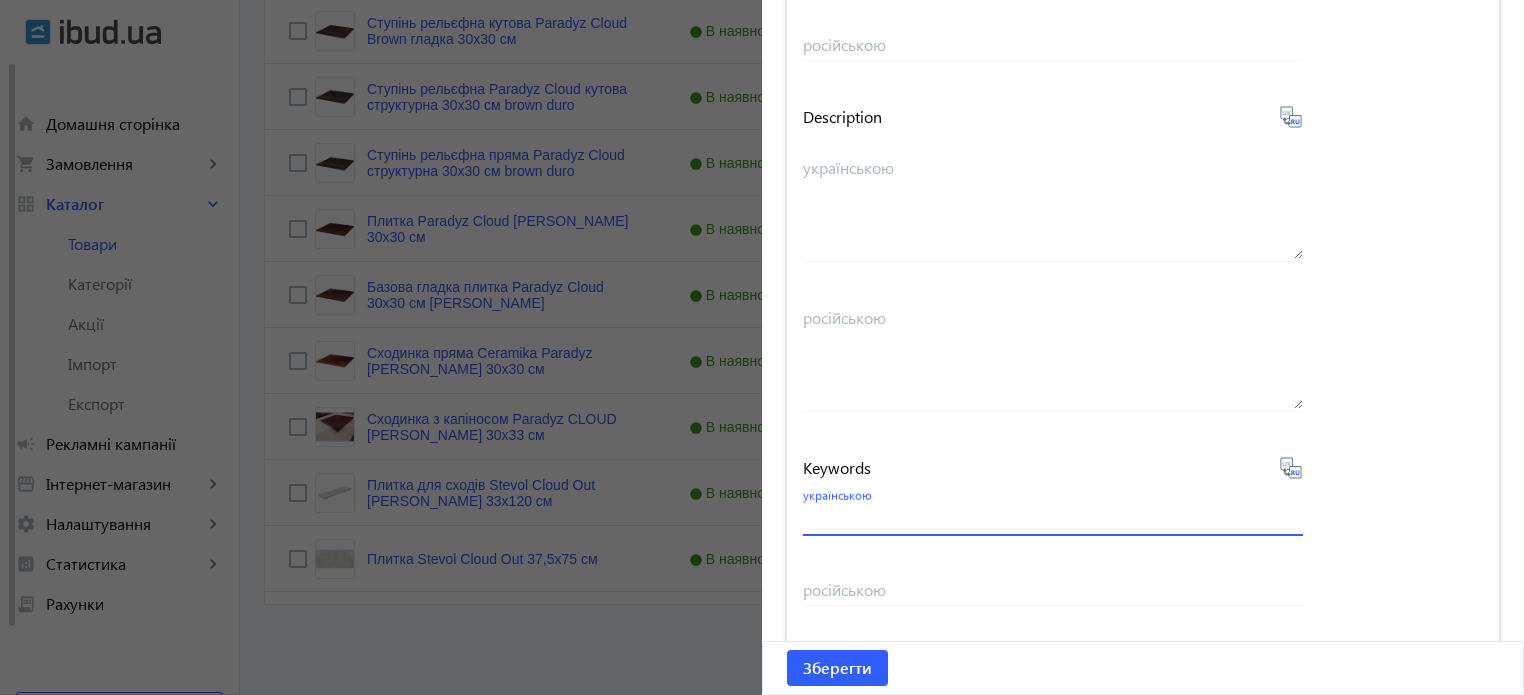 paste on "фасадна клінкерна плитка paradyz, paradyz cloud [PERSON_NAME]" 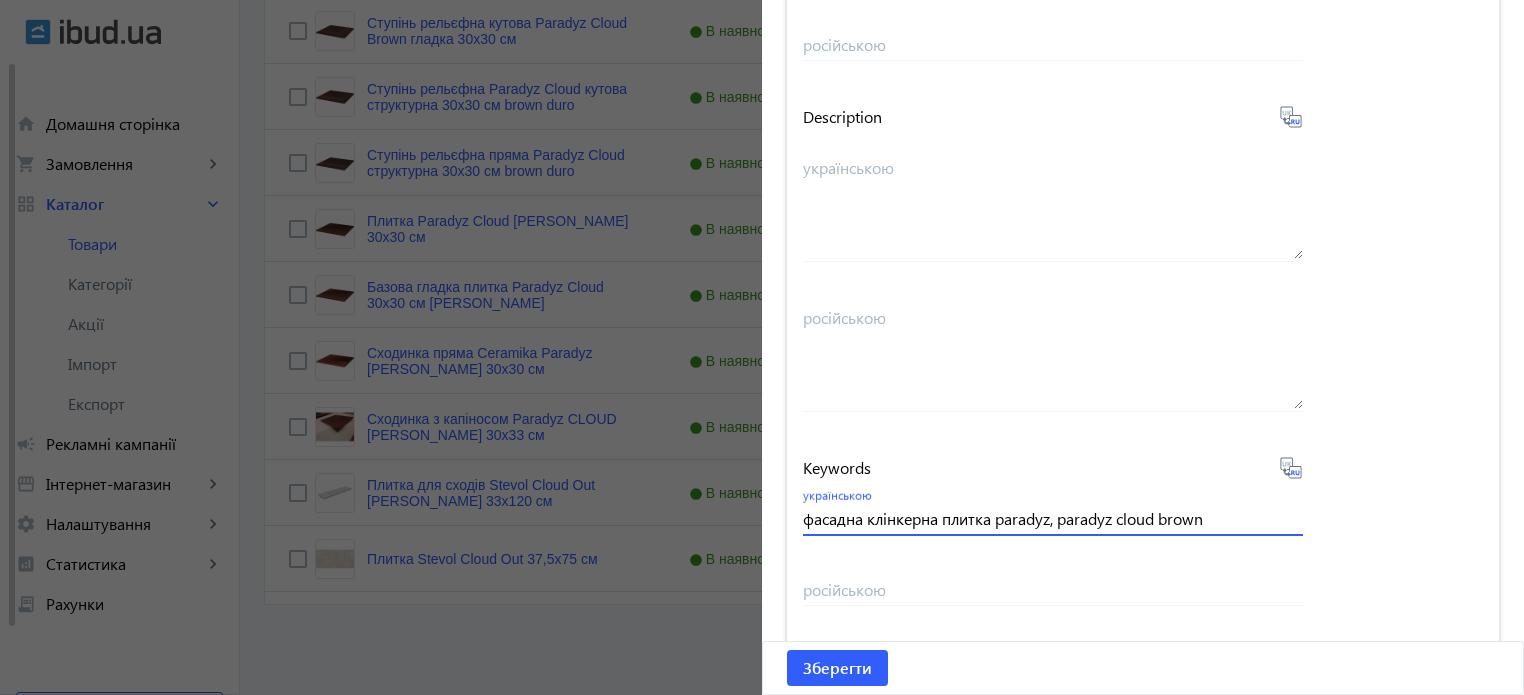 type on "фасадна клінкерна плитка paradyz, paradyz cloud brown" 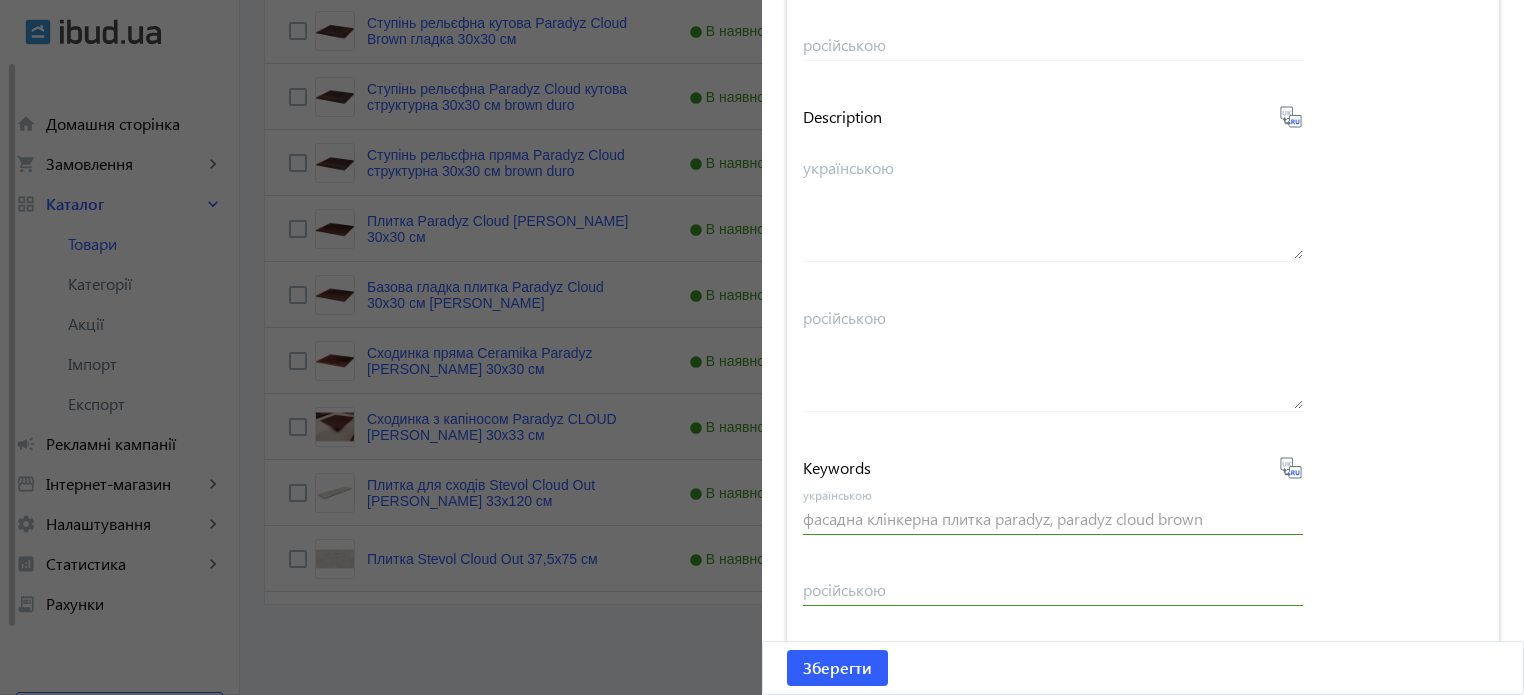 type on "фасадная клинкерная плитка paradyz, paradyz cloud brown" 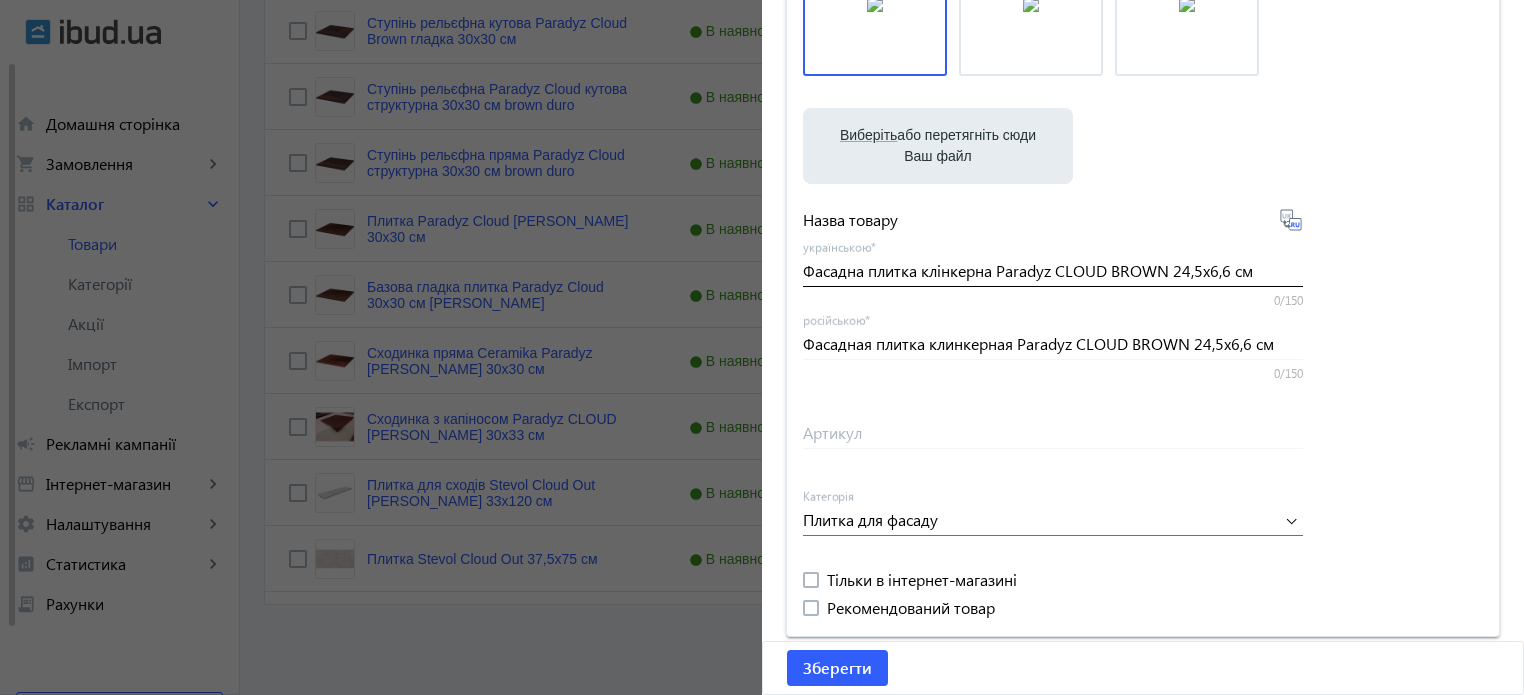 scroll, scrollTop: 57, scrollLeft: 0, axis: vertical 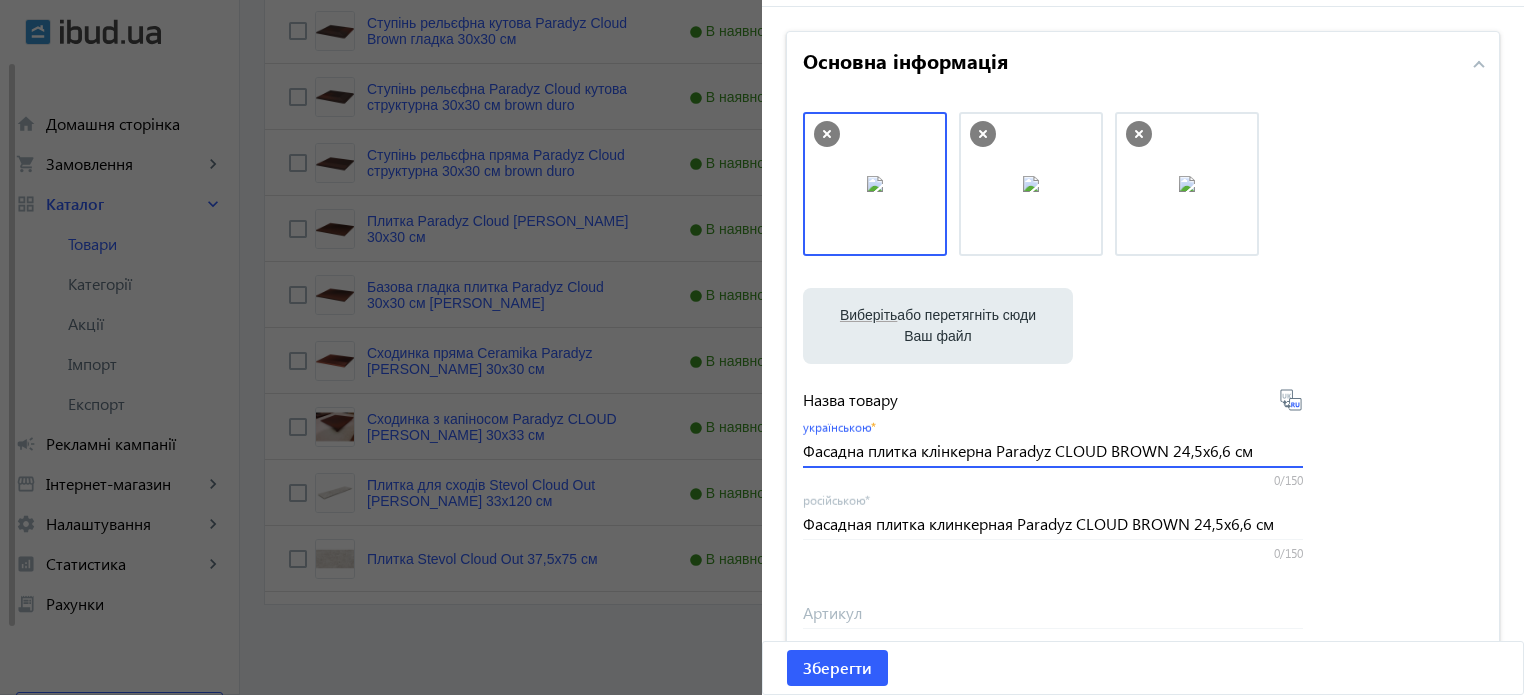 drag, startPoint x: 798, startPoint y: 445, endPoint x: 1361, endPoint y: 459, distance: 563.174 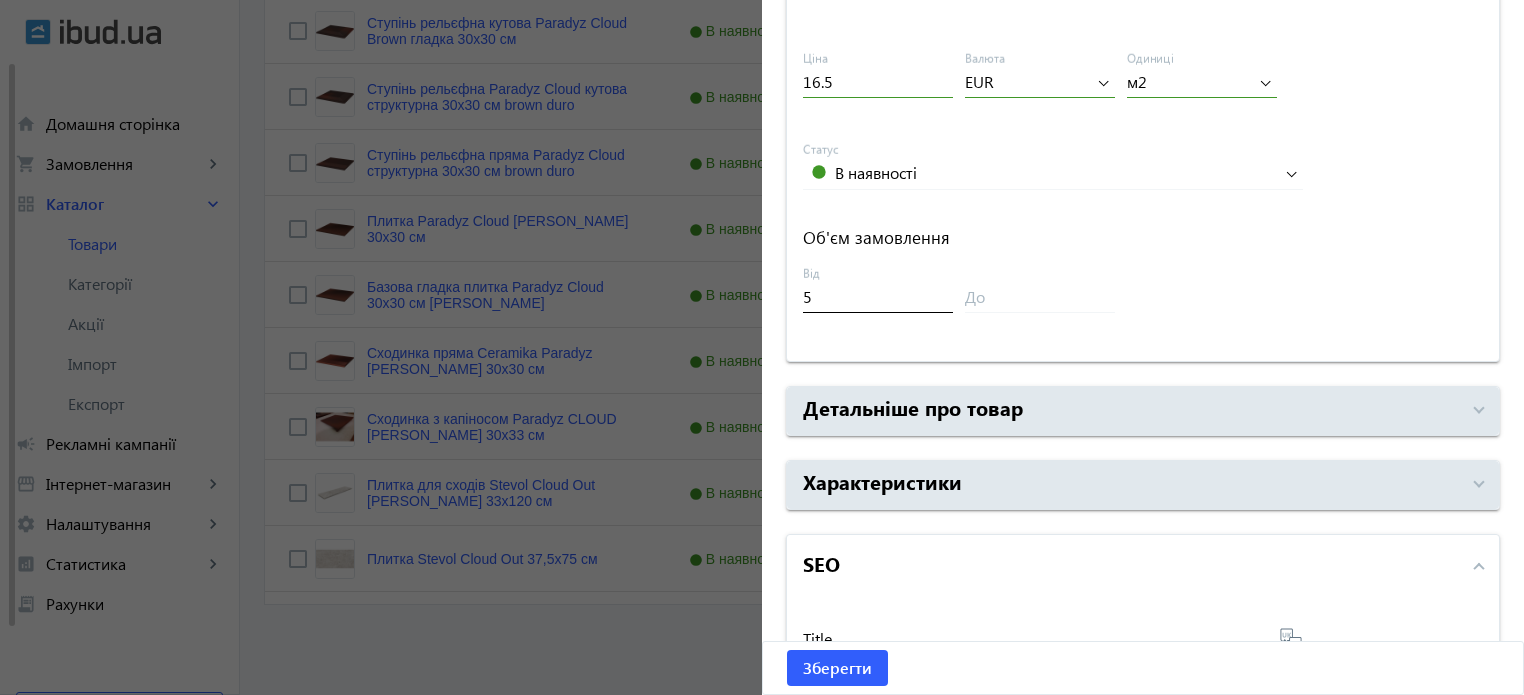 scroll, scrollTop: 1257, scrollLeft: 0, axis: vertical 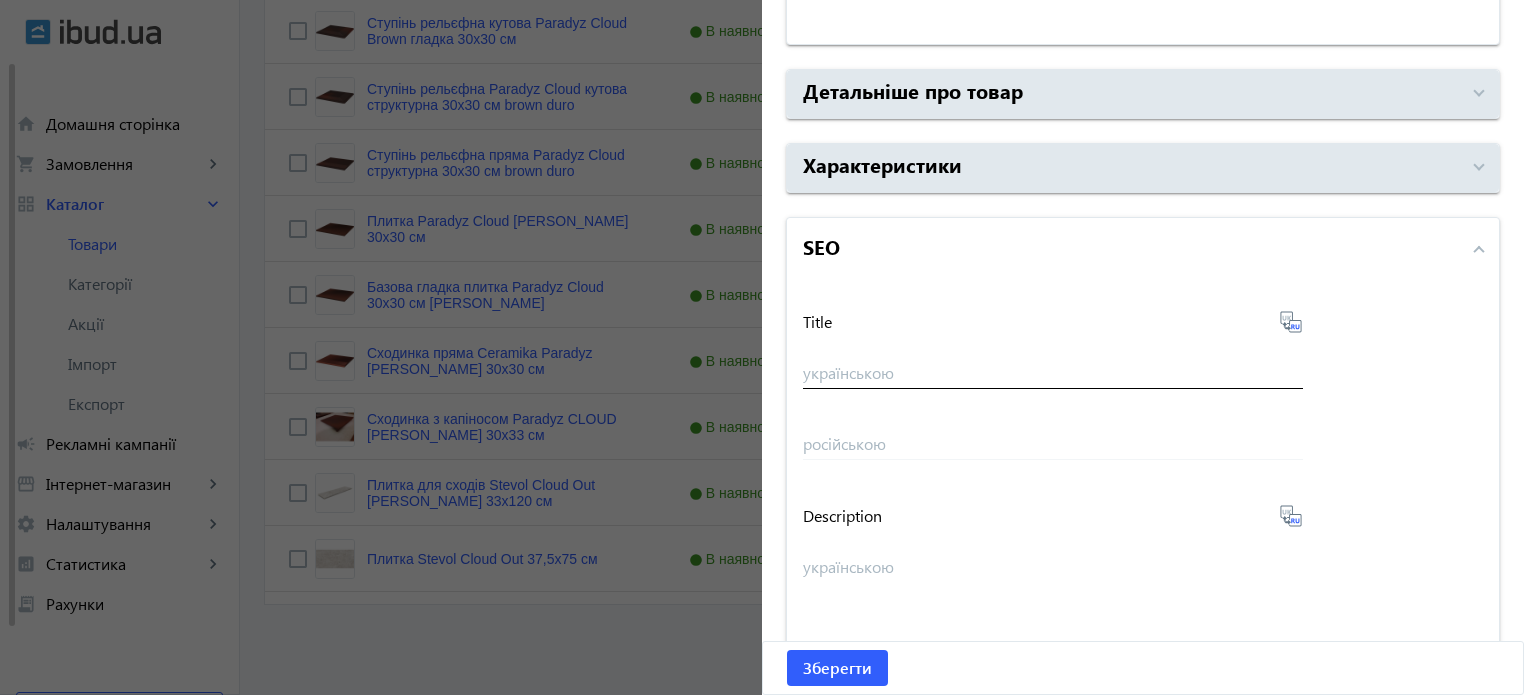 click on "українською" at bounding box center [1053, 372] 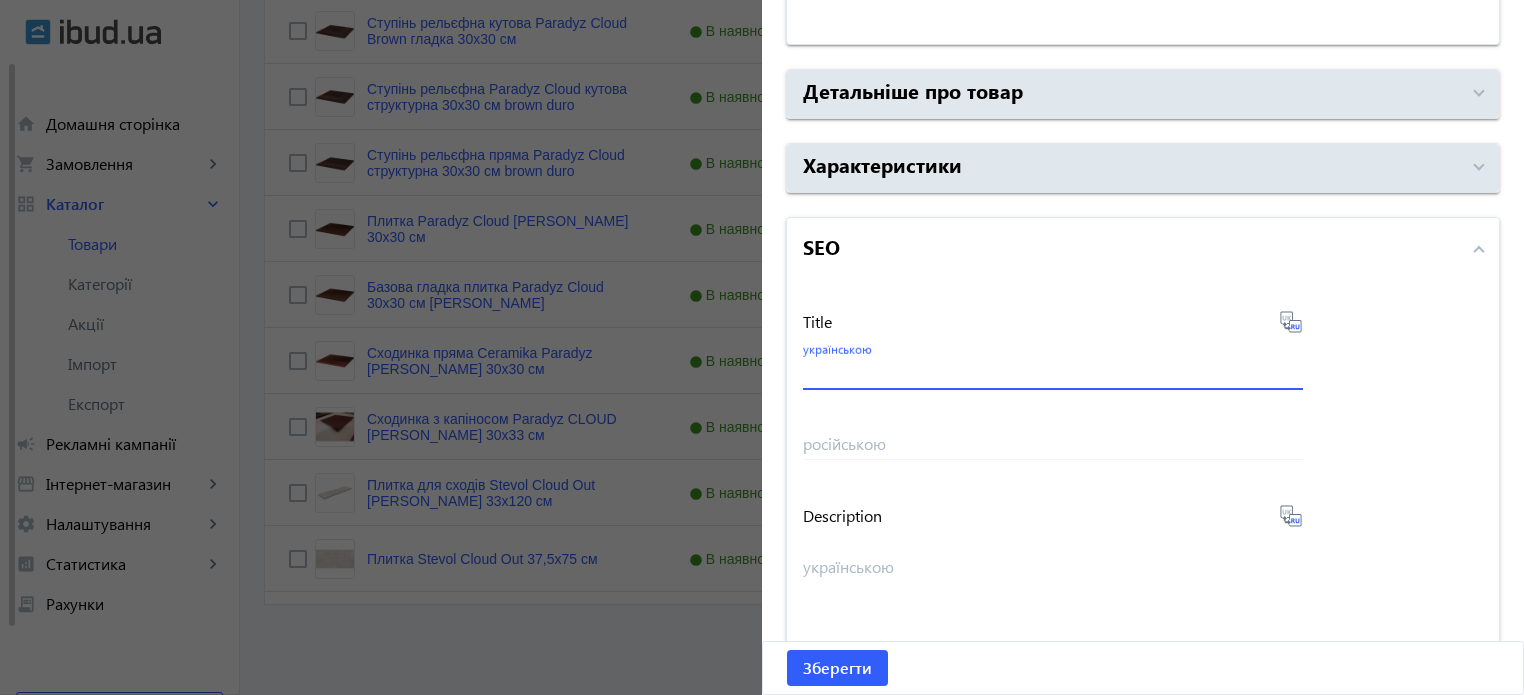 paste on "Фасадна плитка клінкерна Paradyz CLOUD BROWN 24,5x6,6 см" 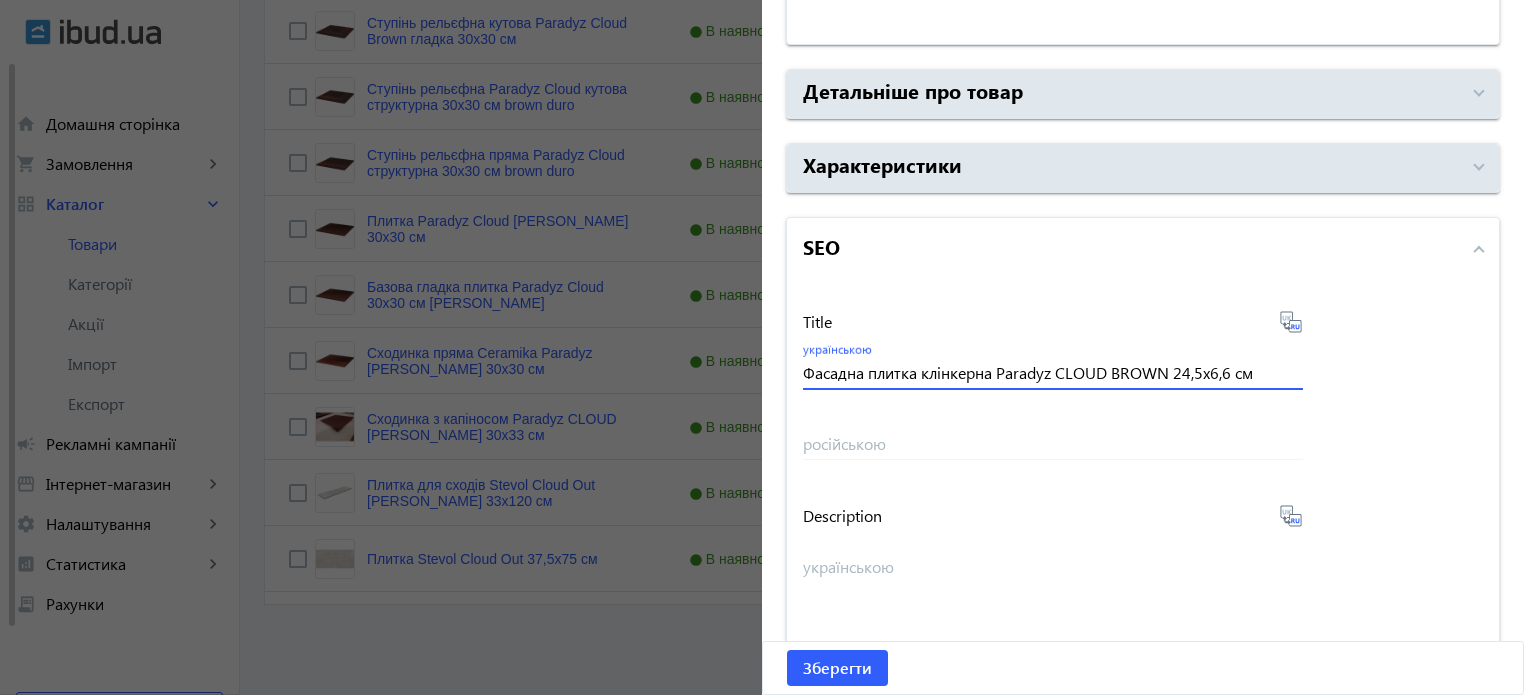 type on "Фасадна плитка клінкерна Paradyz CLOUD BROWN 24,5x6,6 см" 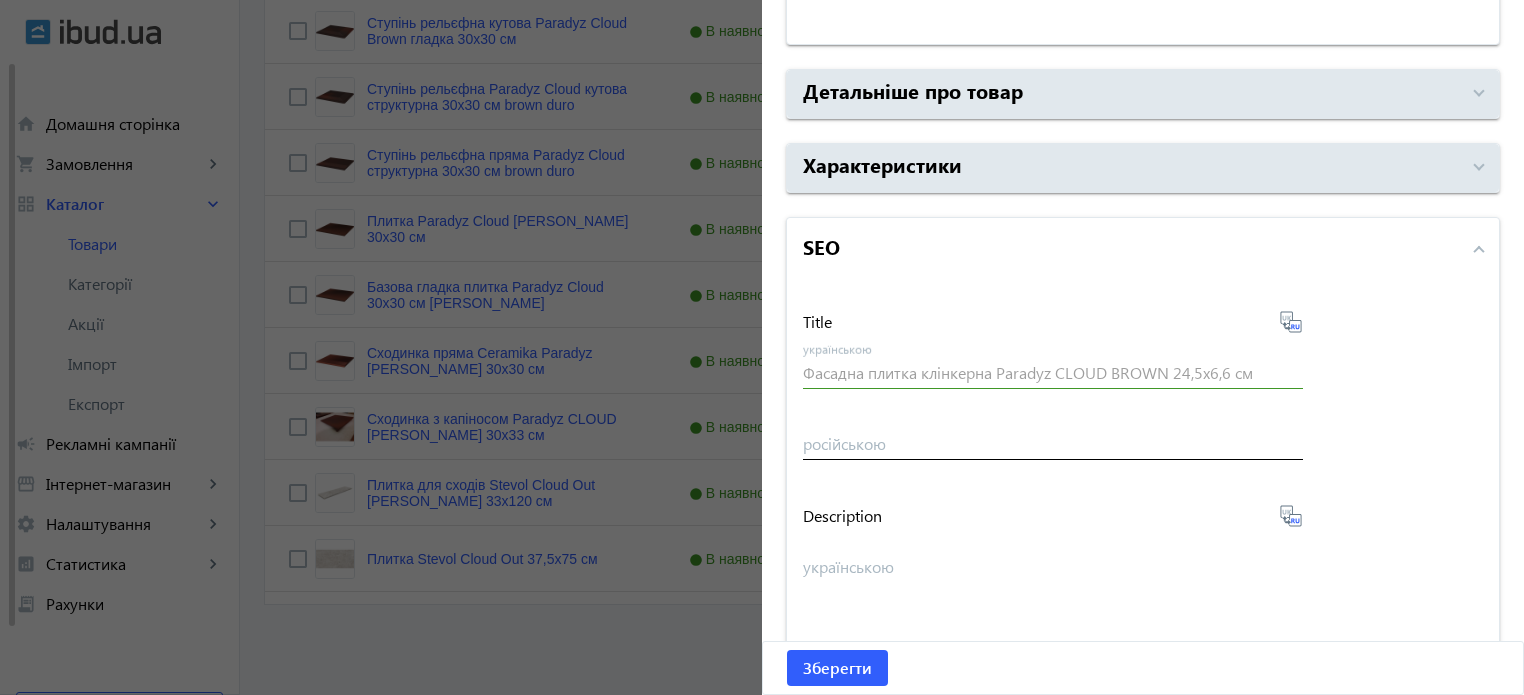 type on "Фасадная клинкерная плитка Paradyz CLOUD BROWN 24,5x6,6 см" 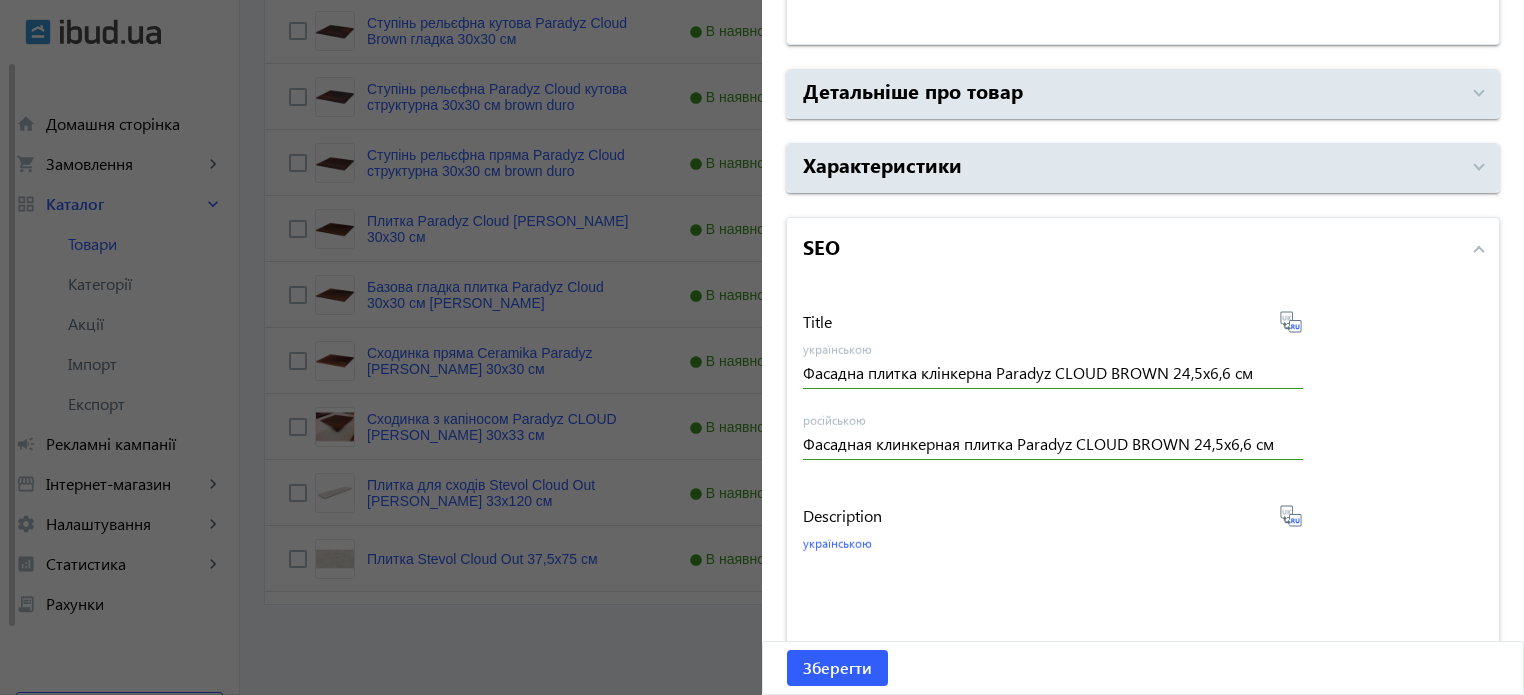 click on "українською" at bounding box center [1053, 606] 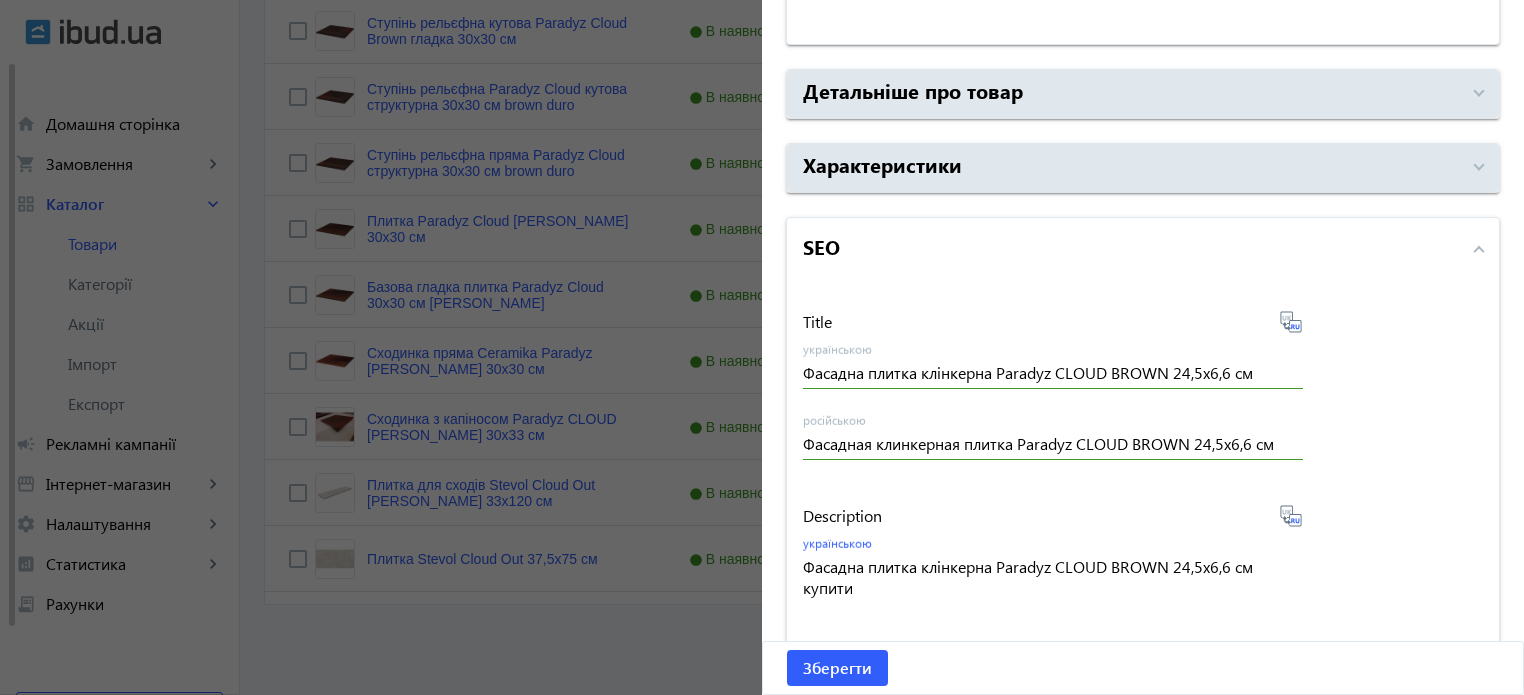 type on "Фасадна плитка клінкерна Paradyz CLOUD BROWN 24,5x6,6 см купити" 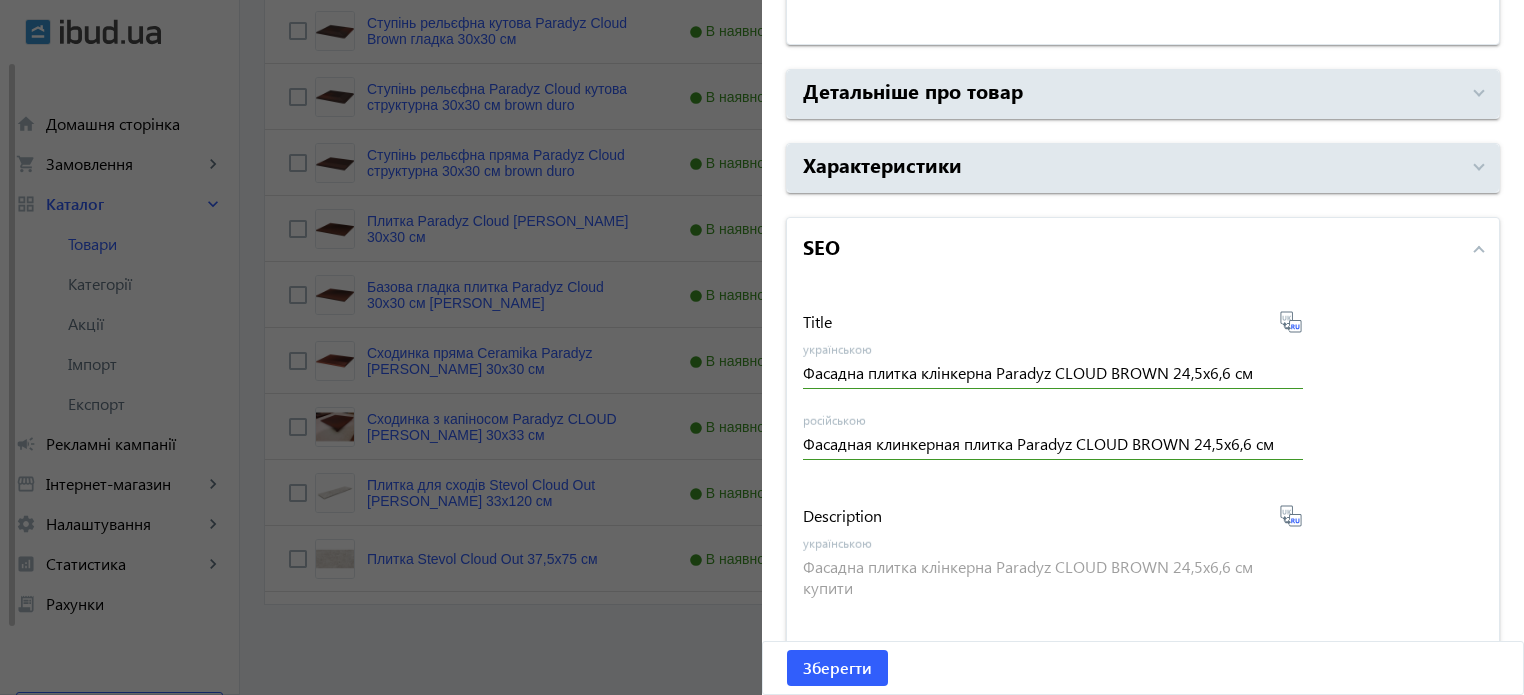 type on "Фасадная клинкерная плитка Paradyz CLOUD BROWN 24,5x6,6 см купить" 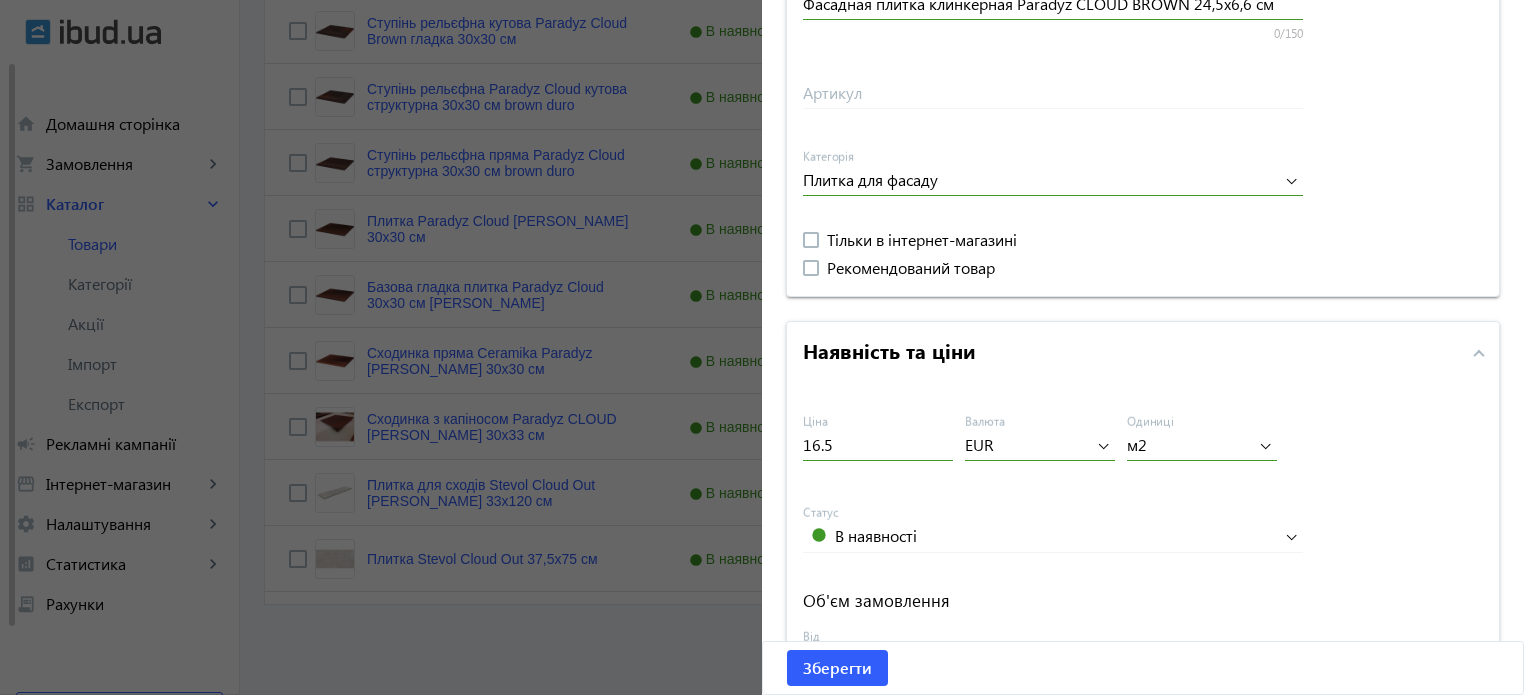scroll, scrollTop: 600, scrollLeft: 0, axis: vertical 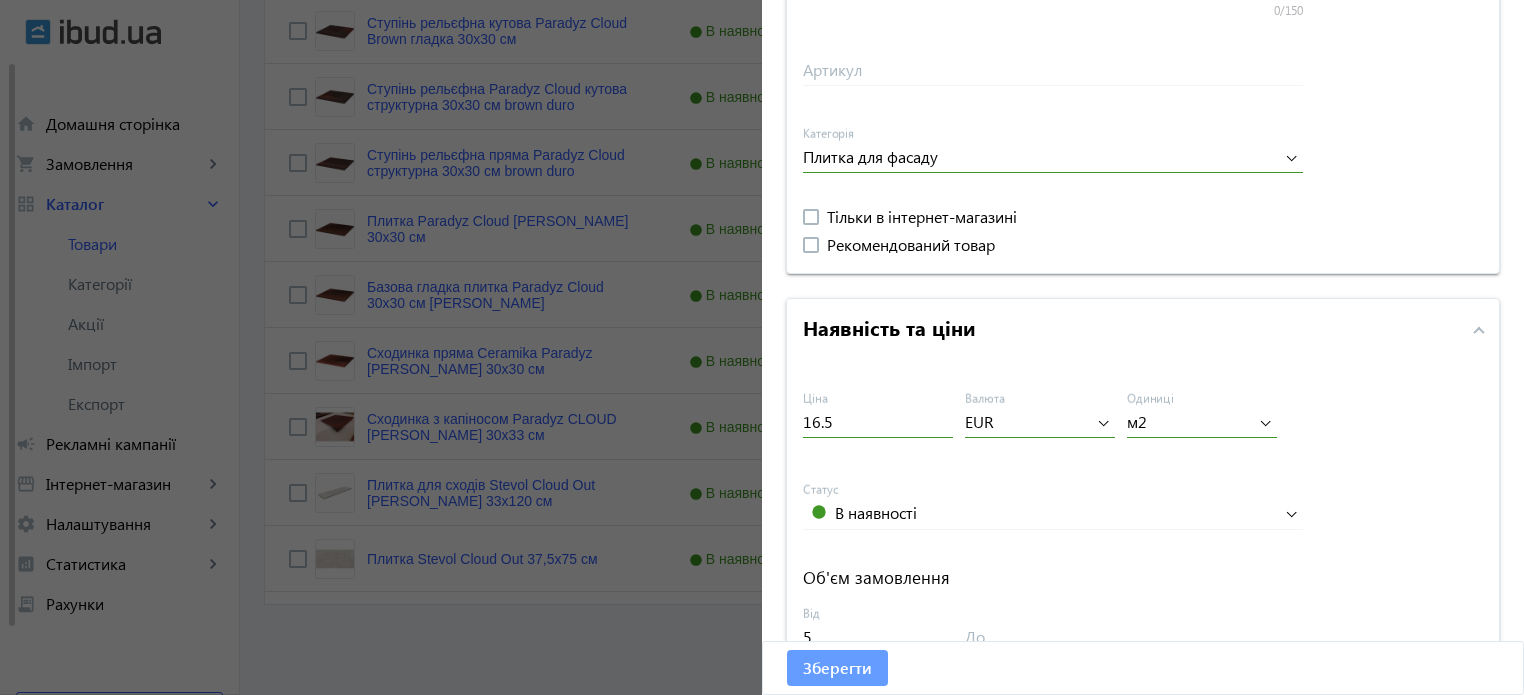 click on "Зберегти" 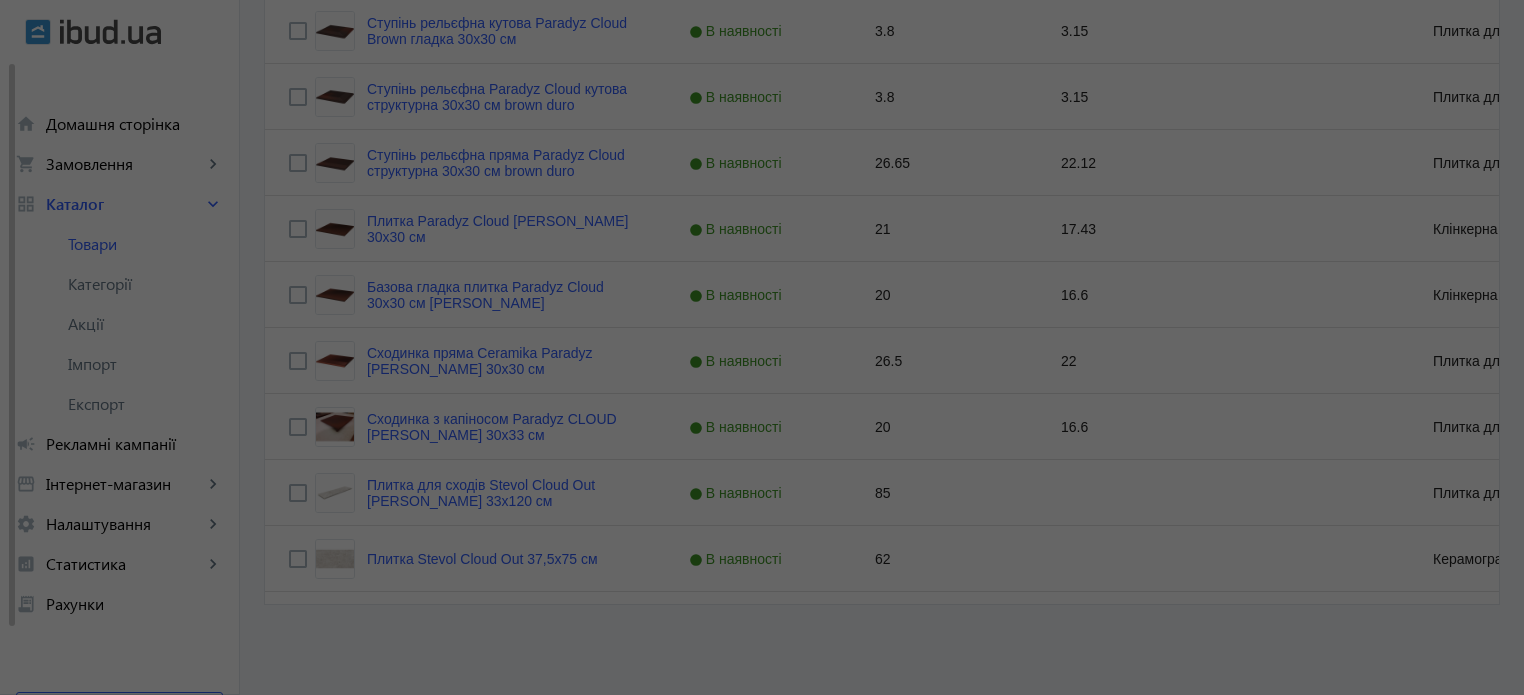 scroll, scrollTop: 0, scrollLeft: 0, axis: both 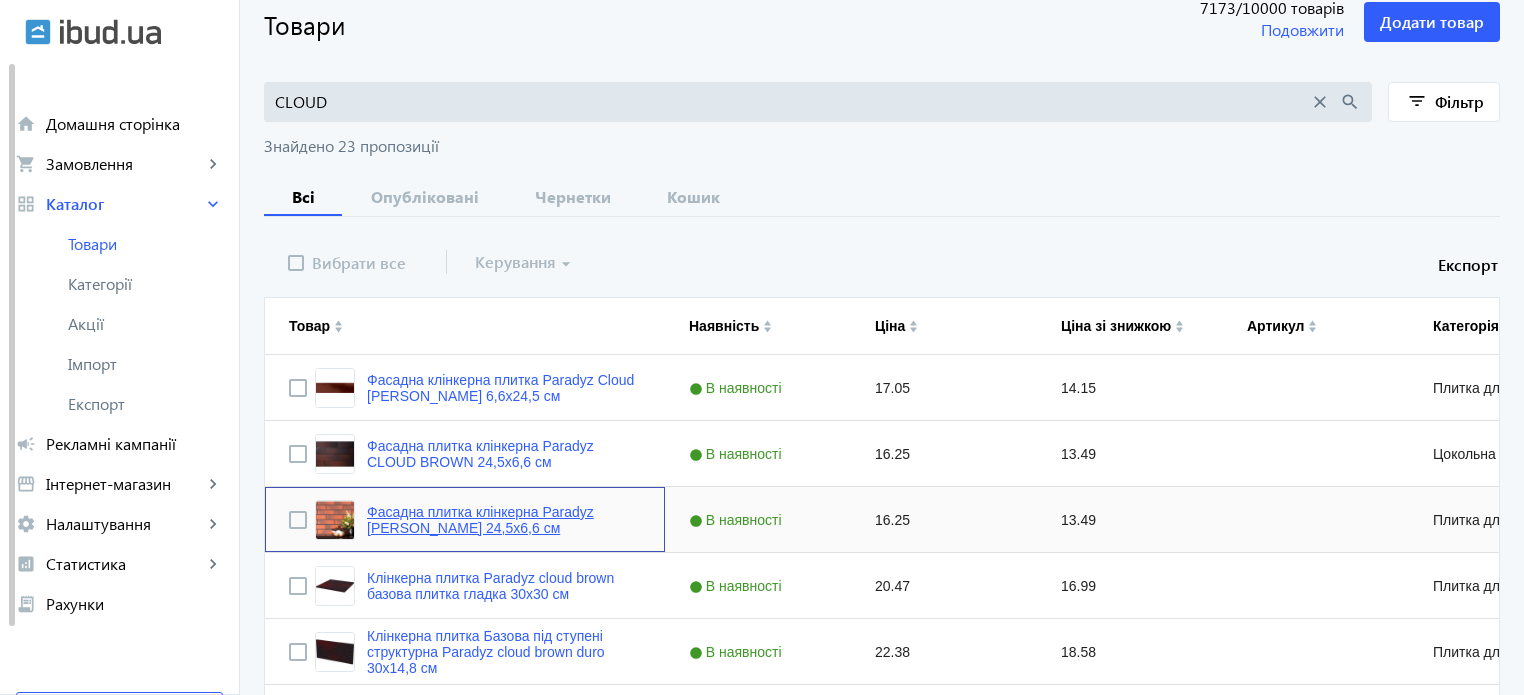 click on "Фасадна плитка клінкерна Paradyz [PERSON_NAME] 24,5x6,6 см" 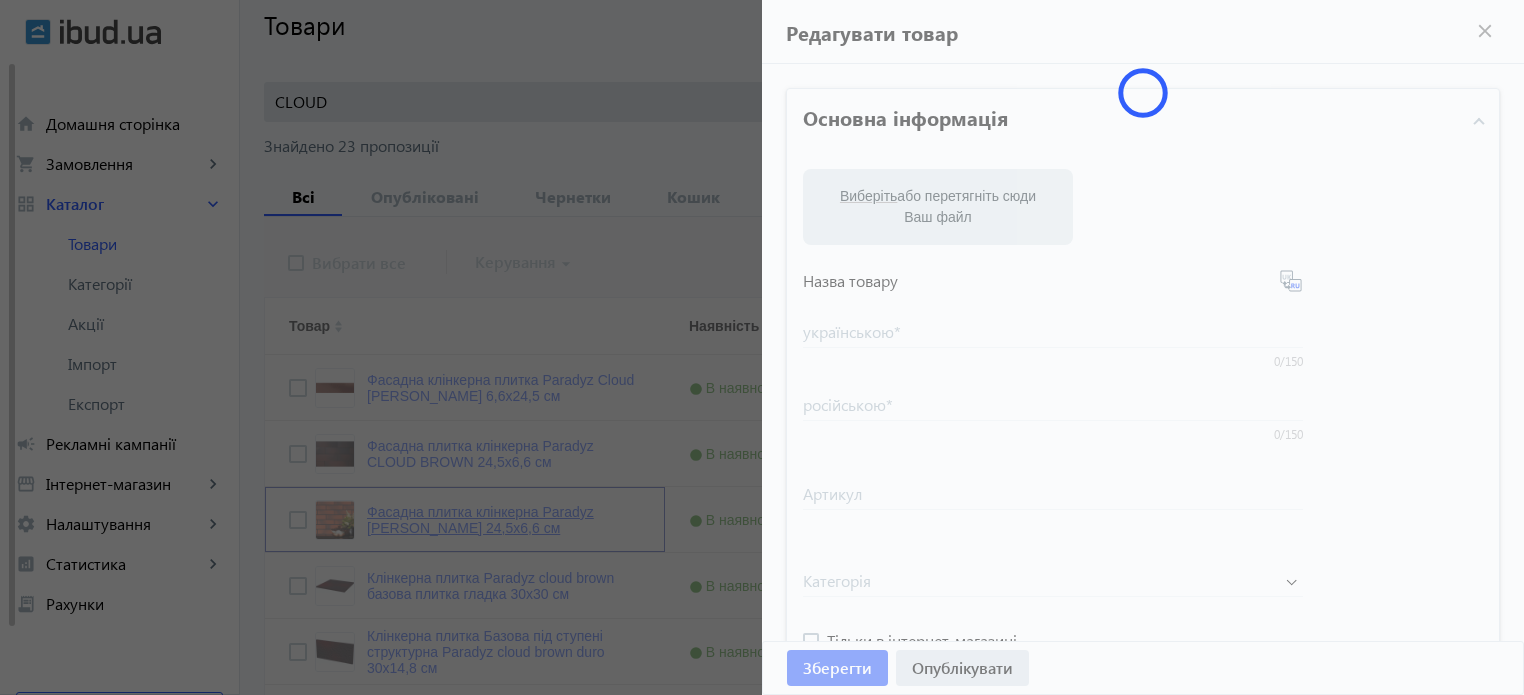 type on "Фасадна плитка клінкерна Paradyz [PERSON_NAME] 24,5x6,6 см" 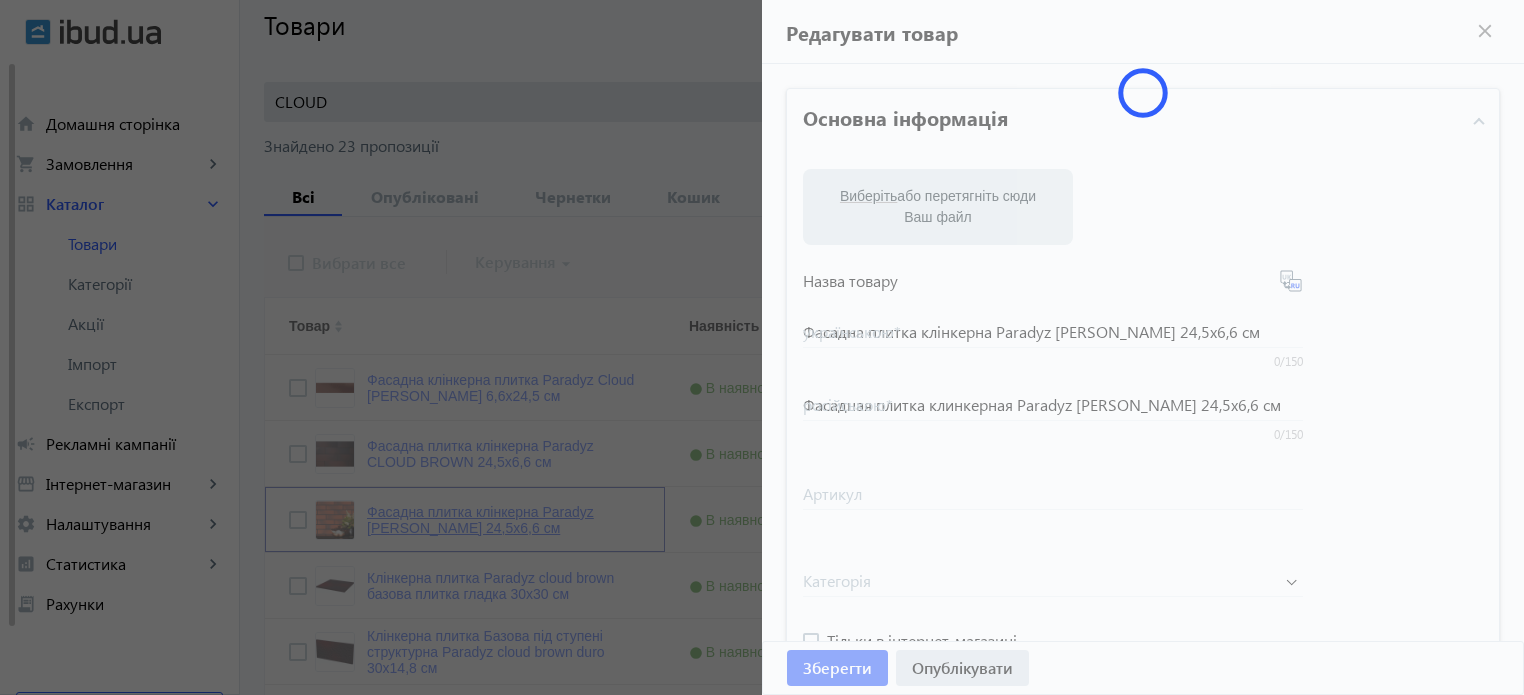 type on "16.25" 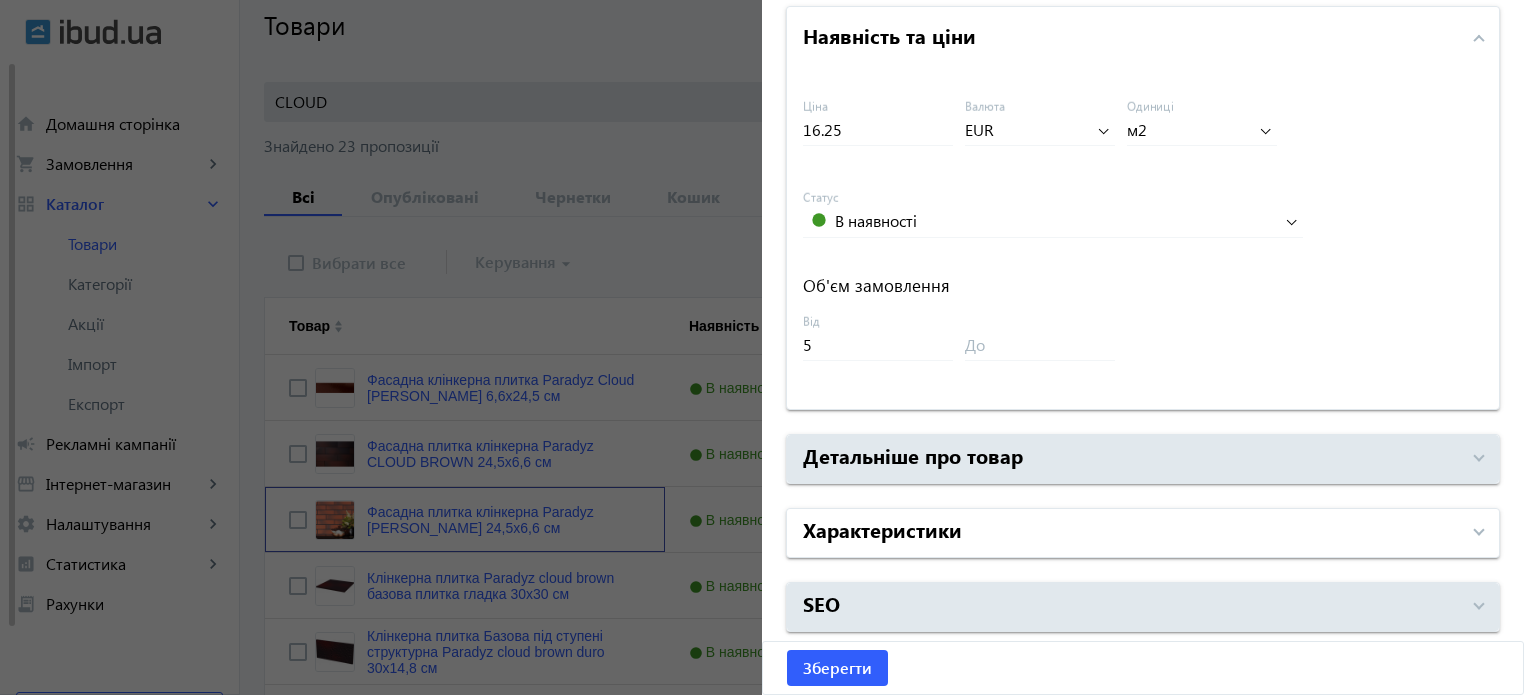 scroll, scrollTop: 892, scrollLeft: 0, axis: vertical 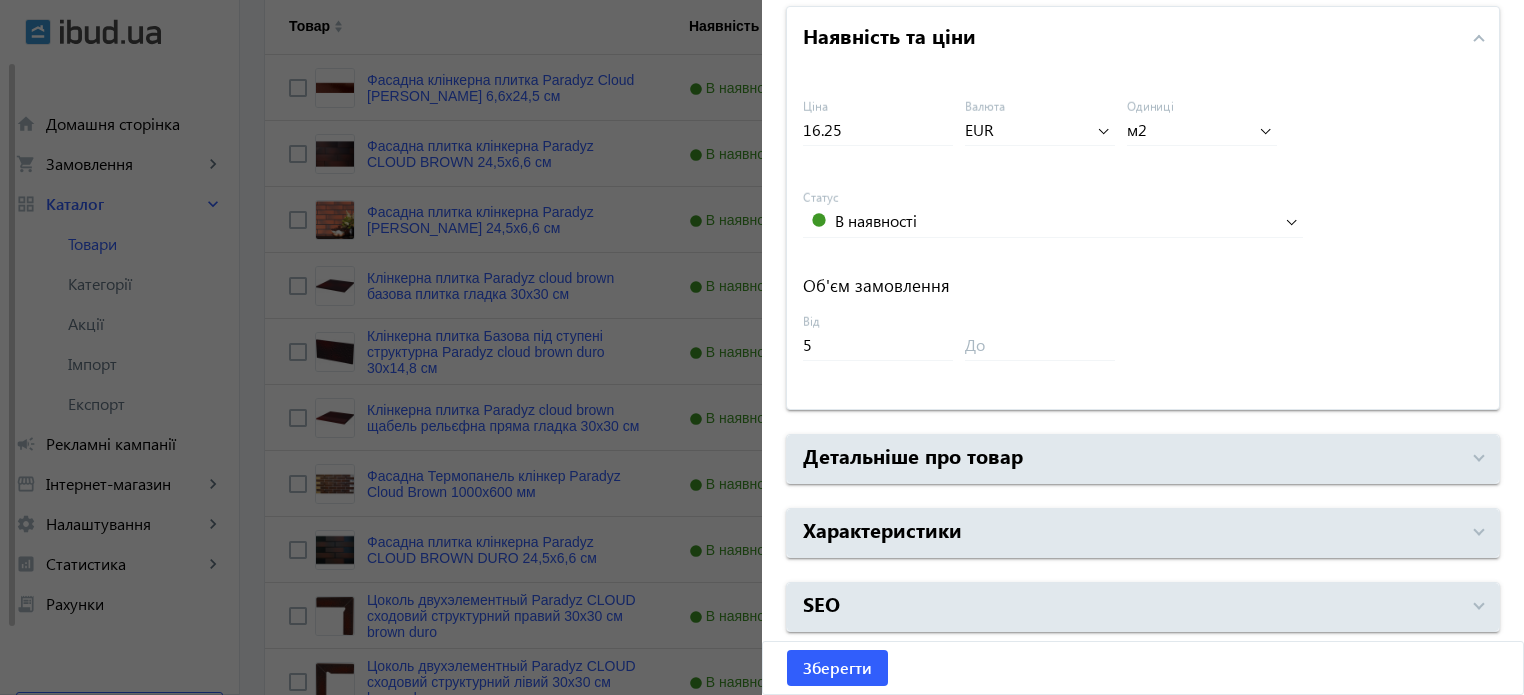 click on "Основна інформація Виберіть  або перетягніть сюди Ваш файл 1474963313-klinker-paradyz-CLOUD-[PERSON_NAME].jpg 1474963313-klinker-paradyz-CLOUD-[PERSON_NAME].jpg 122 KB 5d79fcaaa41638403-1568275591_14015_phpsnyl6l.jpg 5d79fcaaa41638403-1568275591_14015_phpsnyl6l.jpg 222 KB 1460719465-IMG_0397.jpg 1460719465-IMG_0397.jpg 331 KB Назва товару
Фасадна плитка клінкерна Paradyz [PERSON_NAME] 24,5x6,6 см українською  * 0/150 Фасадная плитка клинкерная Paradyz [PERSON_NAME] 24,5x6,6 см російською  * 0/150 Артикул Плитка для фасаду Категорія   Тільки в інтернет-магазині   Рекомендований товар Наявність та ціни 16.25 Ціна EUR Валюта м2 Одиниці В наявності Статус Об'єм замовлення 5 від до Детальніше про товар" 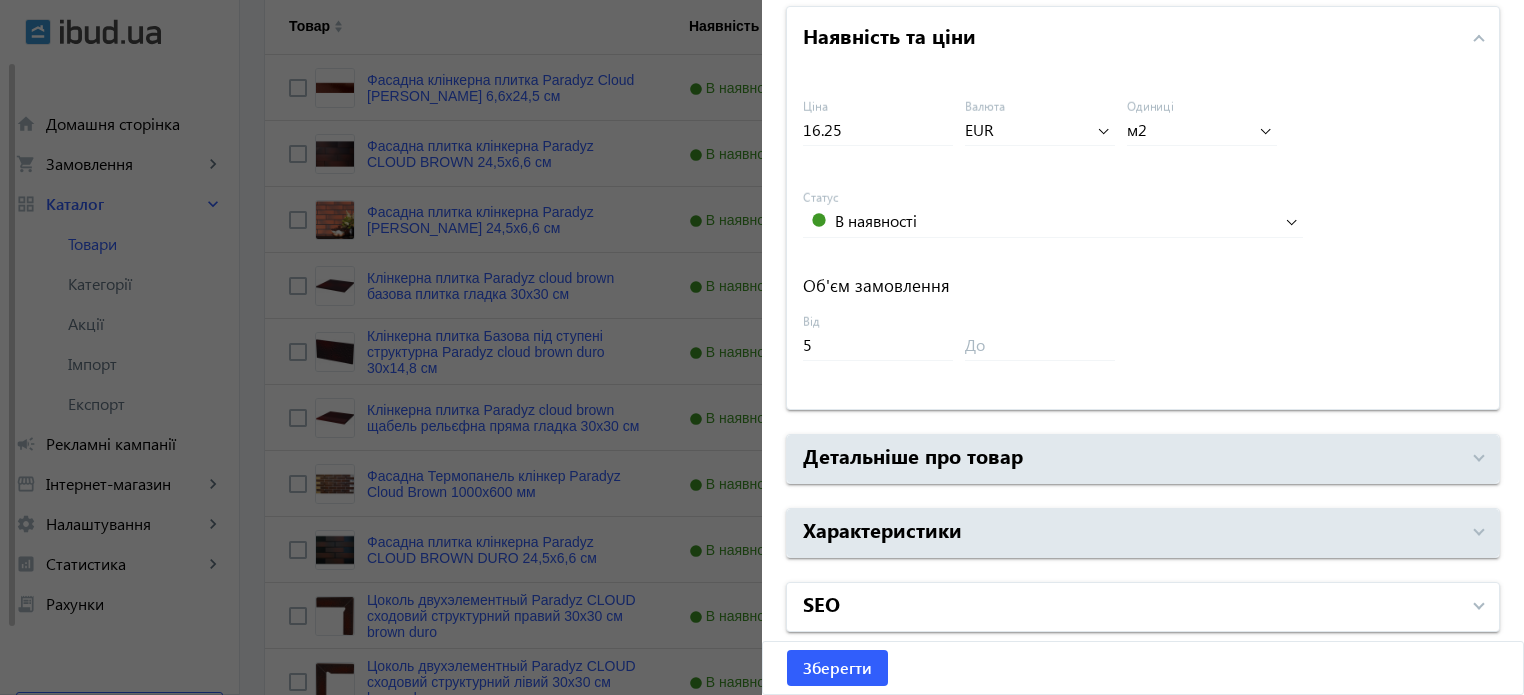 click on "SEO" at bounding box center (821, 603) 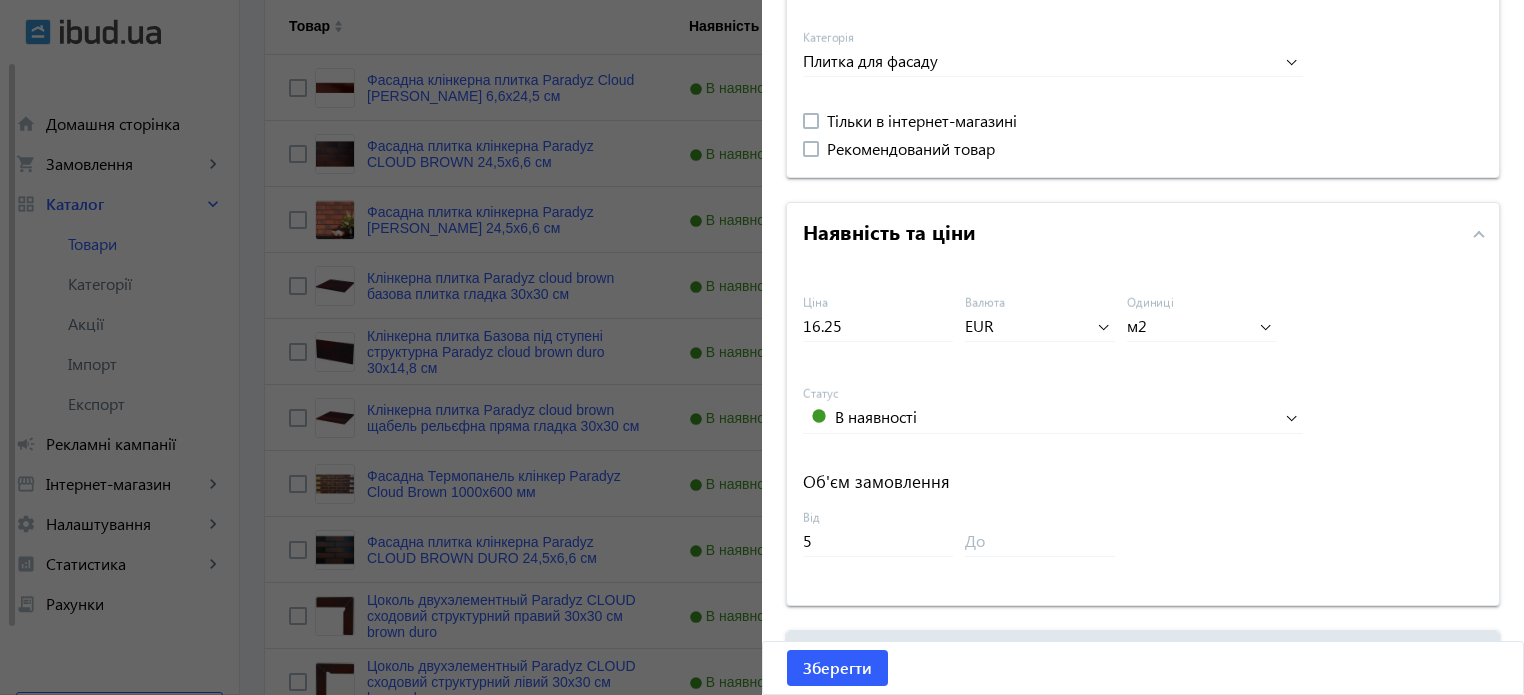 scroll, scrollTop: 657, scrollLeft: 0, axis: vertical 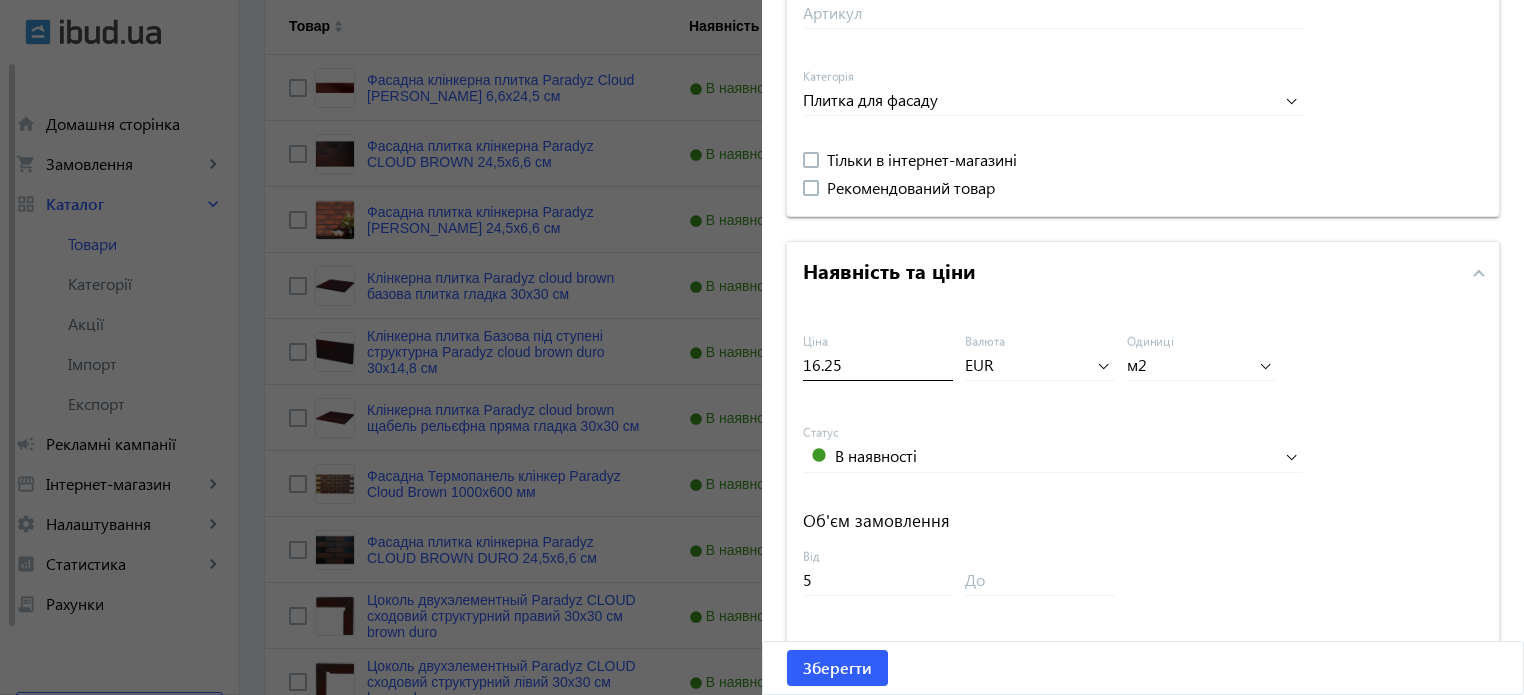 click on "16.25 Ціна" at bounding box center (878, 357) 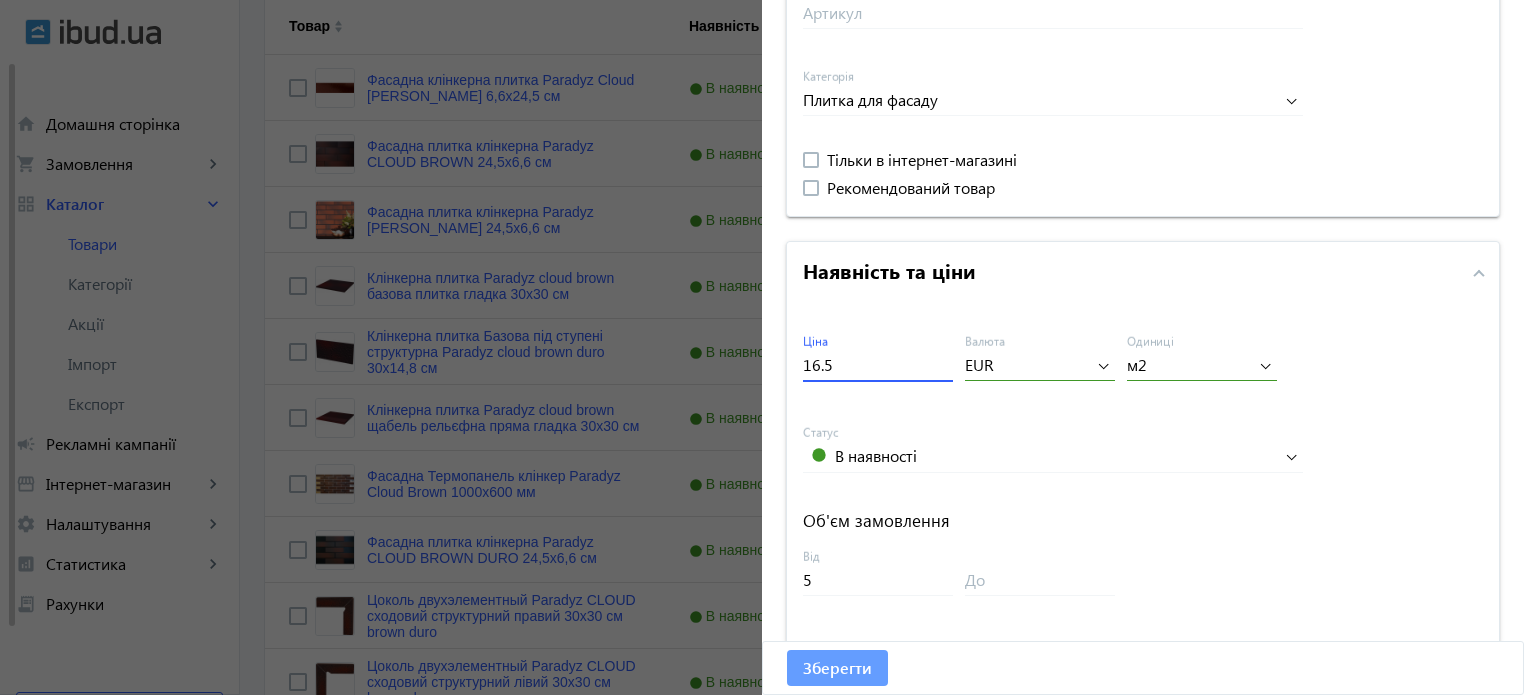 type on "16.5" 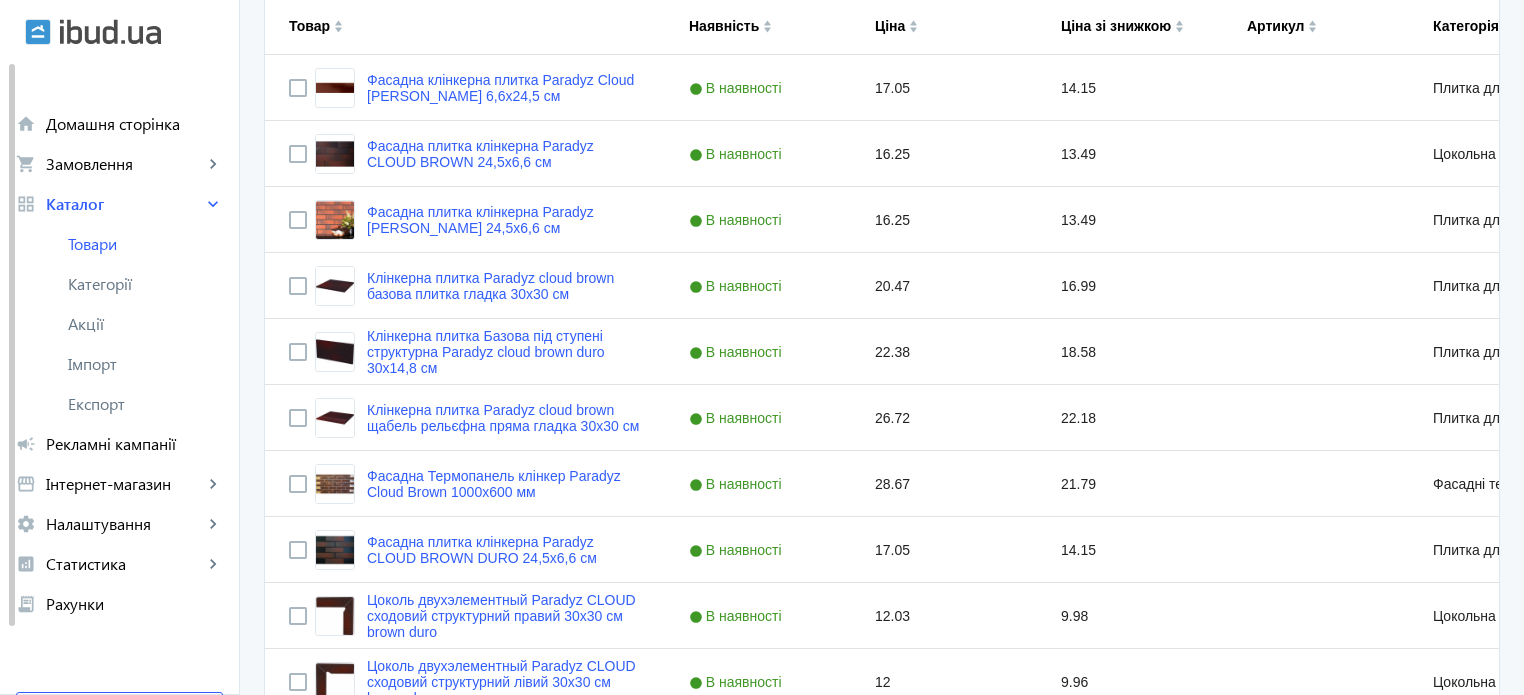 scroll, scrollTop: 0, scrollLeft: 0, axis: both 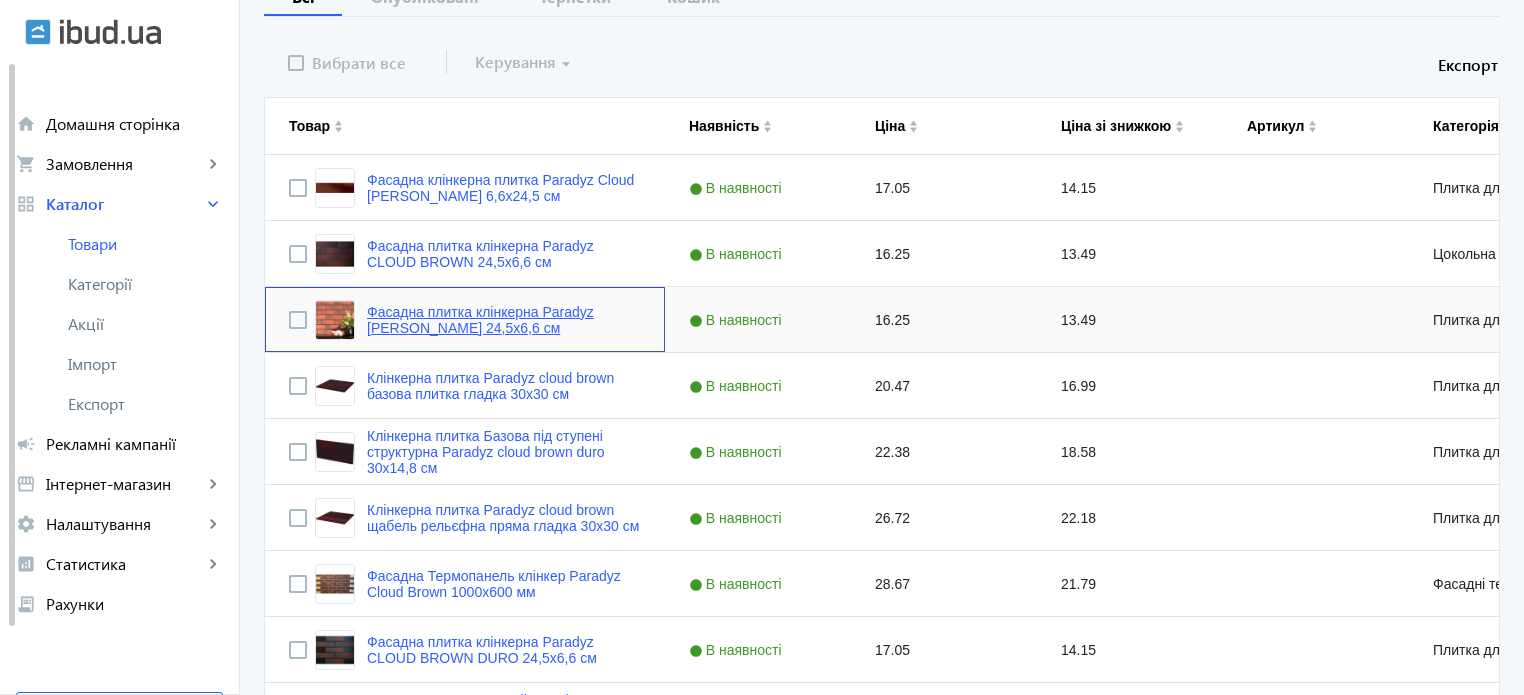 click on "Фасадна плитка клінкерна Paradyz [PERSON_NAME] 24,5x6,6 см" 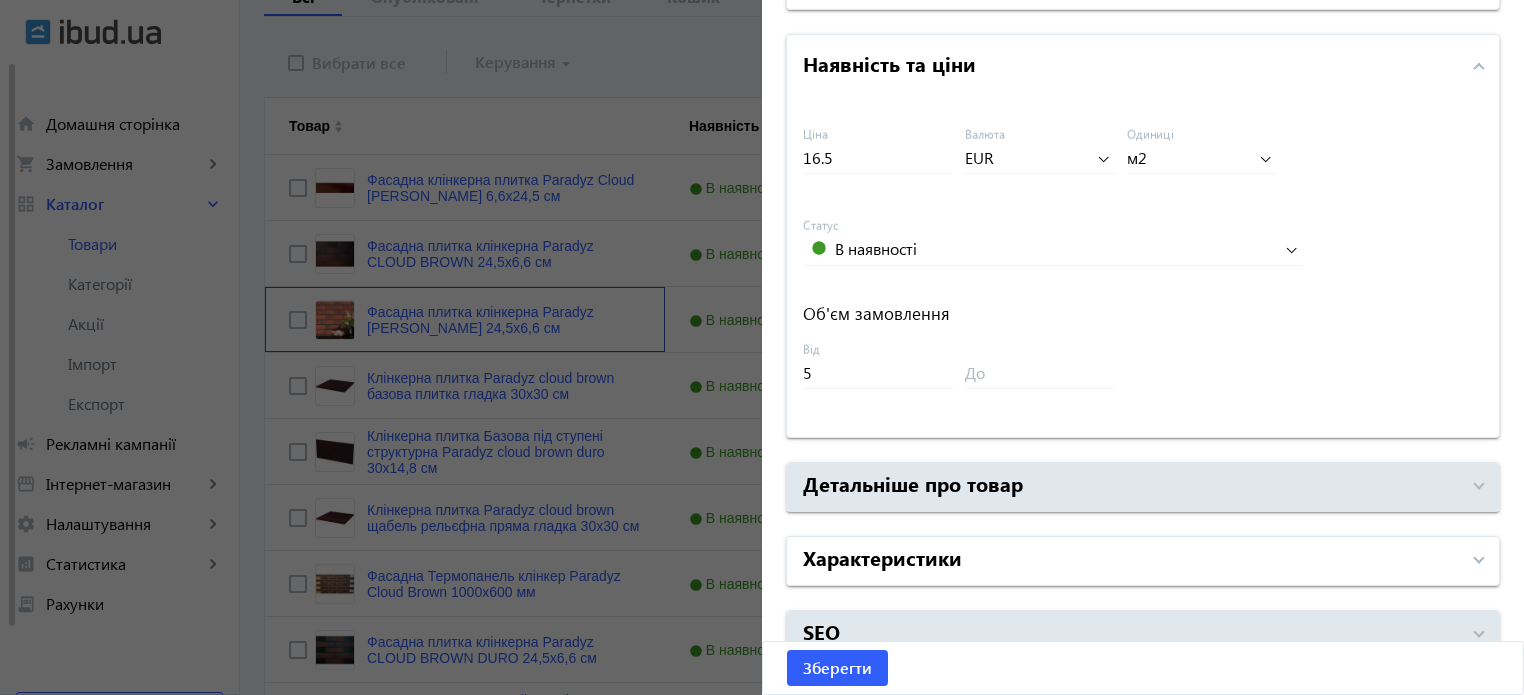 scroll, scrollTop: 892, scrollLeft: 0, axis: vertical 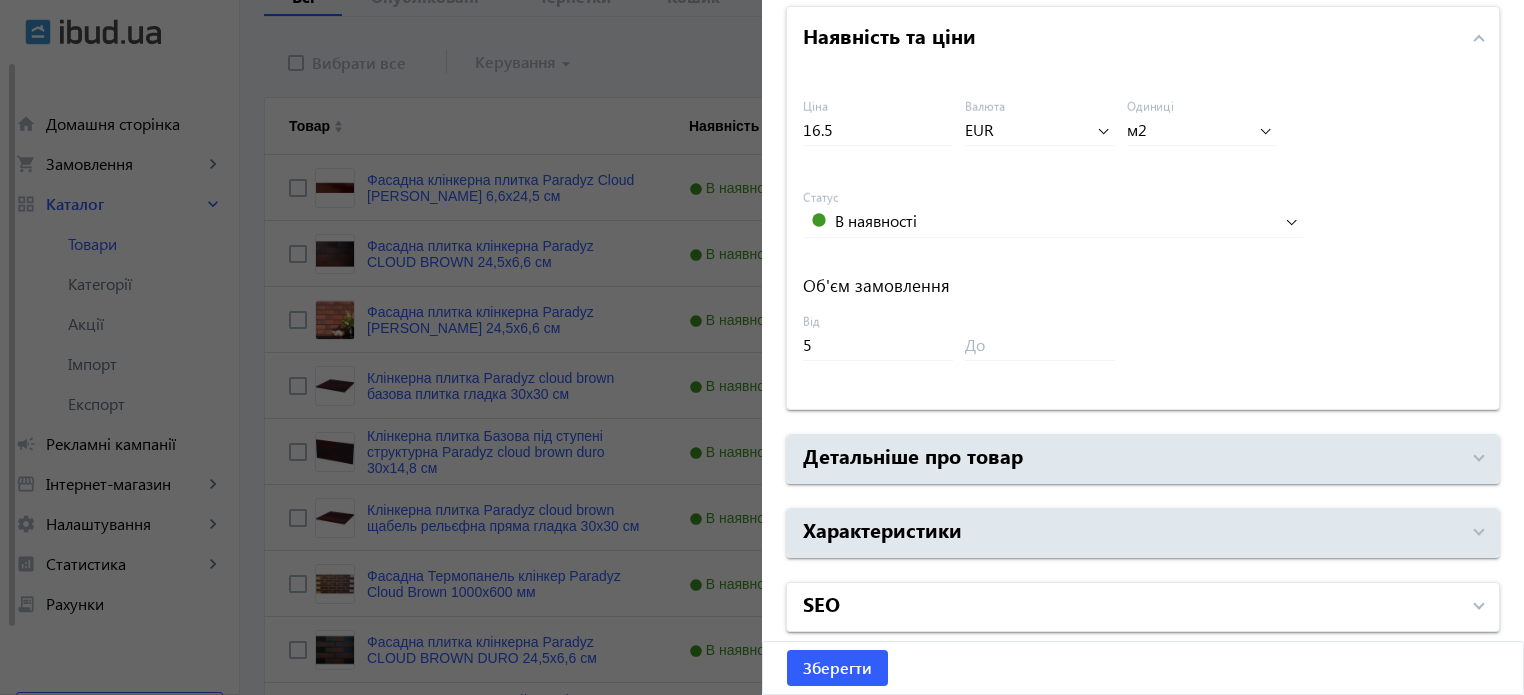 click on "SEO" at bounding box center (1131, 607) 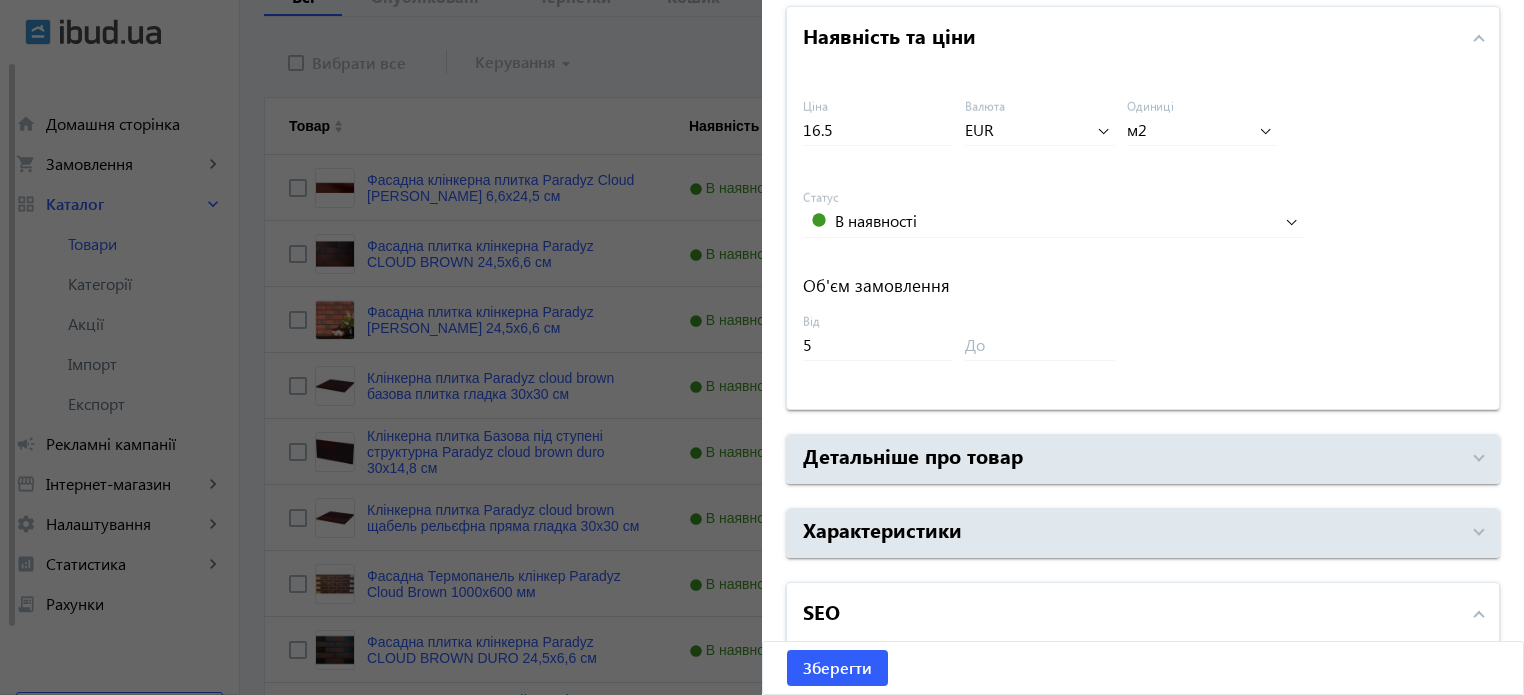 scroll, scrollTop: 1657, scrollLeft: 0, axis: vertical 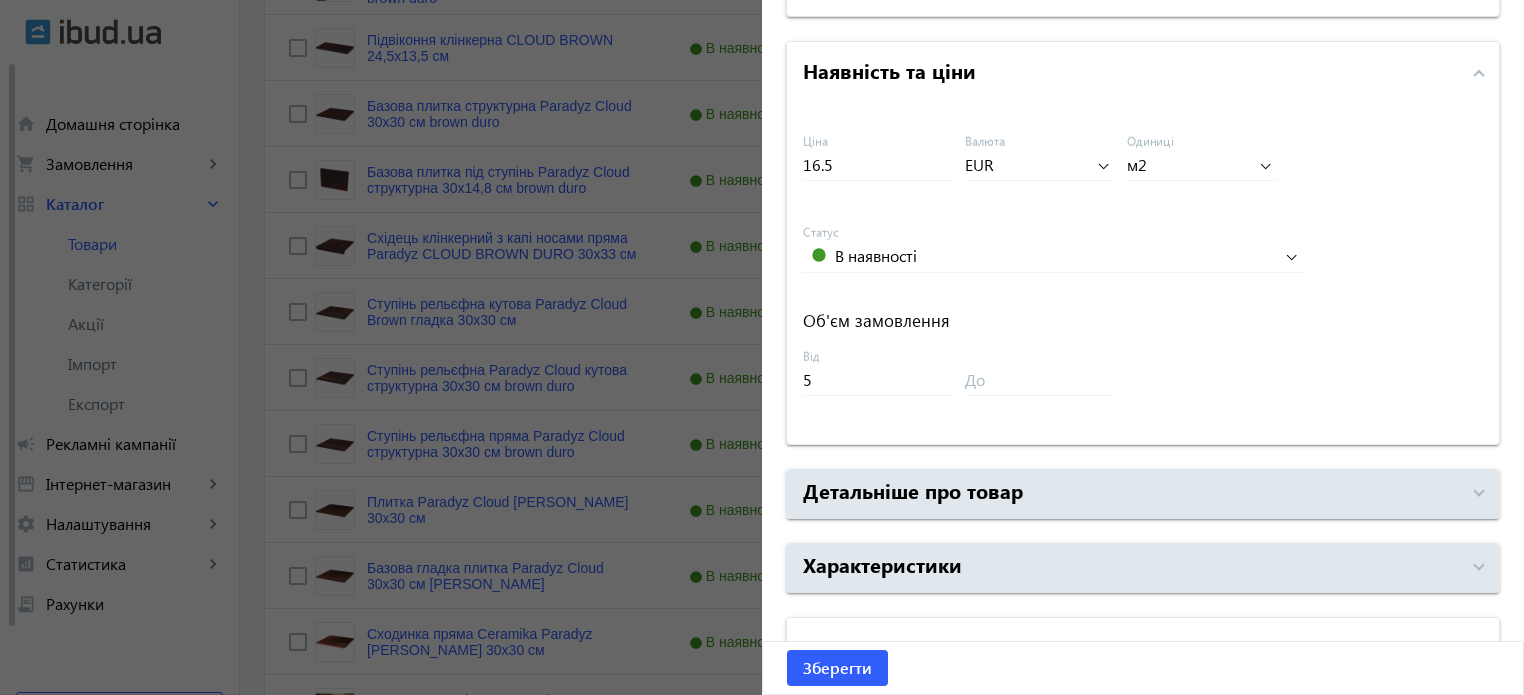 click 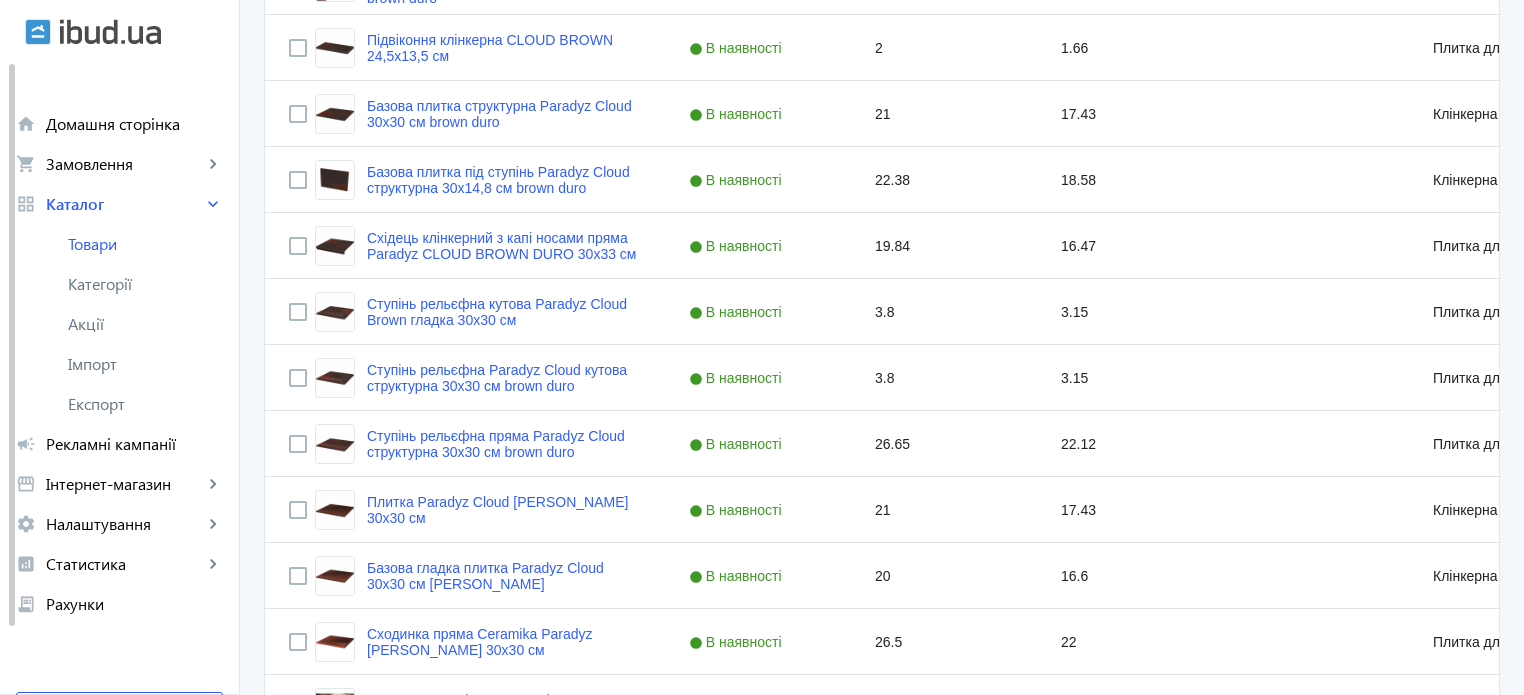 scroll, scrollTop: 371, scrollLeft: 0, axis: vertical 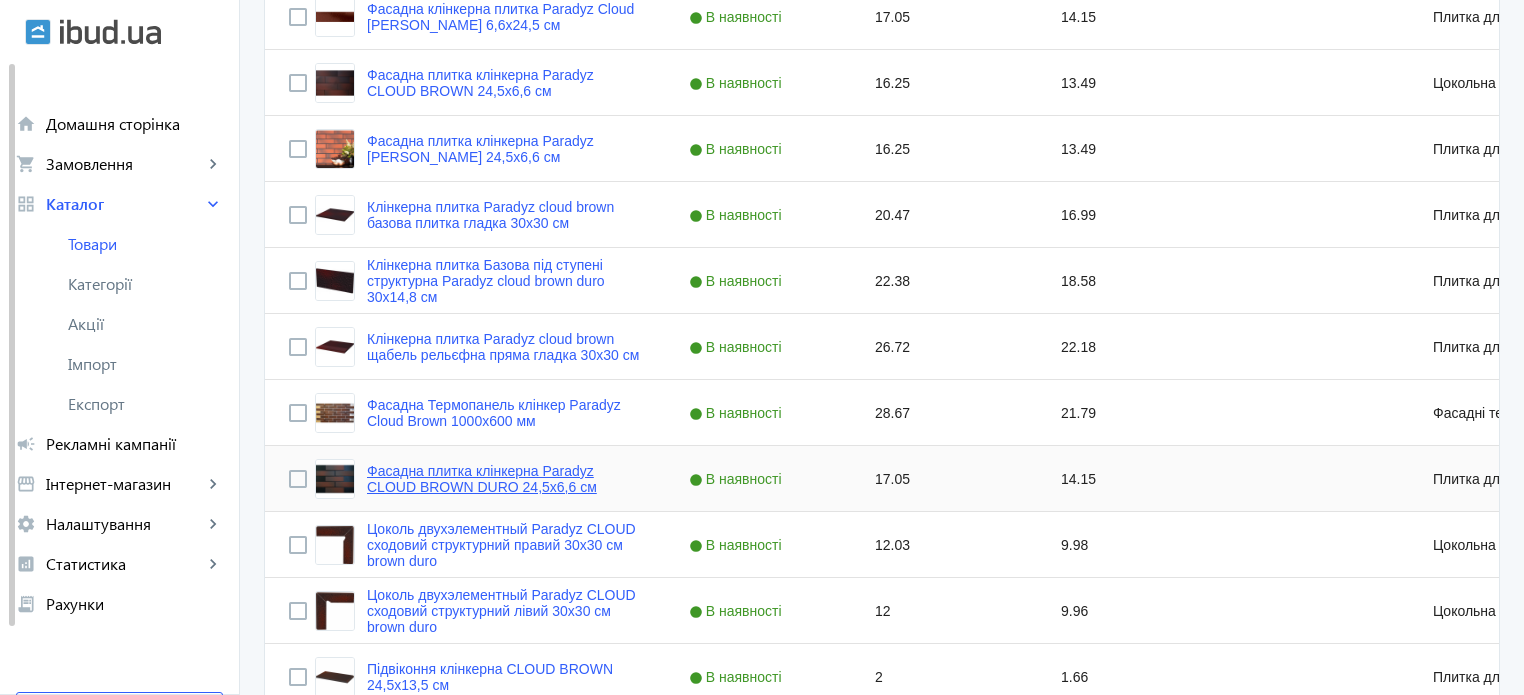 click on "Фасадна плитка клінкерна Paradyz CLOUD BROWN DURO 24,5x6,6 см" 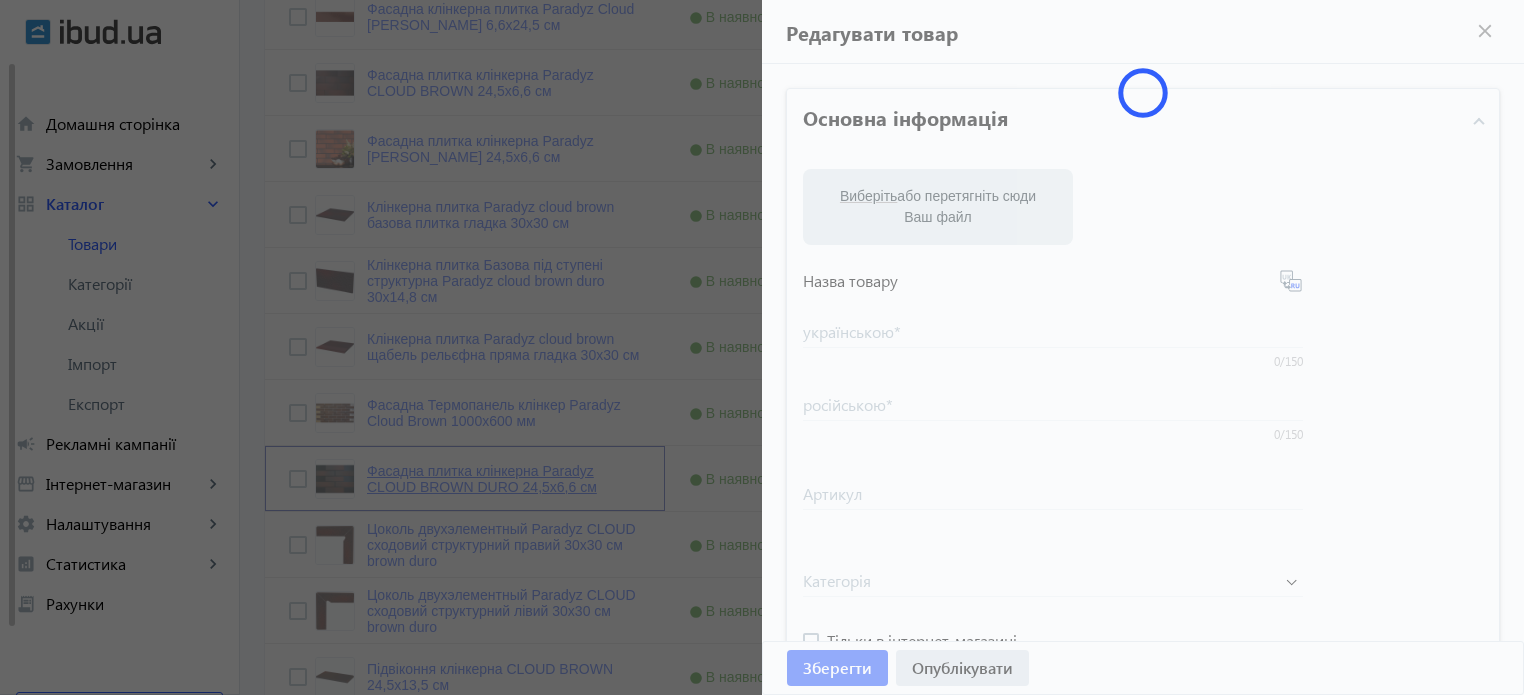 type on "Фасадна плитка клінкерна Paradyz CLOUD BROWN DURO 24,5x6,6 см" 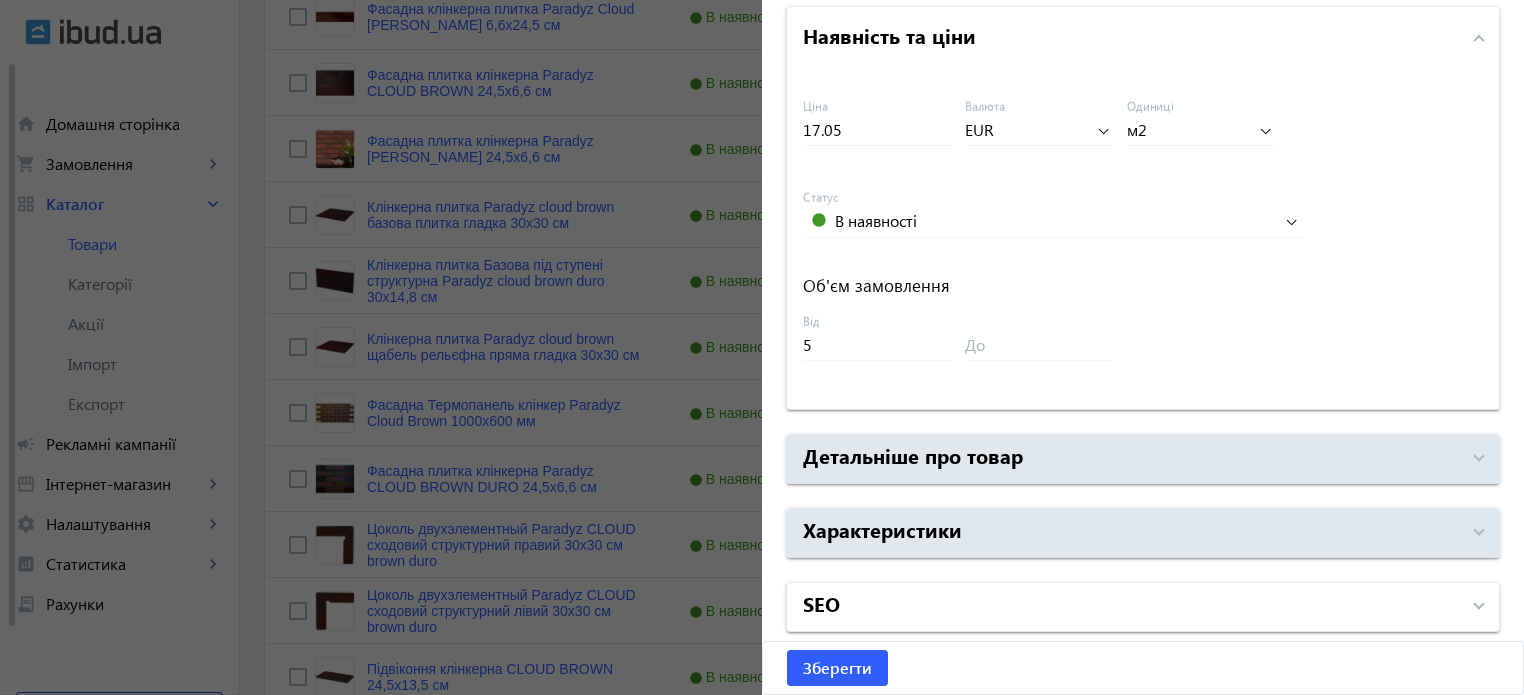 click on "SEO" at bounding box center (1131, 607) 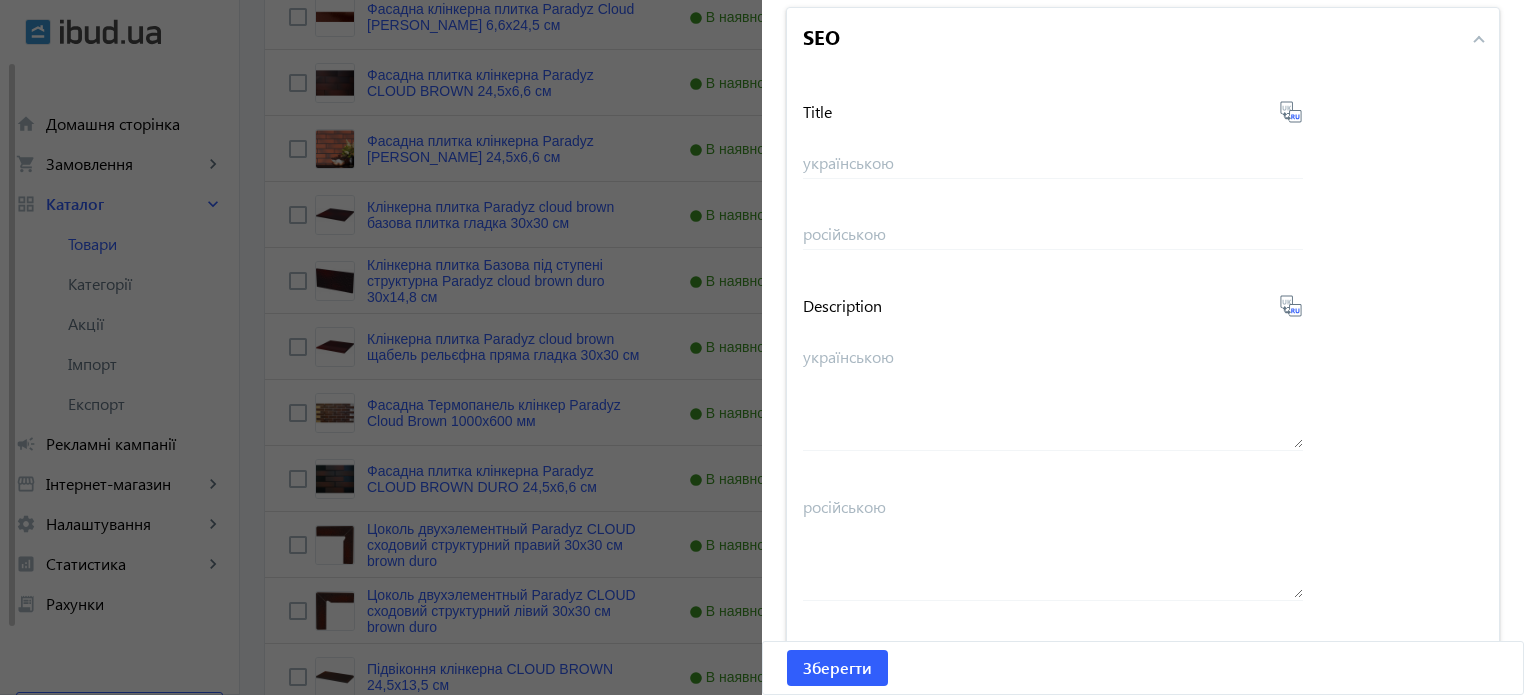 scroll, scrollTop: 1657, scrollLeft: 0, axis: vertical 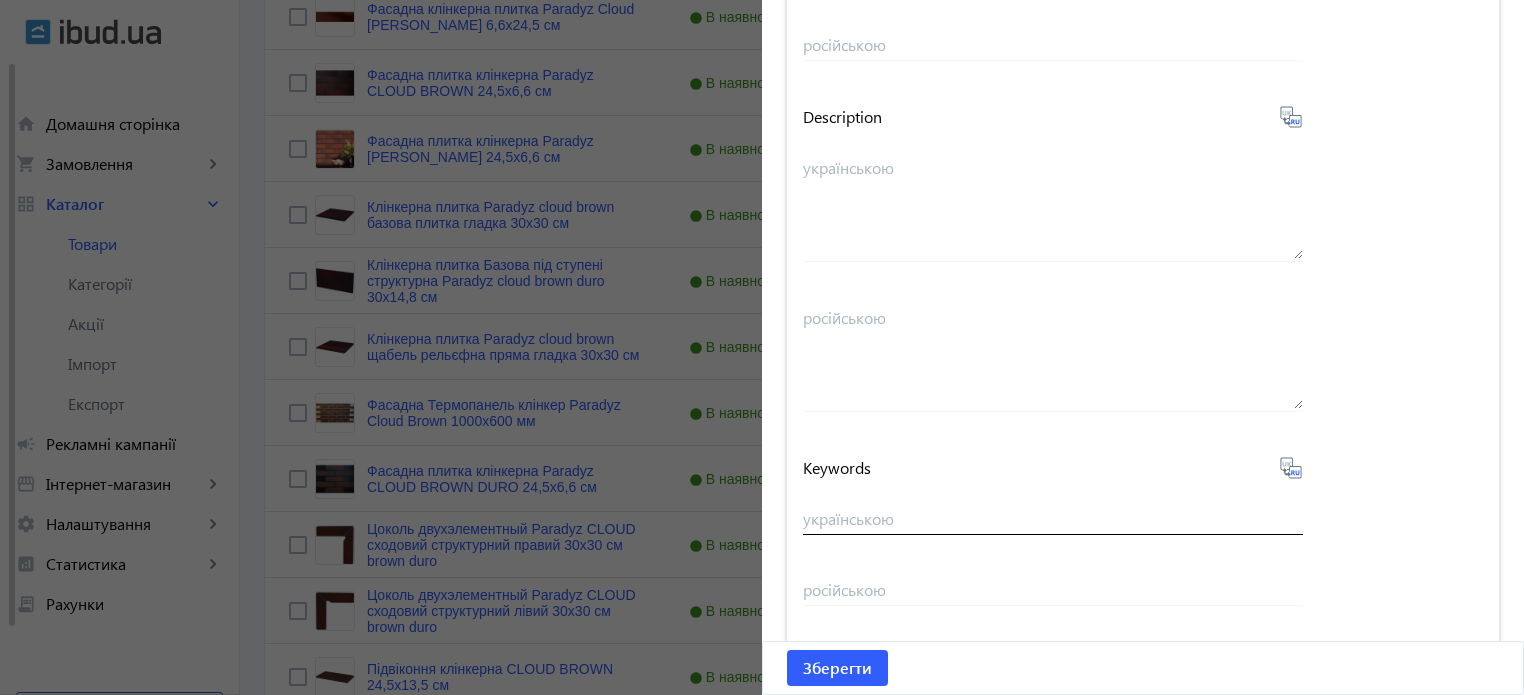 click on "українською" at bounding box center (1053, 518) 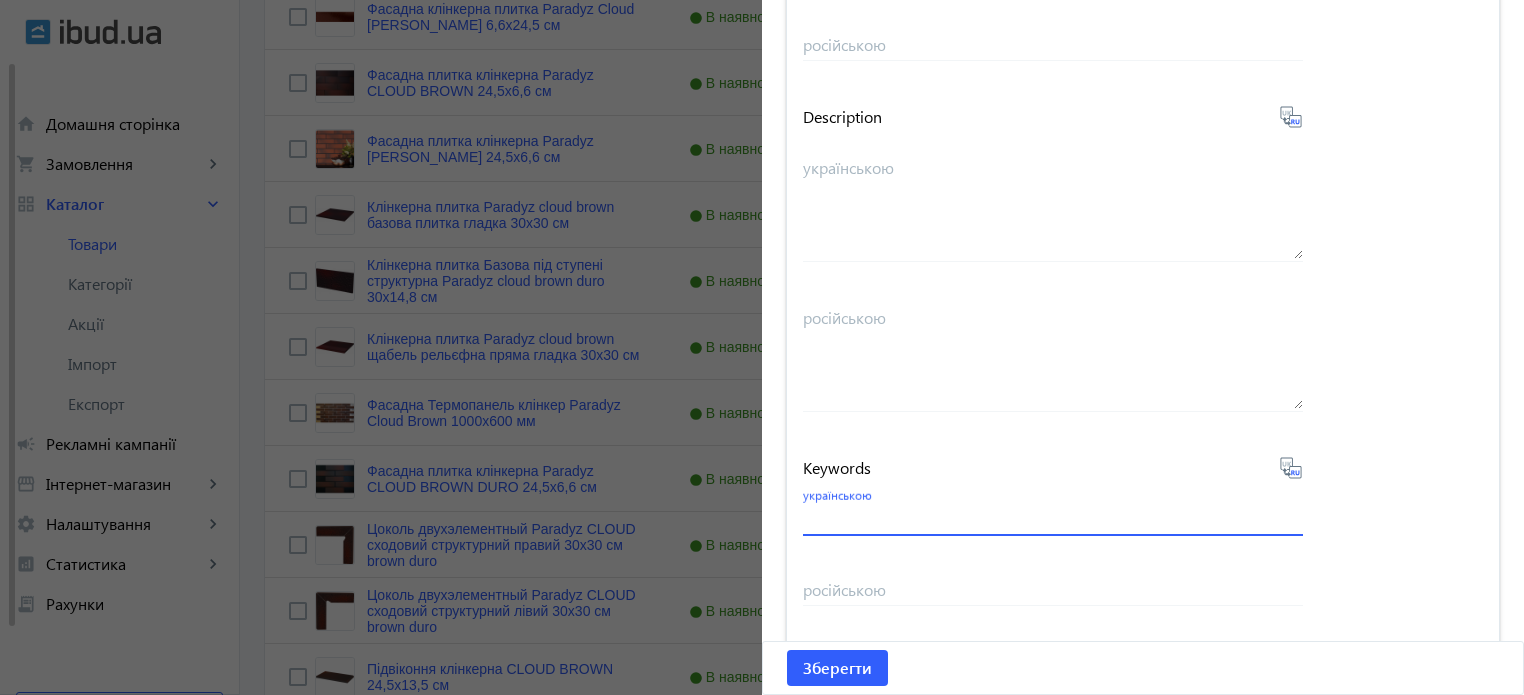 paste on "плитка paradyz [PERSON_NAME], фасадная плитка  paradyz, клинкер paradyz [PERSON_NAME], paradyz [PERSON_NAME]" 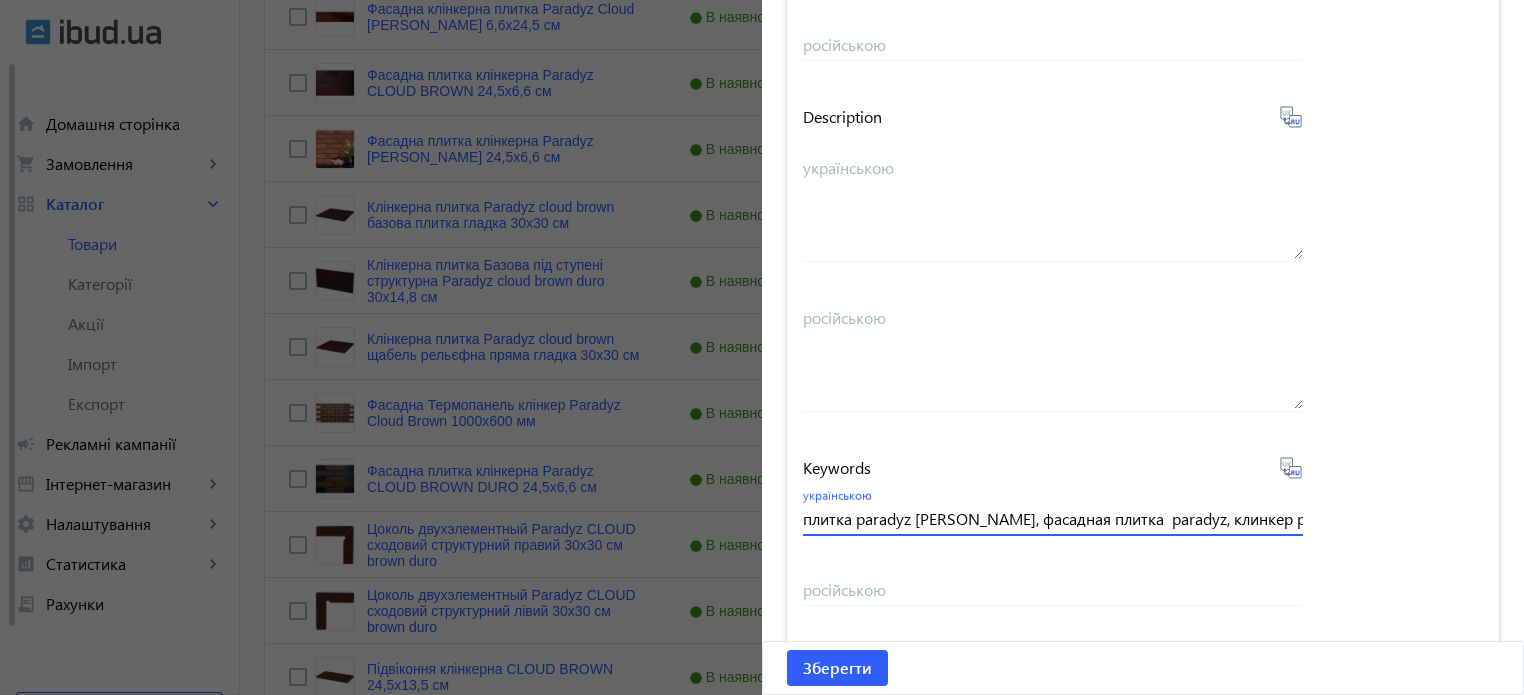 scroll, scrollTop: 0, scrollLeft: 228, axis: horizontal 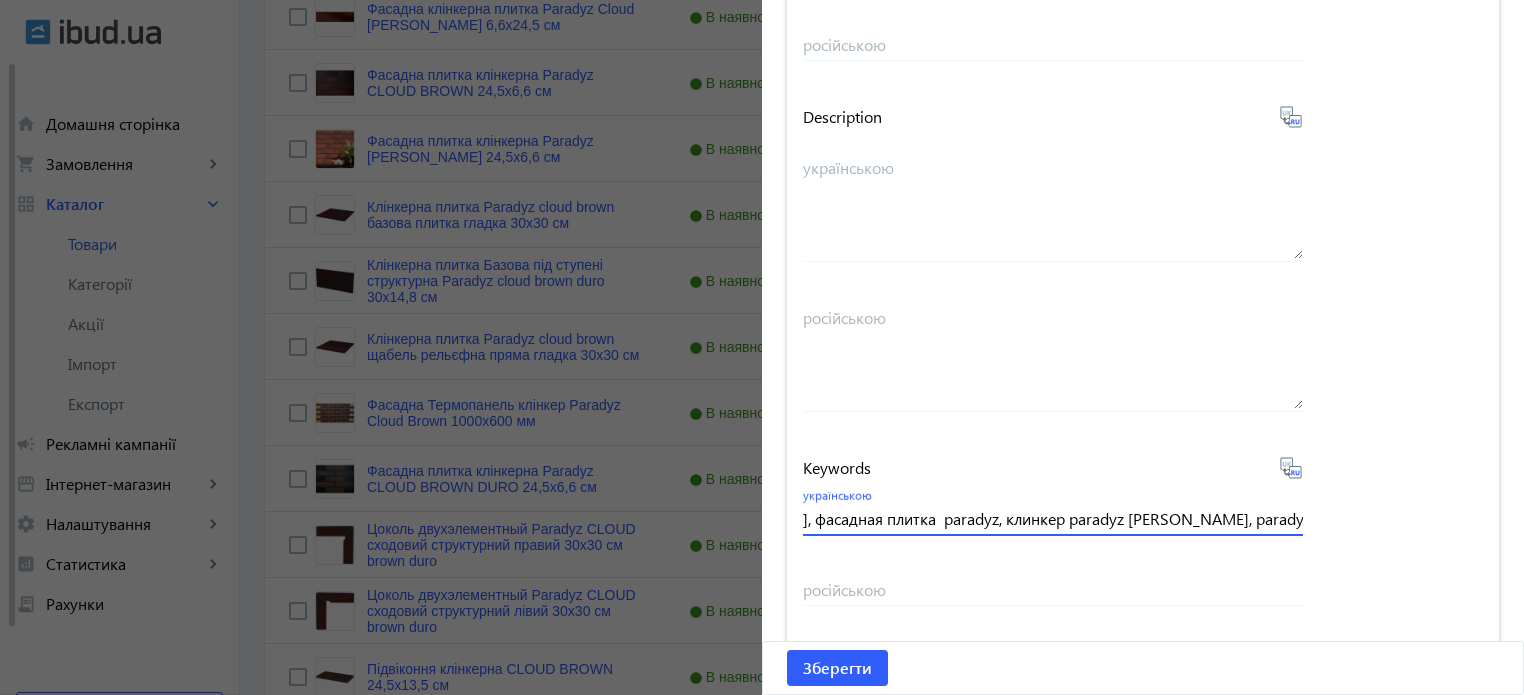 drag, startPoint x: 1153, startPoint y: 521, endPoint x: 1175, endPoint y: 493, distance: 35.608986 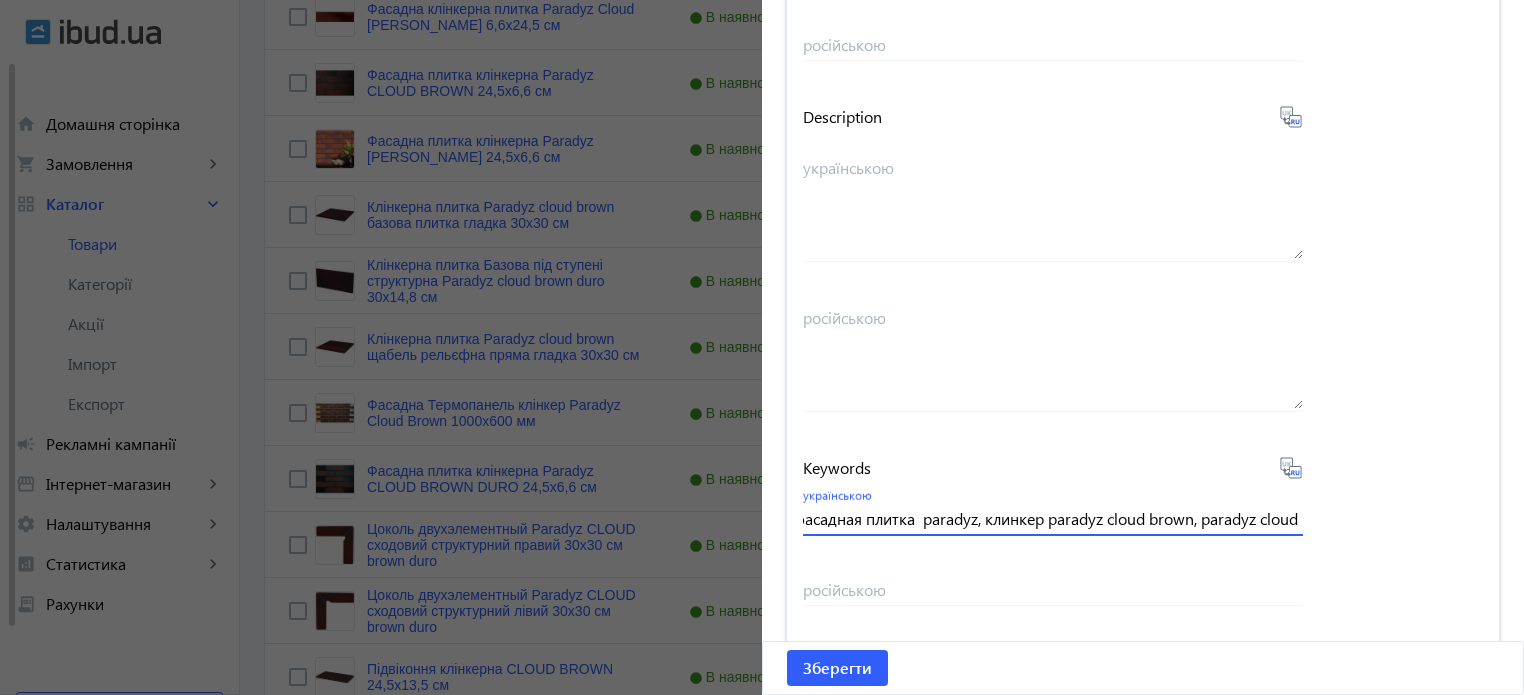 scroll, scrollTop: 0, scrollLeft: 258, axis: horizontal 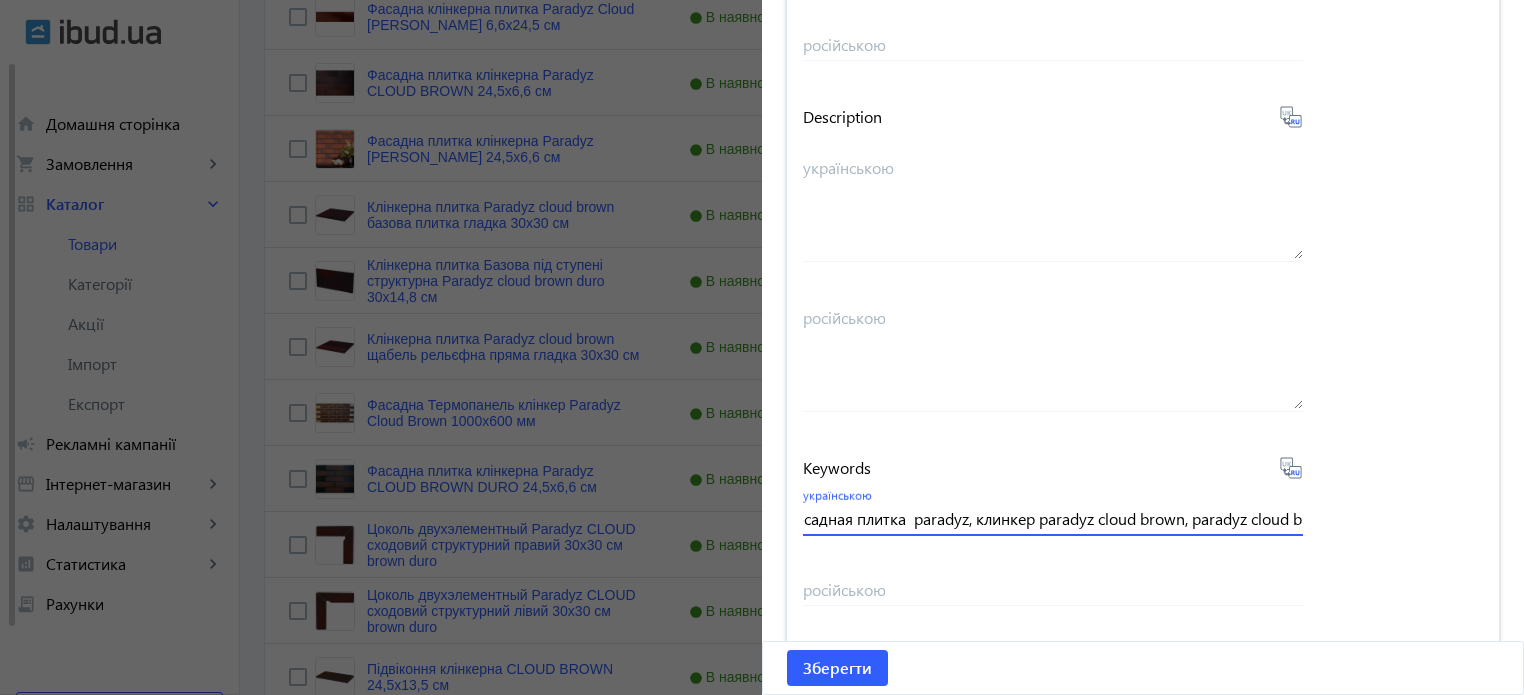 type on "плитка paradyz [PERSON_NAME], фасадная плитка  paradyz, клинкер paradyz cloud brown, paradyz cloud brown" 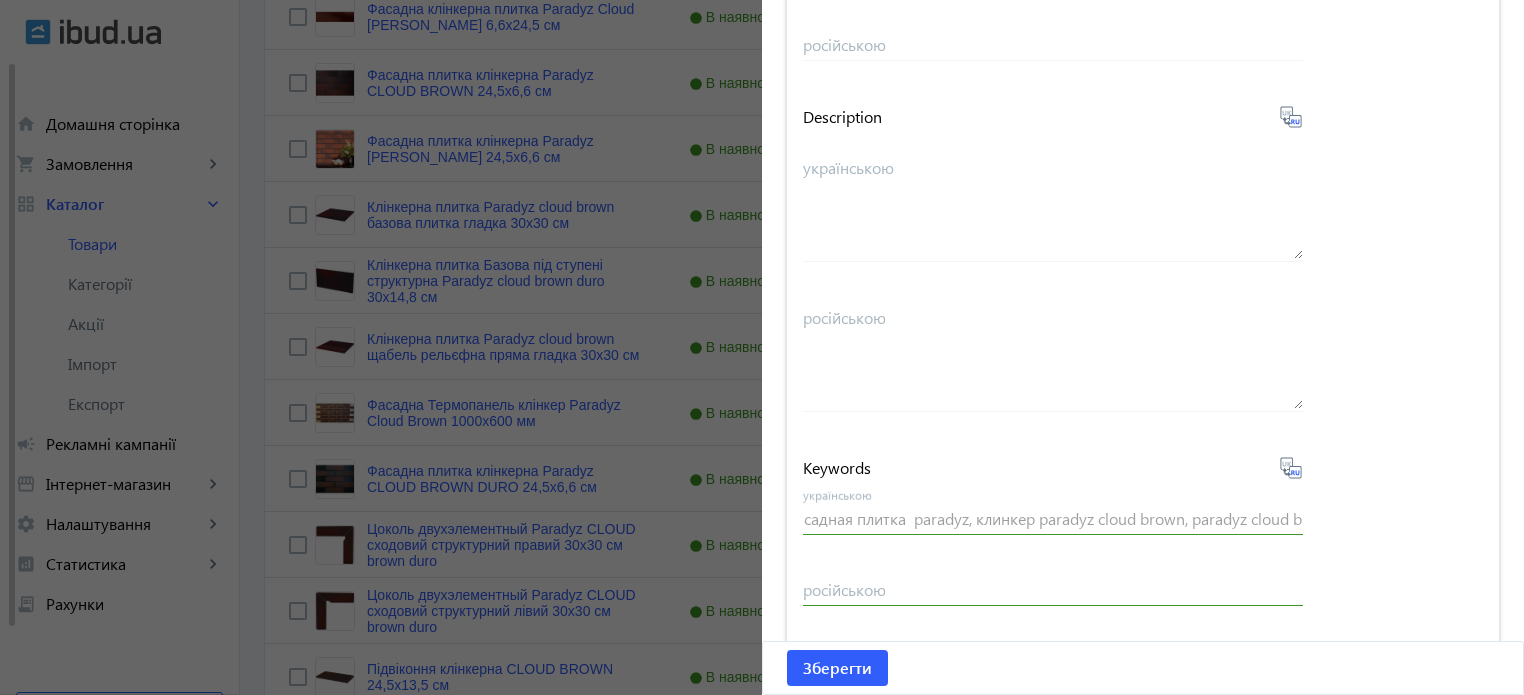scroll, scrollTop: 0, scrollLeft: 0, axis: both 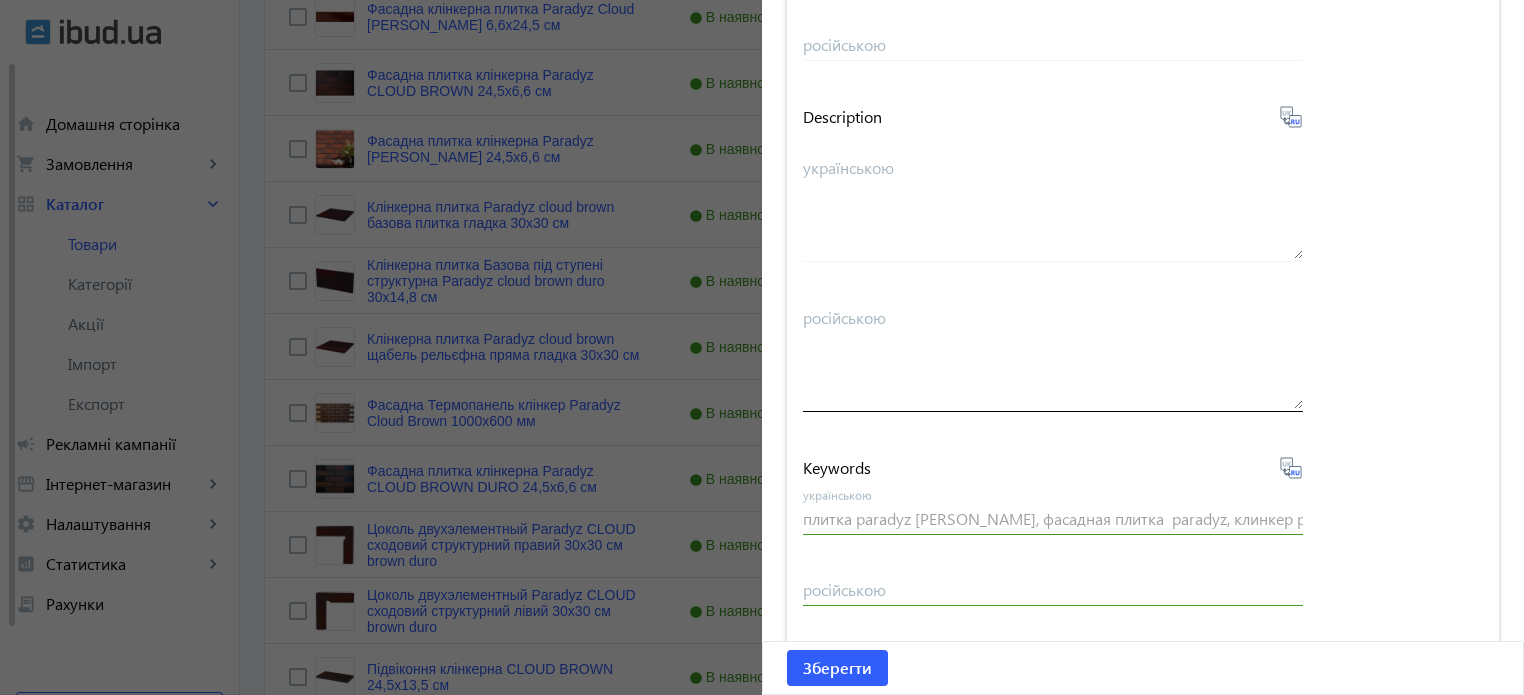 type on "плитка paradyz [PERSON_NAME], фасадная плитка paradyz, клинкер paradyz cloud brown, paradyz cloud brown" 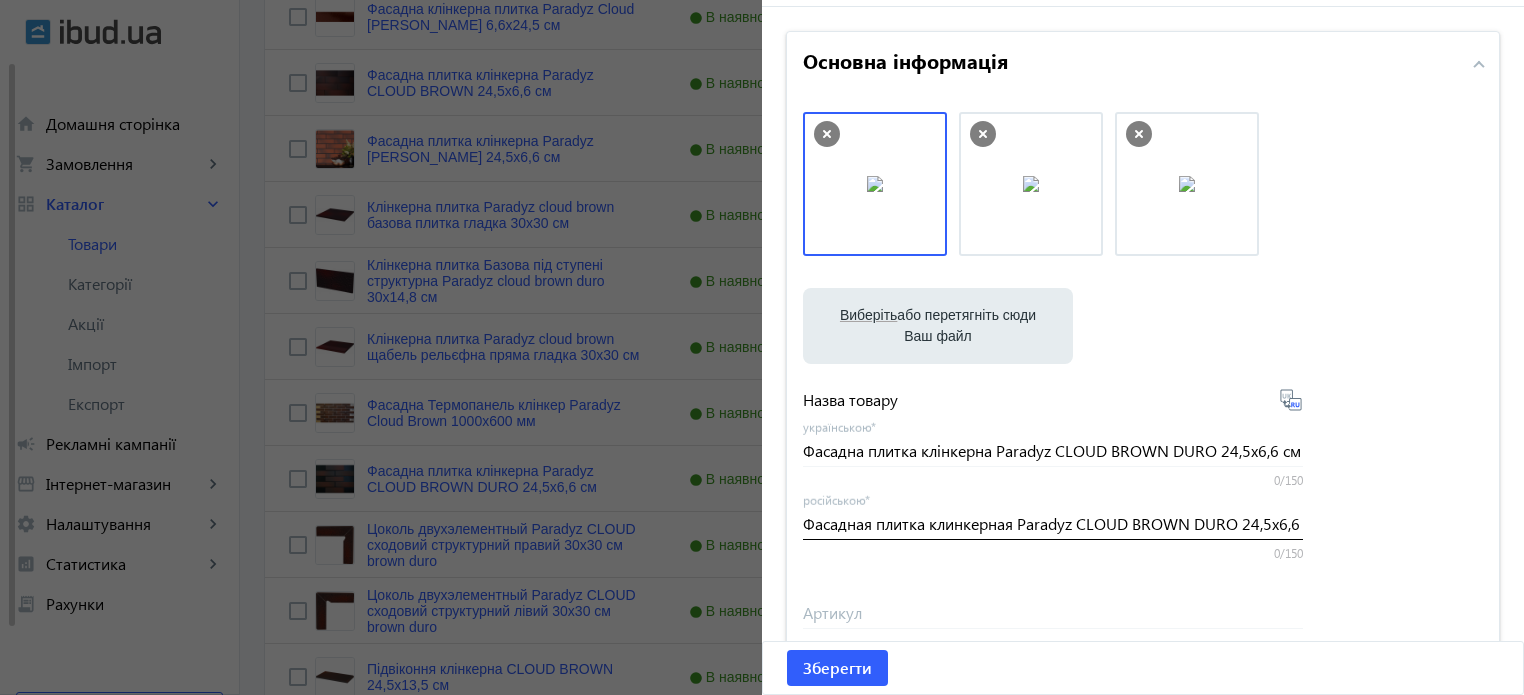 scroll, scrollTop: 257, scrollLeft: 0, axis: vertical 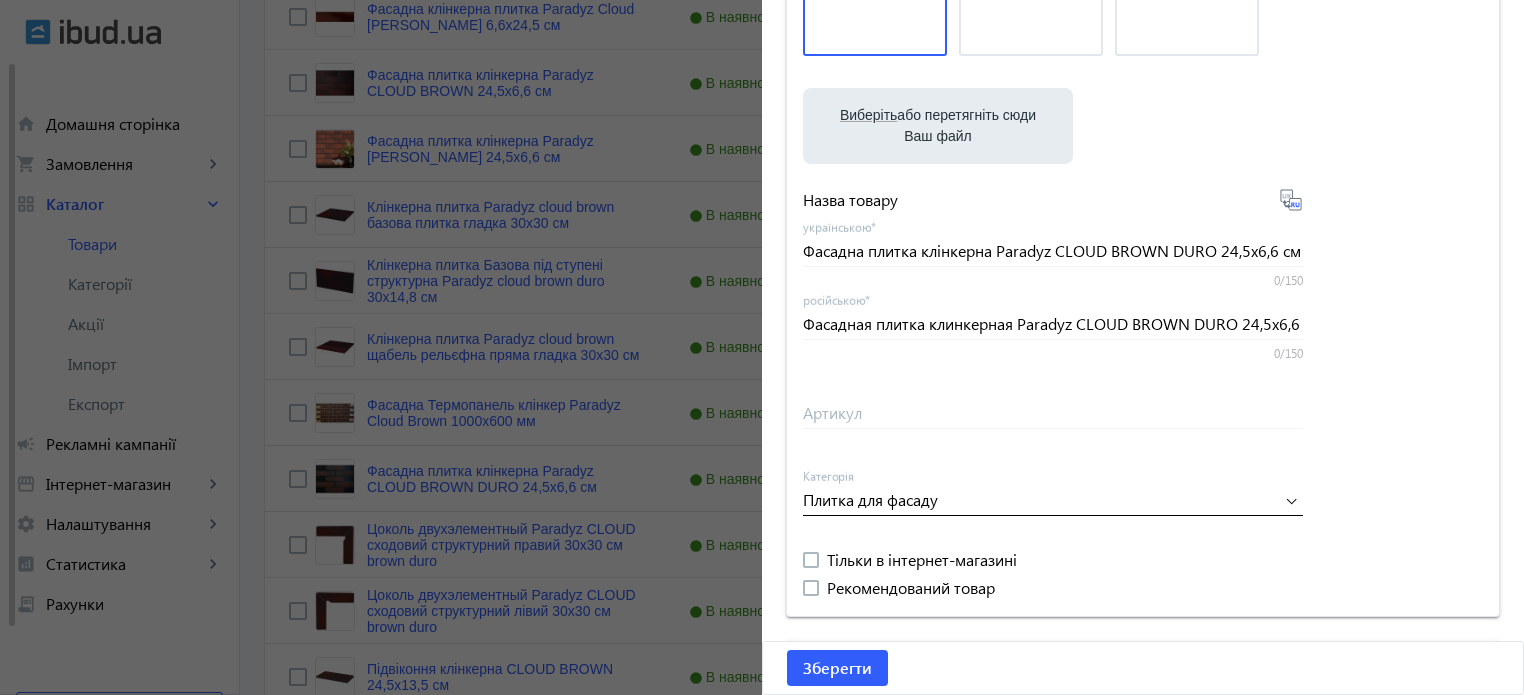 click 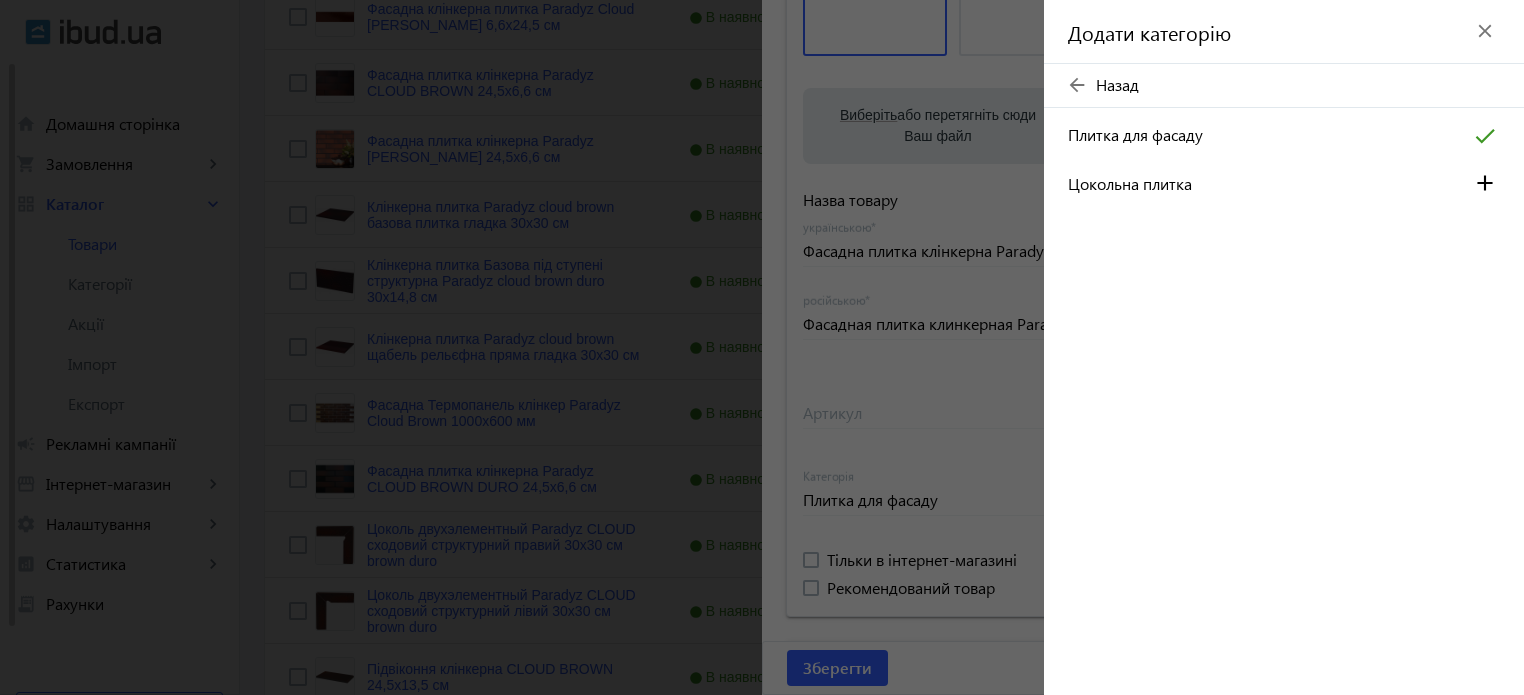click on "arrow_back" 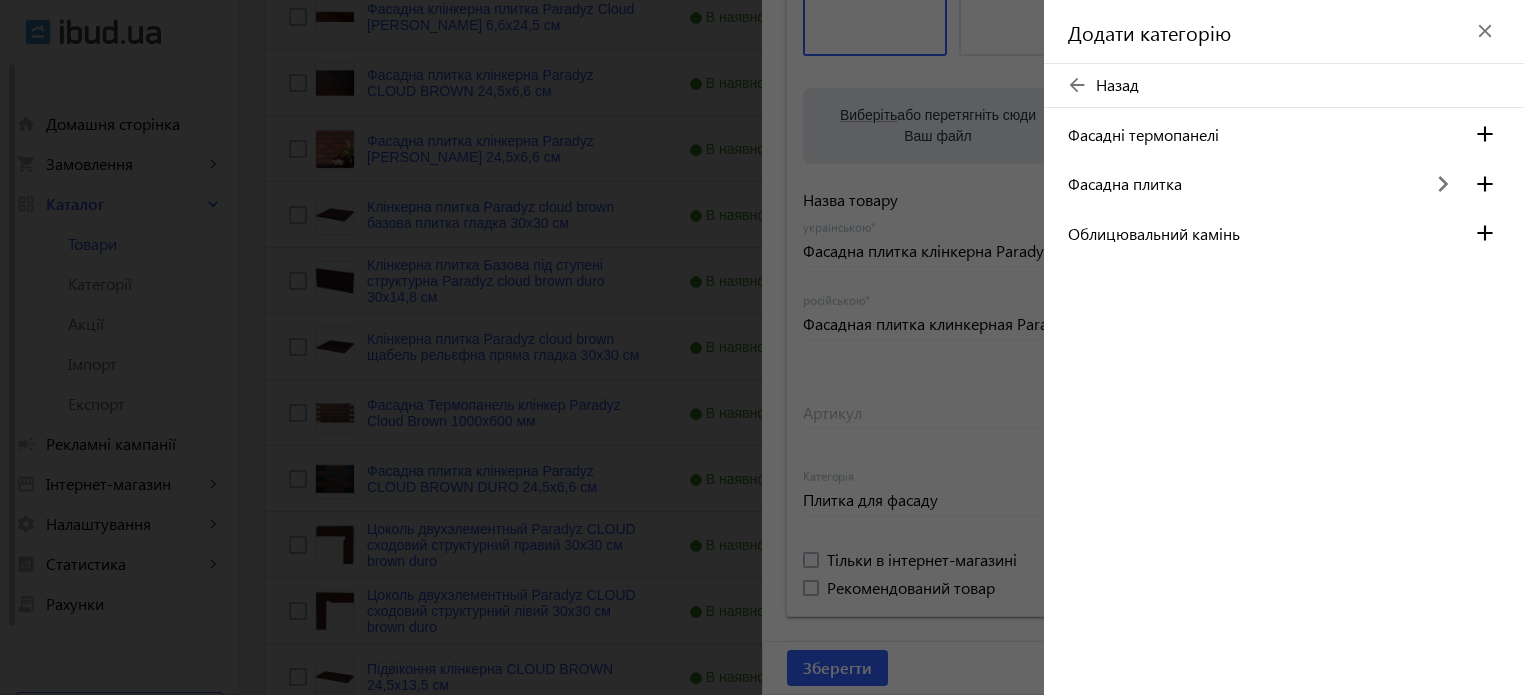 click on "arrow_back" 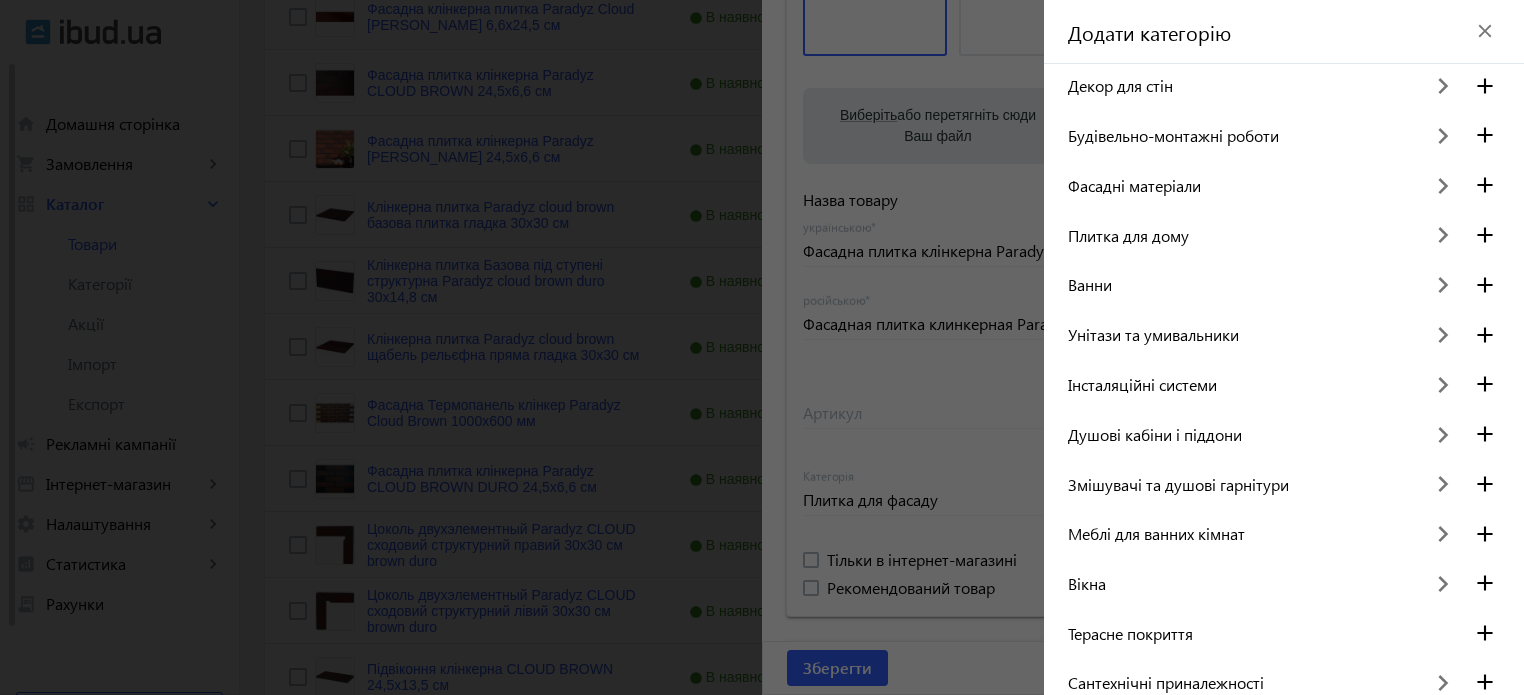 click on "keyboard_arrow_right" 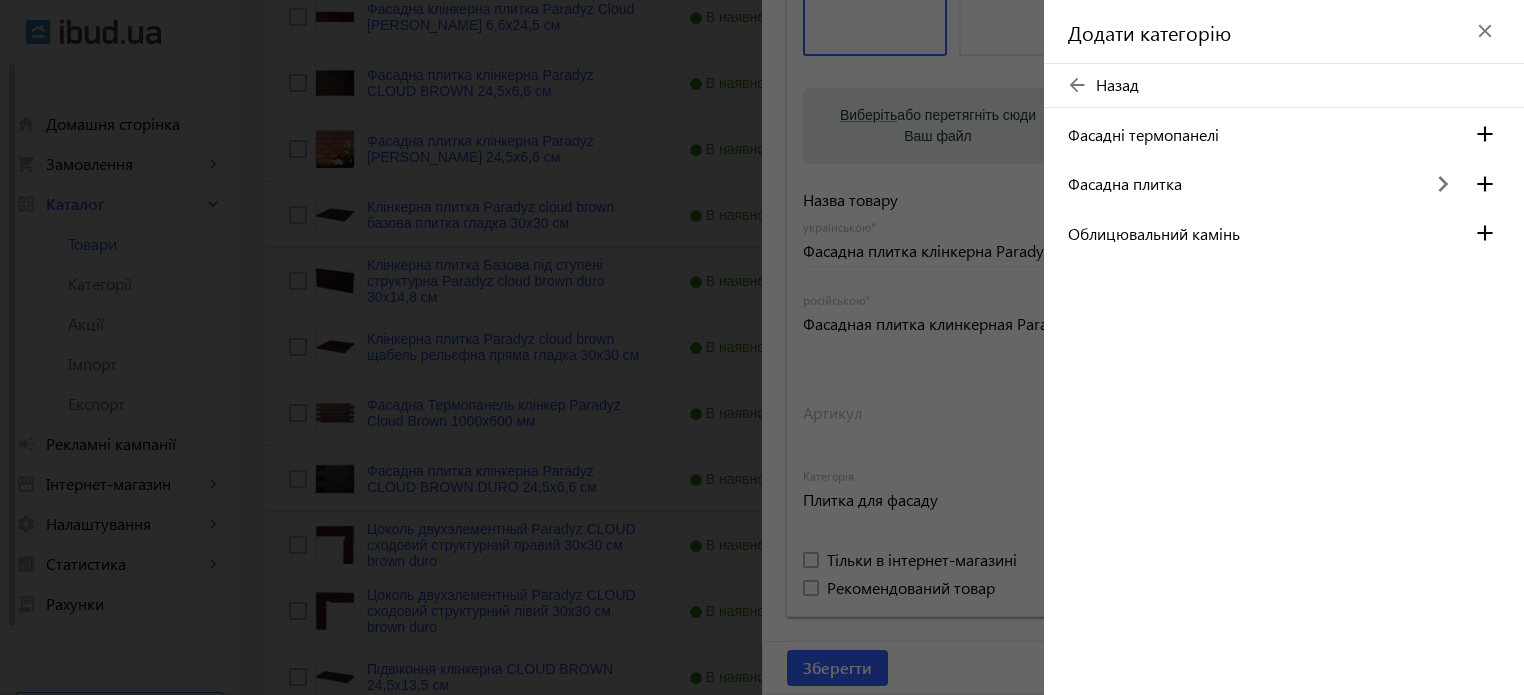 click on "keyboard_arrow_right" 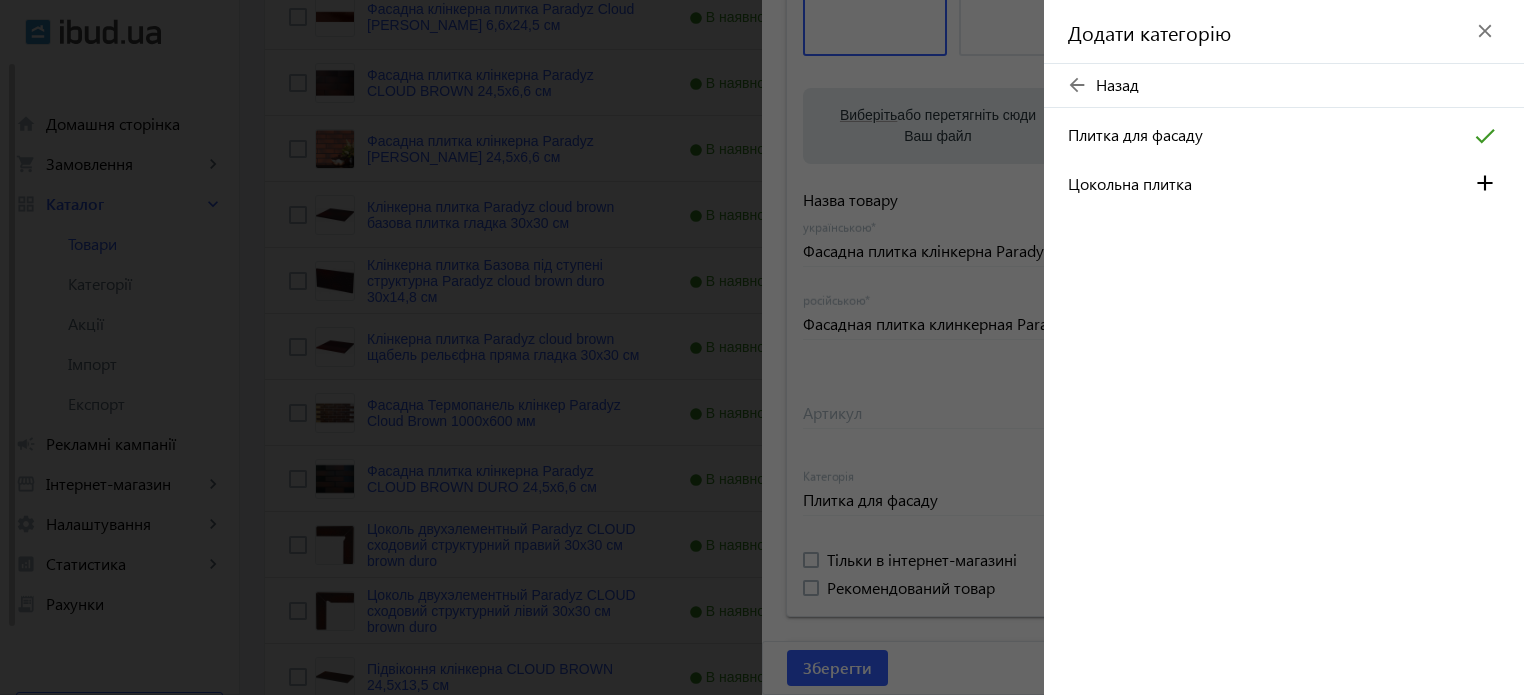click on "arrow_back" 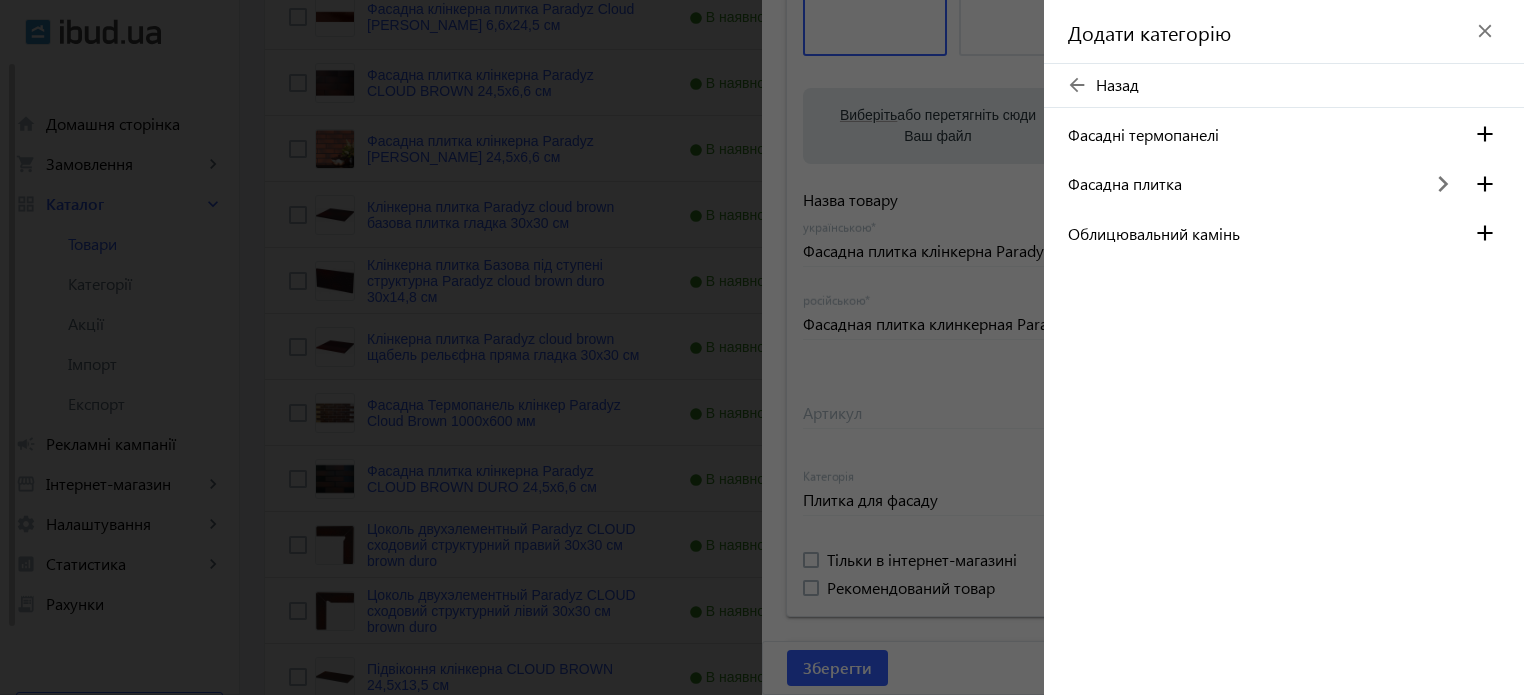 click on "add" 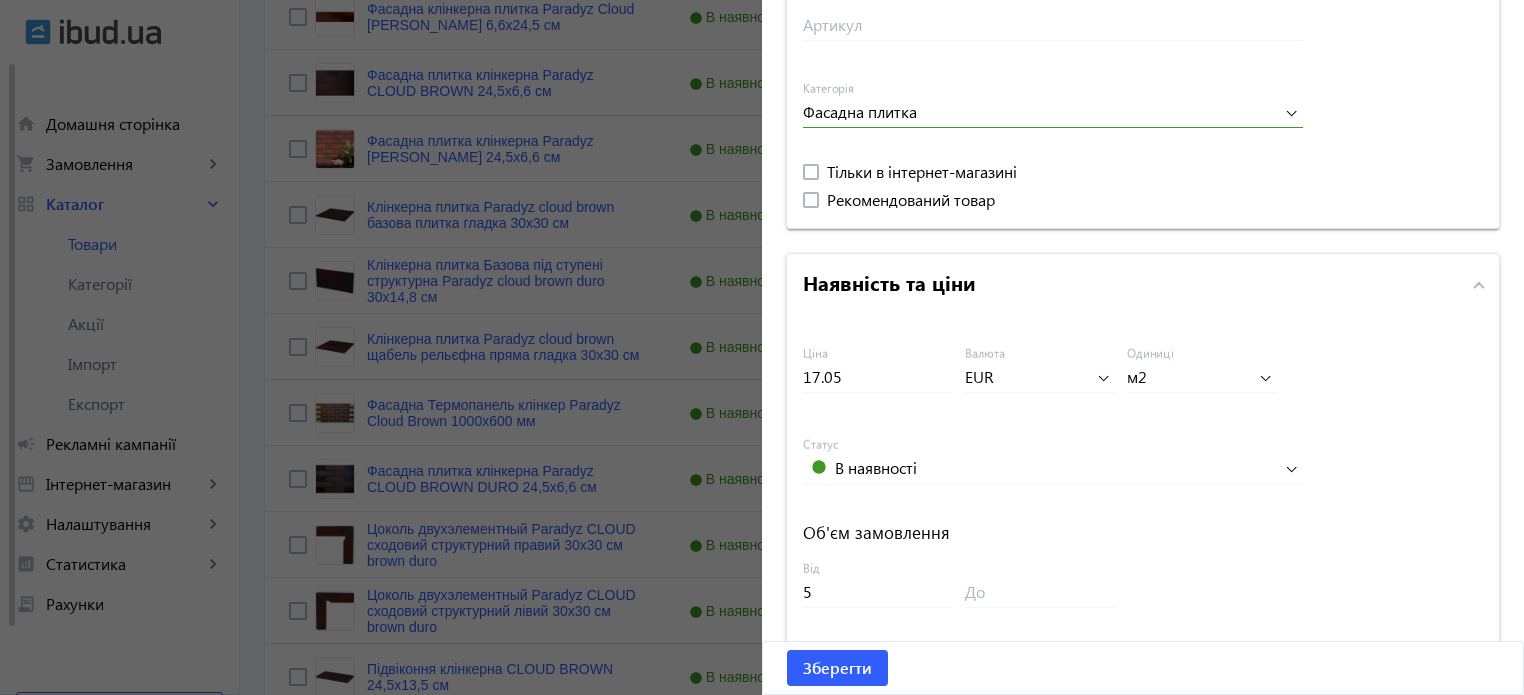 scroll, scrollTop: 657, scrollLeft: 0, axis: vertical 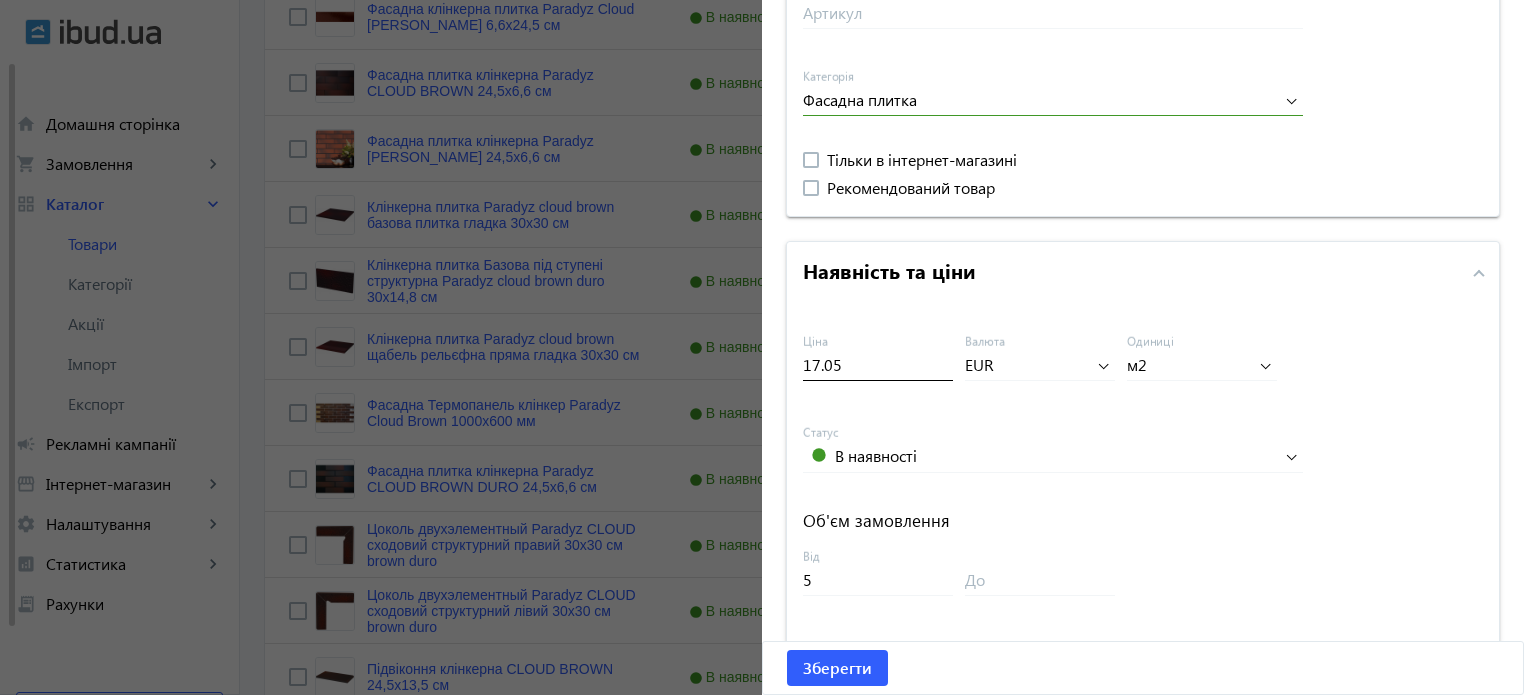 click on "17.05" at bounding box center [878, 364] 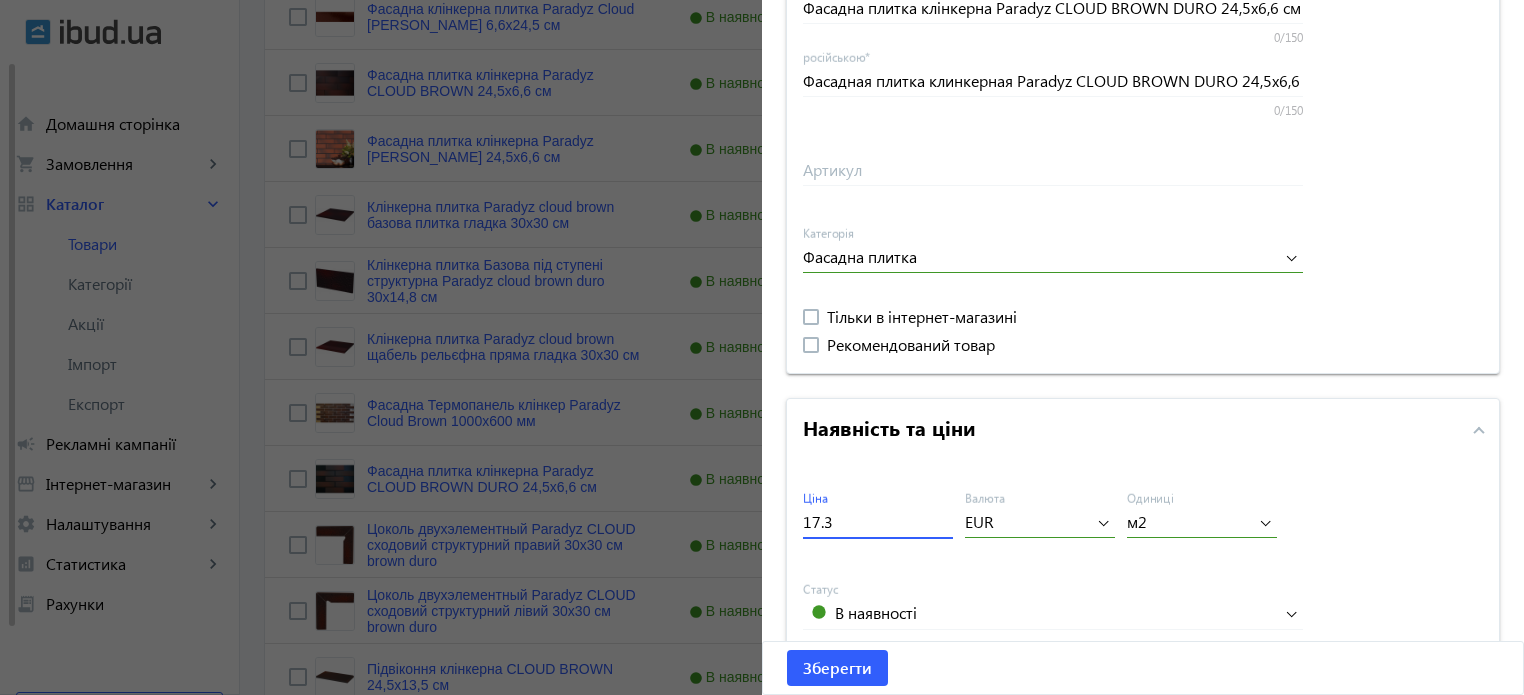 scroll, scrollTop: 357, scrollLeft: 0, axis: vertical 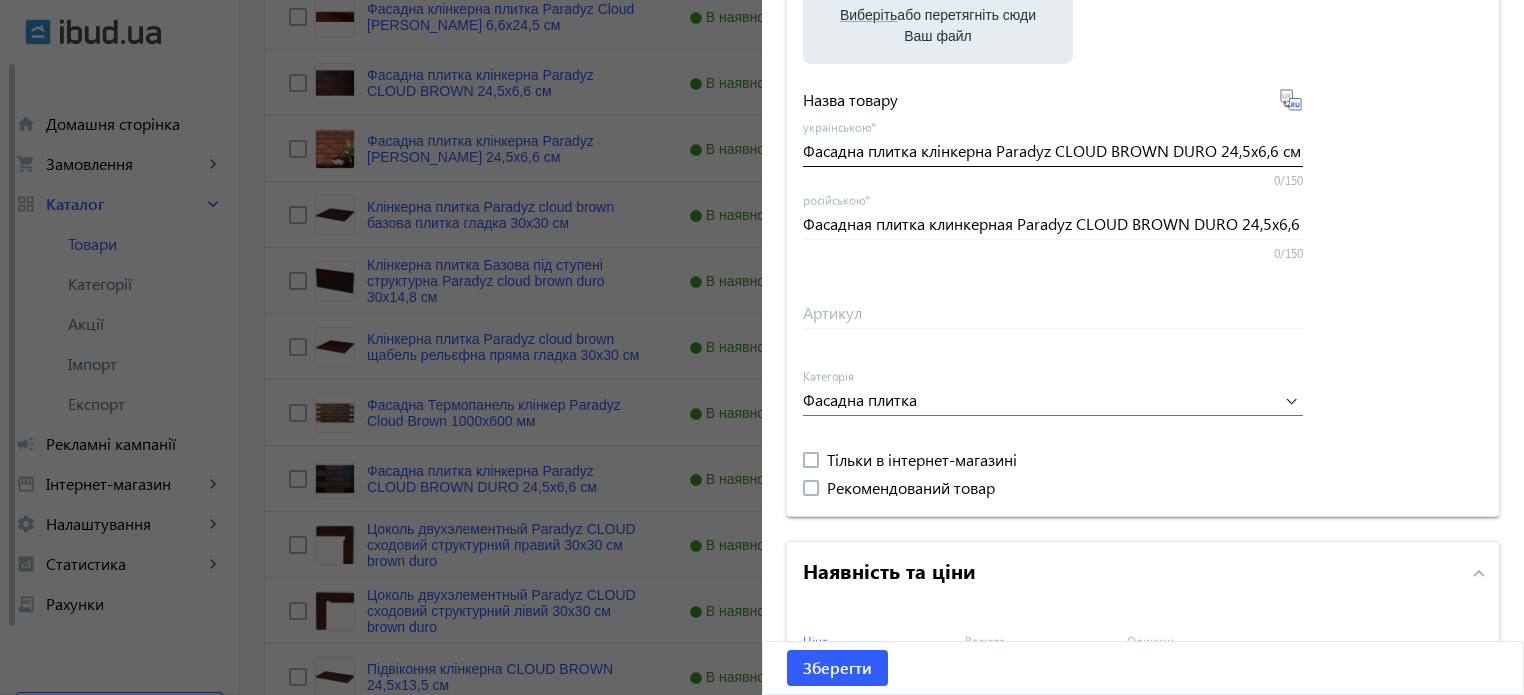 type on "17.3" 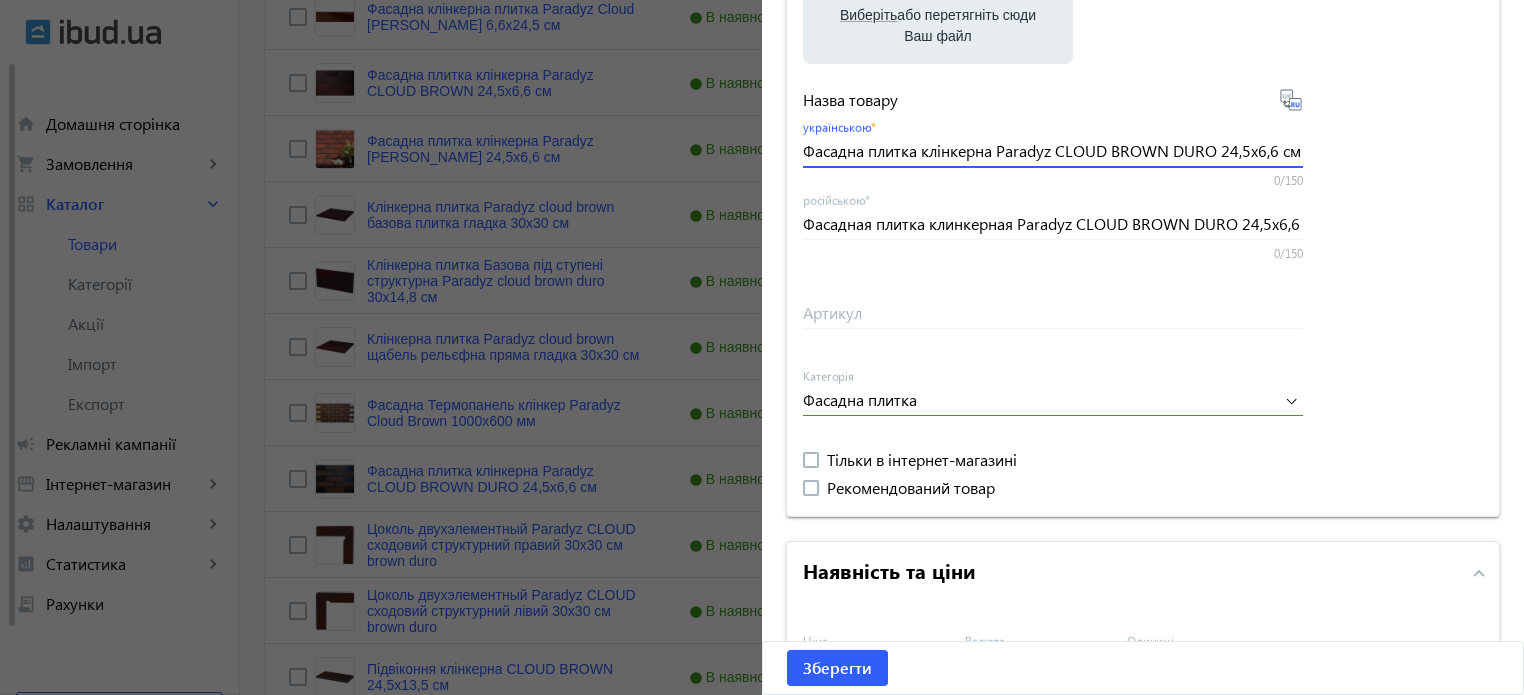scroll, scrollTop: 0, scrollLeft: 1, axis: horizontal 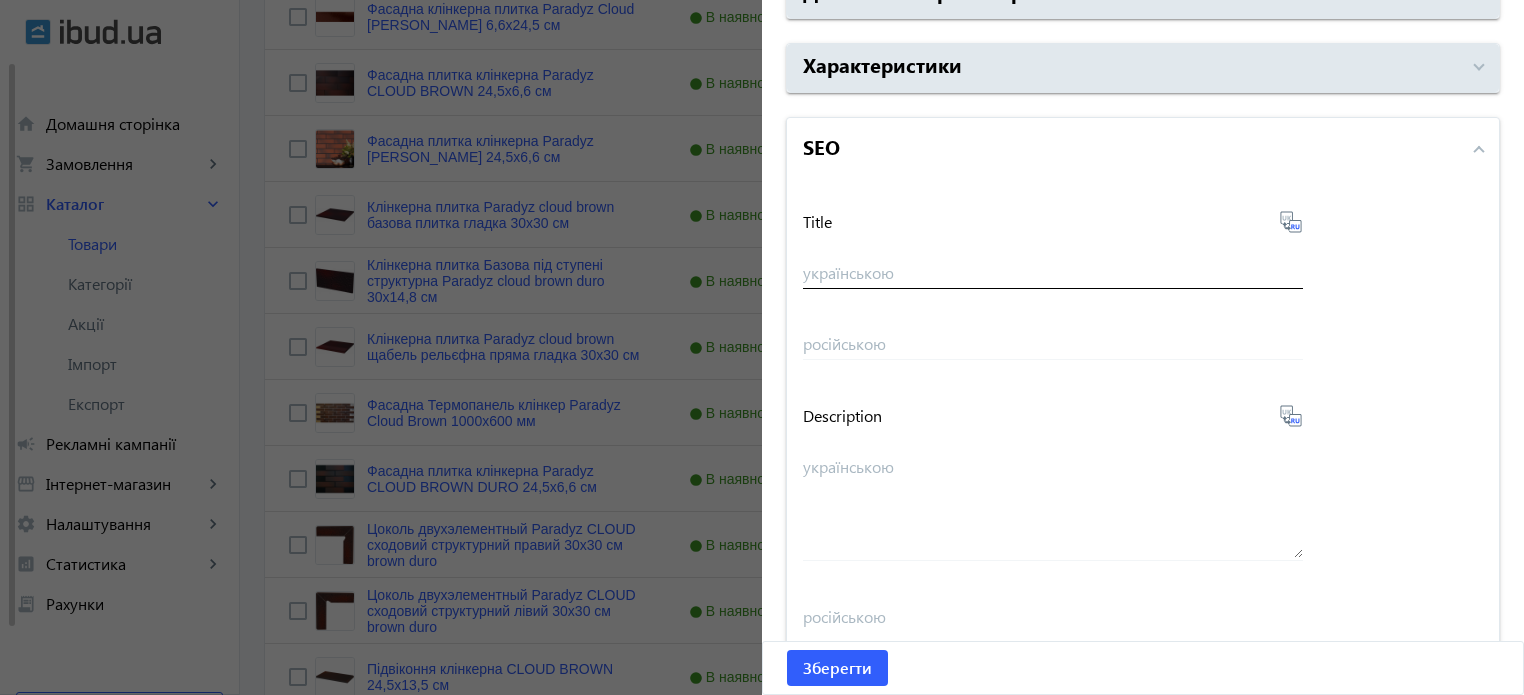 click on "українською" at bounding box center [1053, 272] 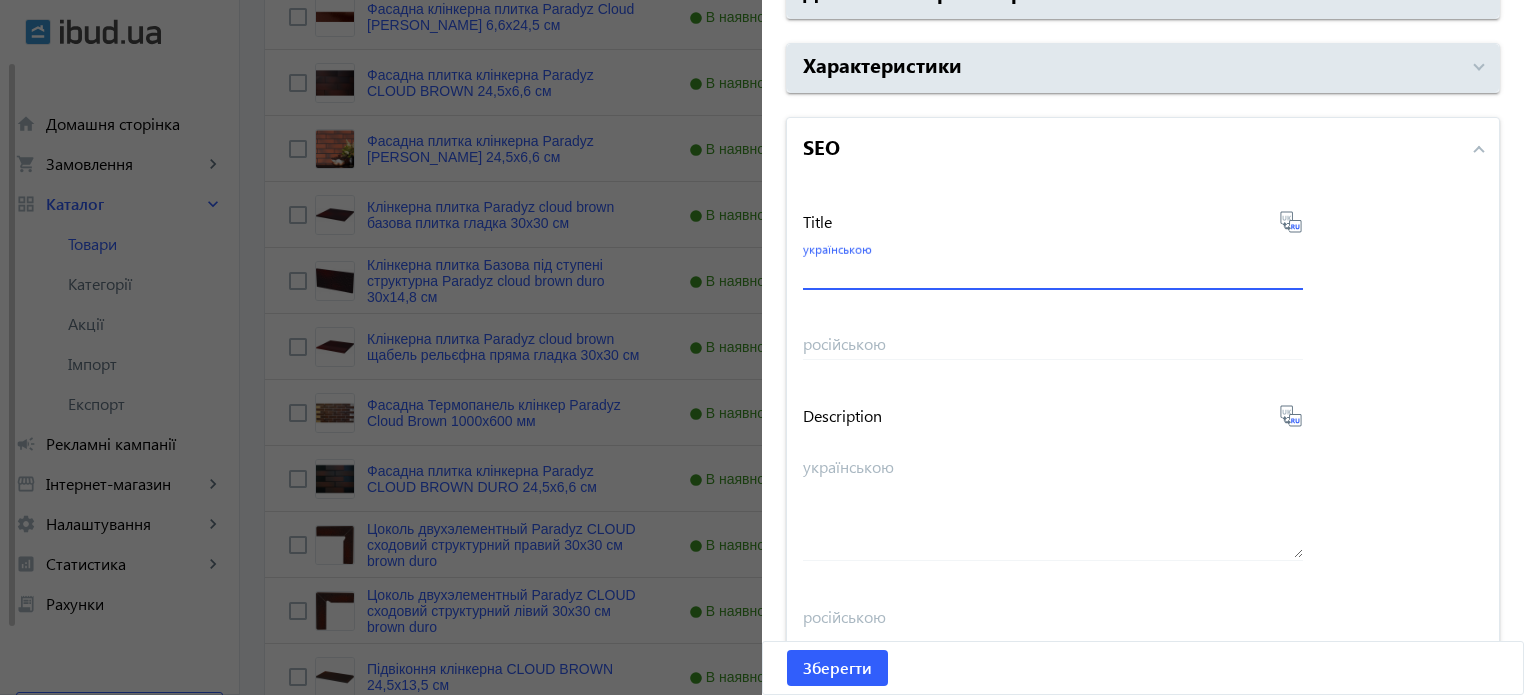 scroll, scrollTop: 0, scrollLeft: 0, axis: both 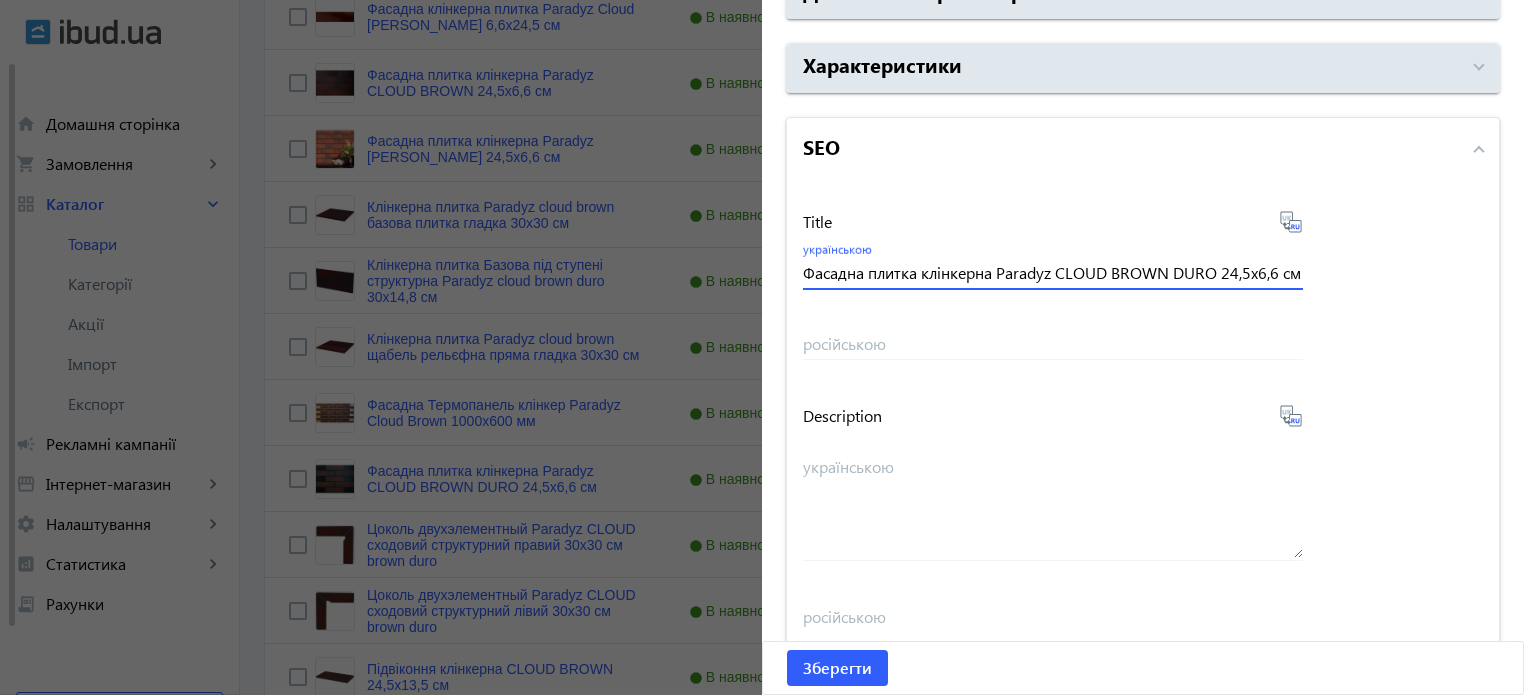 type on "Фасадна плитка клінкерна Paradyz CLOUD BROWN DURO 24,5x6,6 см" 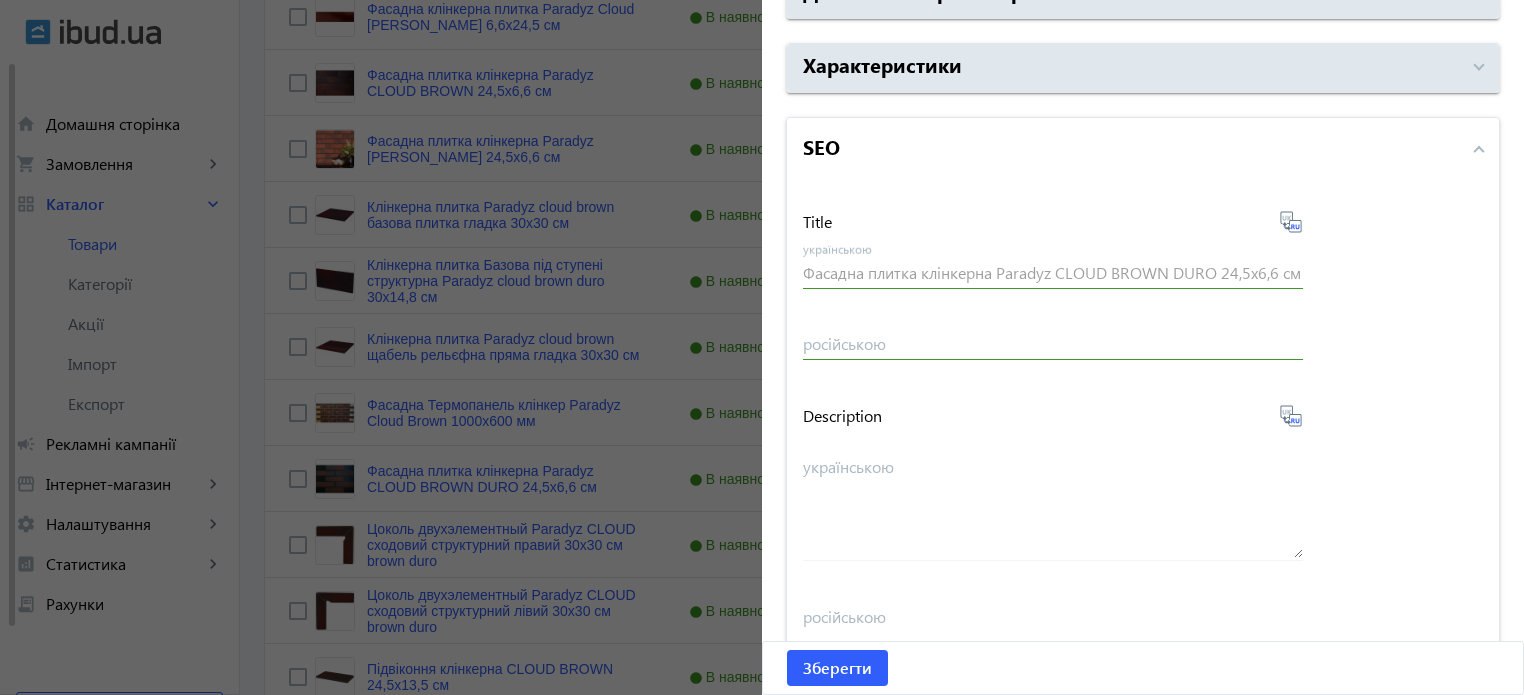 type on "Фасадная клинкерная плитка Paradyz CLOUD BROWN DURO 24,5x6,6 см" 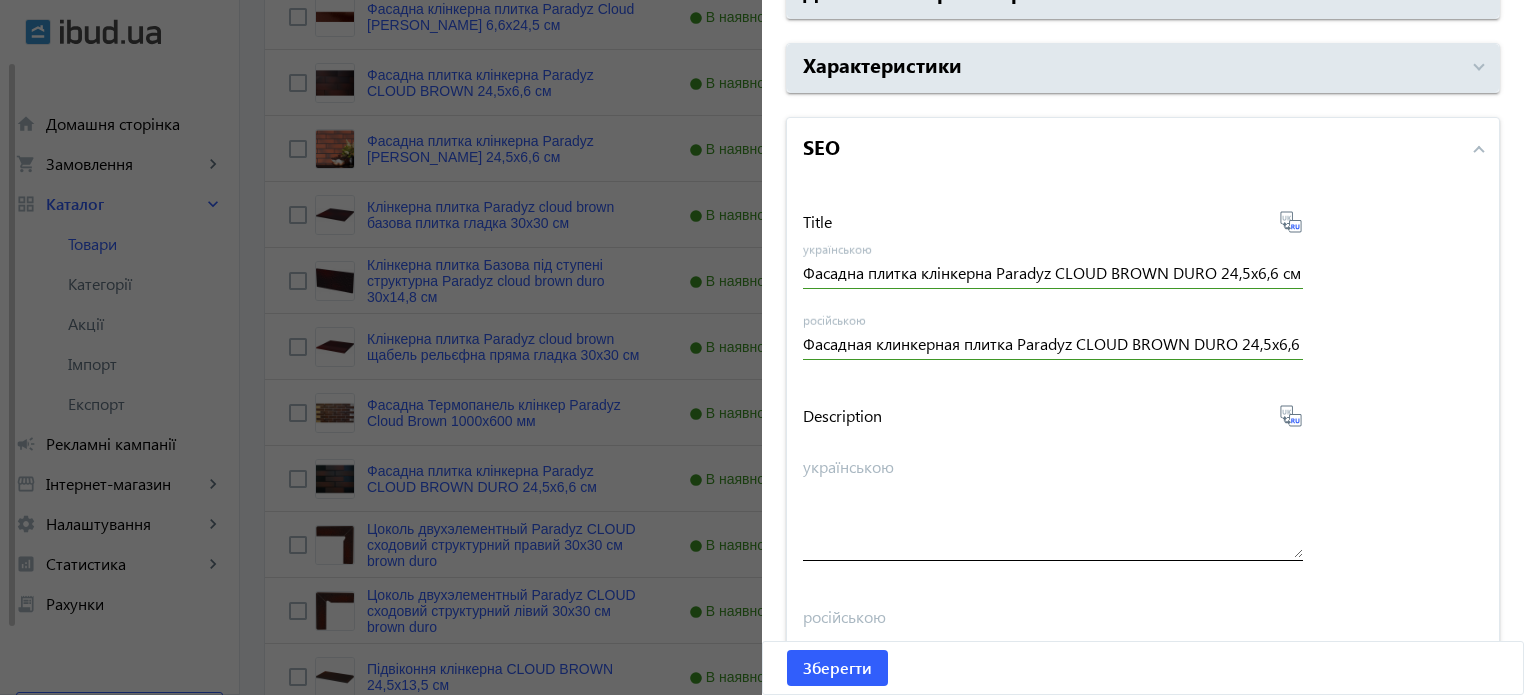 click on "українською" at bounding box center [1053, 506] 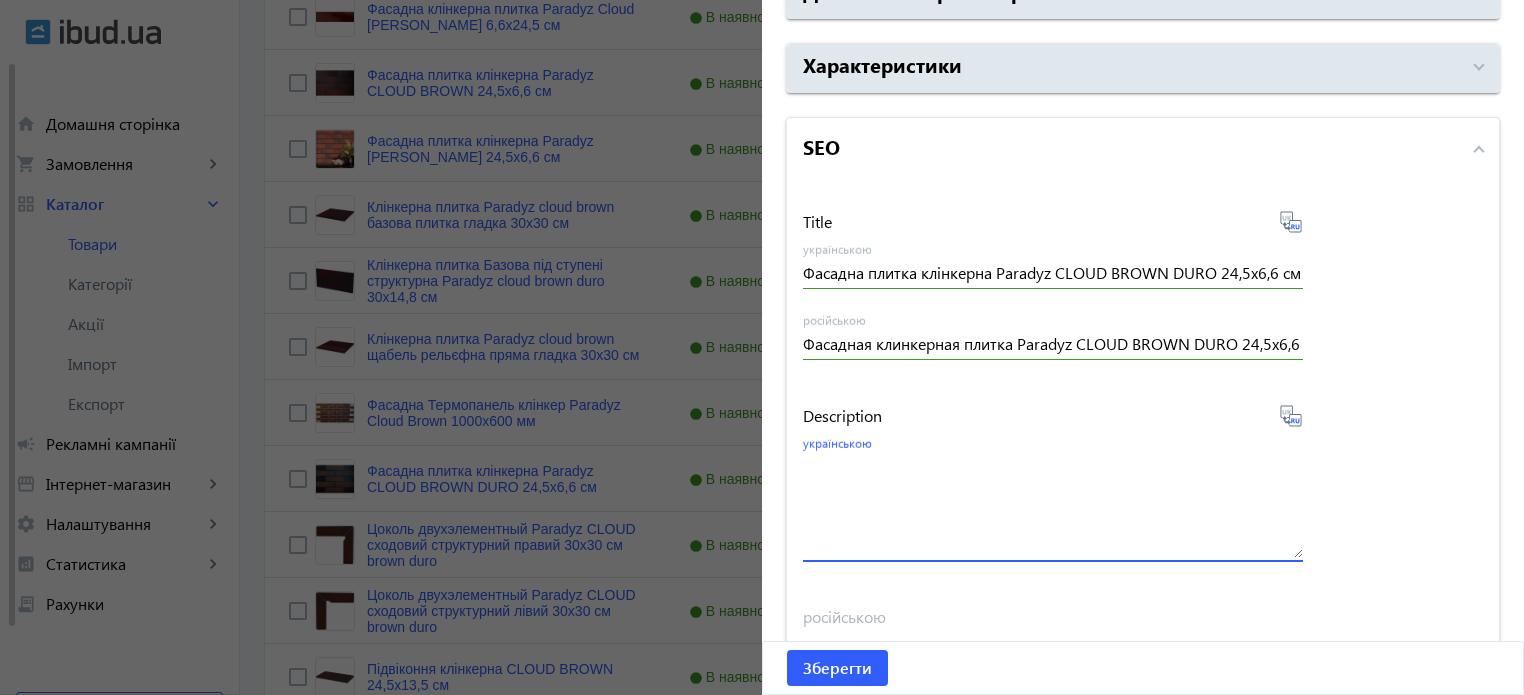 paste on "Фасадна плитка клінкерна Paradyz CLOUD BROWN DURO 24,5x6,6 см" 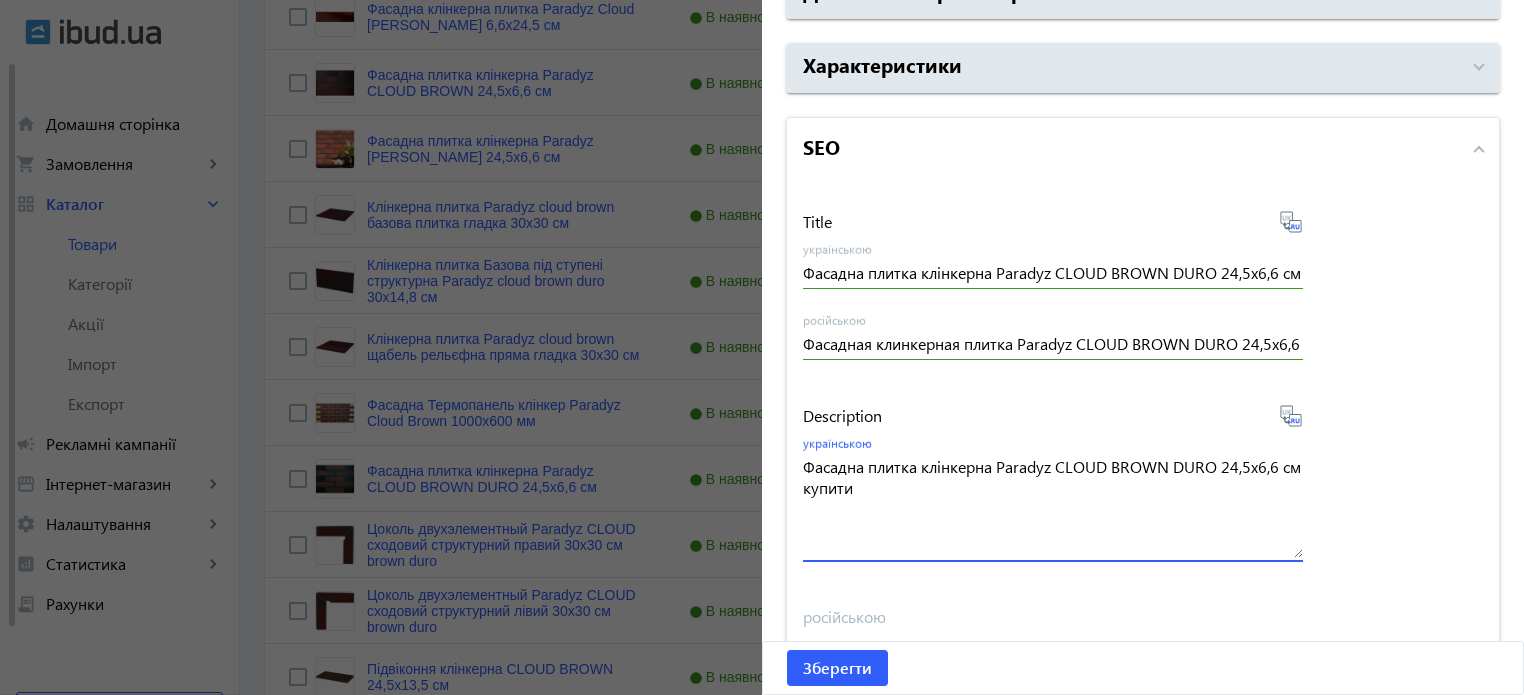 type on "Фасадна плитка клінкерна Paradyz CLOUD BROWN DURO 24,5x6,6 см купити" 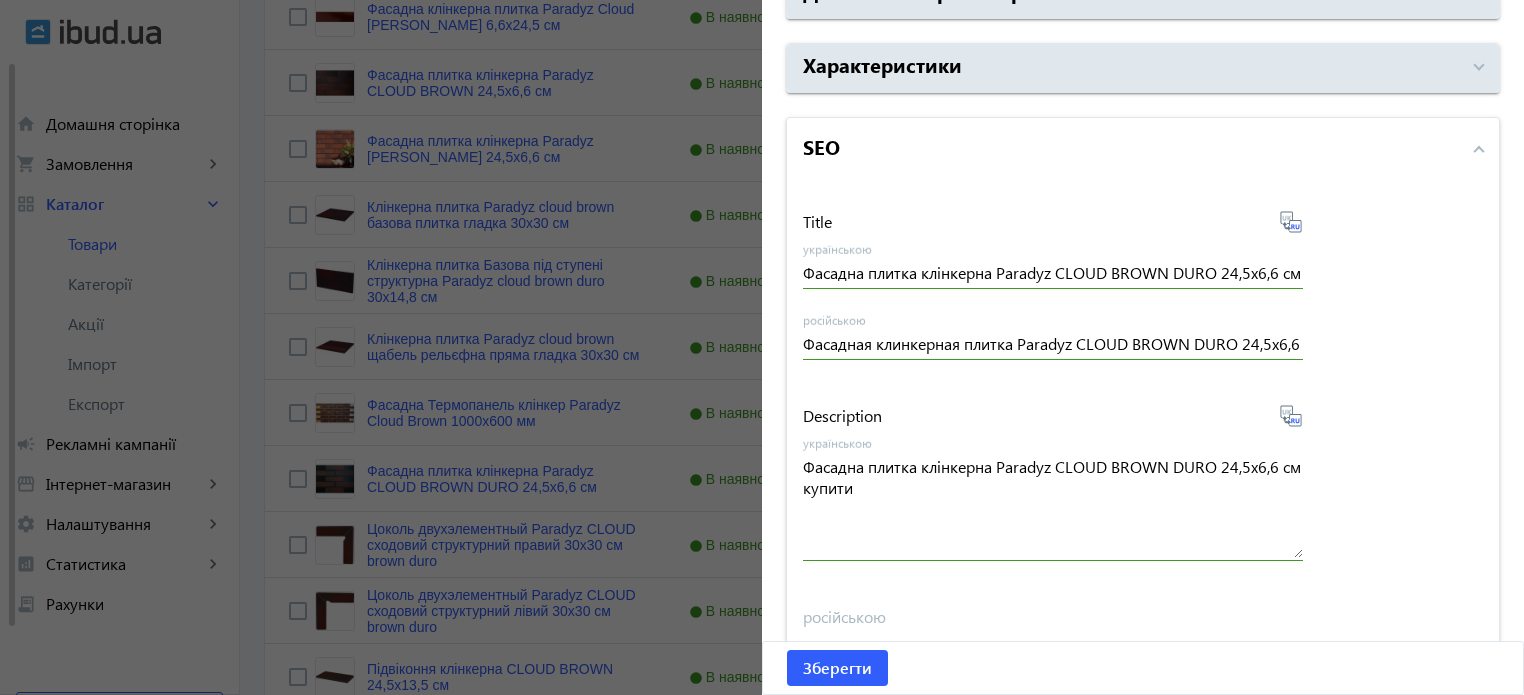 click 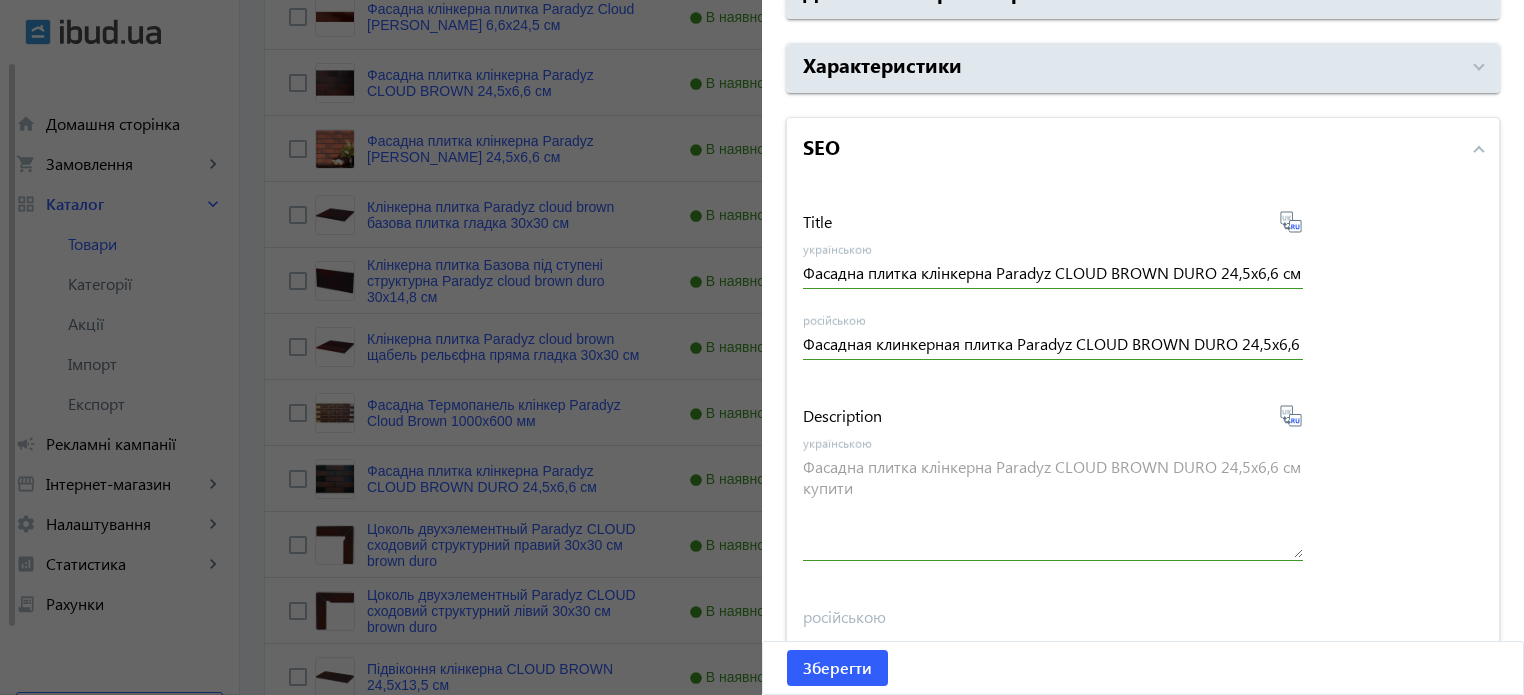 type on "Фасадная клинкерная плитка Paradyz CLOUD BROWN DURO 24,5x6,6 см купить в [GEOGRAPHIC_DATA]" 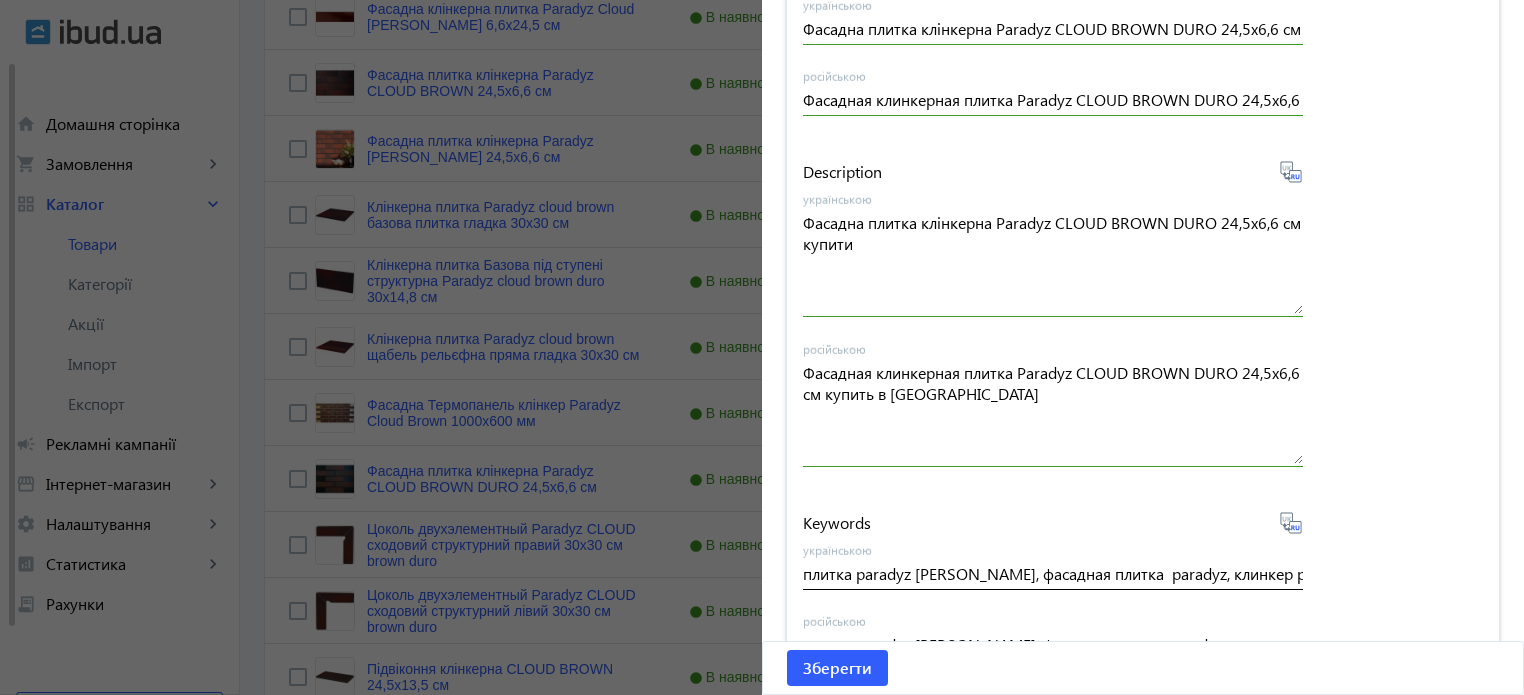 scroll, scrollTop: 1657, scrollLeft: 0, axis: vertical 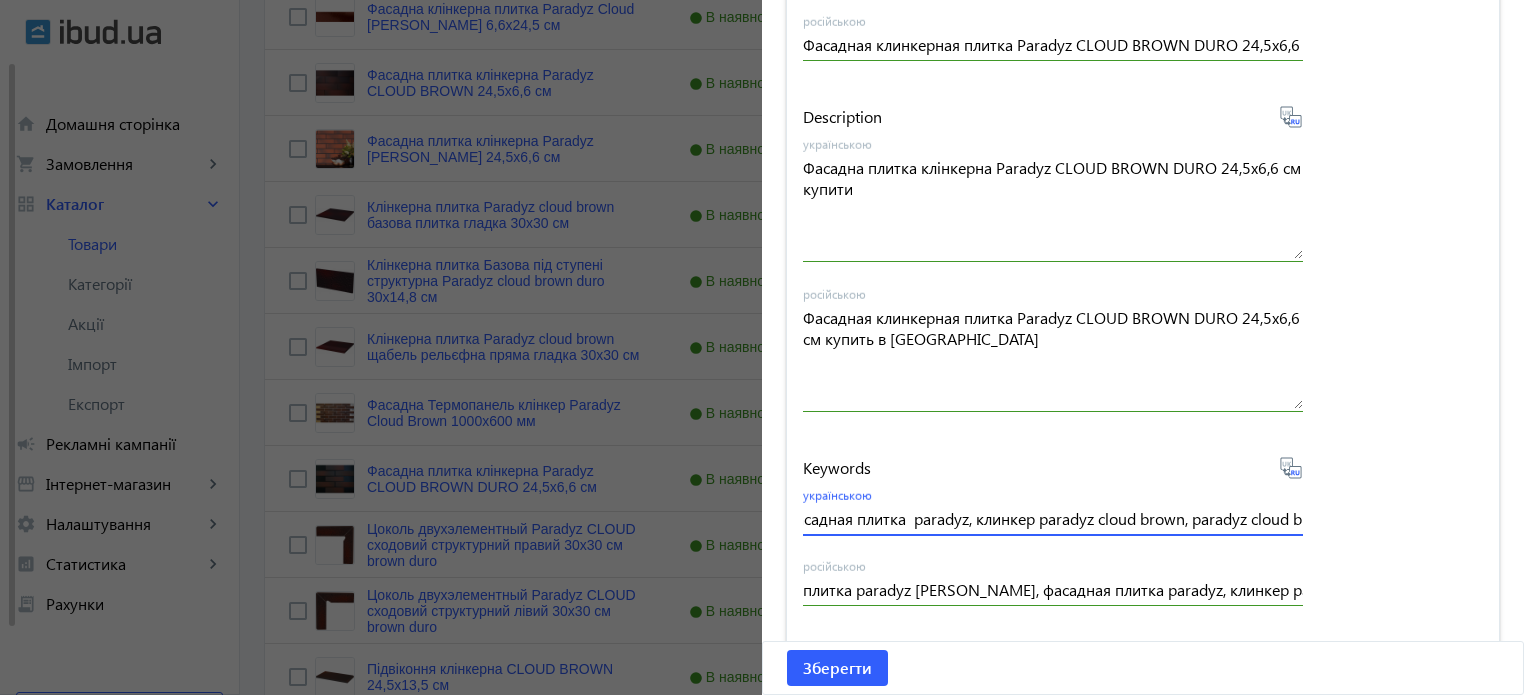 drag, startPoint x: 797, startPoint y: 519, endPoint x: 1495, endPoint y: 512, distance: 698.0351 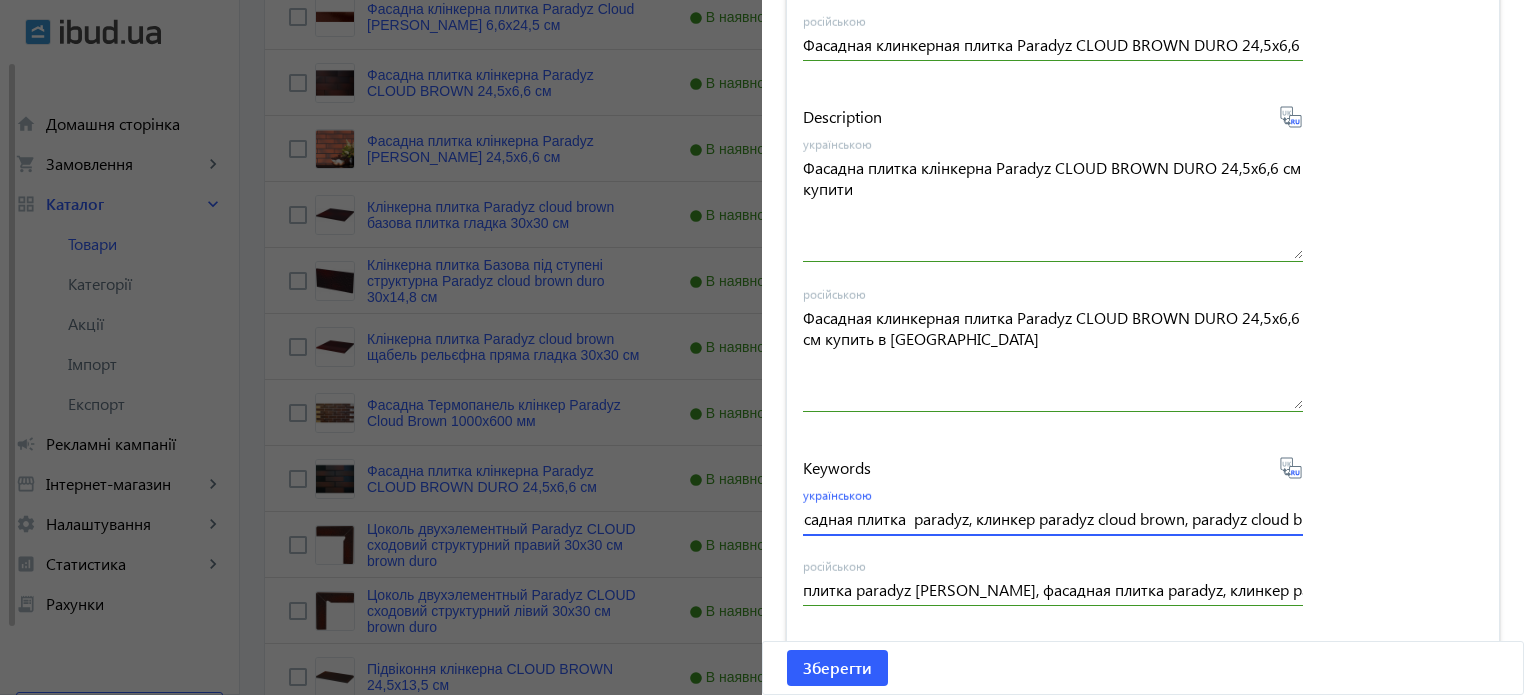 scroll, scrollTop: 0, scrollLeft: 0, axis: both 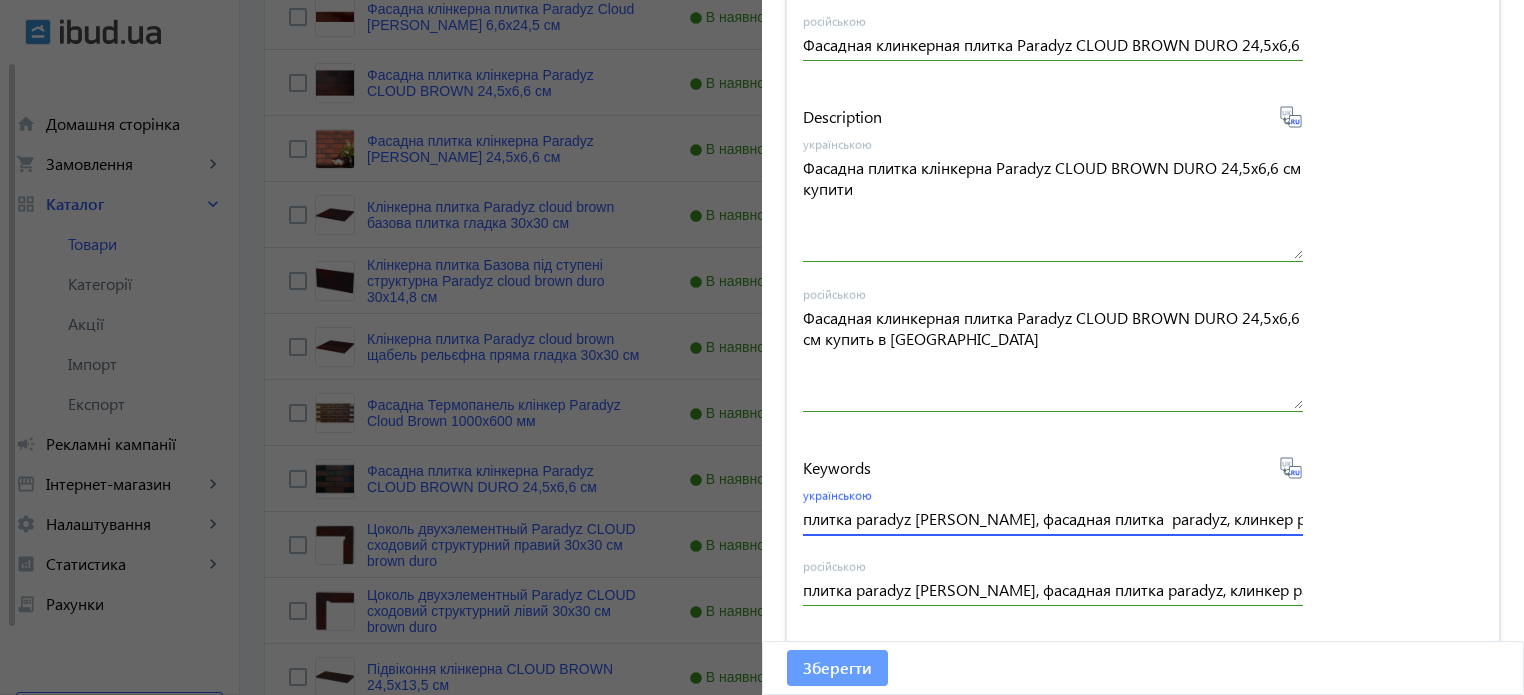 click on "Зберегти" 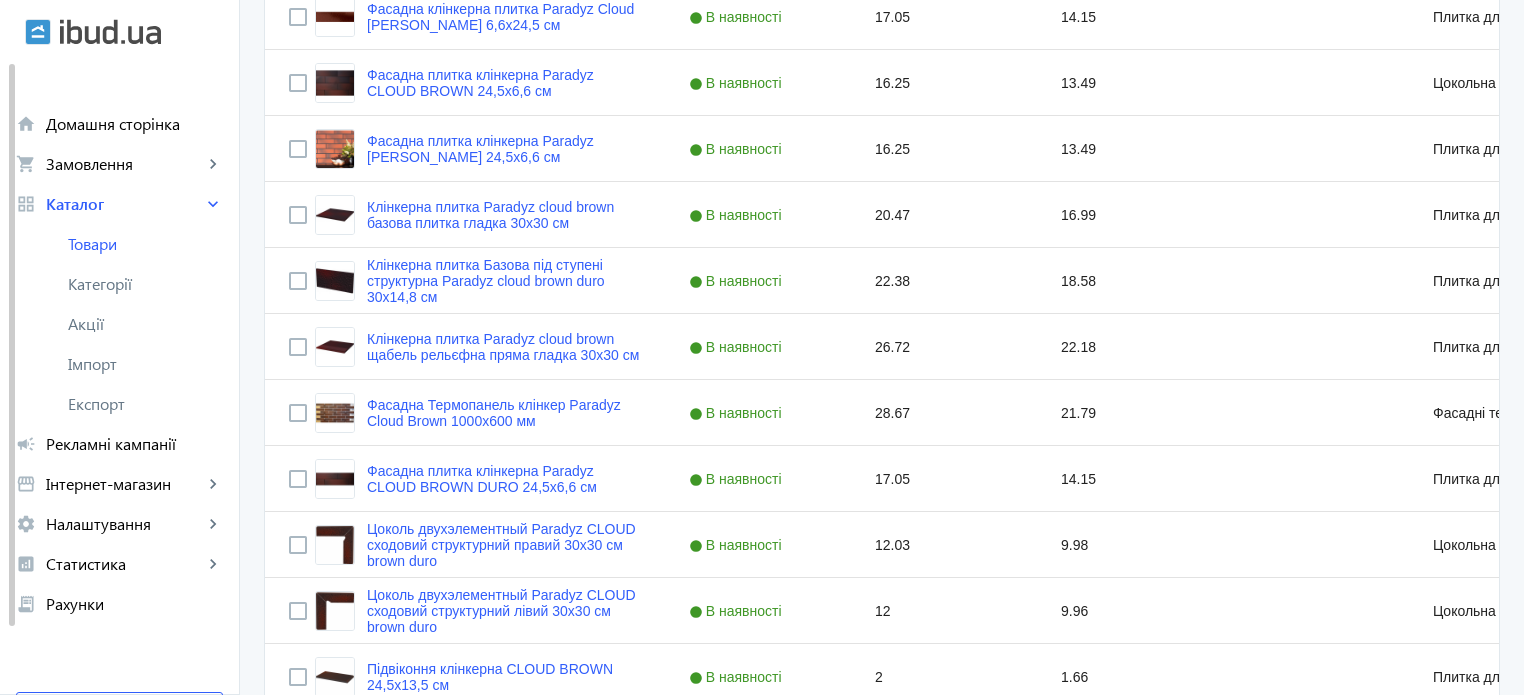 scroll, scrollTop: 0, scrollLeft: 0, axis: both 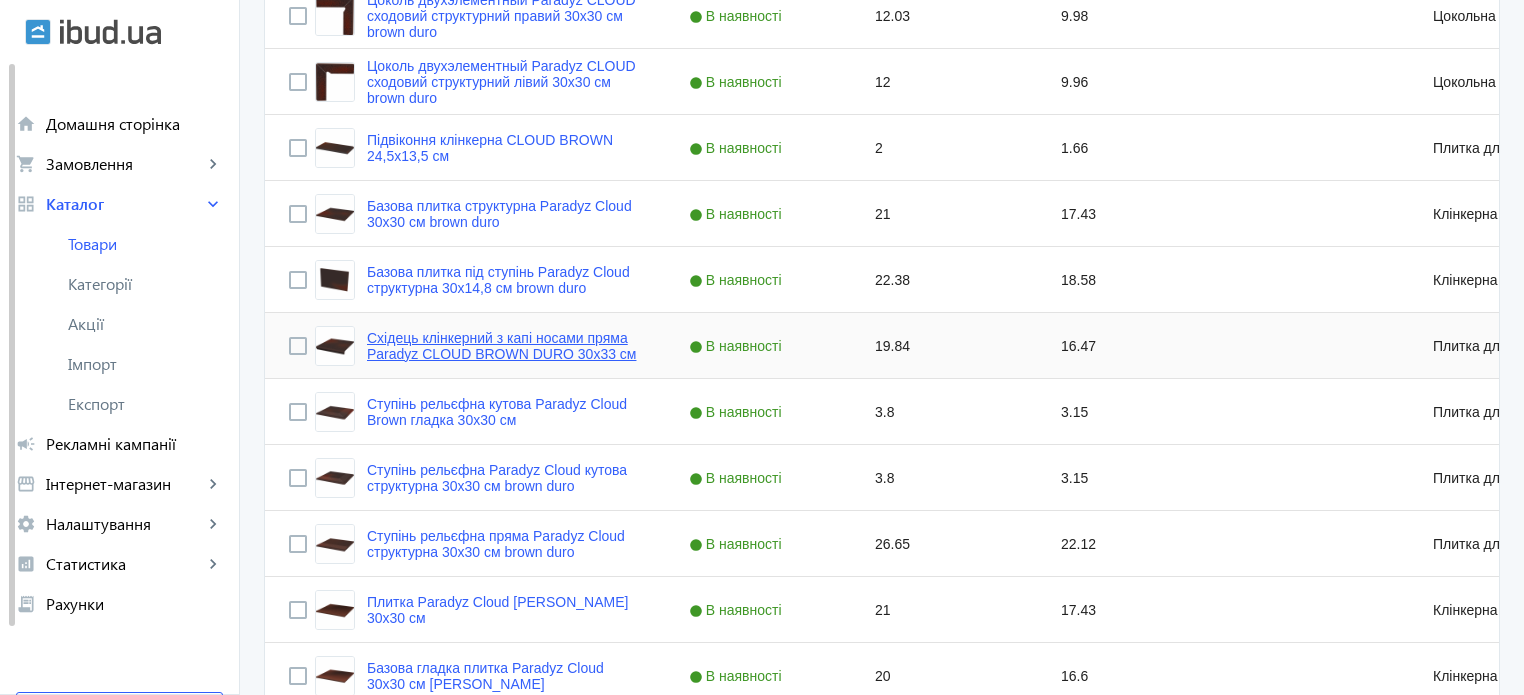 click on "Східець клінкерний з капі носами пряма Paradyz CLOUD BROWN DURO 30x33 см" 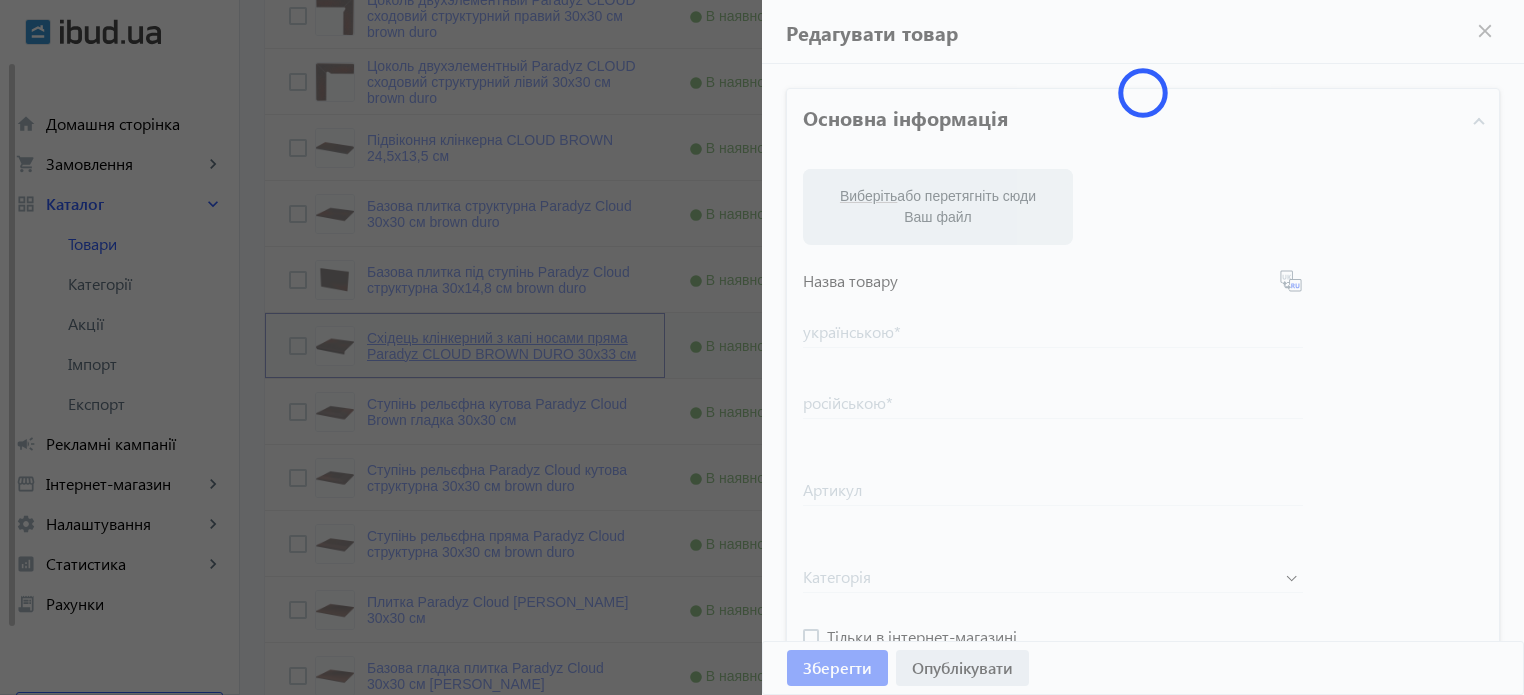 type on "Східець клінкерний з капі носами пряма Paradyz CLOUD BROWN DURO 30x33 см" 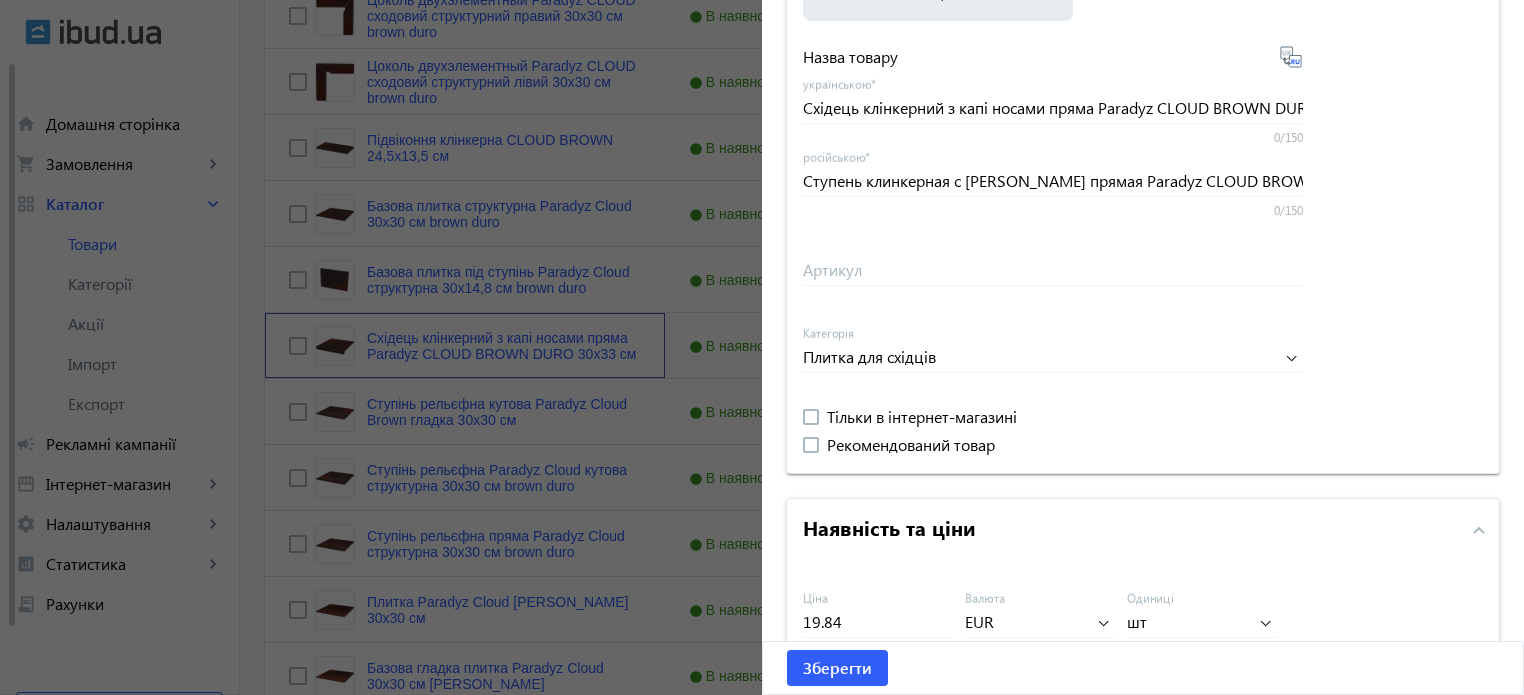 scroll, scrollTop: 600, scrollLeft: 0, axis: vertical 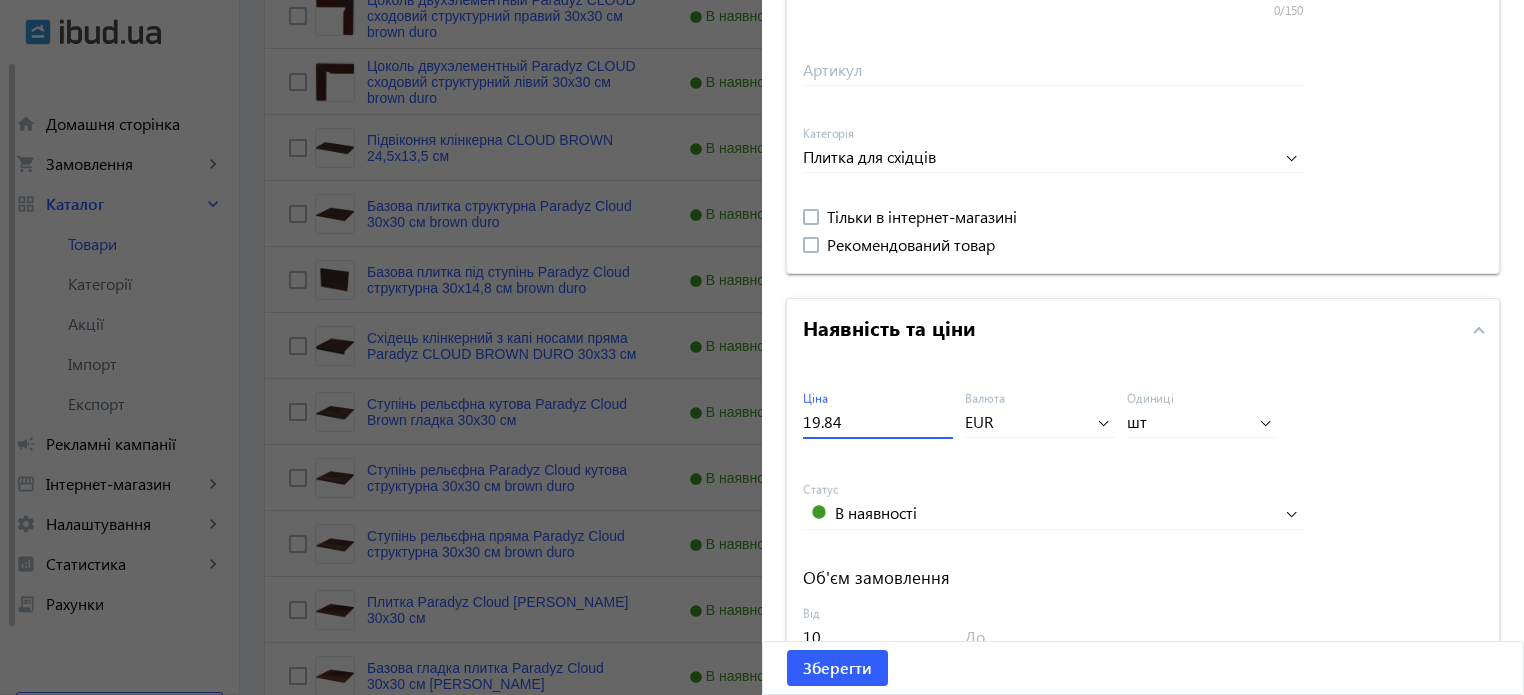 click on "19.84" at bounding box center [878, 421] 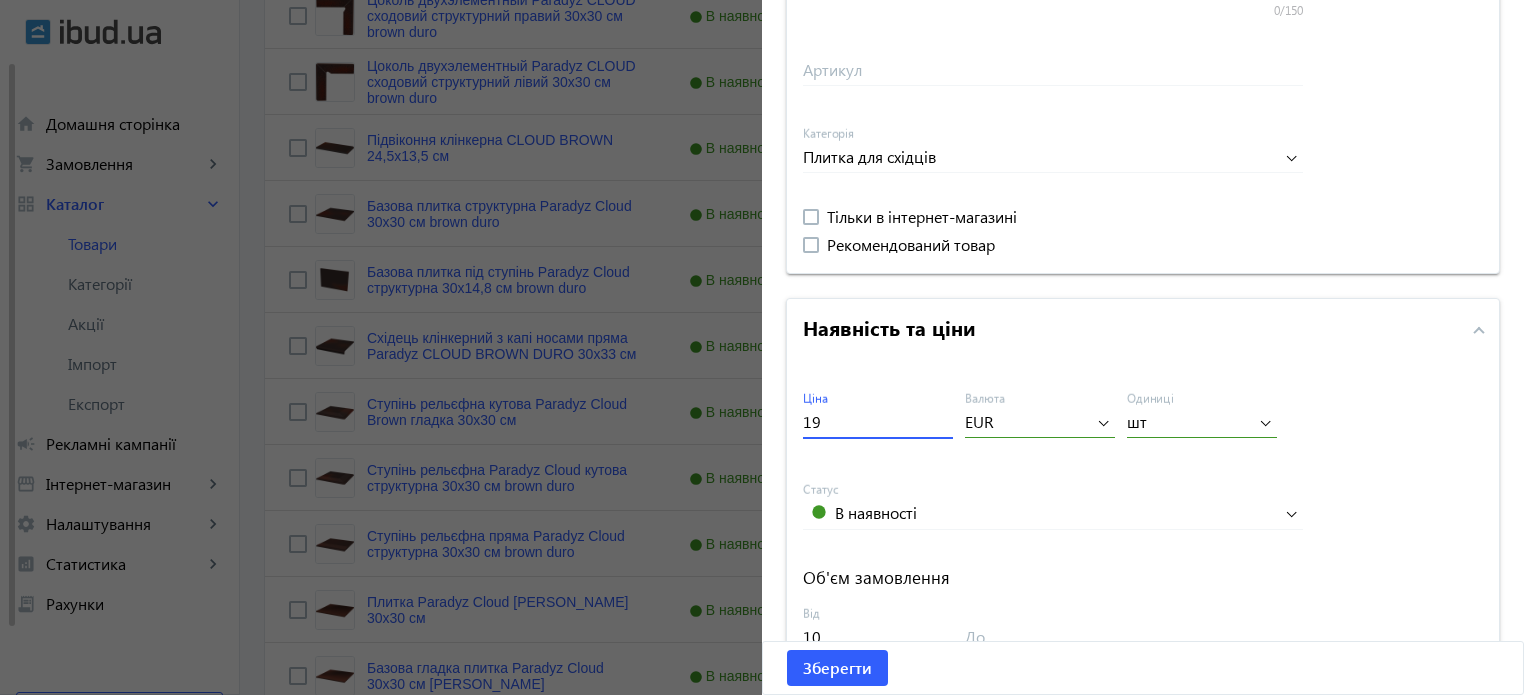 type on "1" 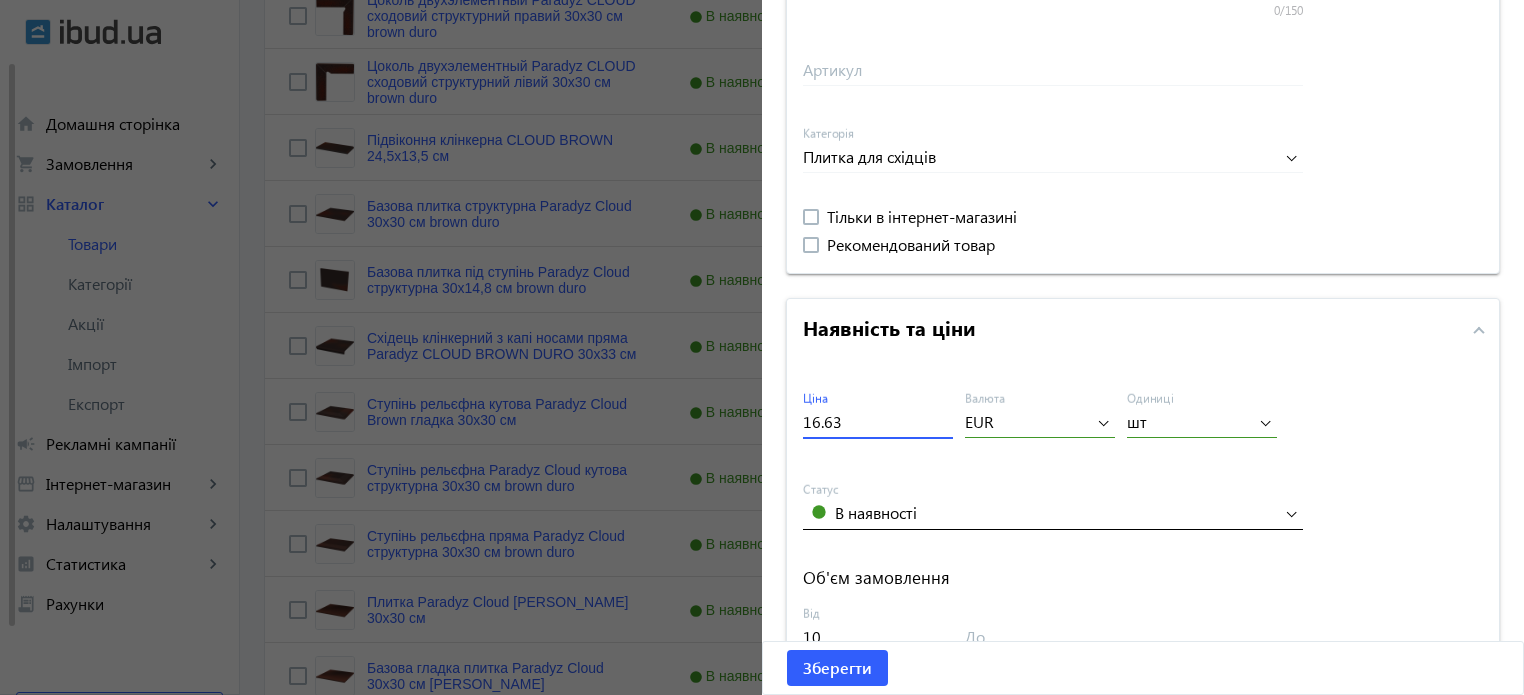 scroll, scrollTop: 892, scrollLeft: 0, axis: vertical 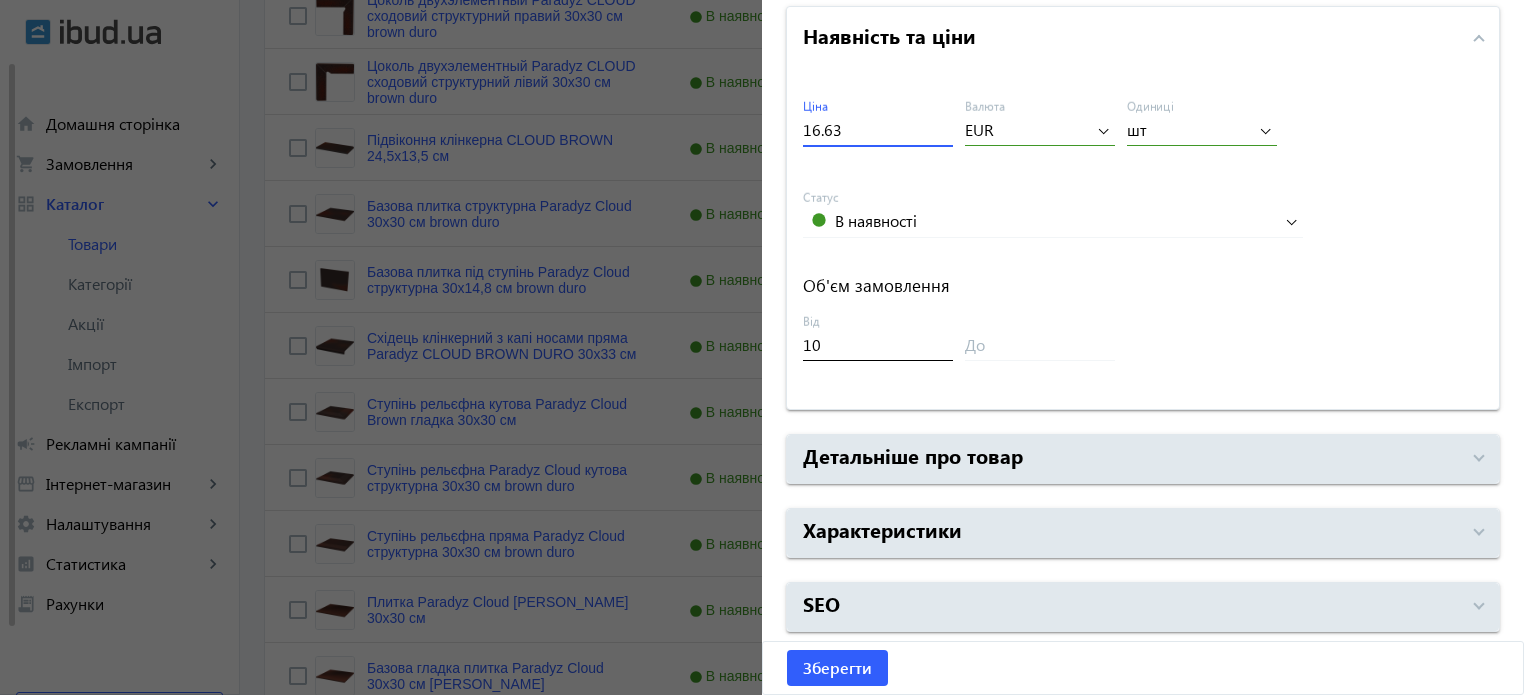 type on "16.63" 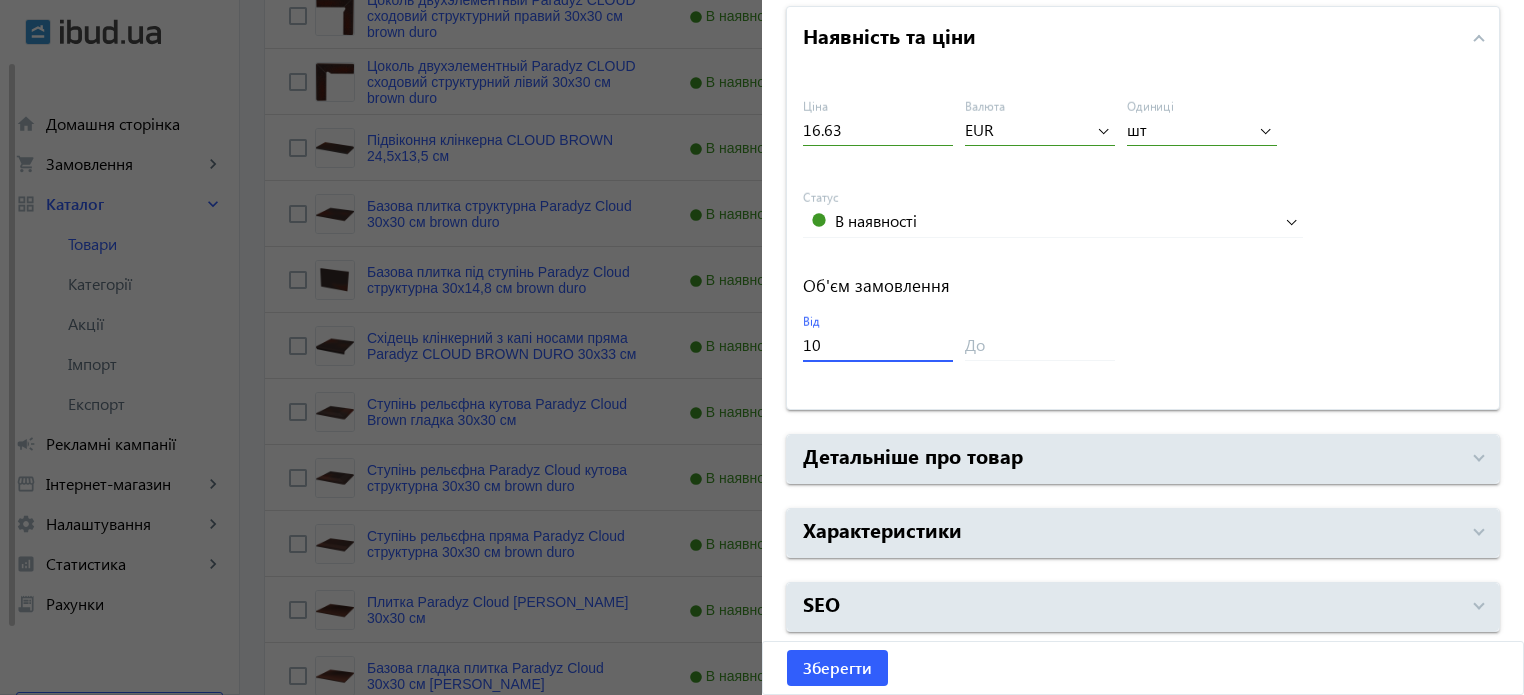 type on "1" 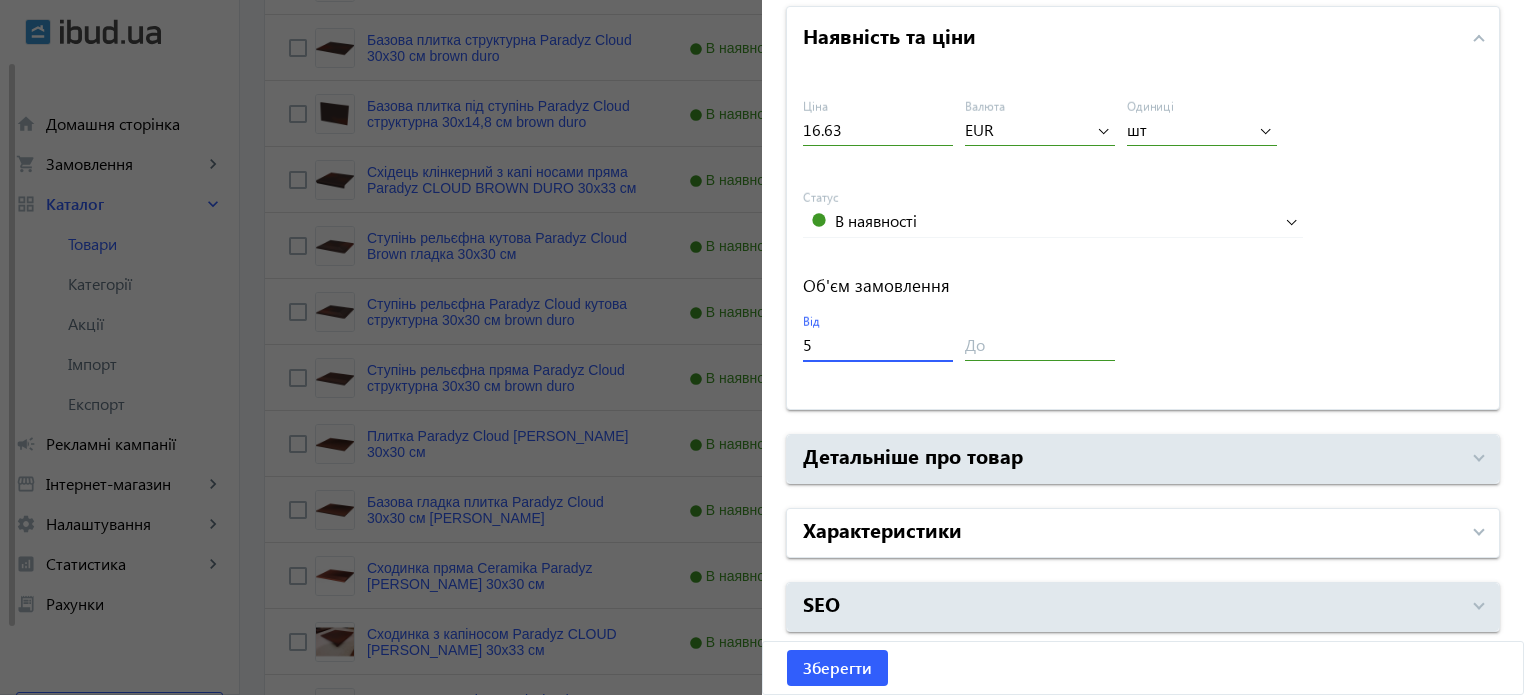 scroll, scrollTop: 1481, scrollLeft: 0, axis: vertical 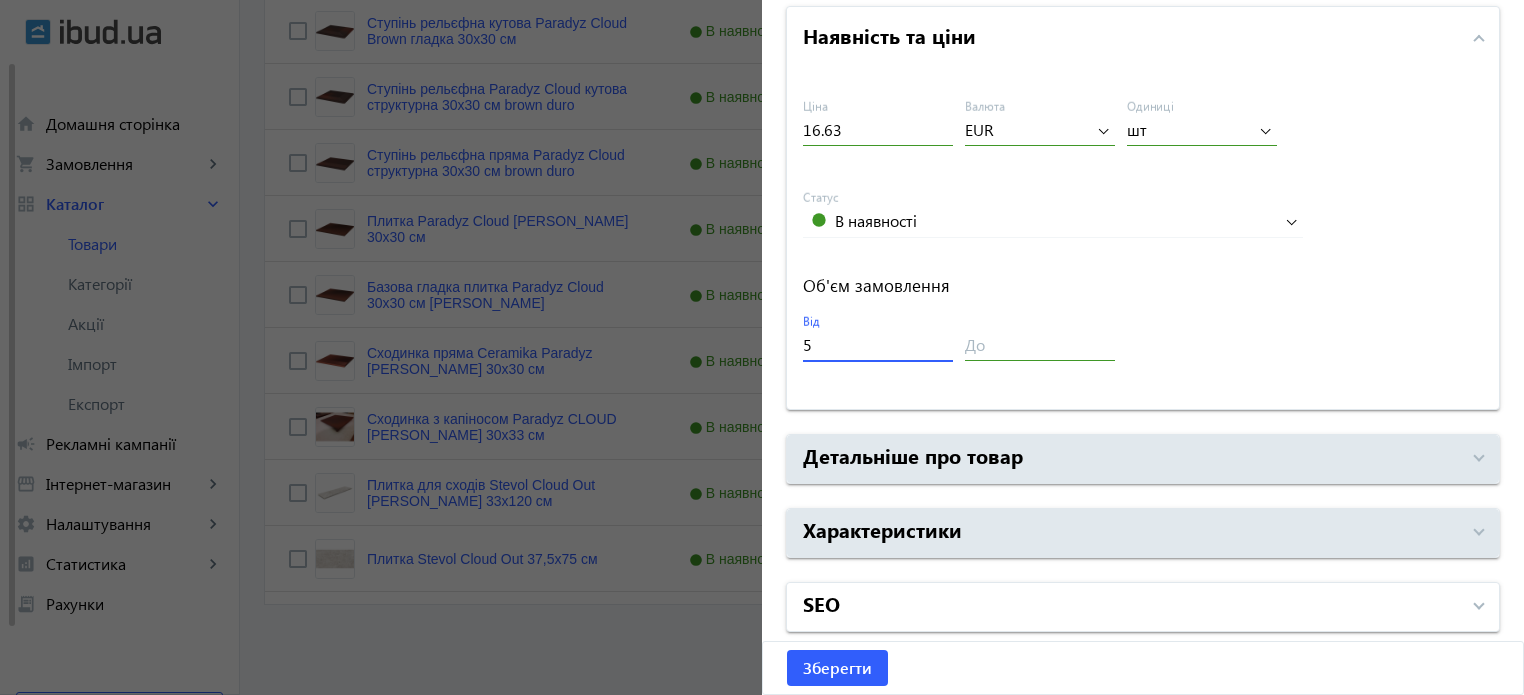 type on "5" 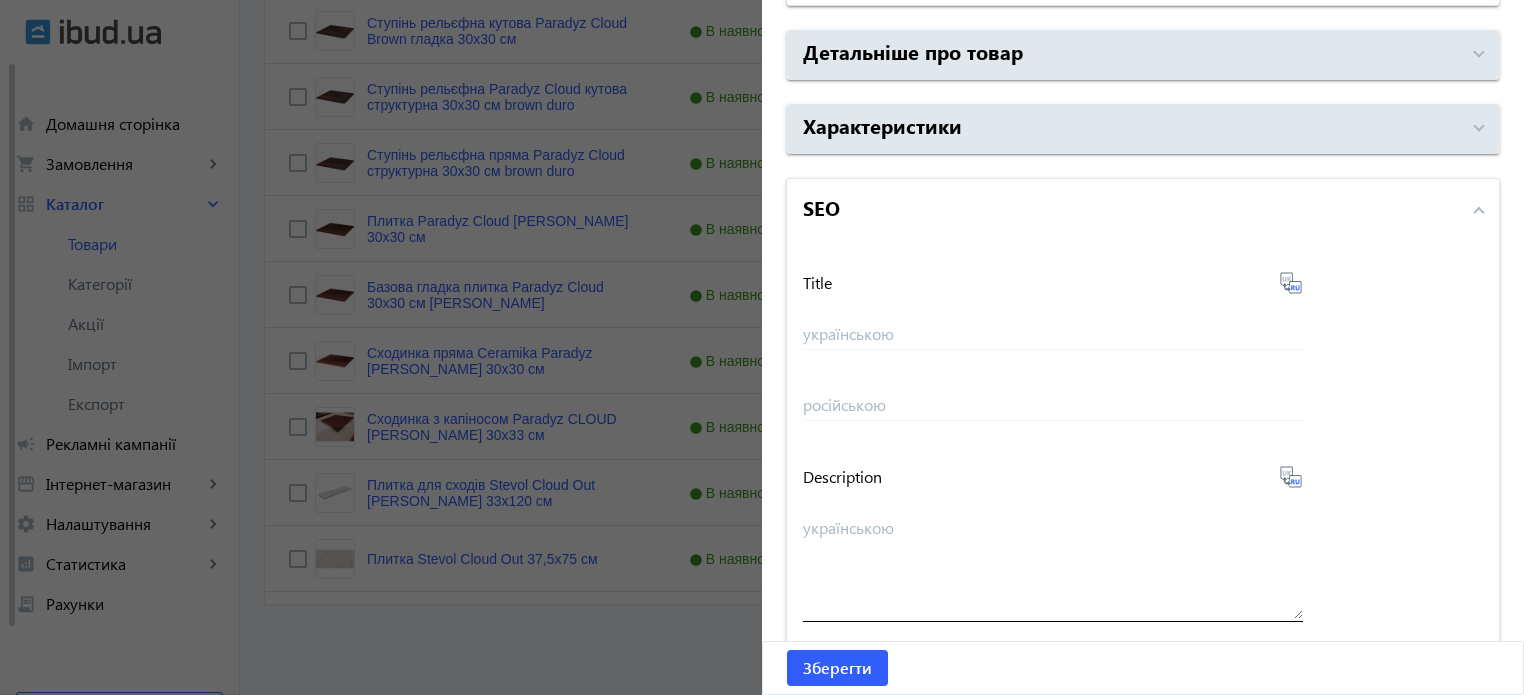 scroll, scrollTop: 1292, scrollLeft: 0, axis: vertical 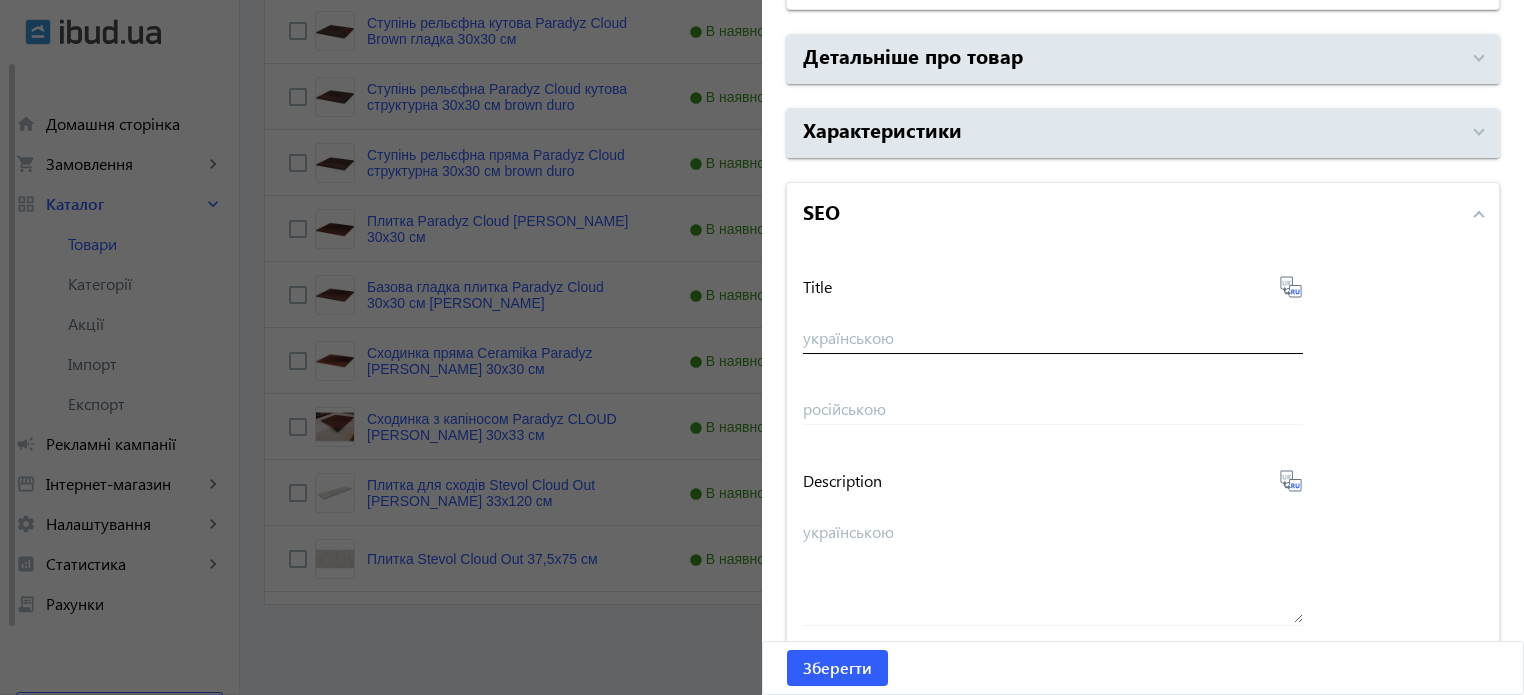 click on "українською" at bounding box center [1053, 337] 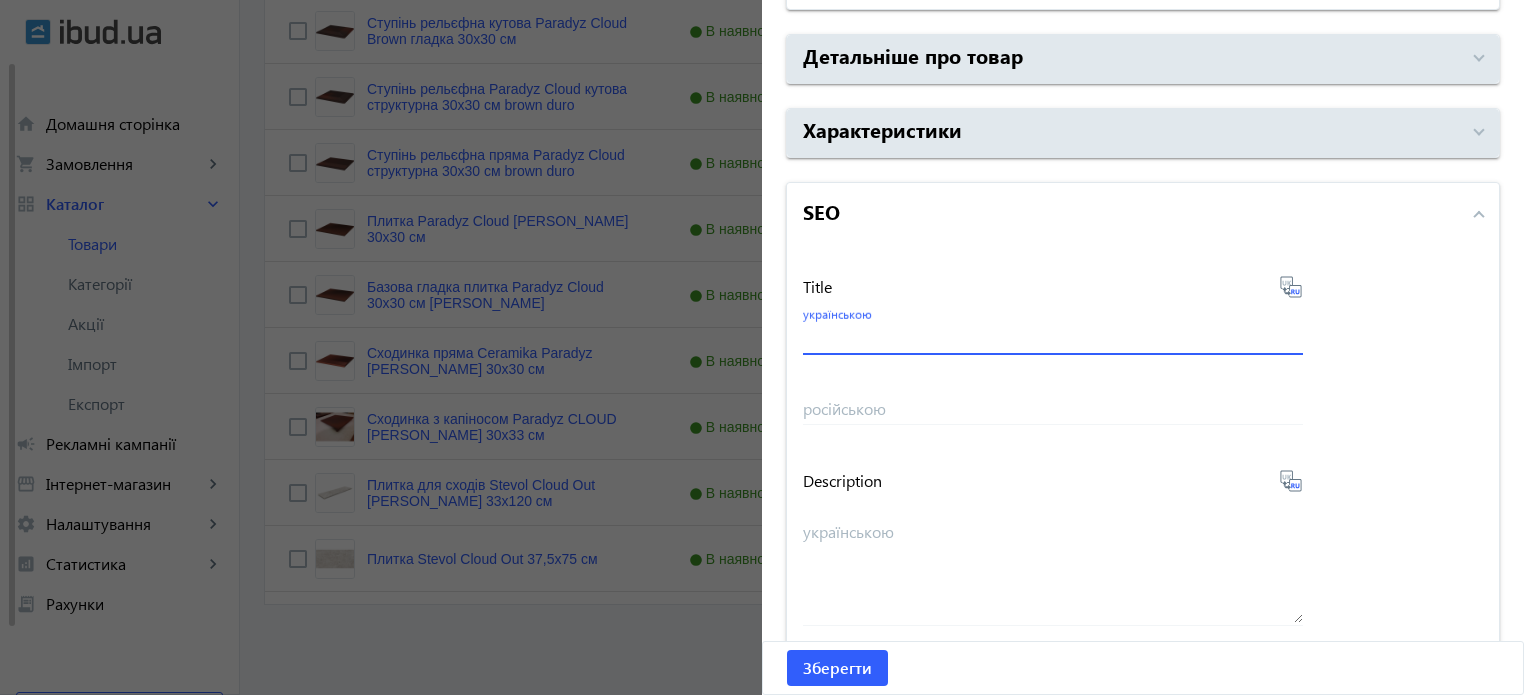 paste on "Ступень клинкерная с [PERSON_NAME] прямая Paradyz CLOUD BROWN DURO 30x33 см купити" 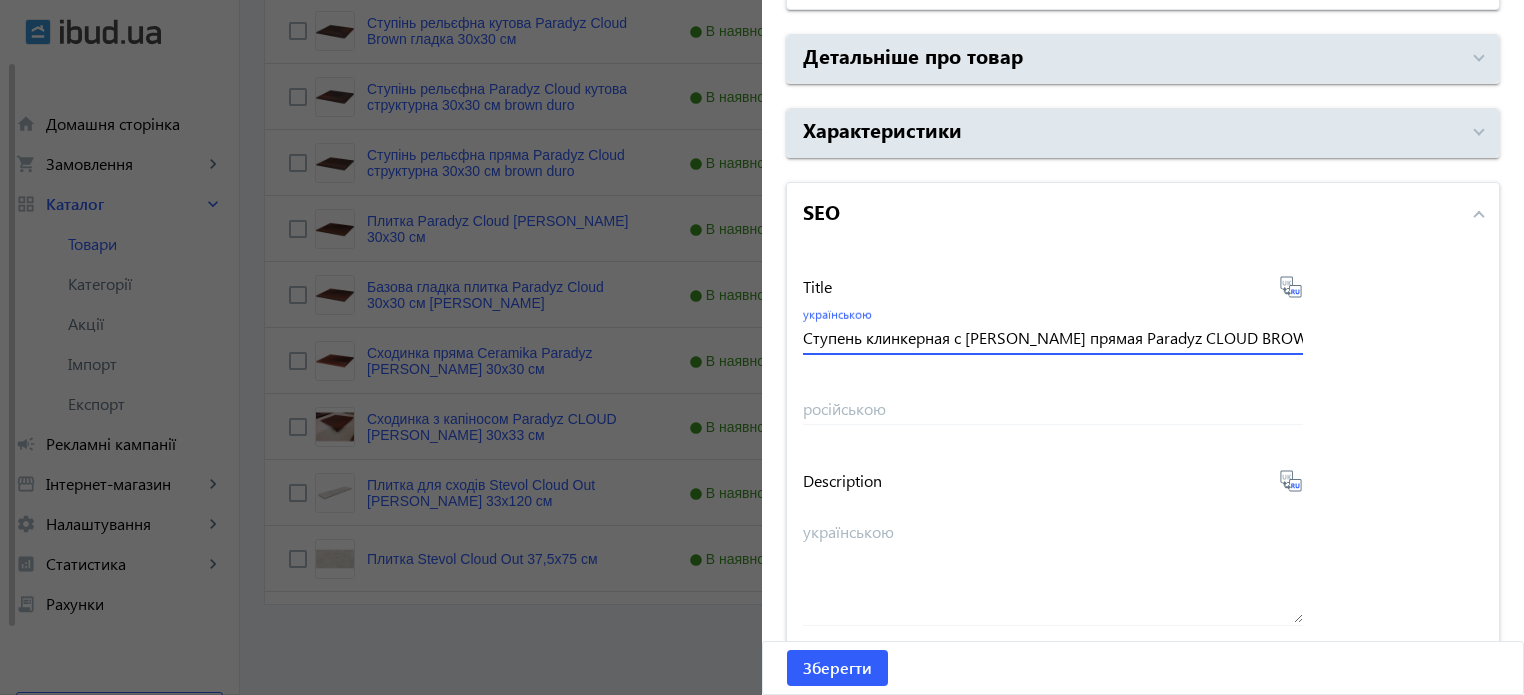 scroll, scrollTop: 0, scrollLeft: 153, axis: horizontal 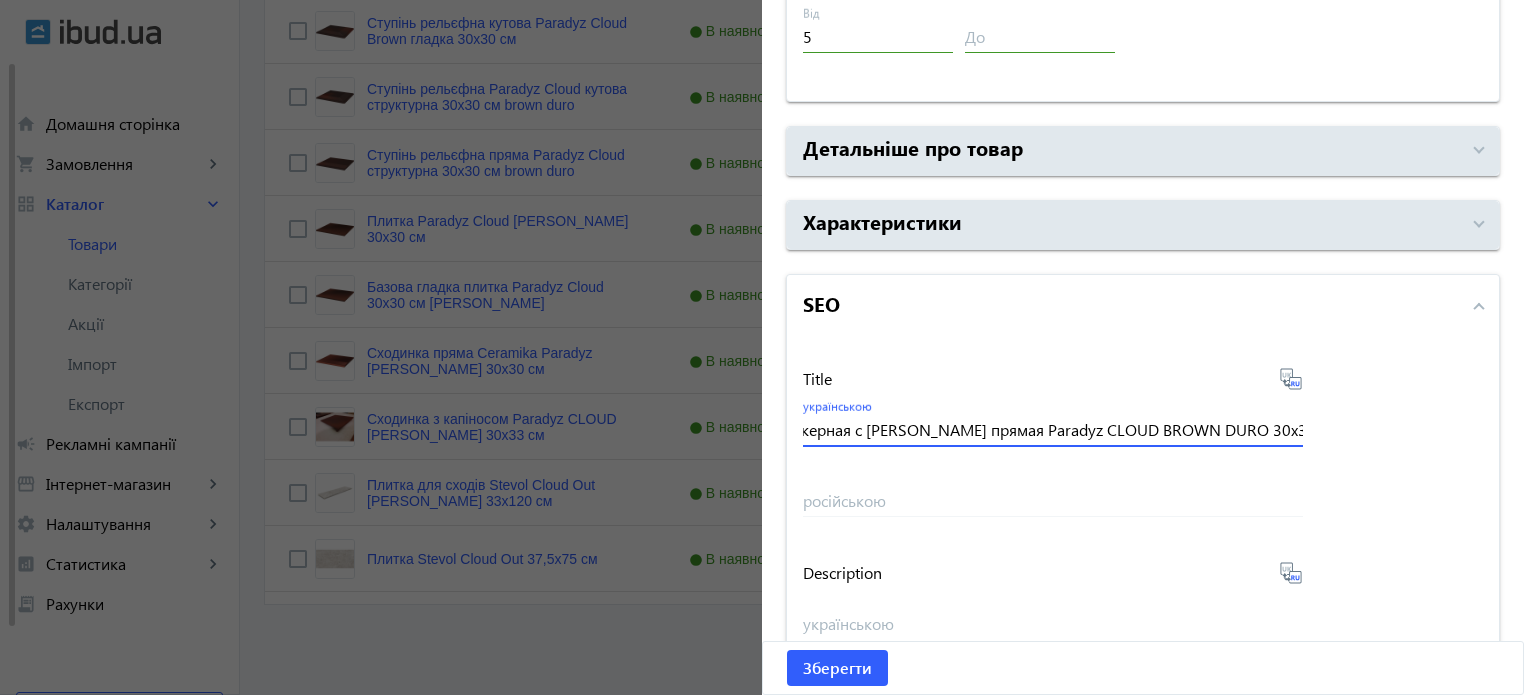 type on "Ступень клинкерная с [PERSON_NAME] прямая Paradyz CLOUD BROWN DURO 30x33 см" 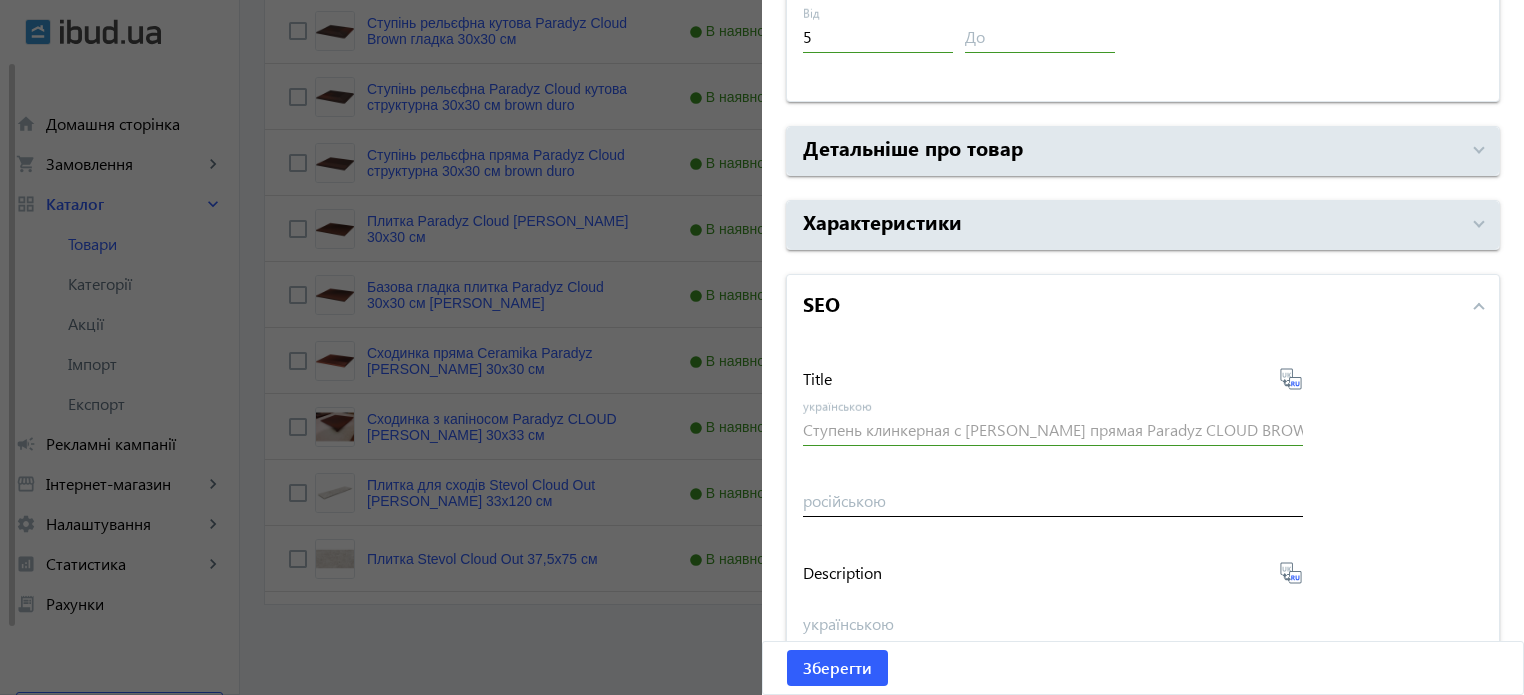 type on "Степень клинкерная с [PERSON_NAME] прямая Paradyz CLOUD BROWN DURO 30x33 см" 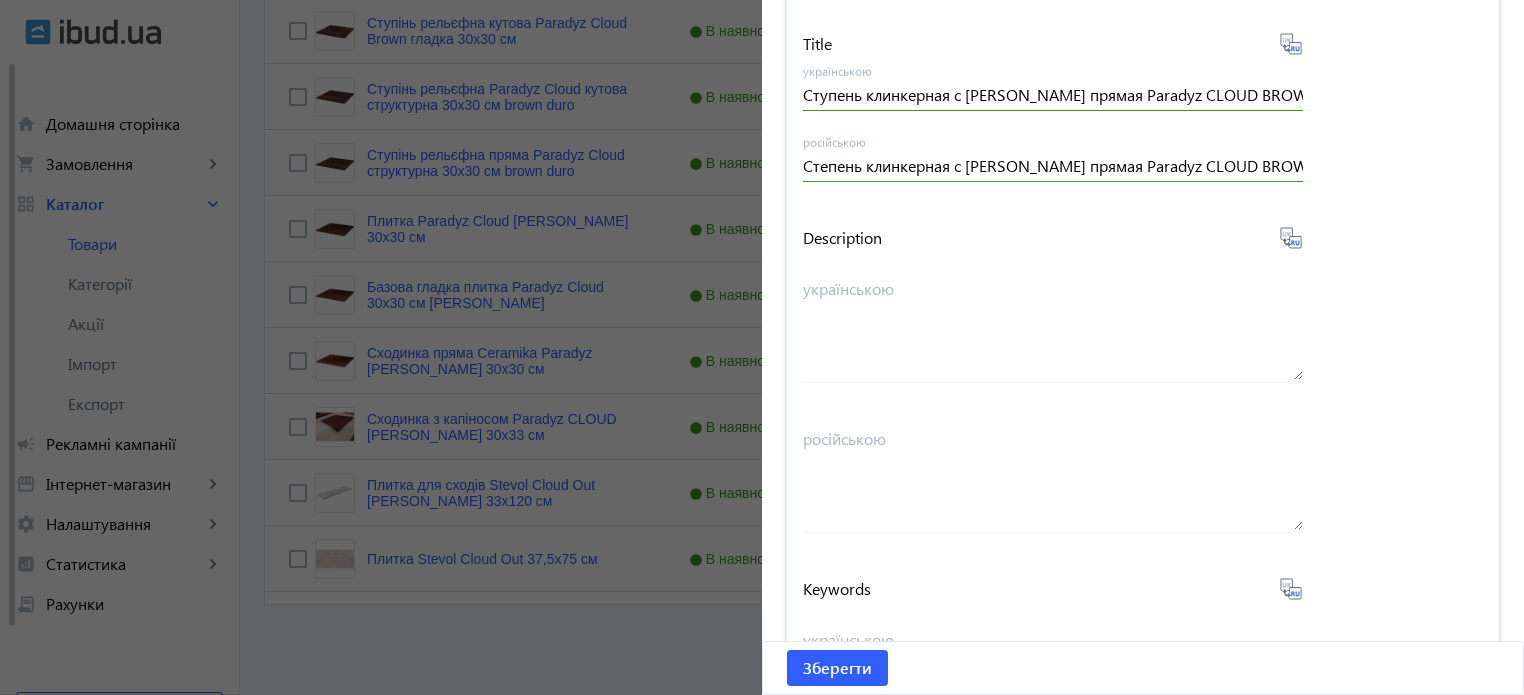 scroll, scrollTop: 1600, scrollLeft: 0, axis: vertical 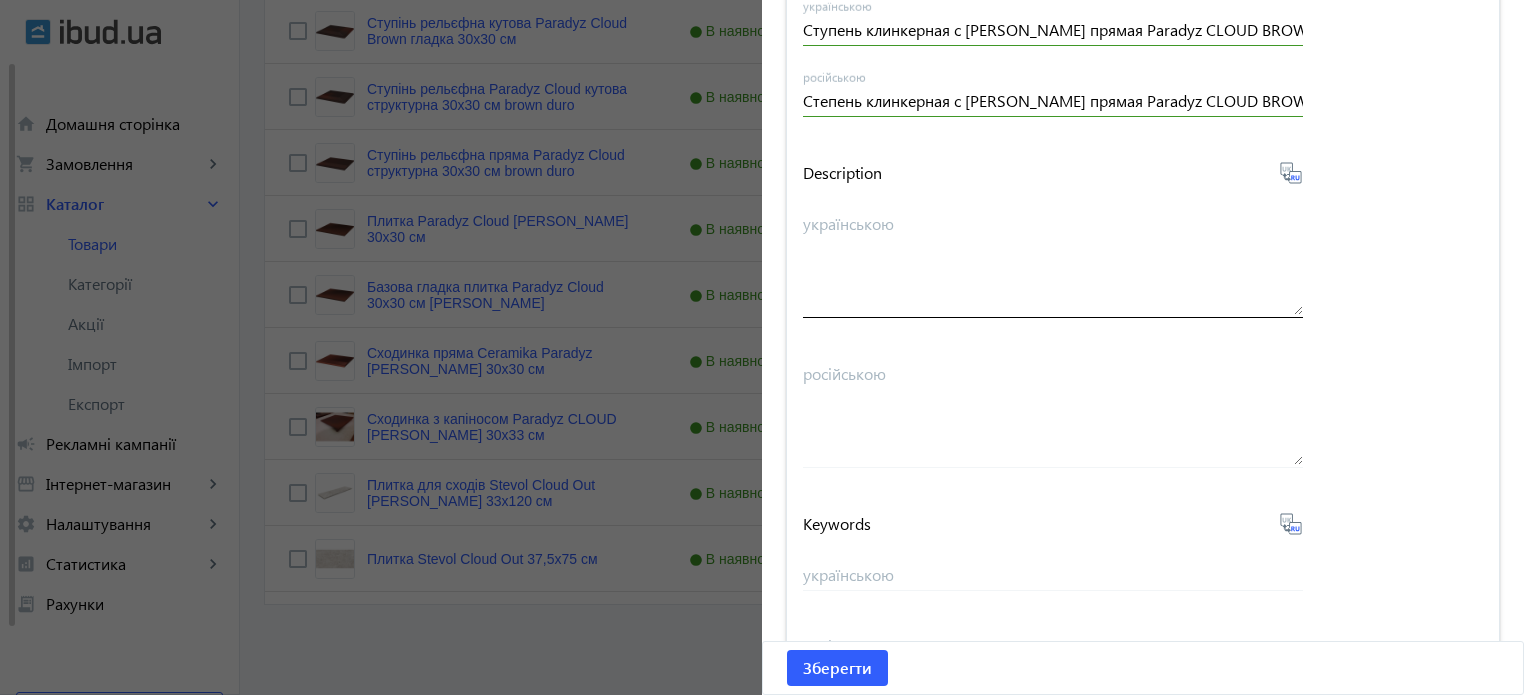 click on "українською" at bounding box center [1053, 263] 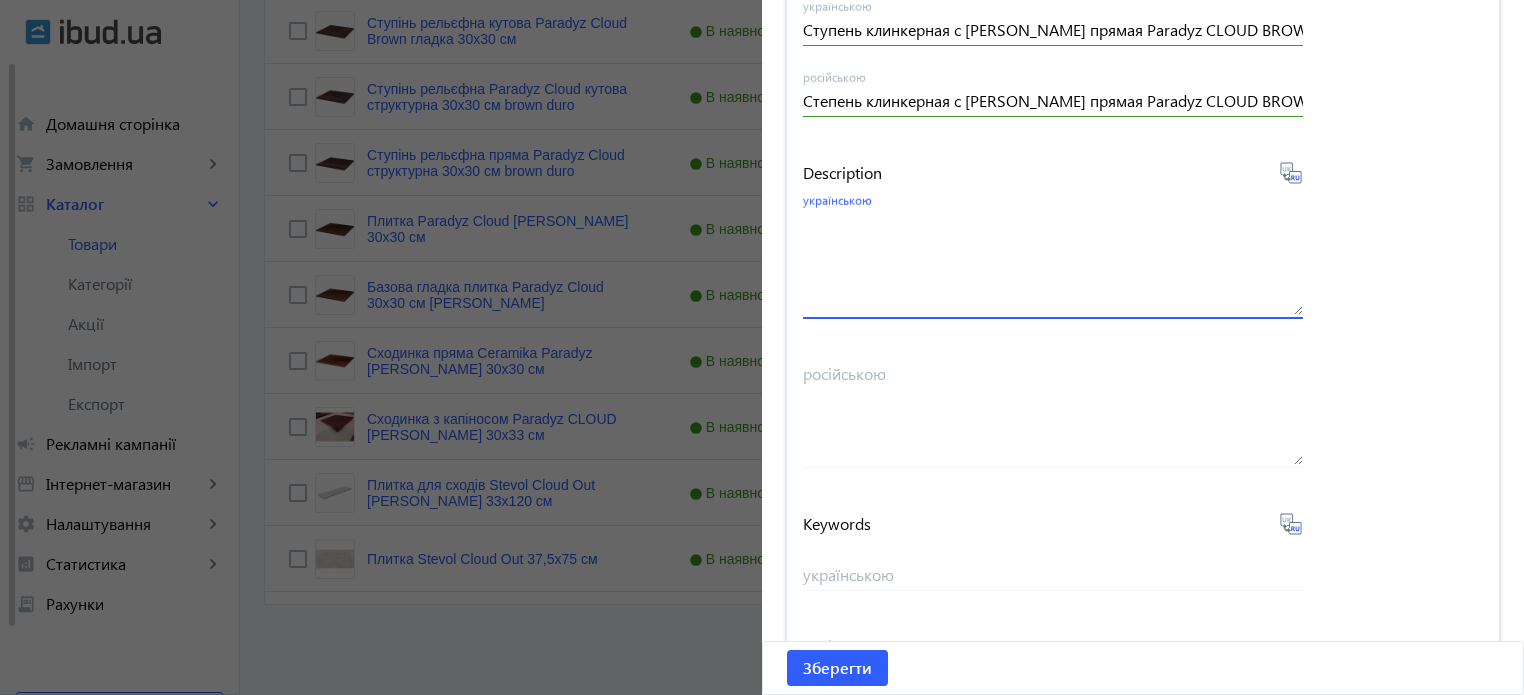 paste on "Ступень клинкерная с [PERSON_NAME] прямая Paradyz CLOUD BROWN DURO 30x33 см купити" 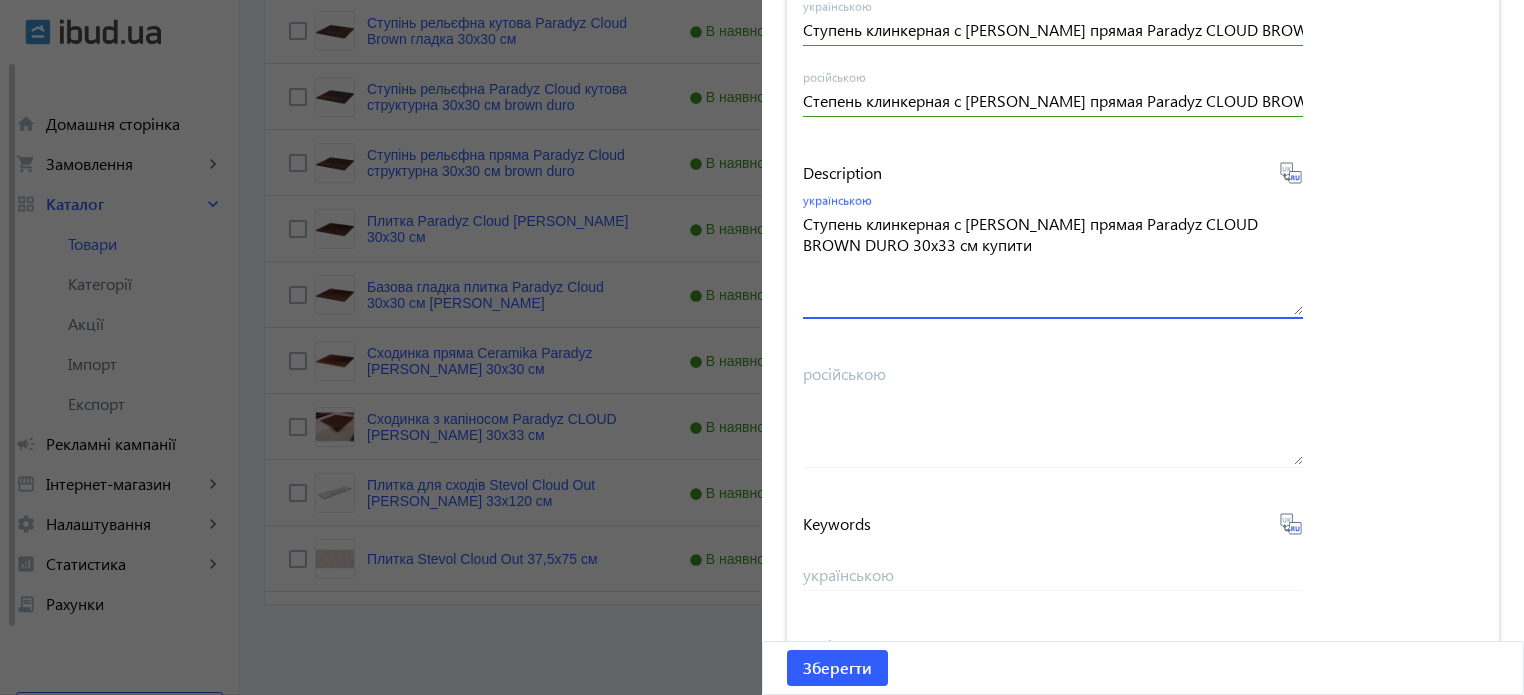 type on "Ступень клинкерная с [PERSON_NAME] прямая Paradyz CLOUD BROWN DURO 30x33 см купити" 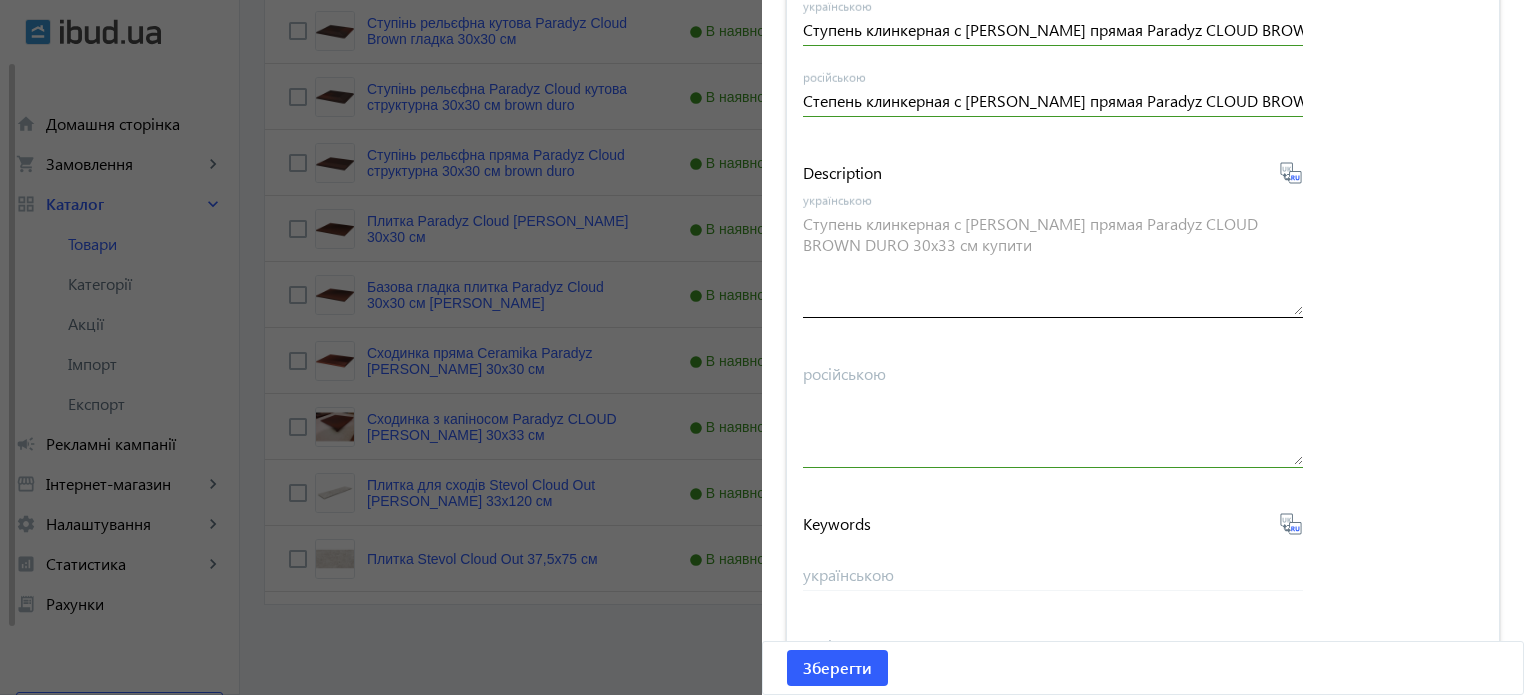 type on "Степень клинкерная с [PERSON_NAME] прямая Paradyz CLOUD BROWN DURO 30x33 см купить в [GEOGRAPHIC_DATA]" 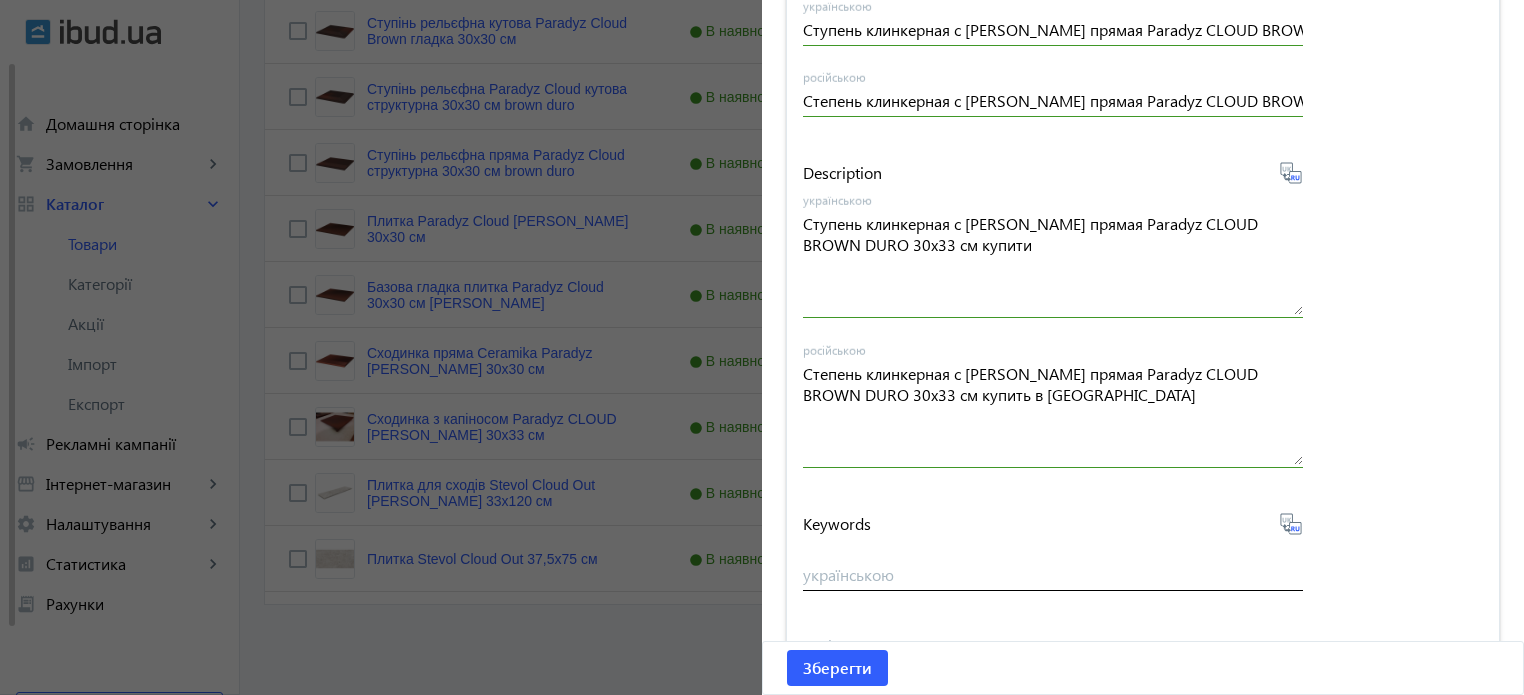 click on "українською" at bounding box center [1053, 567] 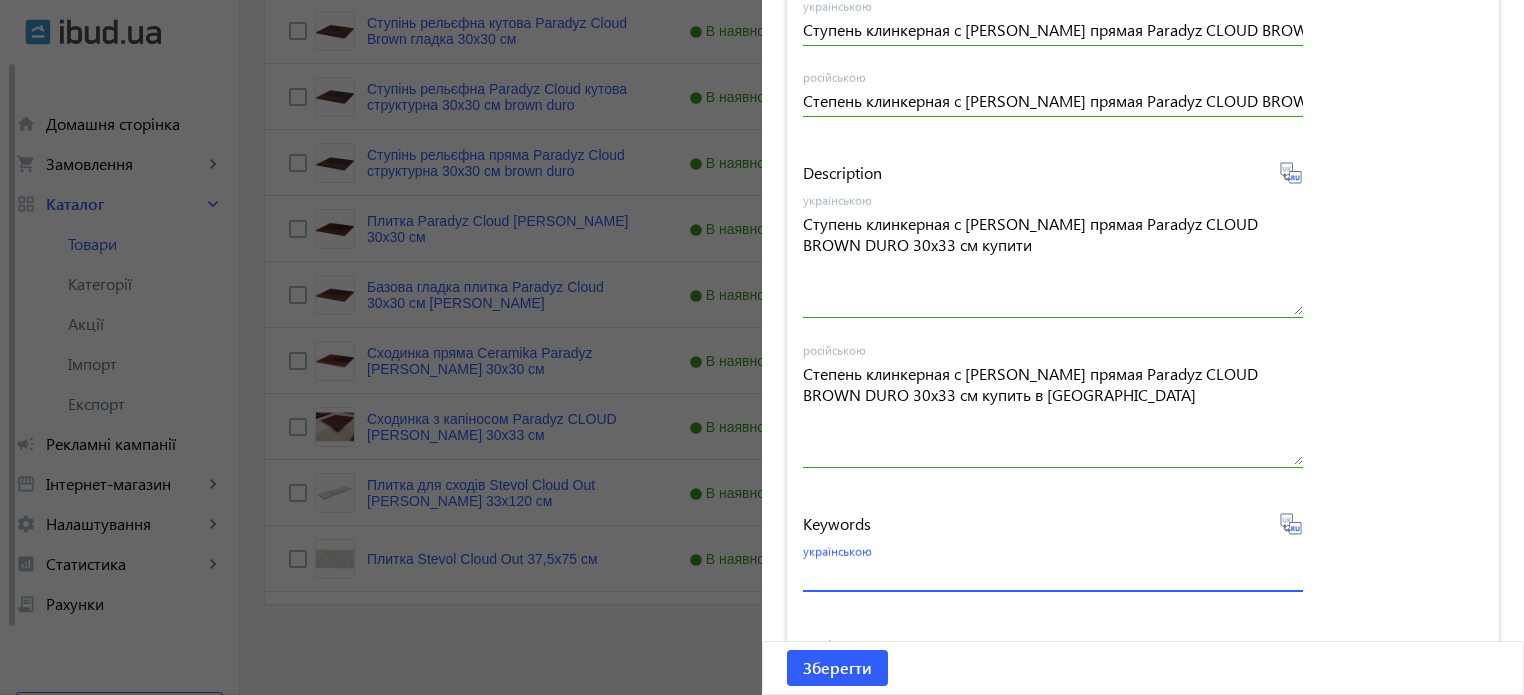 paste on "ступенька paradyz cloud brown duro, супени paradyz, клинкер paradyz cloud brown, paradyz cloud brown  duro" 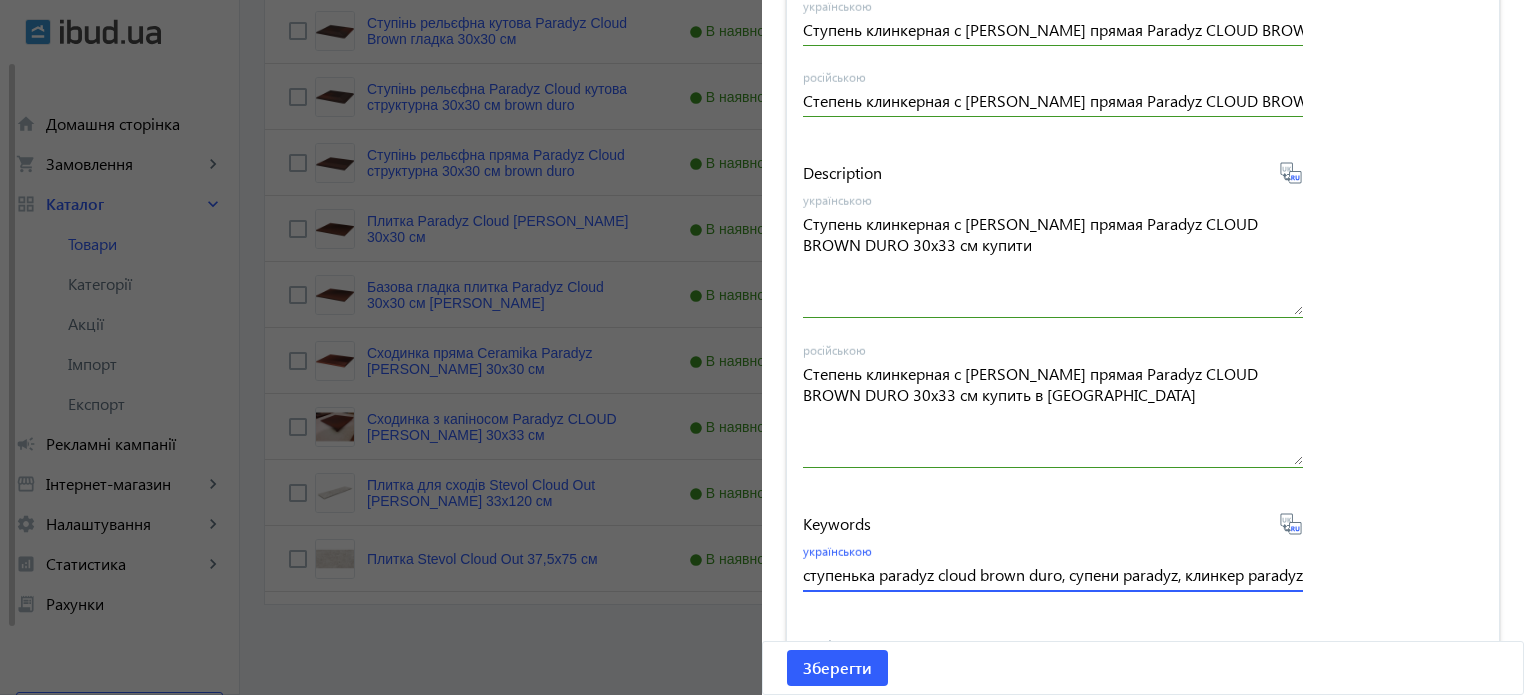 scroll, scrollTop: 0, scrollLeft: 300, axis: horizontal 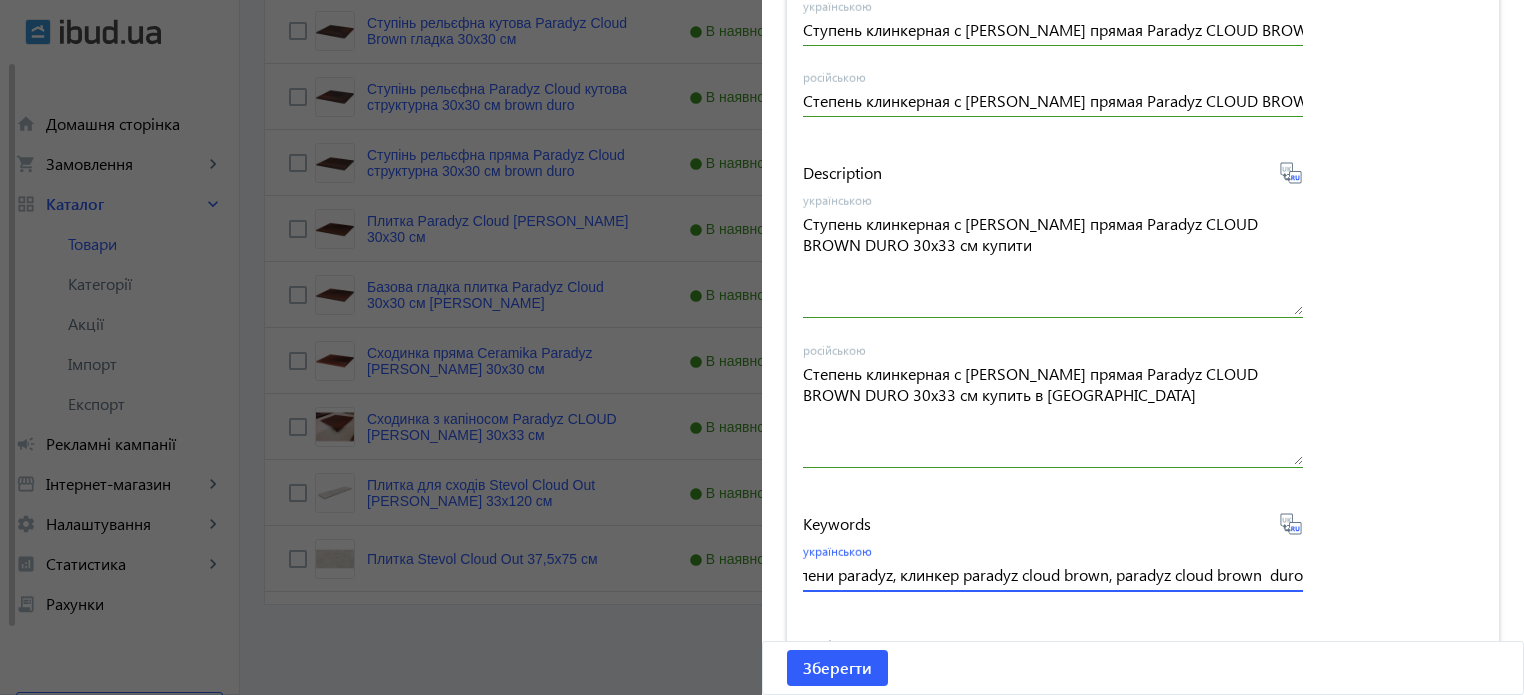 type on "ступенька paradyz cloud brown duro, супени paradyz, клинкер paradyz cloud brown, paradyz cloud brown  duro" 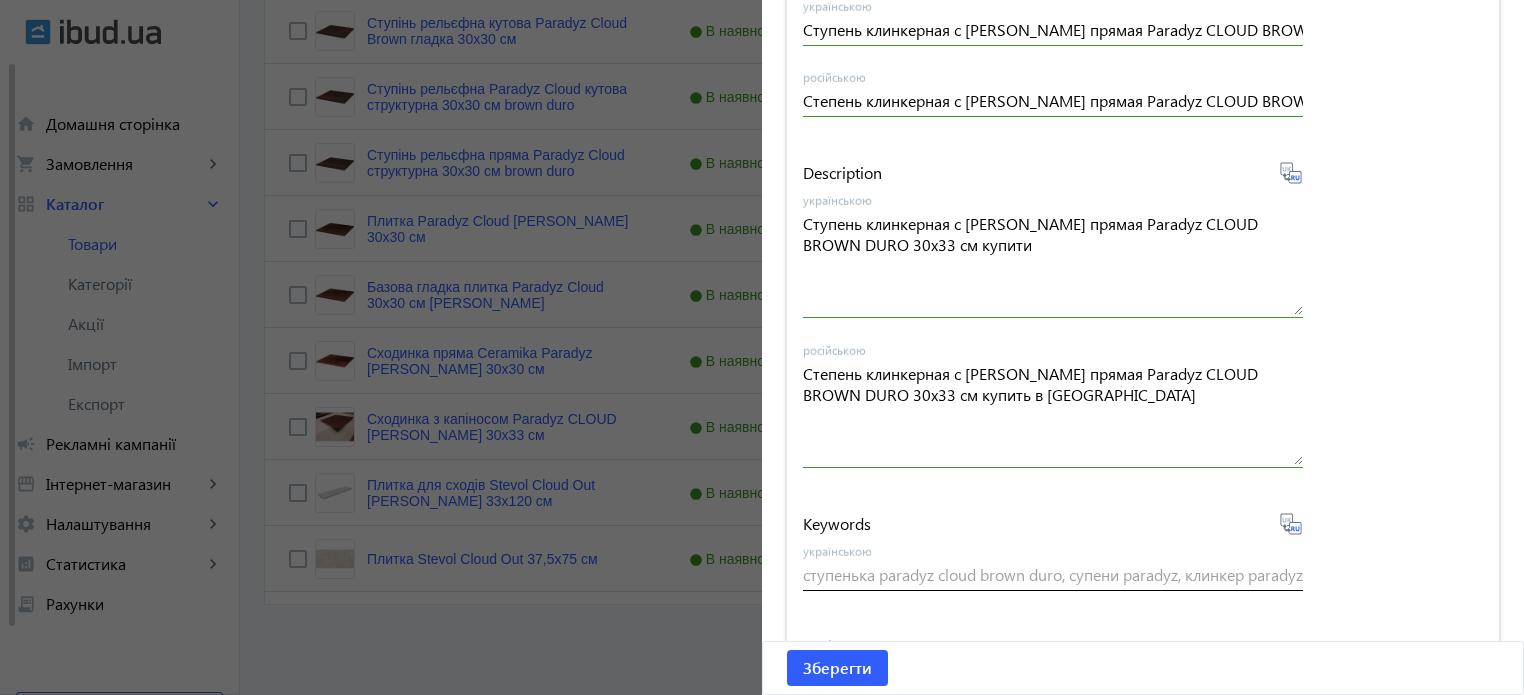 type on "ступень paradyz cloud brown duro, супены paradyz, клинкер paradyz cloud brown, paradyz cloud brown duro" 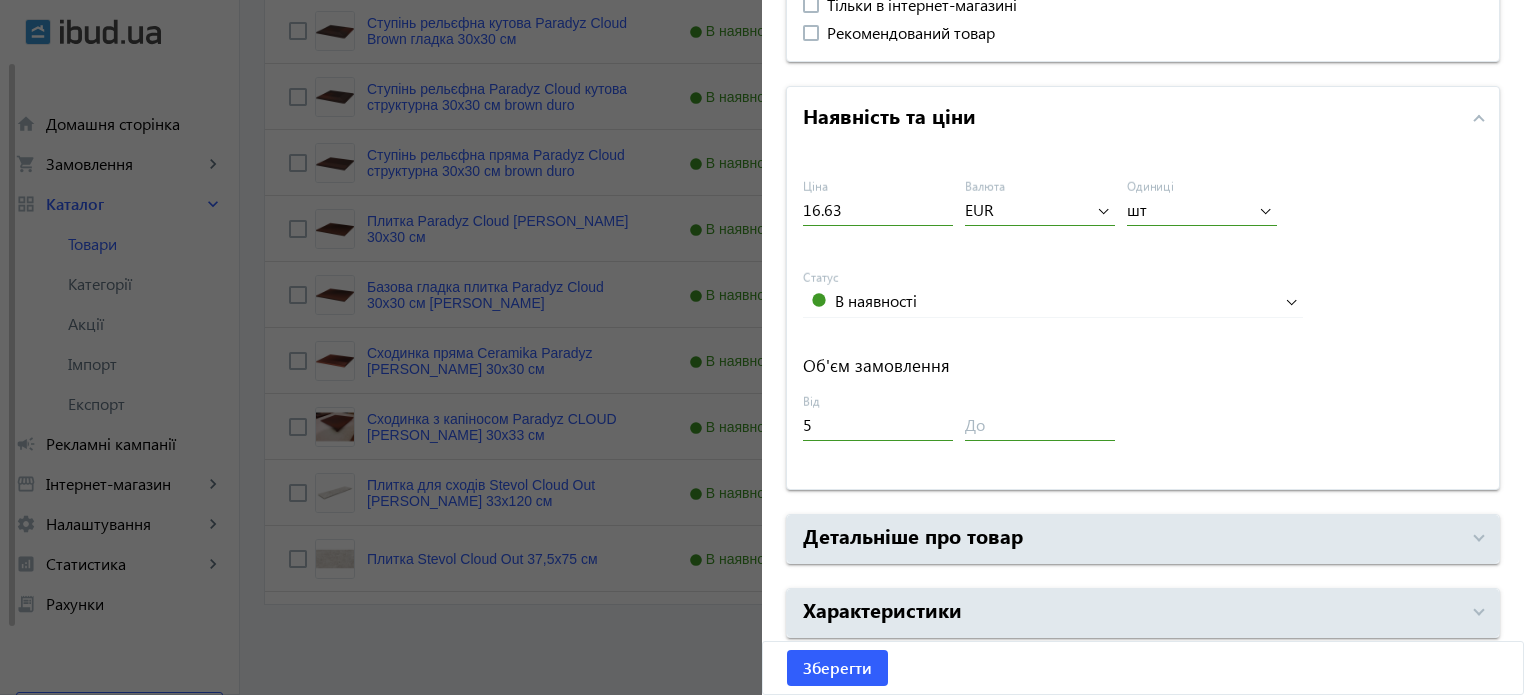 scroll, scrollTop: 1057, scrollLeft: 0, axis: vertical 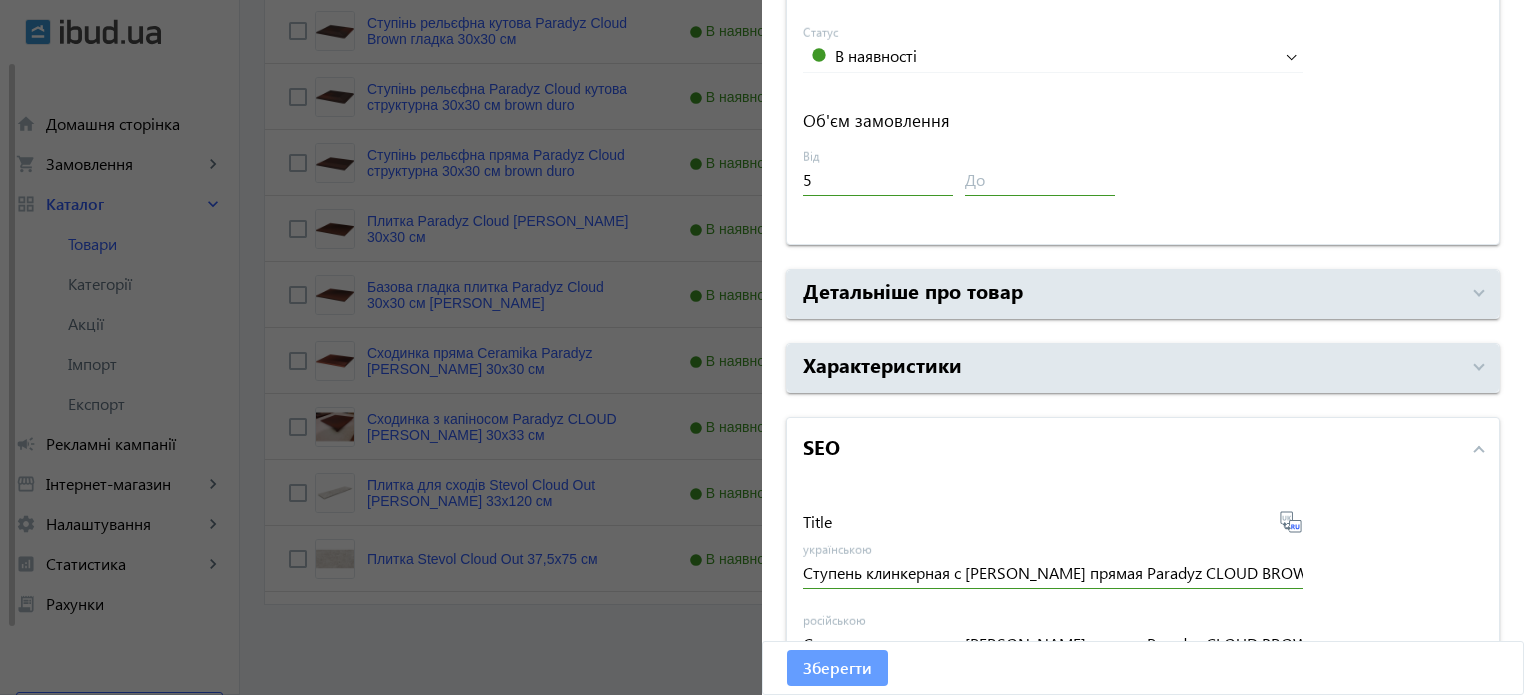 click on "Зберегти" 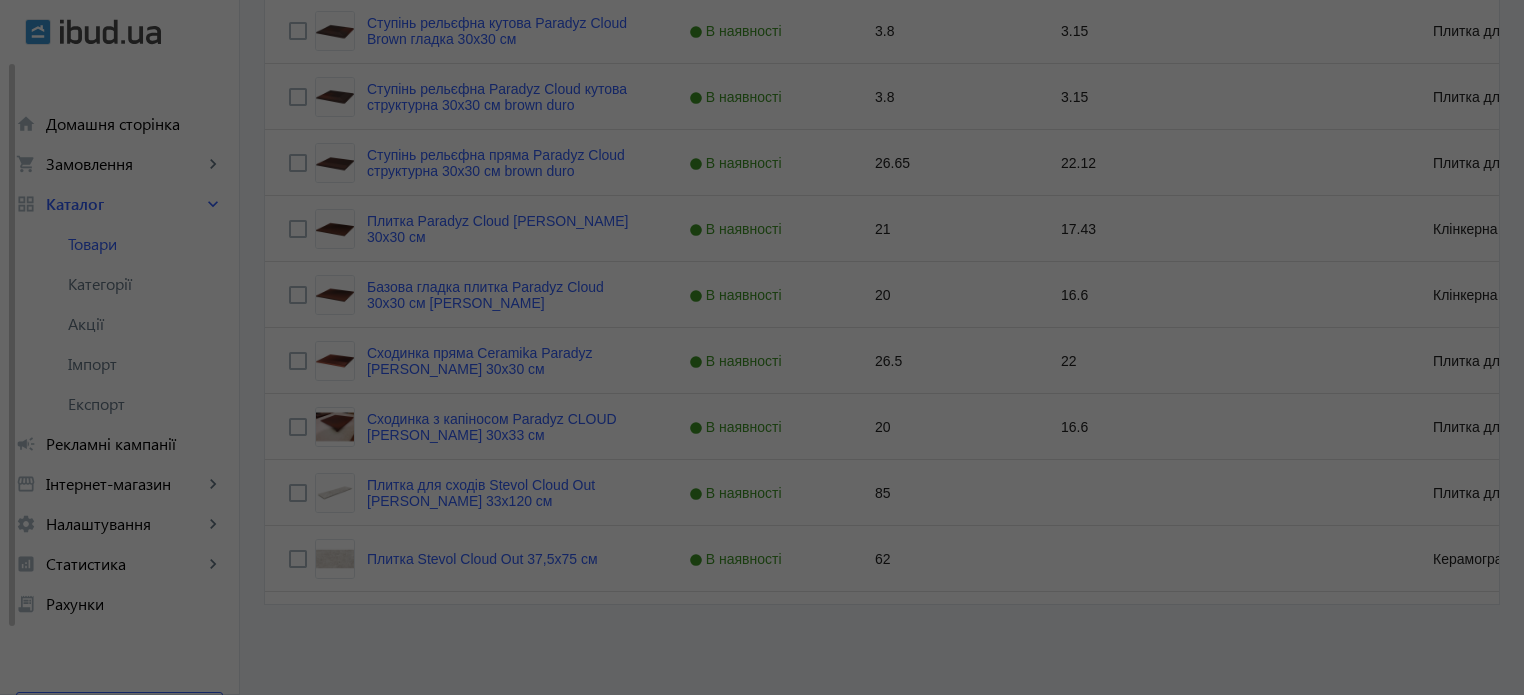 scroll, scrollTop: 0, scrollLeft: 0, axis: both 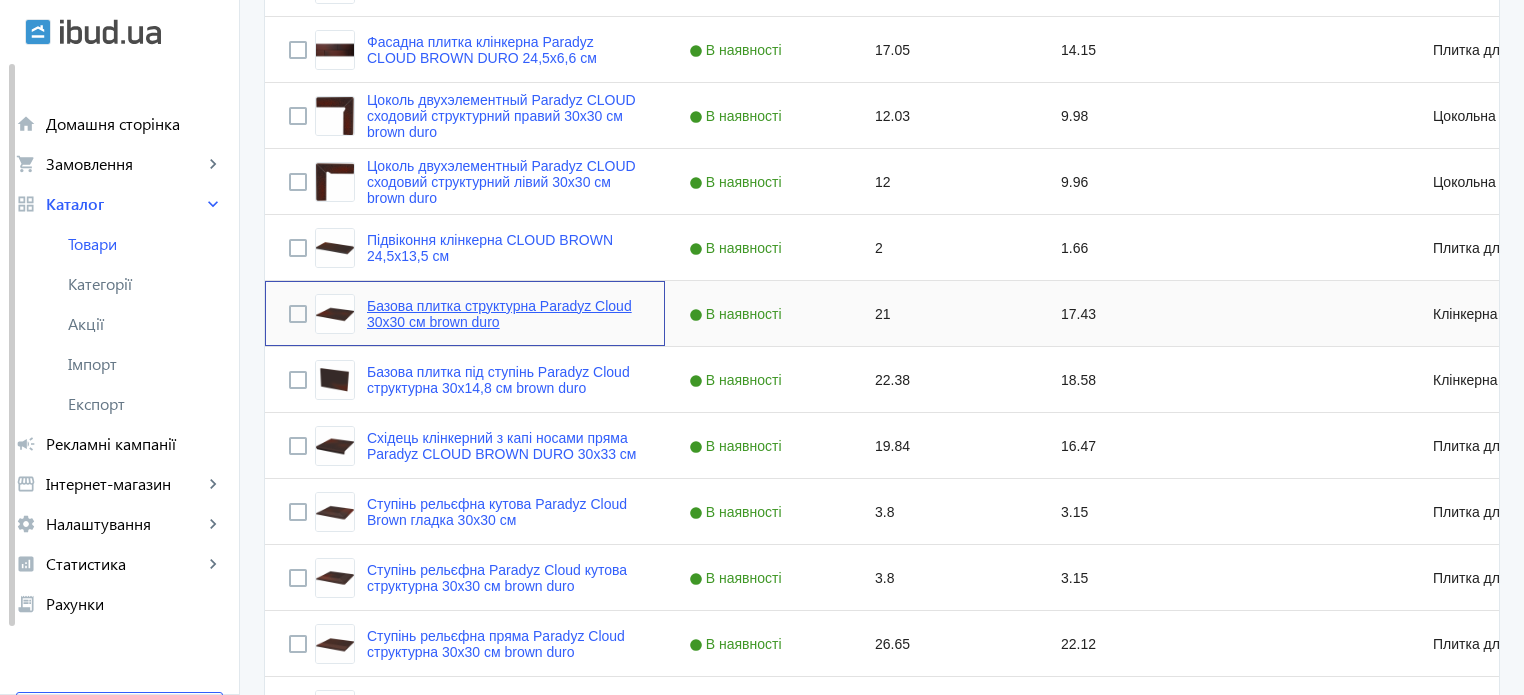 click on "Базова плитка структурна Paradyz Cloud 30х30 см brown duro" 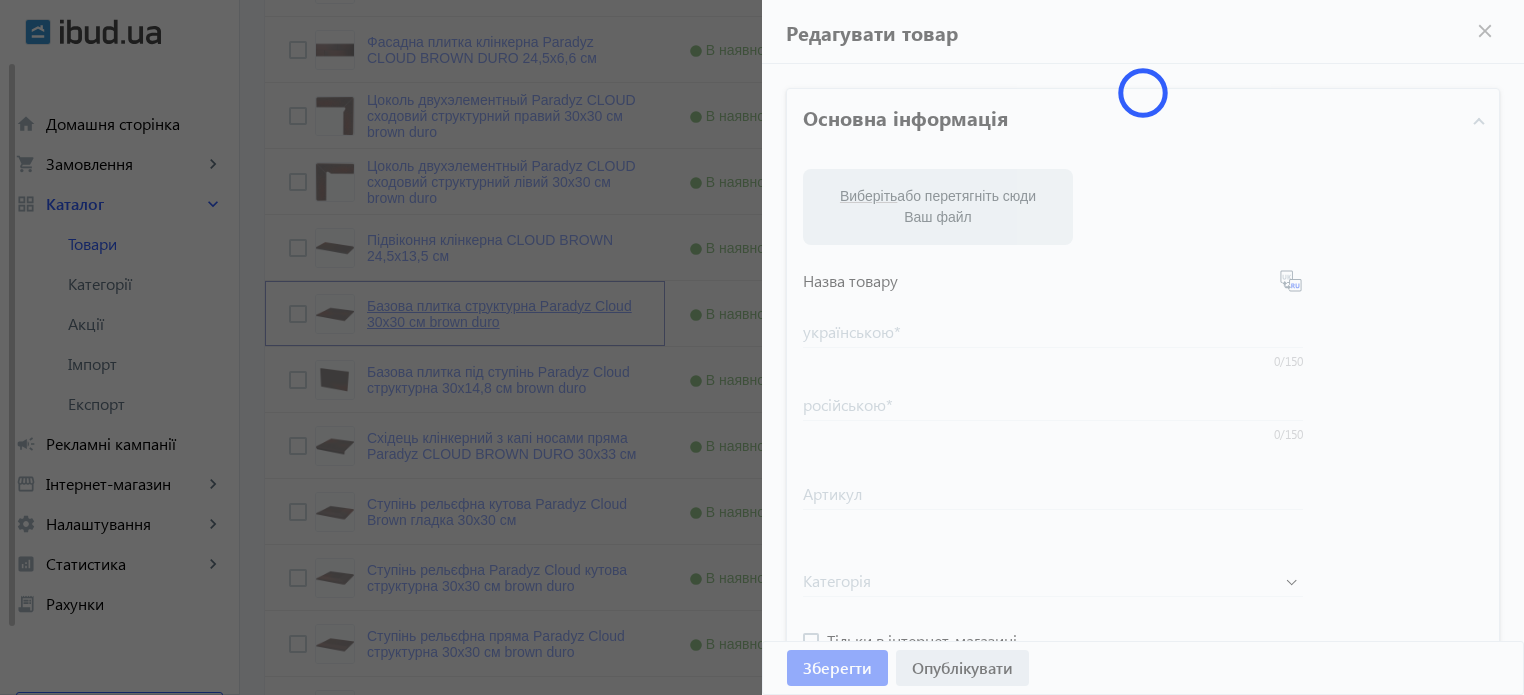 type on "Базова плитка структурна Paradyz Cloud 30х30 см brown duro" 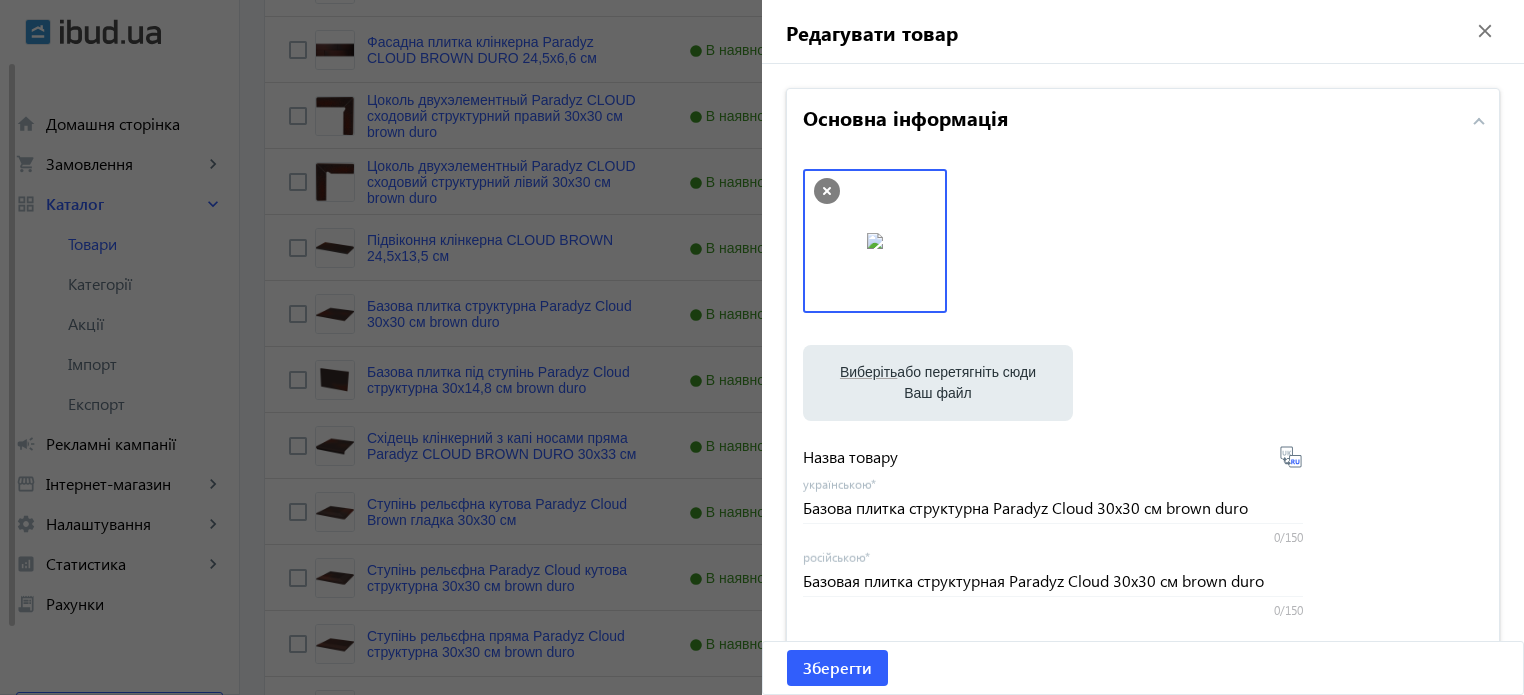 click 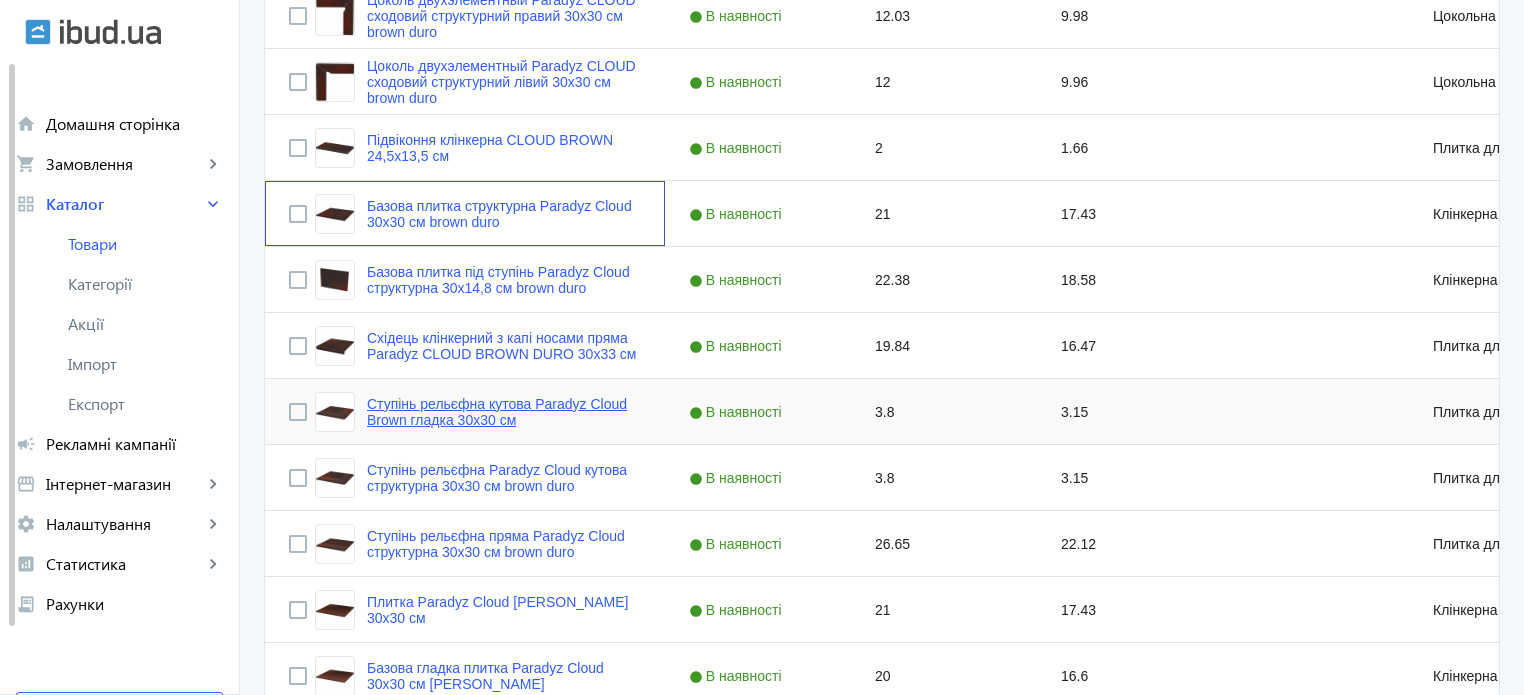 scroll, scrollTop: 1200, scrollLeft: 0, axis: vertical 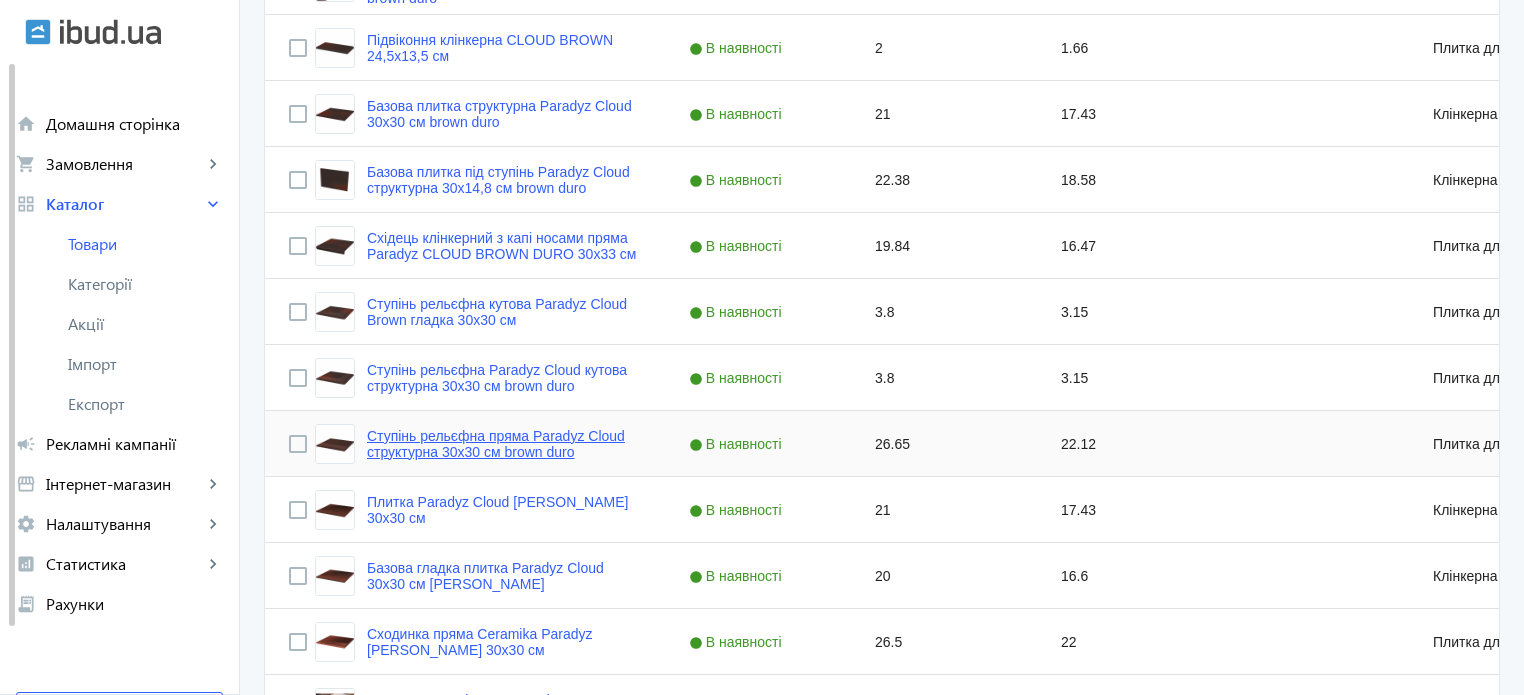 click on "Ступінь рельєфна пряма Paradyz Cloud структурна 30x30 см brown duro" 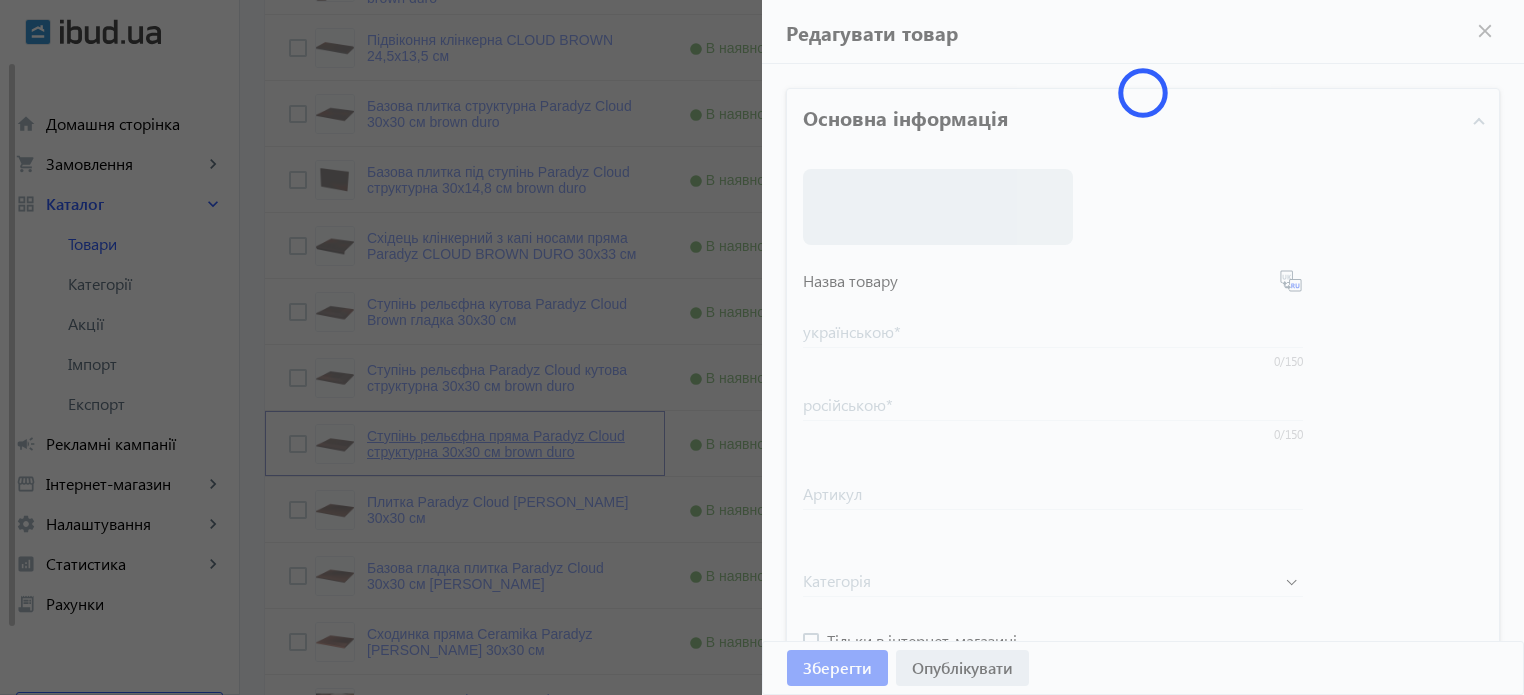 type on "Ступінь рельєфна пряма Paradyz Cloud структурна 30x30 см brown duro" 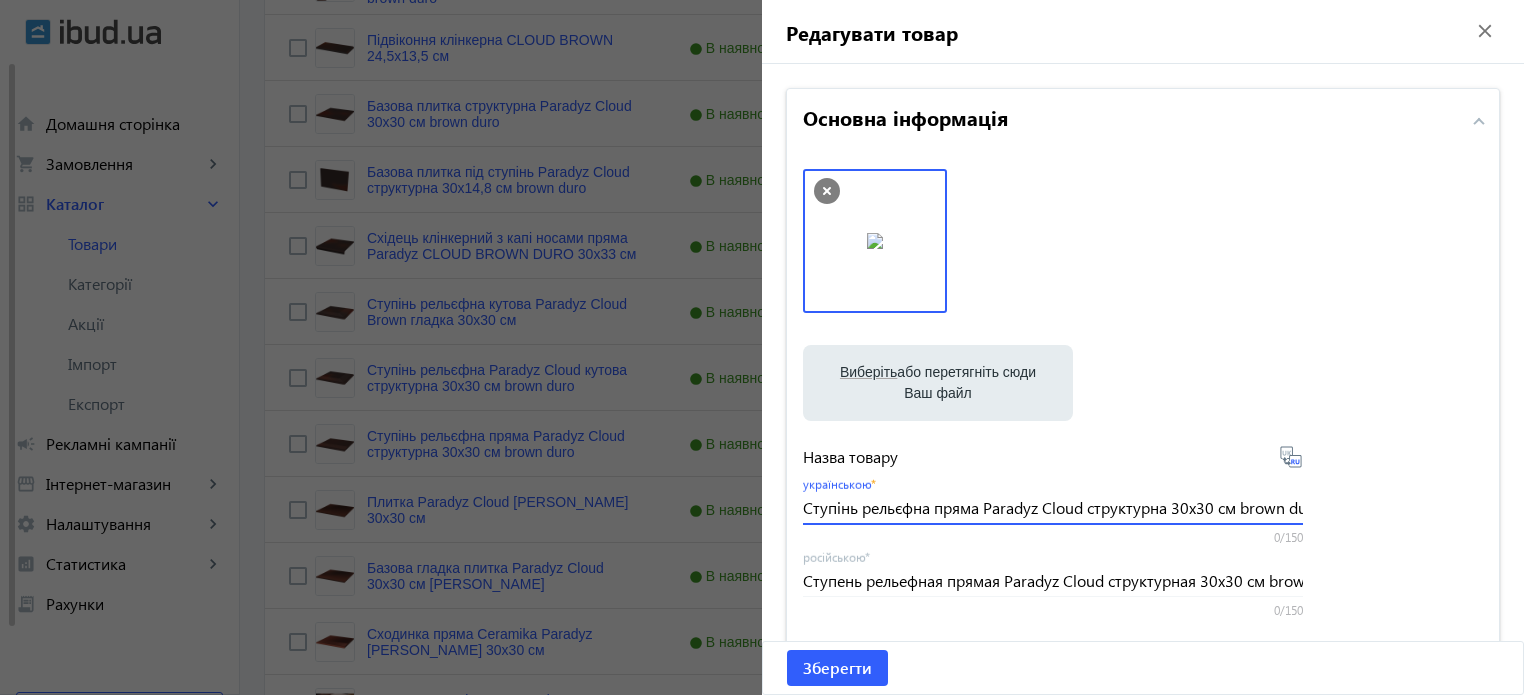 scroll, scrollTop: 0, scrollLeft: 25, axis: horizontal 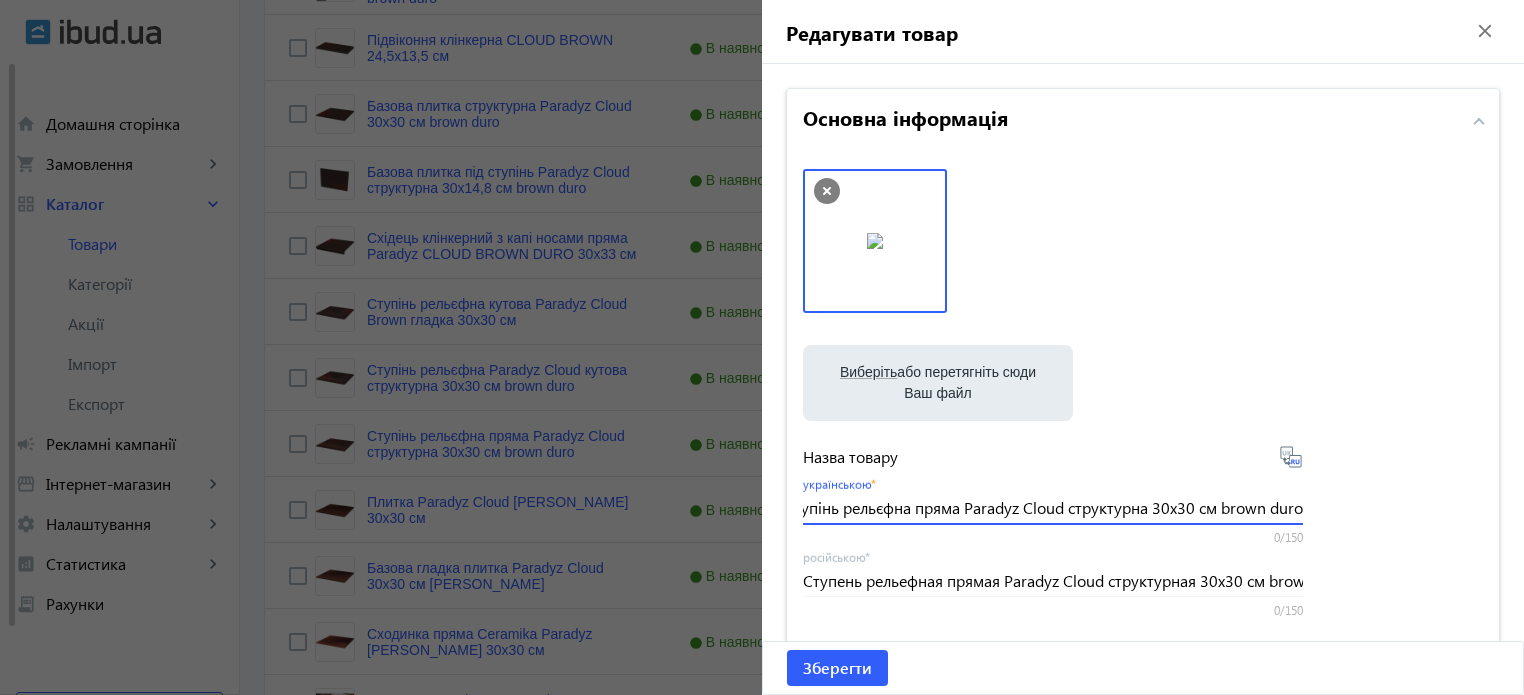 drag, startPoint x: 1234, startPoint y: 507, endPoint x: 1529, endPoint y: 503, distance: 295.02713 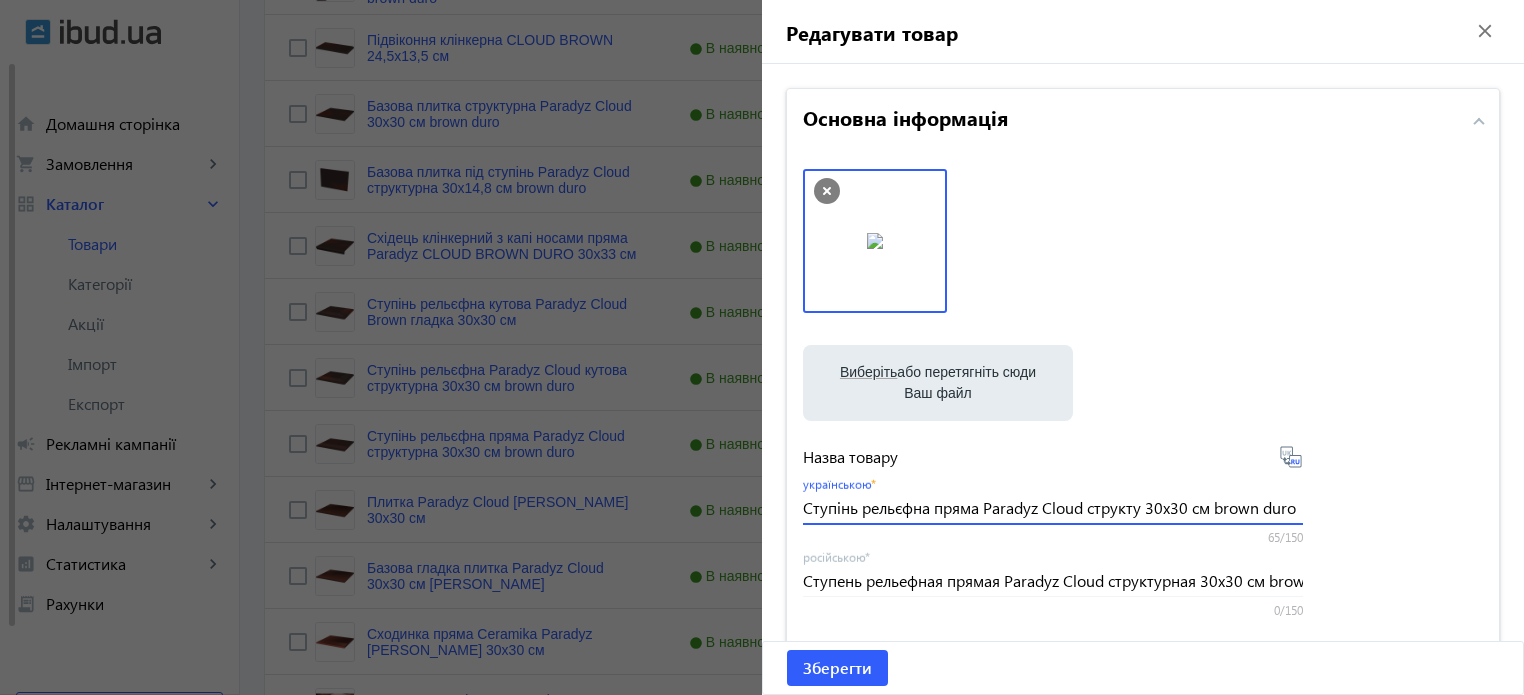 scroll, scrollTop: 0, scrollLeft: 0, axis: both 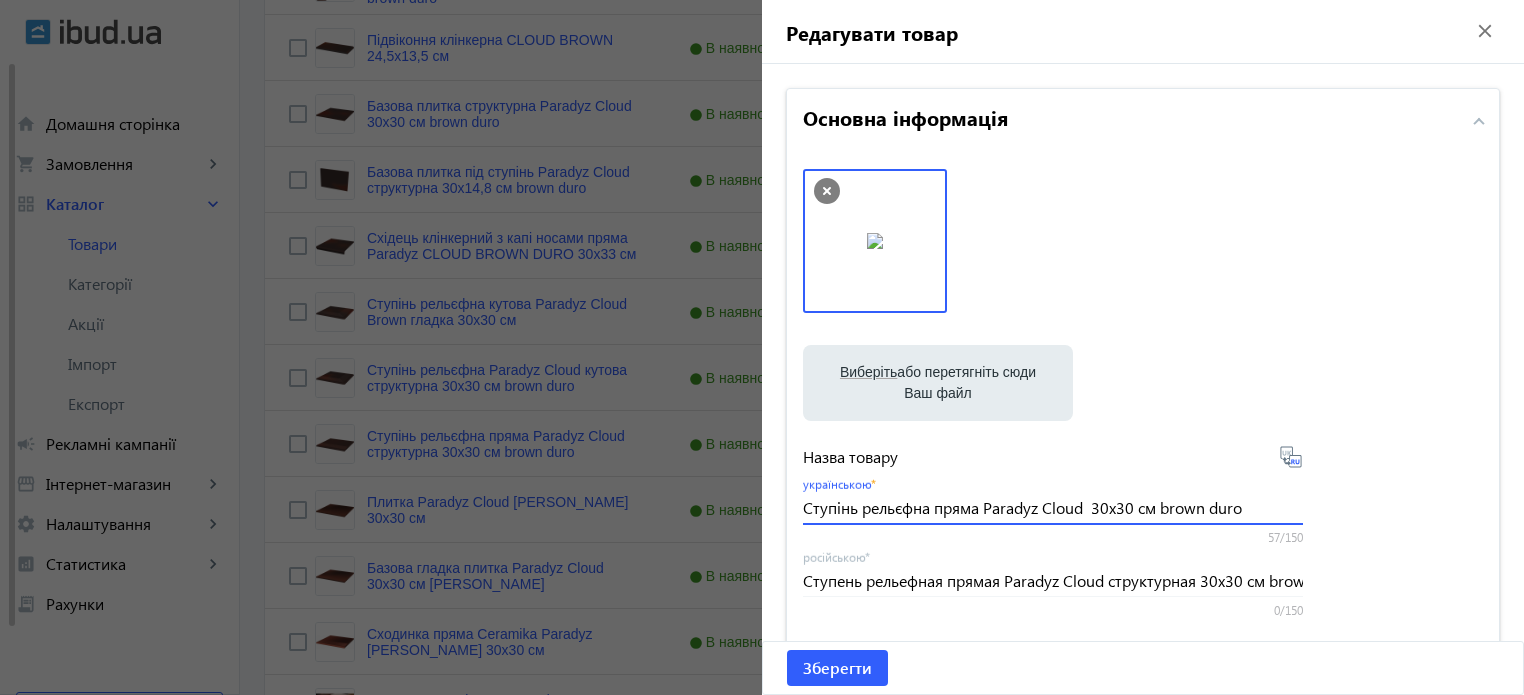 paste on "brown duro" 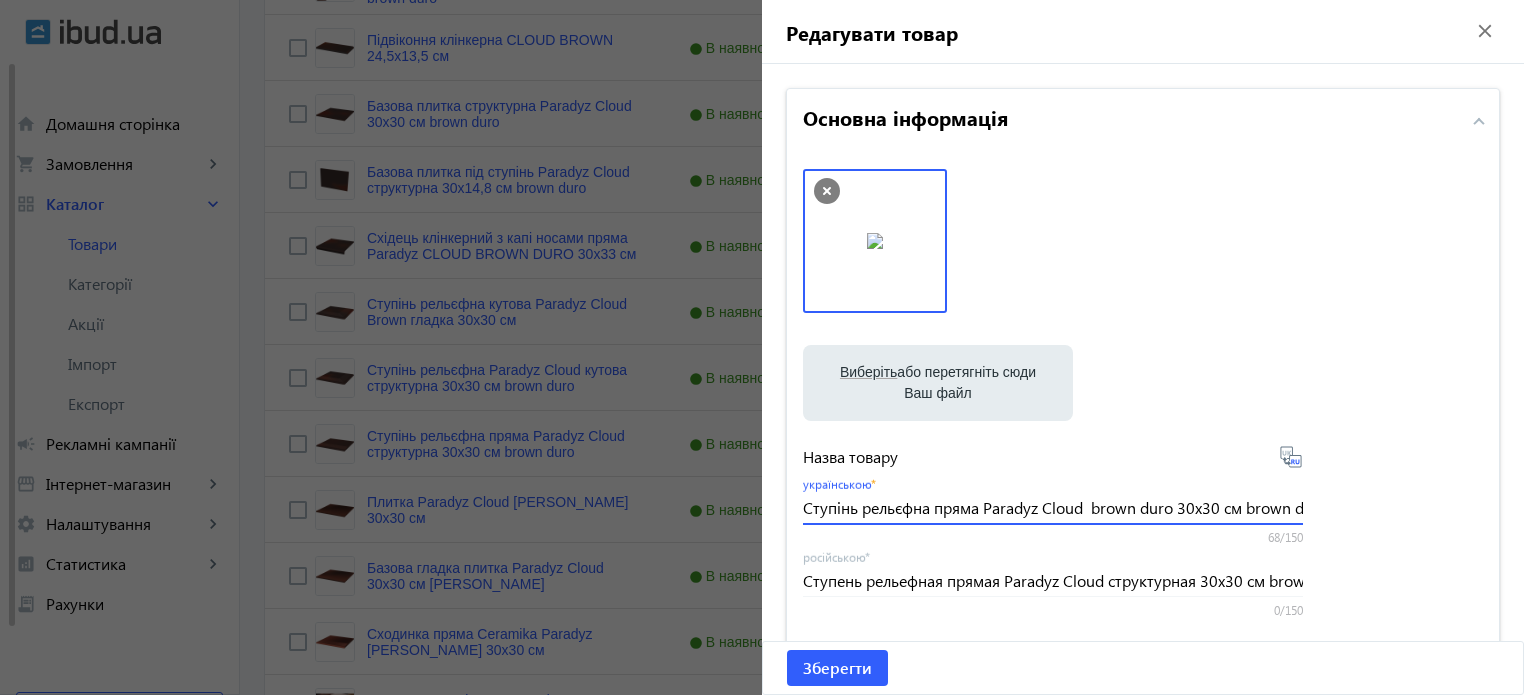 scroll, scrollTop: 0, scrollLeft: 31, axis: horizontal 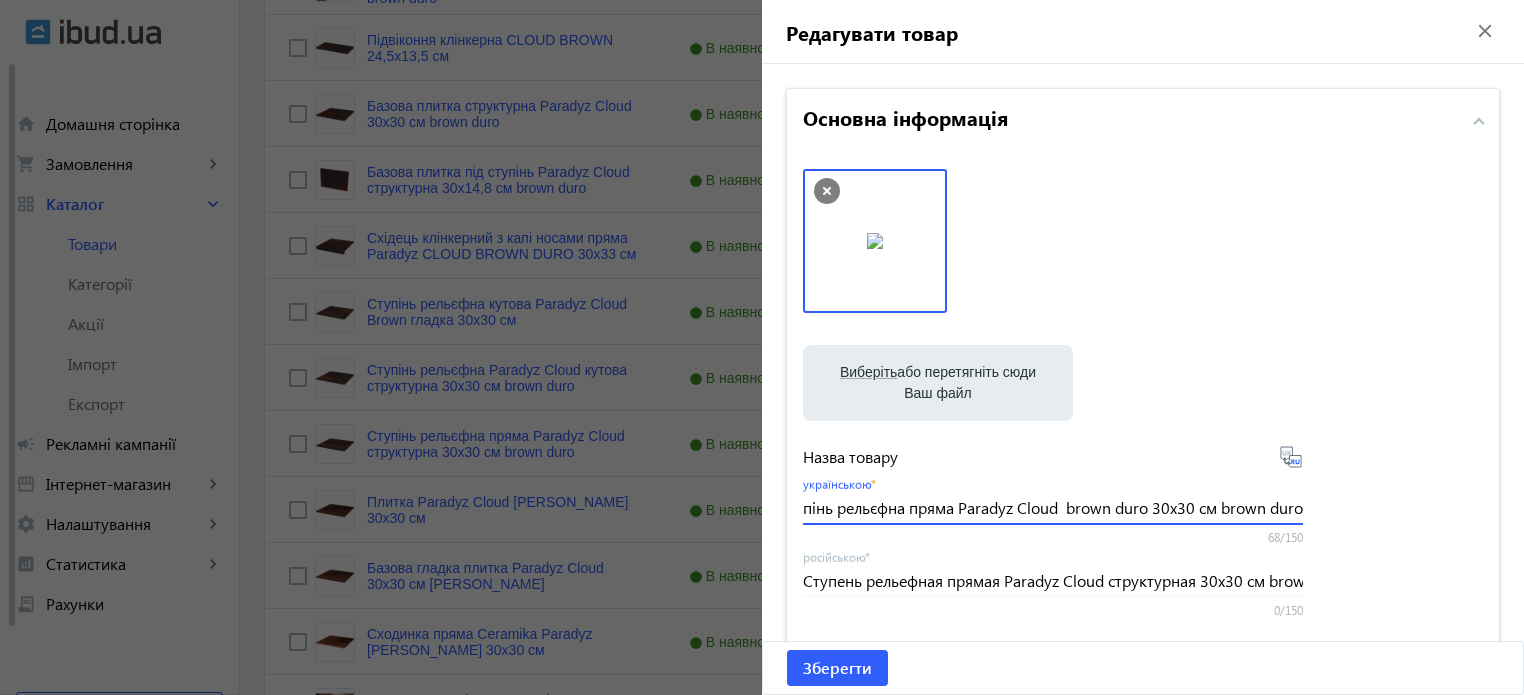 drag, startPoint x: 1240, startPoint y: 507, endPoint x: 1535, endPoint y: 511, distance: 295.02713 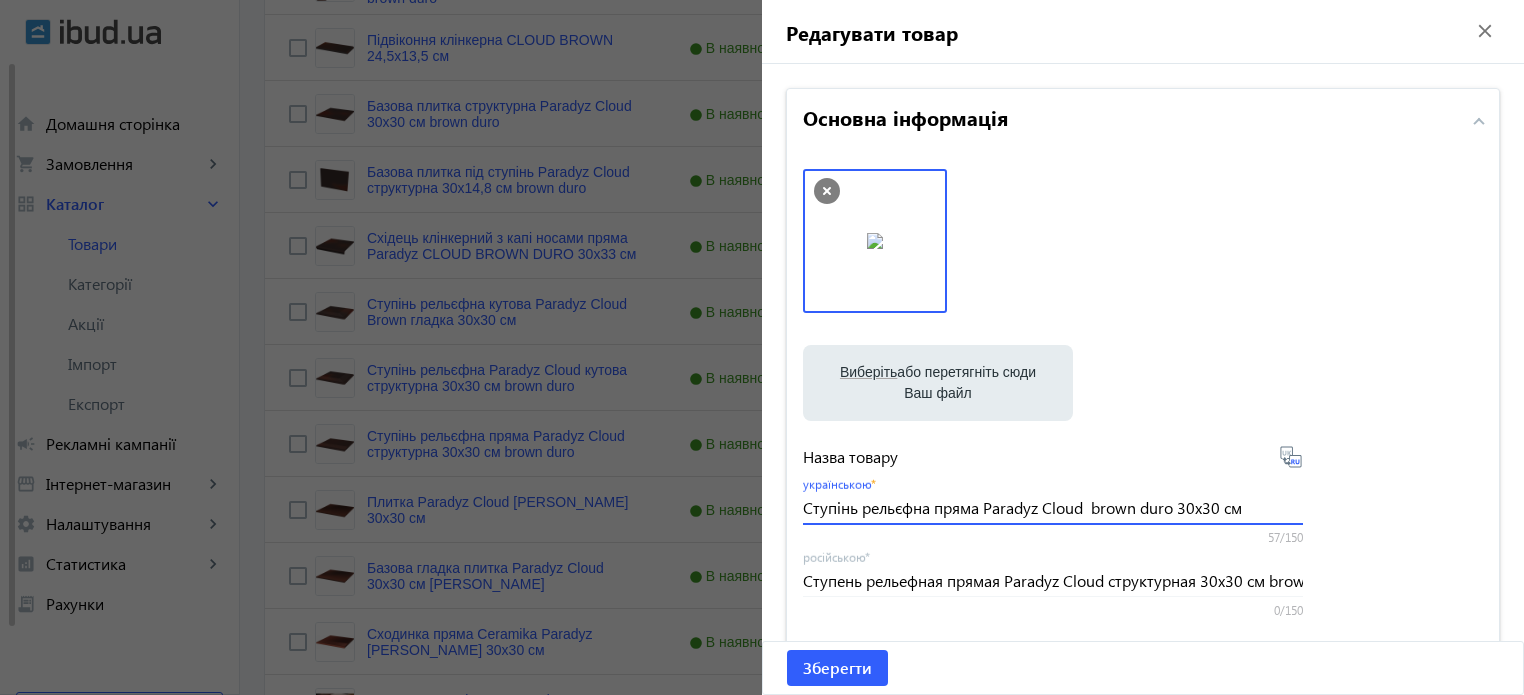 scroll, scrollTop: 0, scrollLeft: 0, axis: both 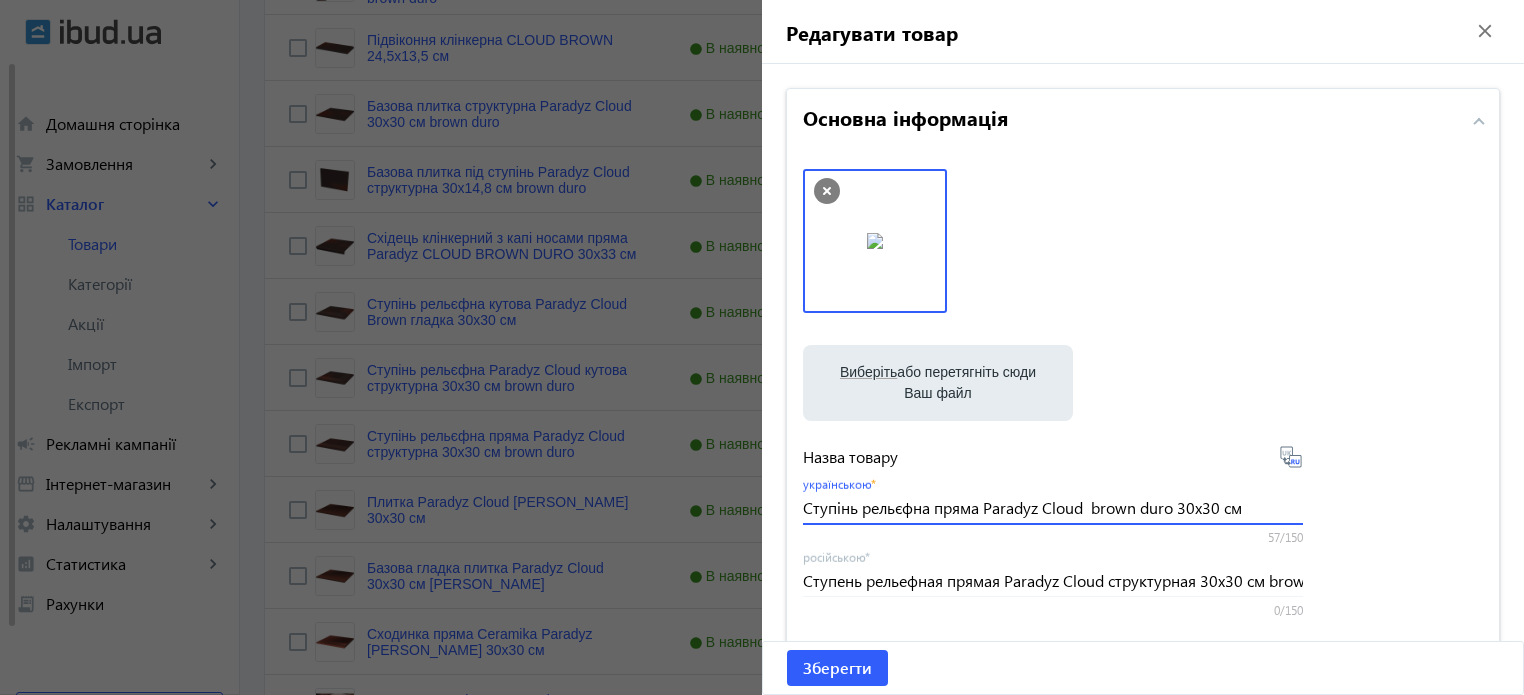 type on "Ступінь рельєфна пряма Paradyz Cloud  brown duro 30x30 см" 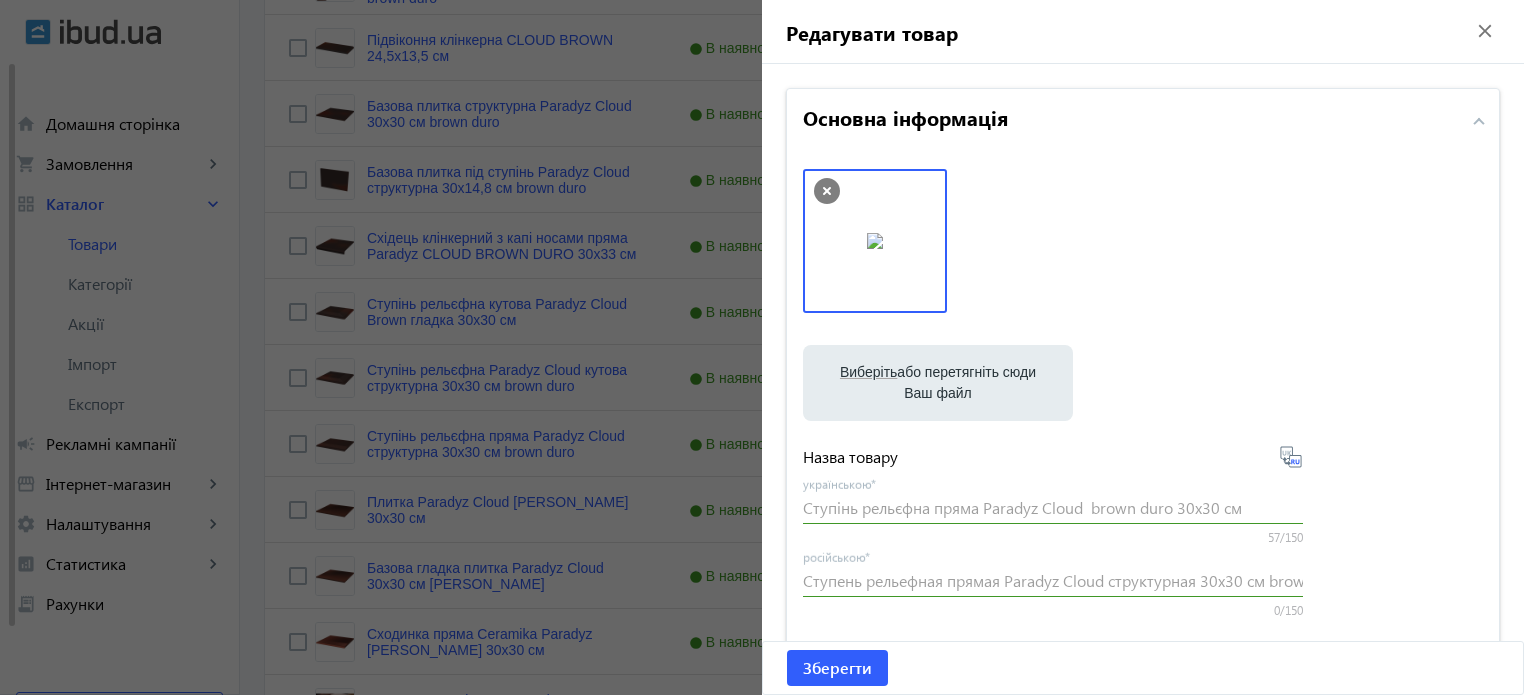 type on "Степень рельефная прямая Paradyz Cloud brown duro 30x30 см" 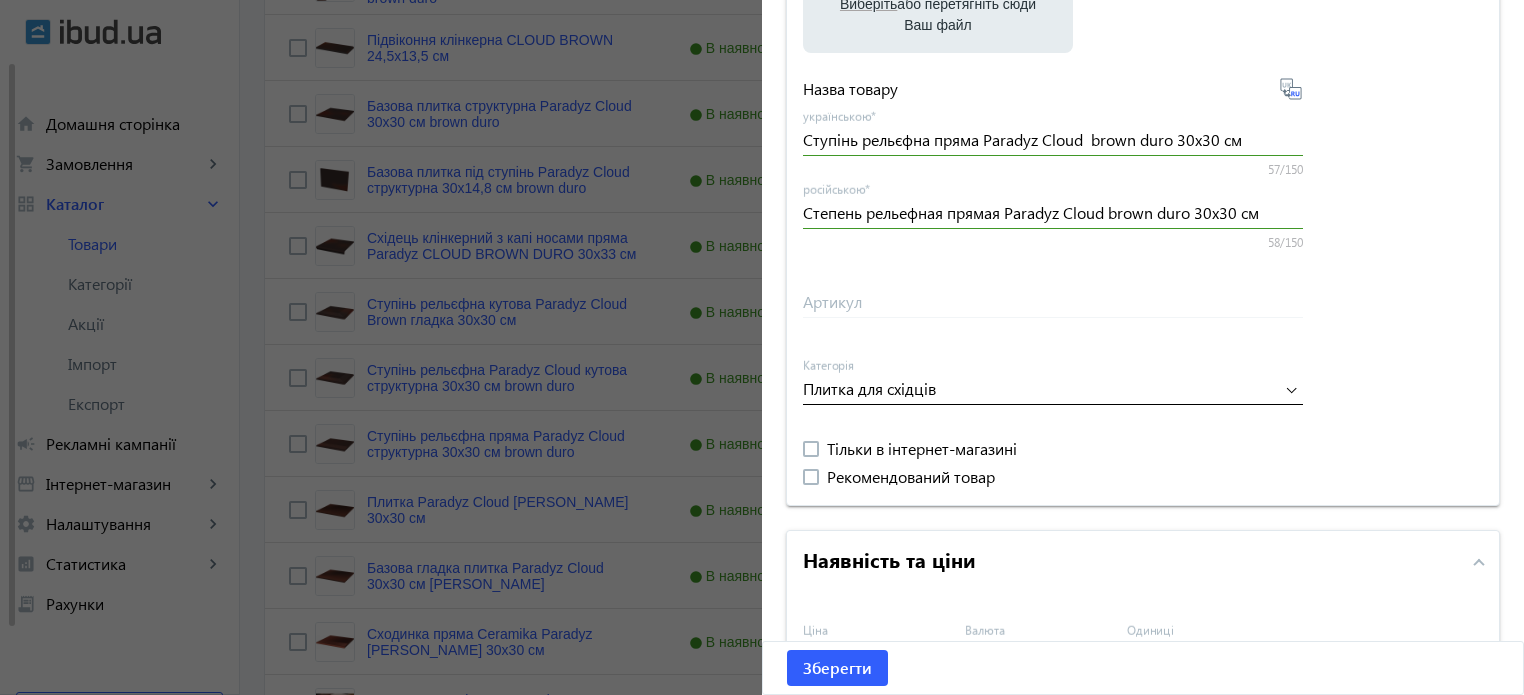 scroll, scrollTop: 400, scrollLeft: 0, axis: vertical 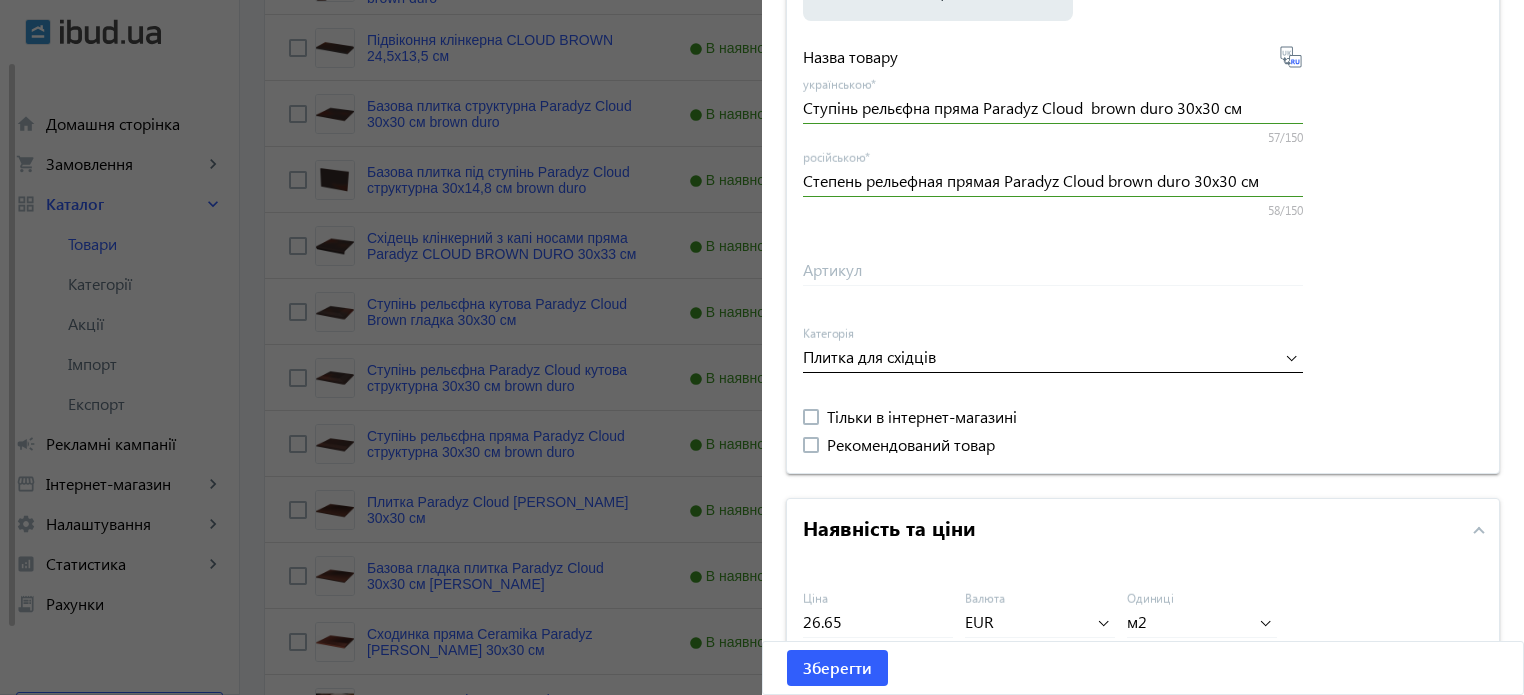 click 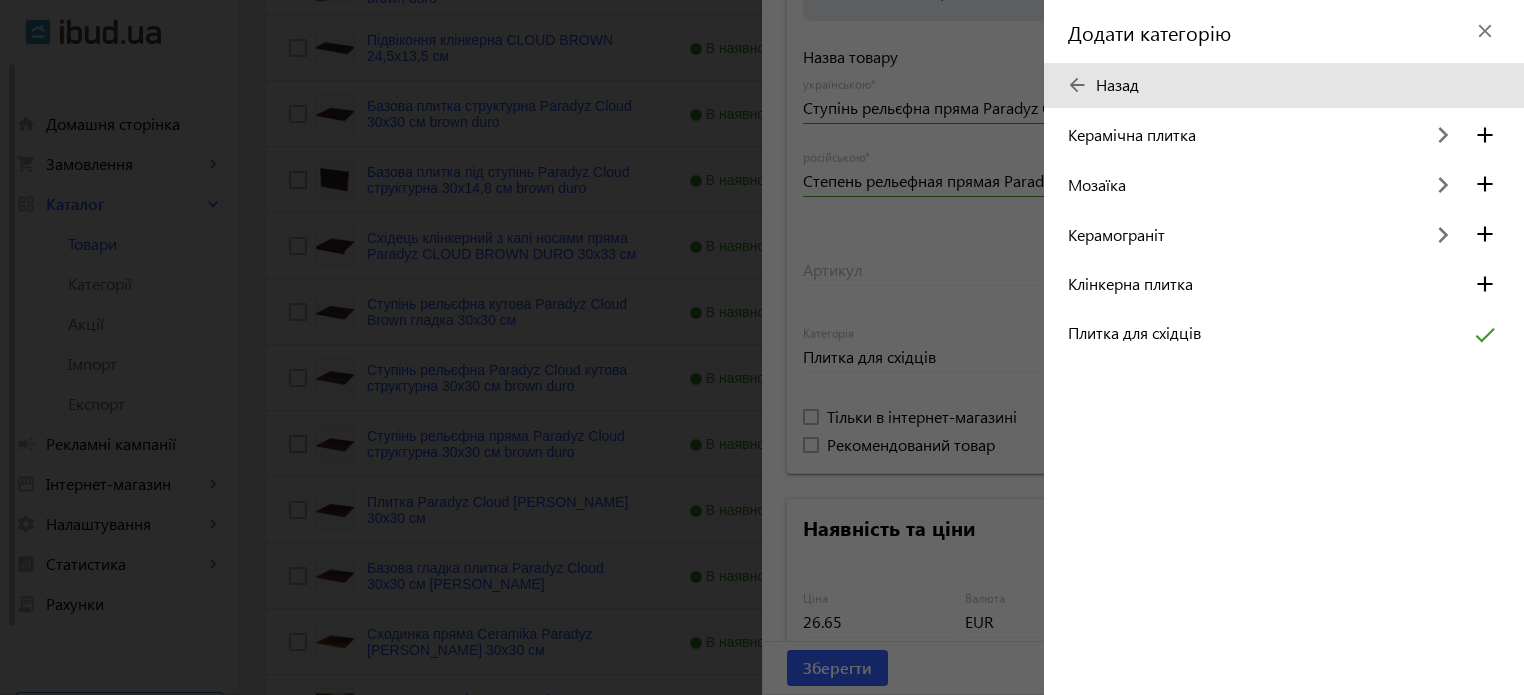 click on "arrow_back" 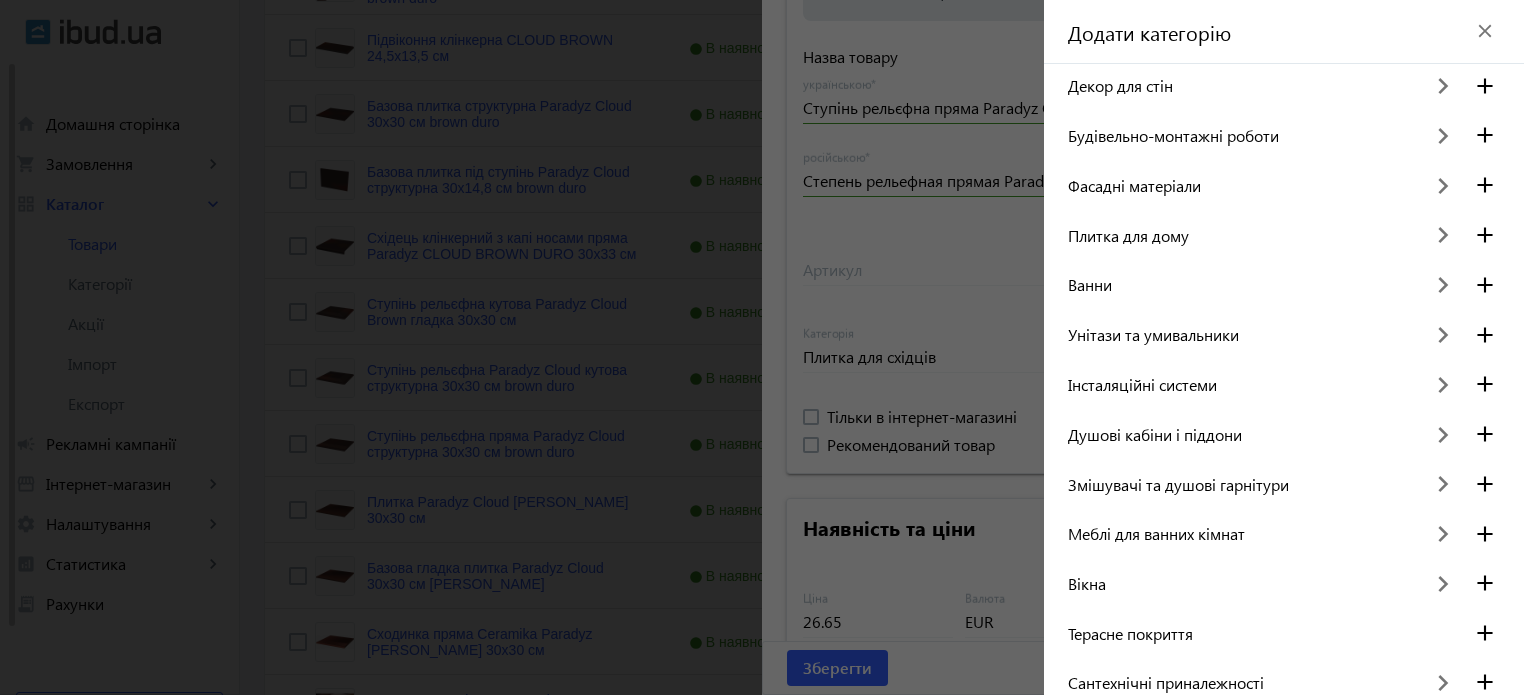 click 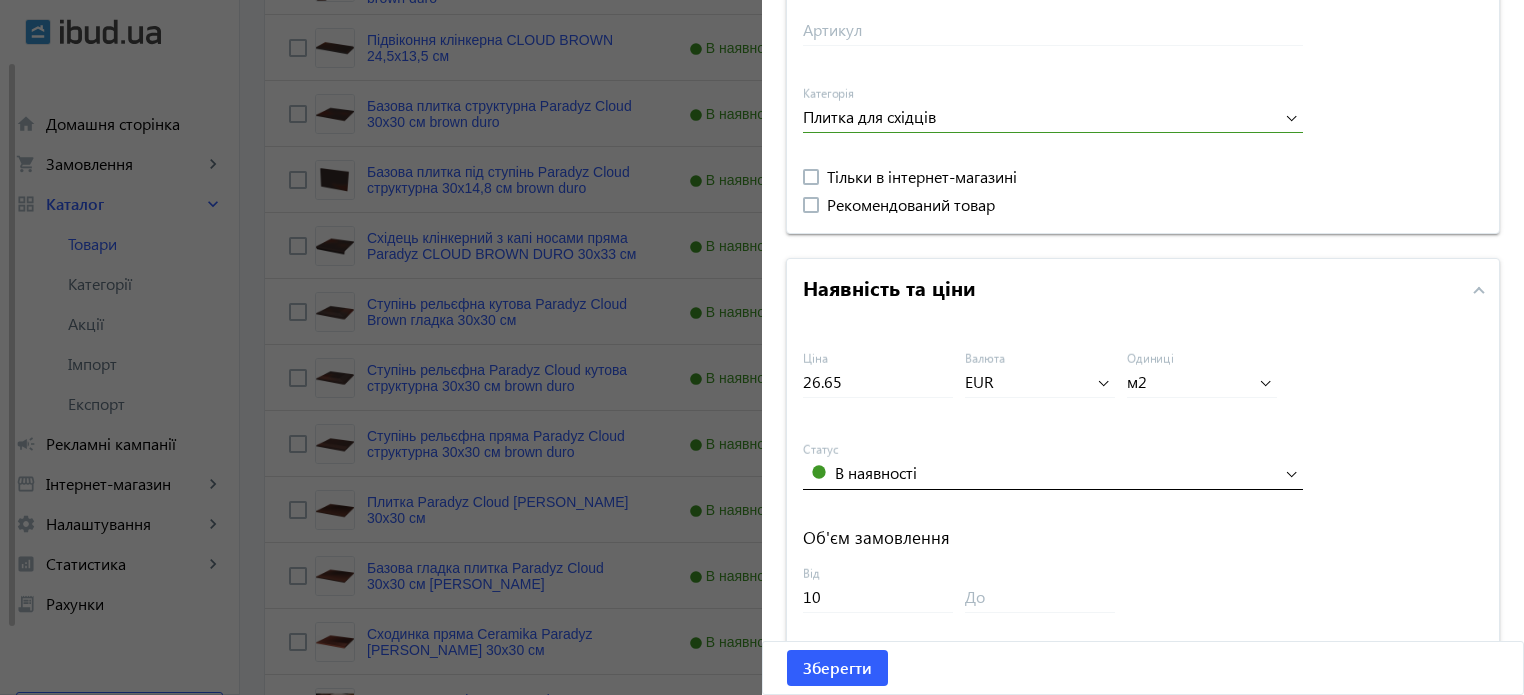 scroll, scrollTop: 700, scrollLeft: 0, axis: vertical 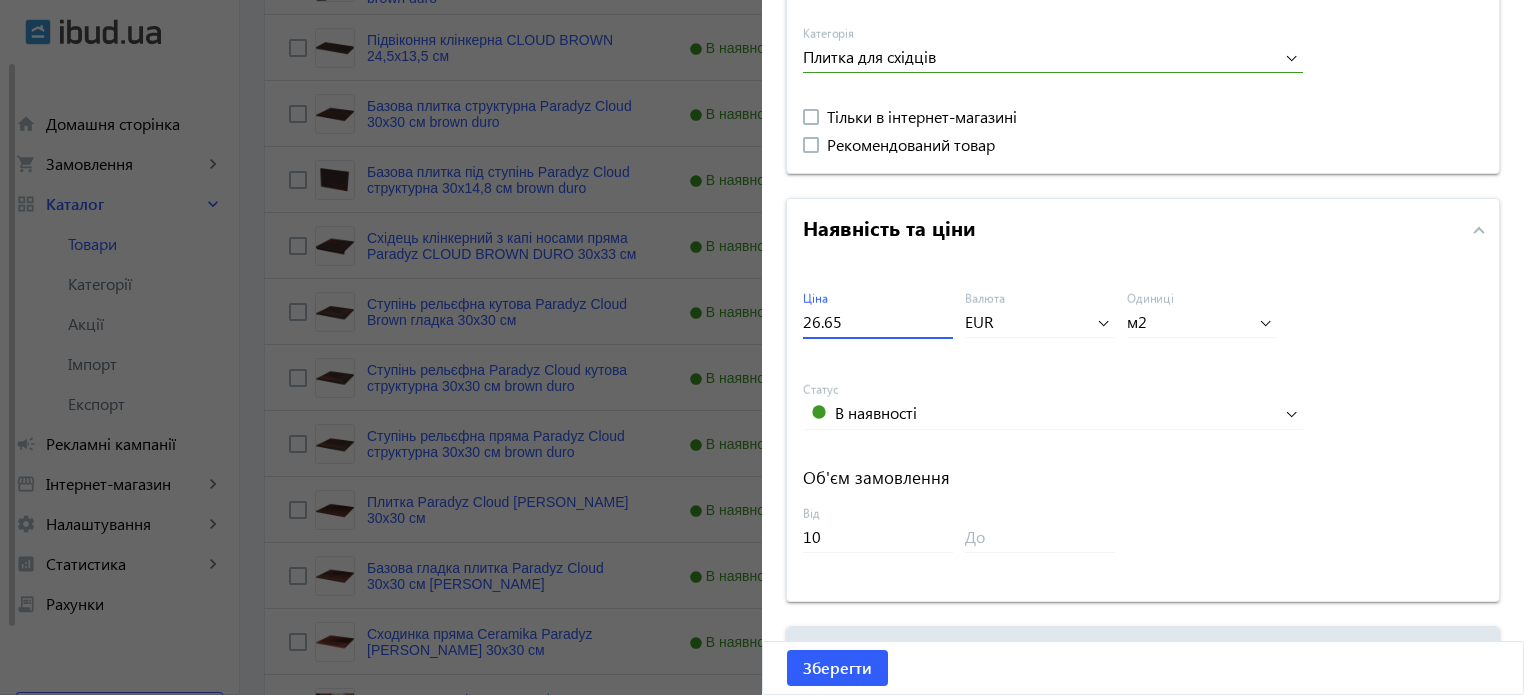 drag, startPoint x: 852, startPoint y: 321, endPoint x: 502, endPoint y: 263, distance: 354.77316 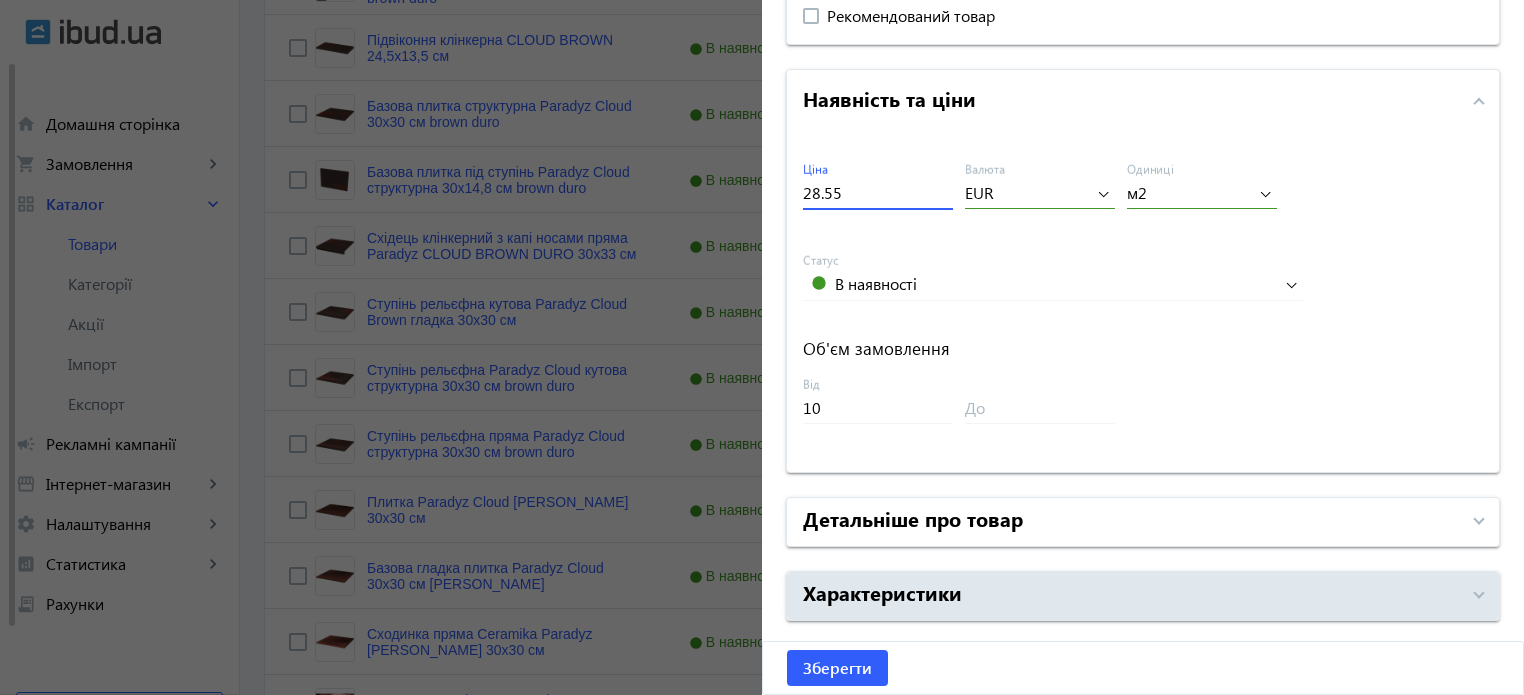 scroll, scrollTop: 892, scrollLeft: 0, axis: vertical 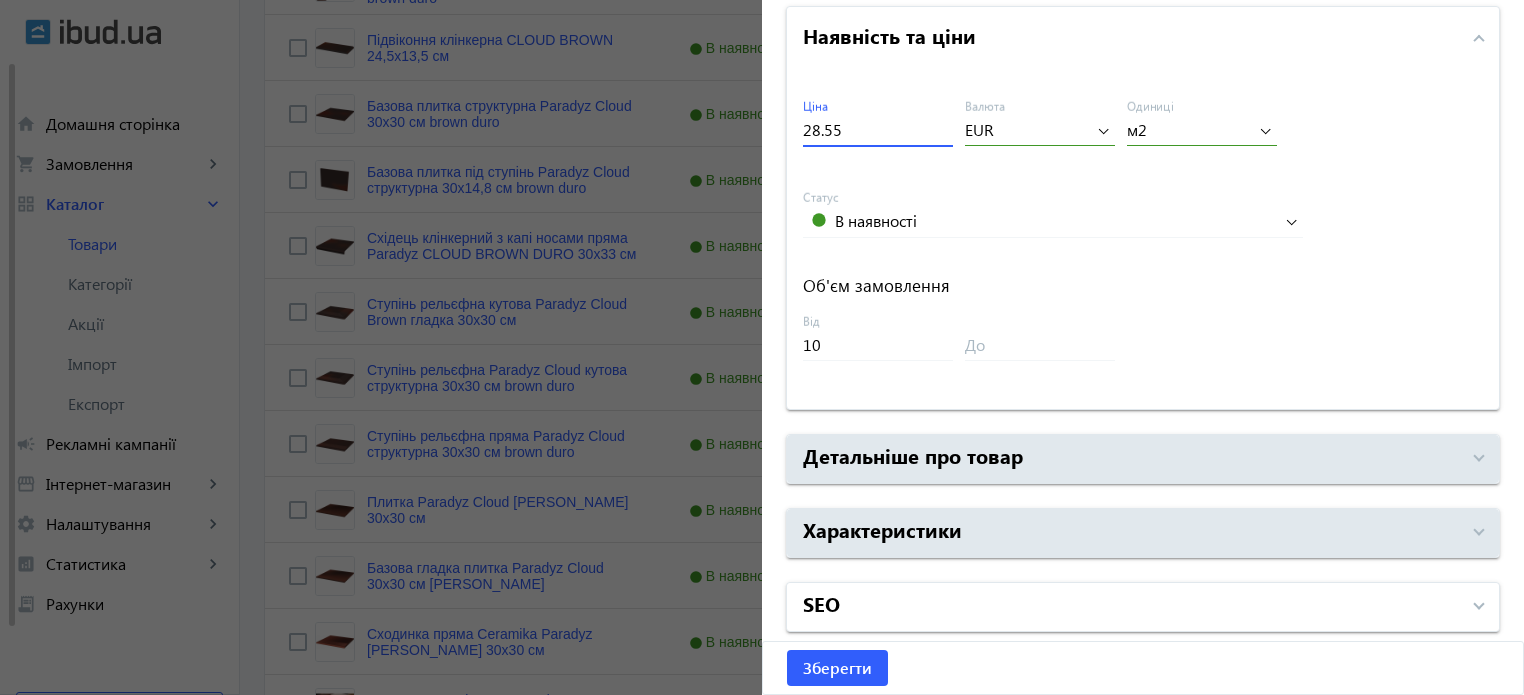 type on "28.55" 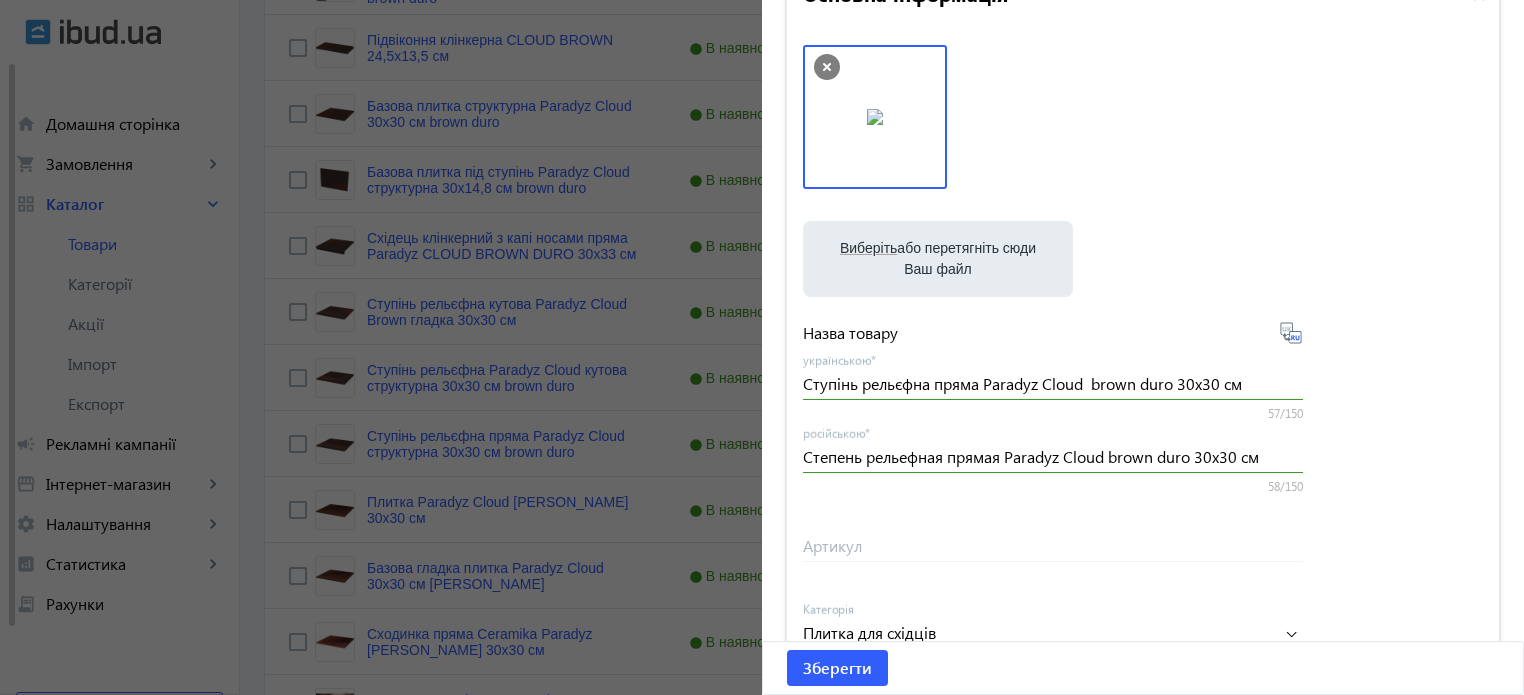 scroll, scrollTop: 0, scrollLeft: 0, axis: both 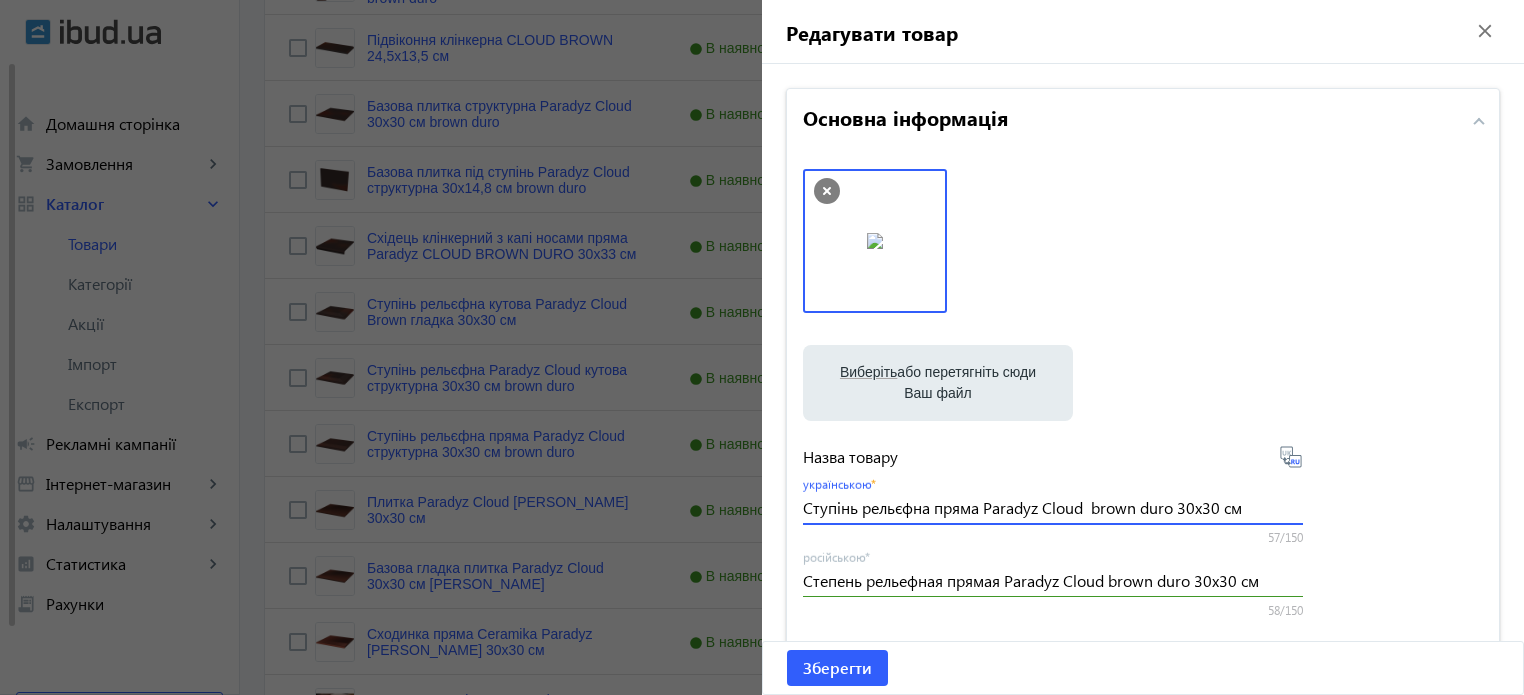 drag, startPoint x: 797, startPoint y: 506, endPoint x: 1474, endPoint y: 511, distance: 677.0185 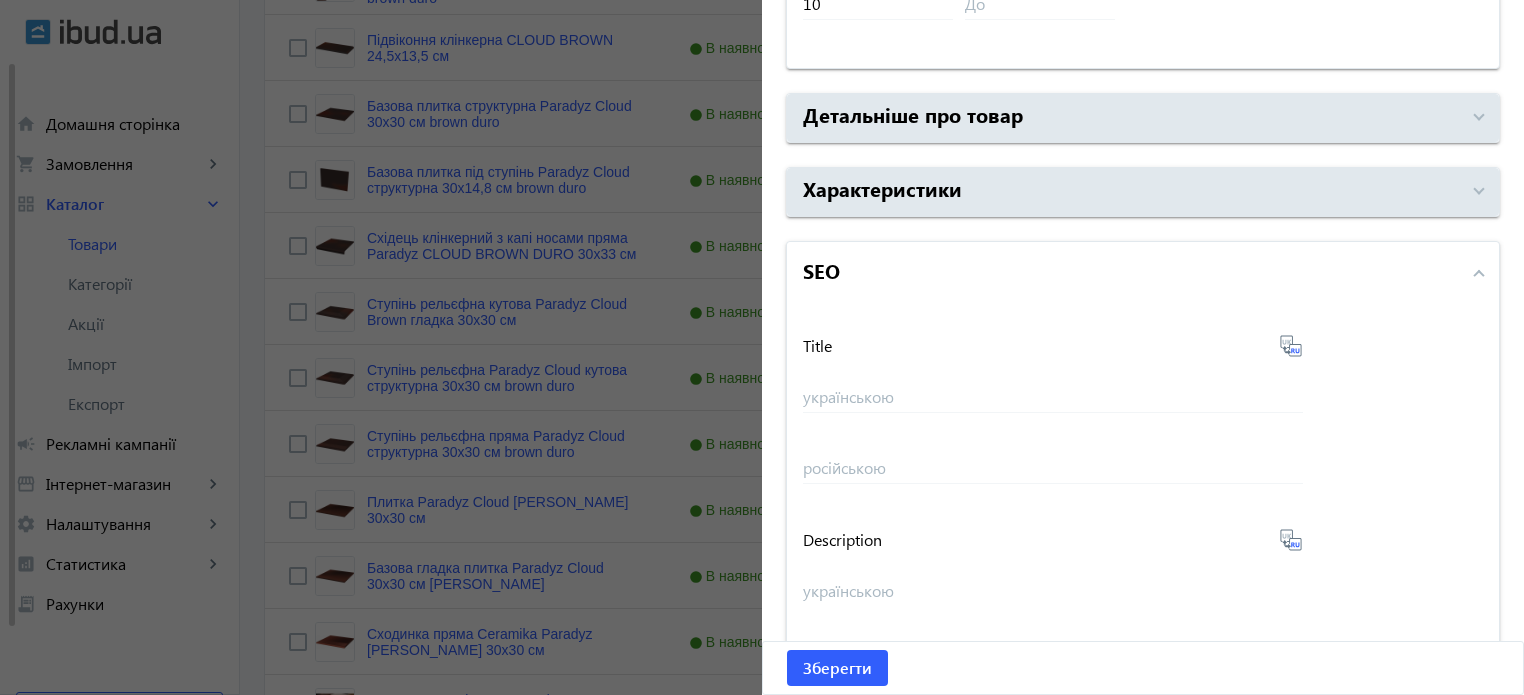 scroll, scrollTop: 1400, scrollLeft: 0, axis: vertical 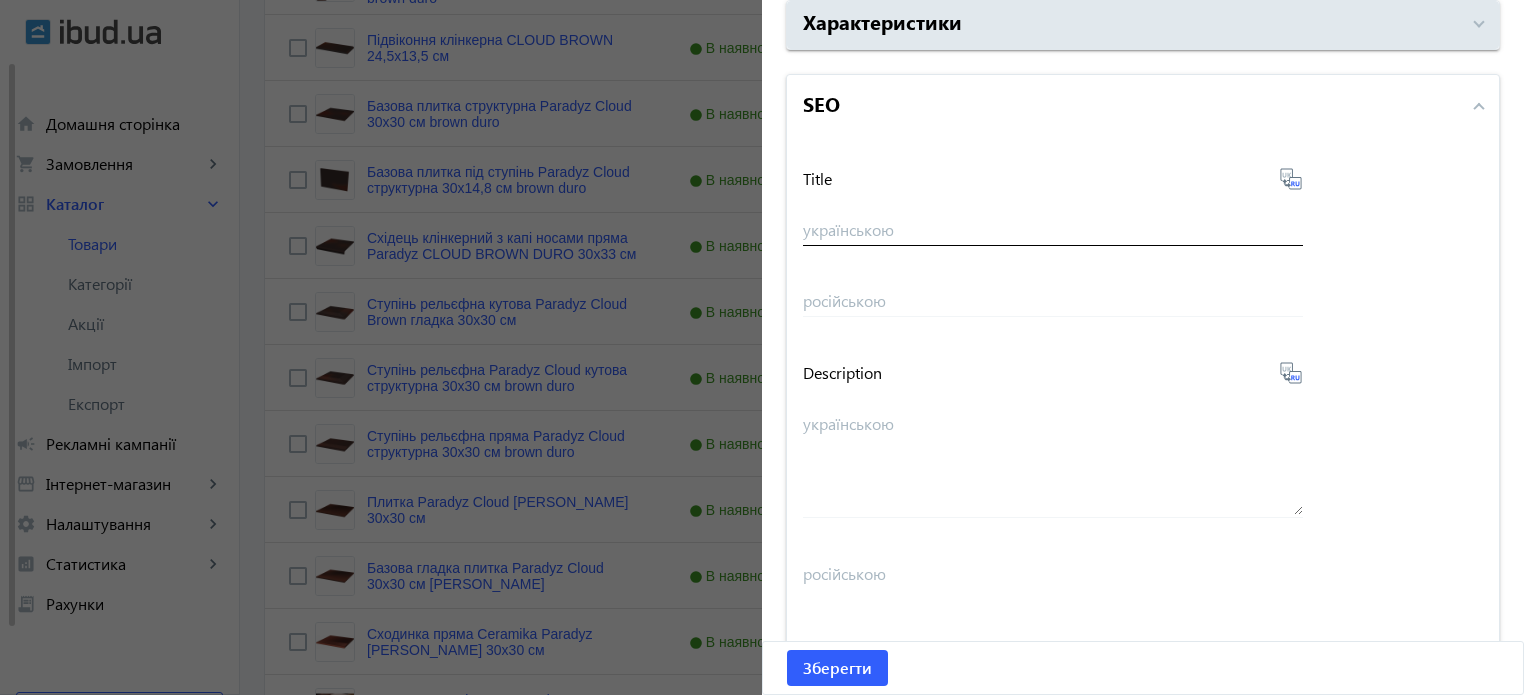 click on "українською" at bounding box center (1053, 229) 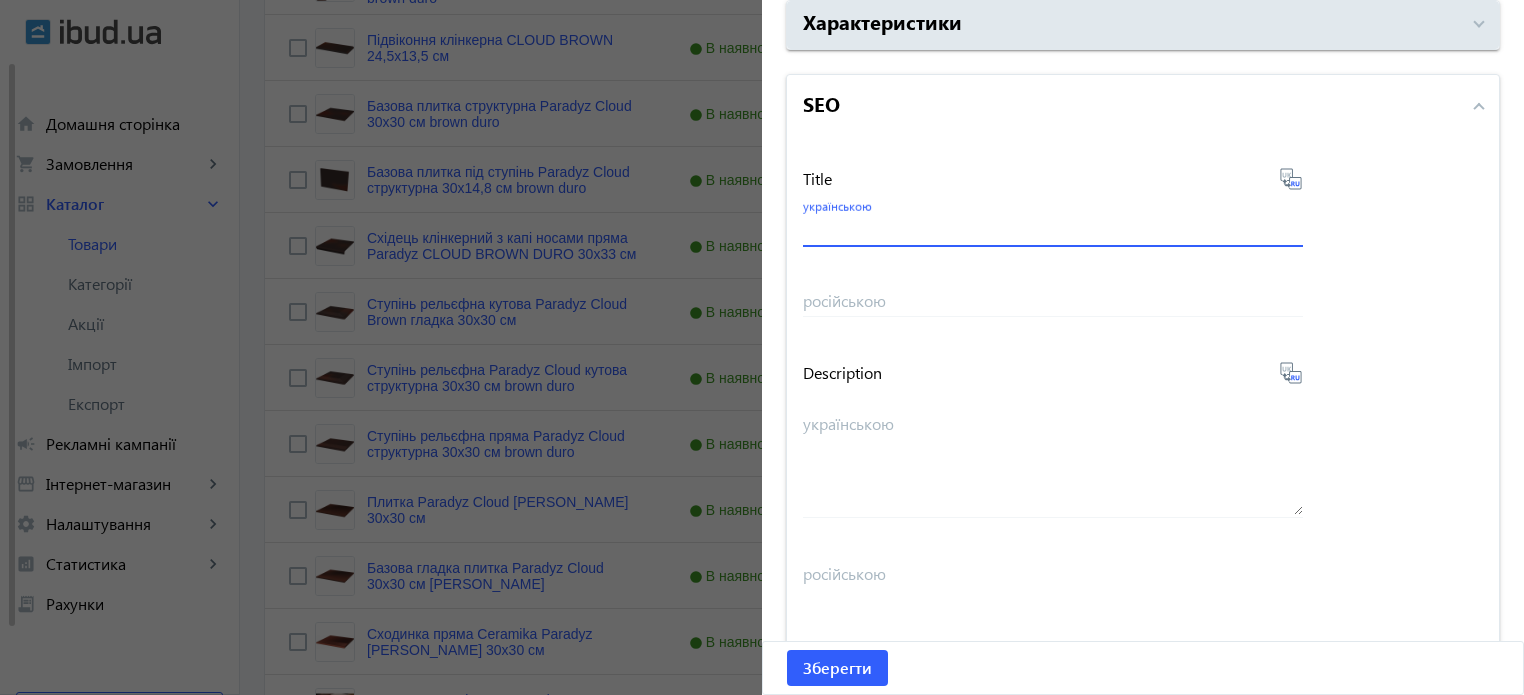 paste on "Ступінь рельєфна пряма Paradyz Cloud  brown duro 30x30 см" 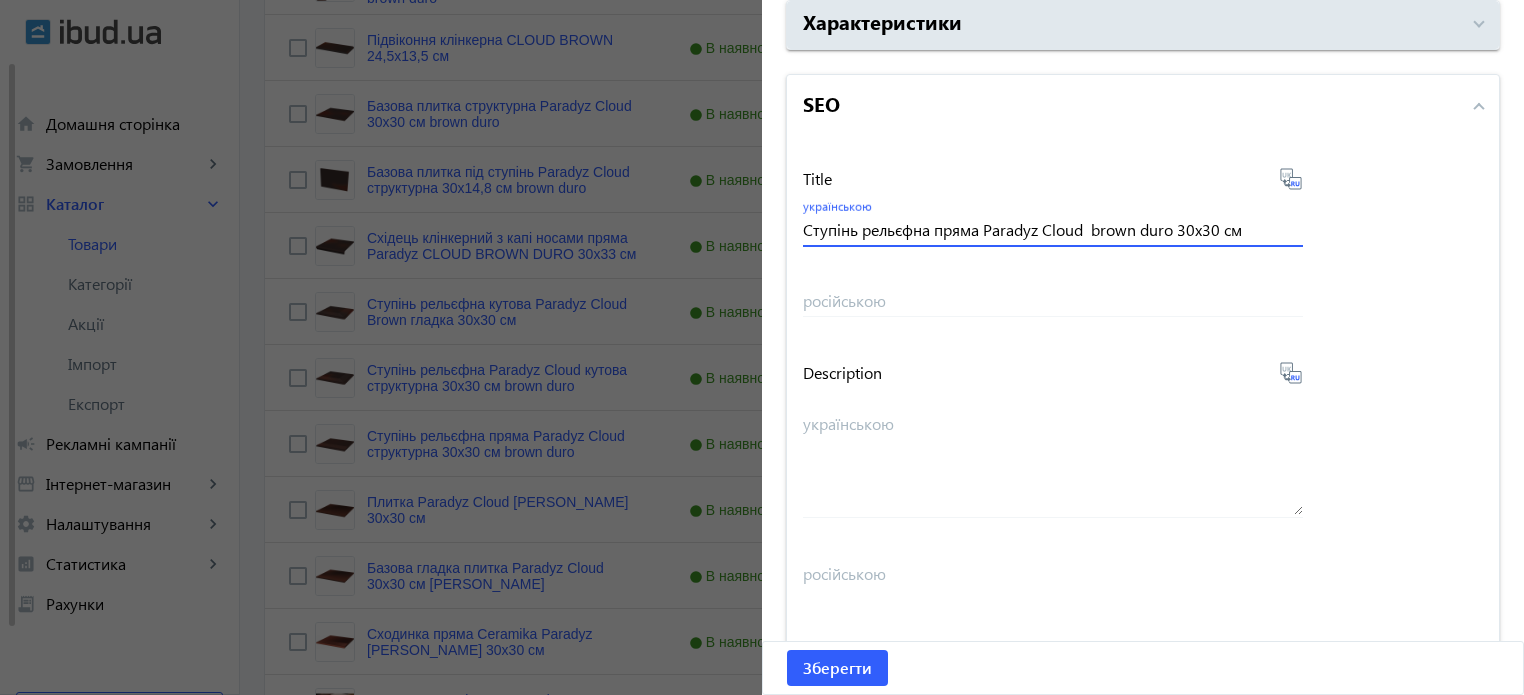 type on "Ступінь рельєфна пряма Paradyz Cloud  brown duro 30x30 см" 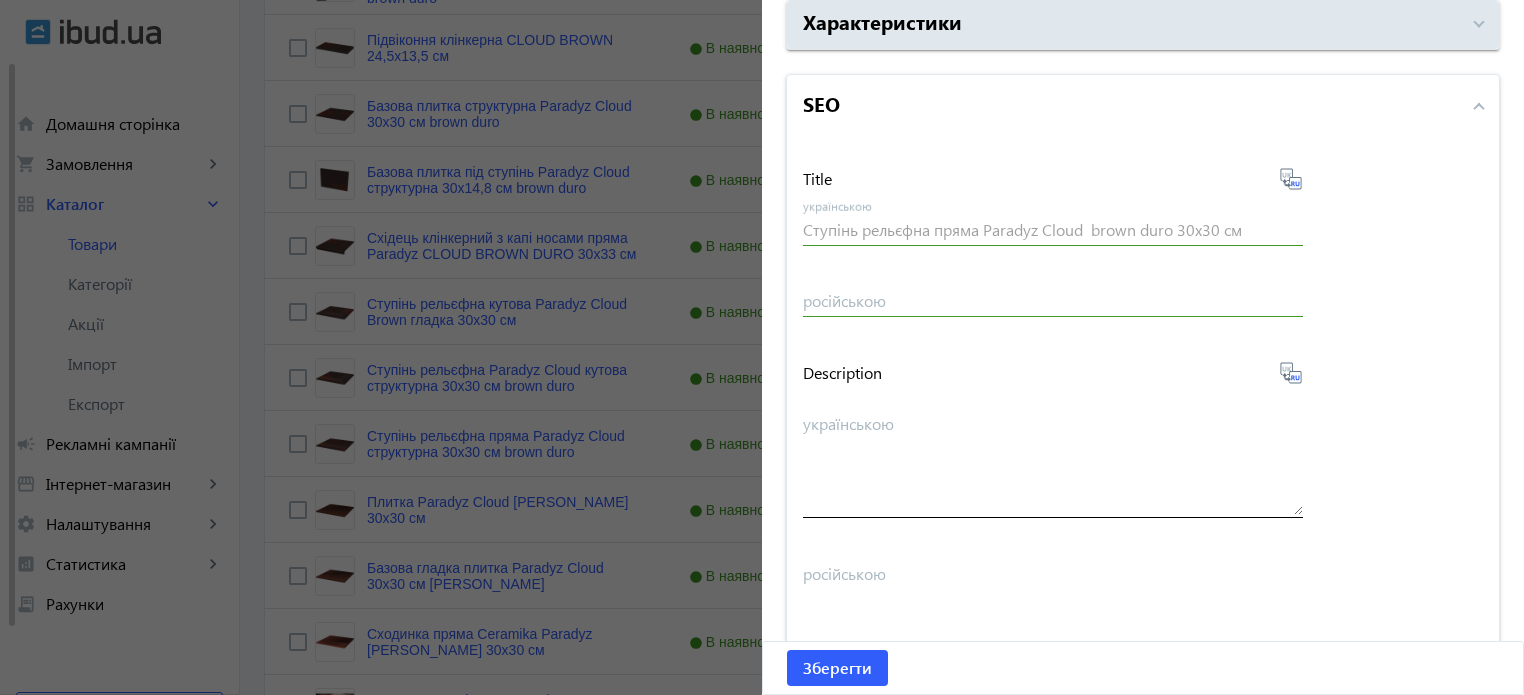 type on "Степень рельефная прямая Paradyz Cloud brown duro 30x30 см" 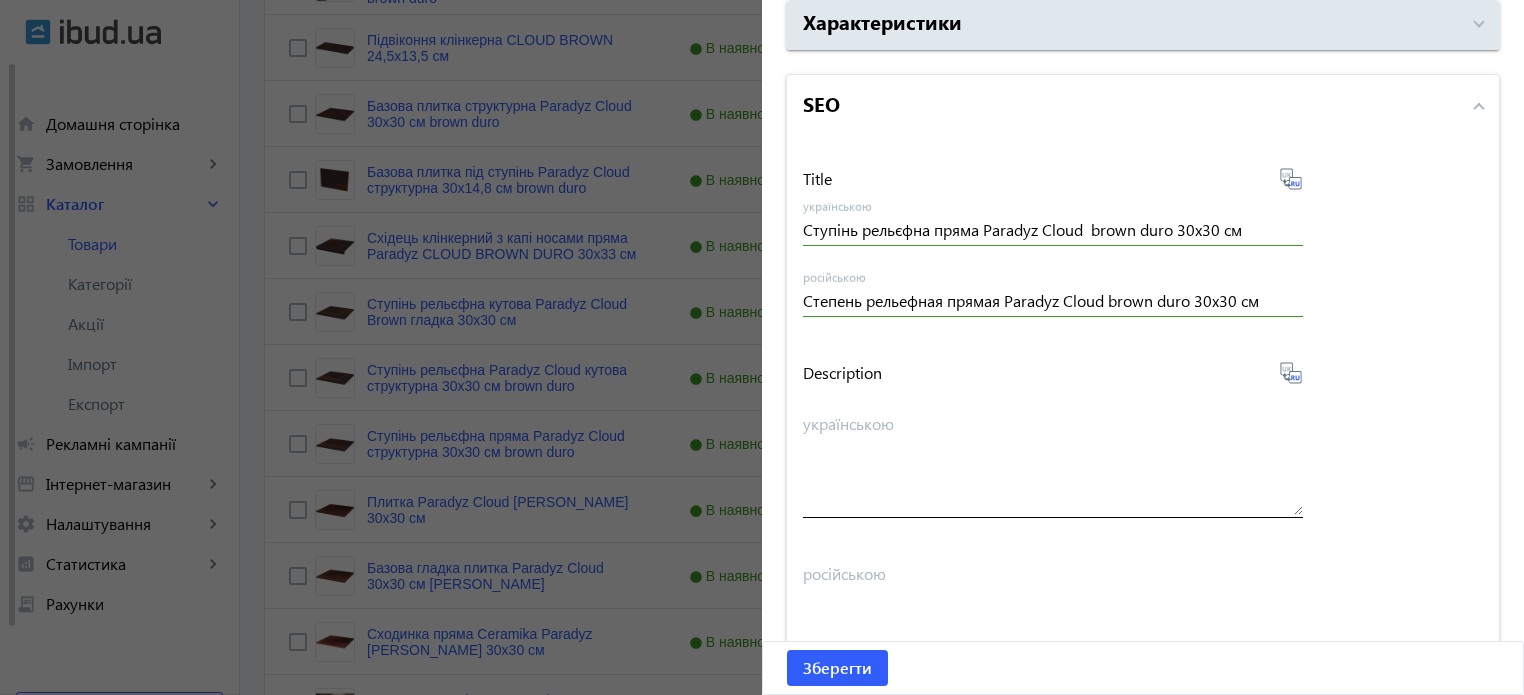 click on "українською" at bounding box center (1053, 456) 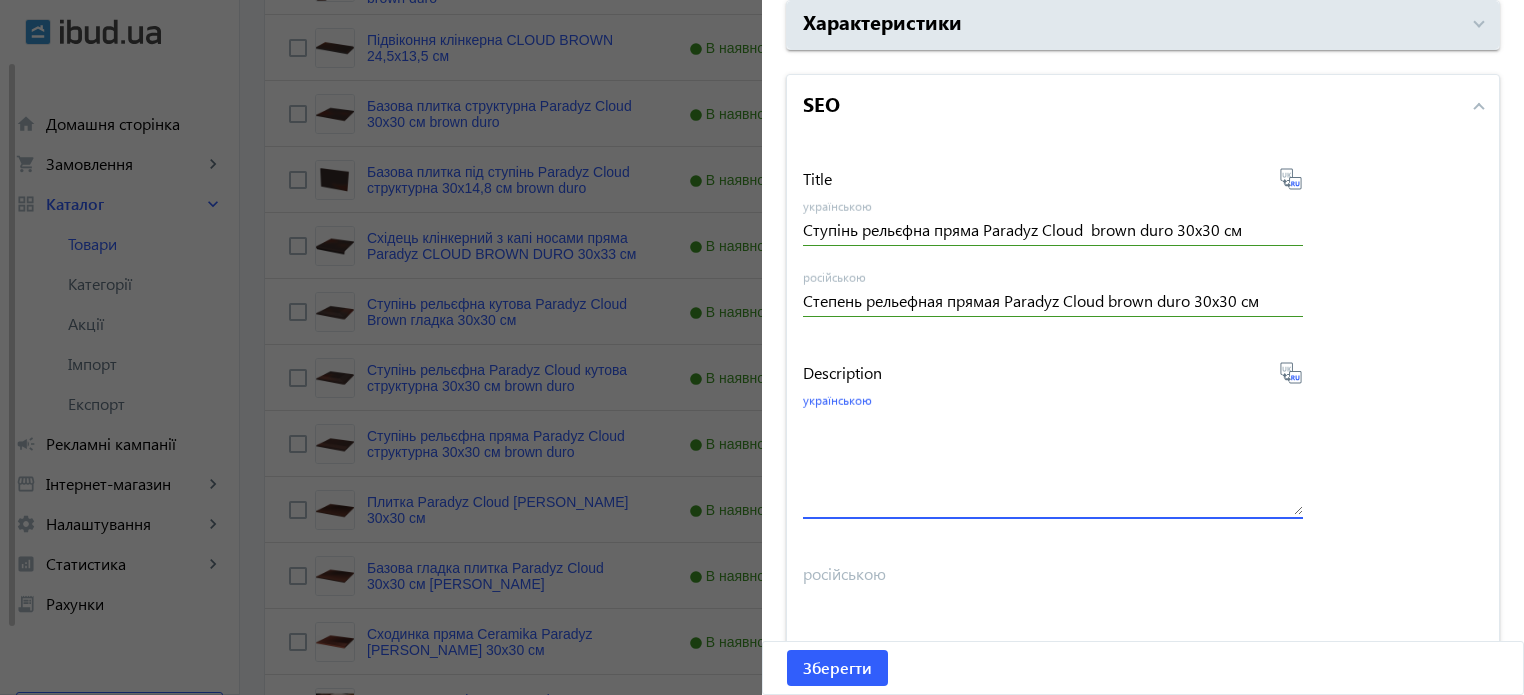 paste on "Ступінь рельєфна пряма Paradyz Cloud  brown duro 30x30 см" 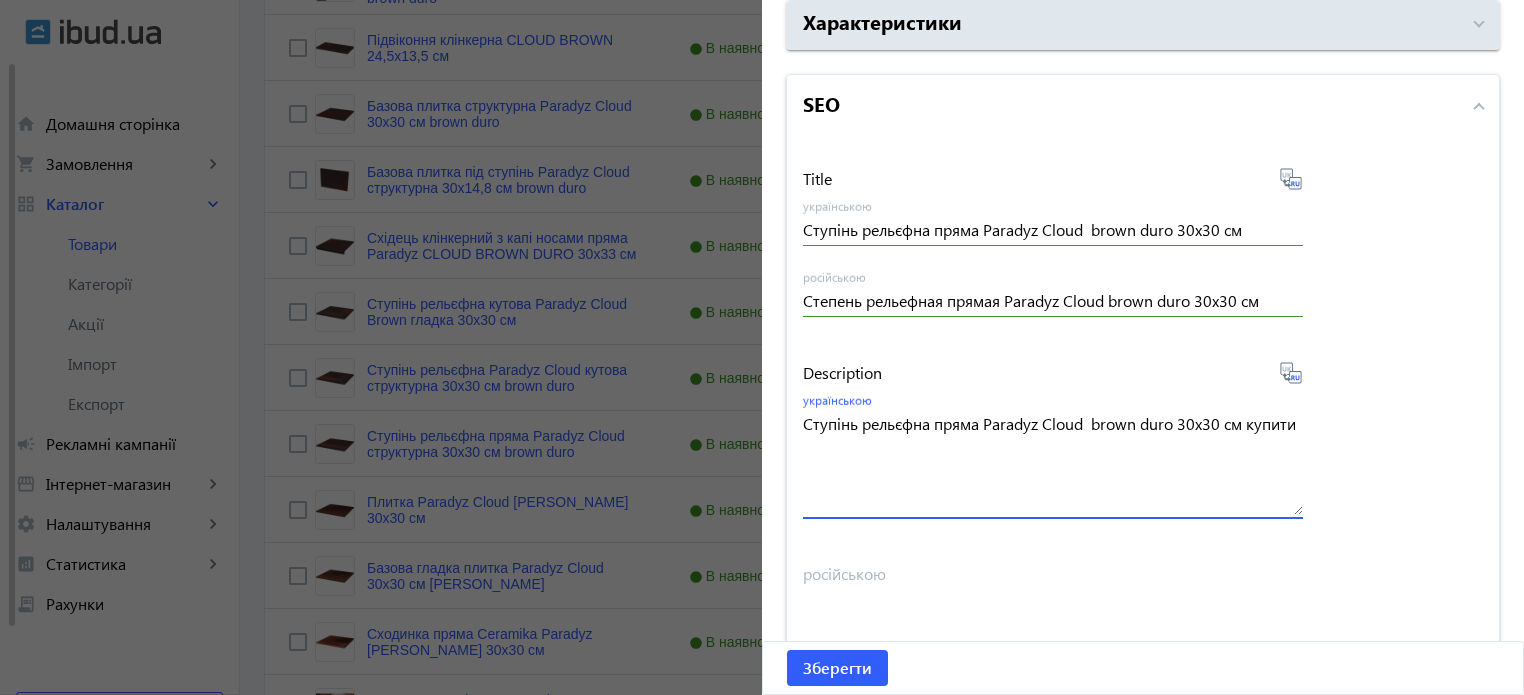 type on "Ступінь рельєфна пряма Paradyz Cloud  brown duro 30x30 см купити" 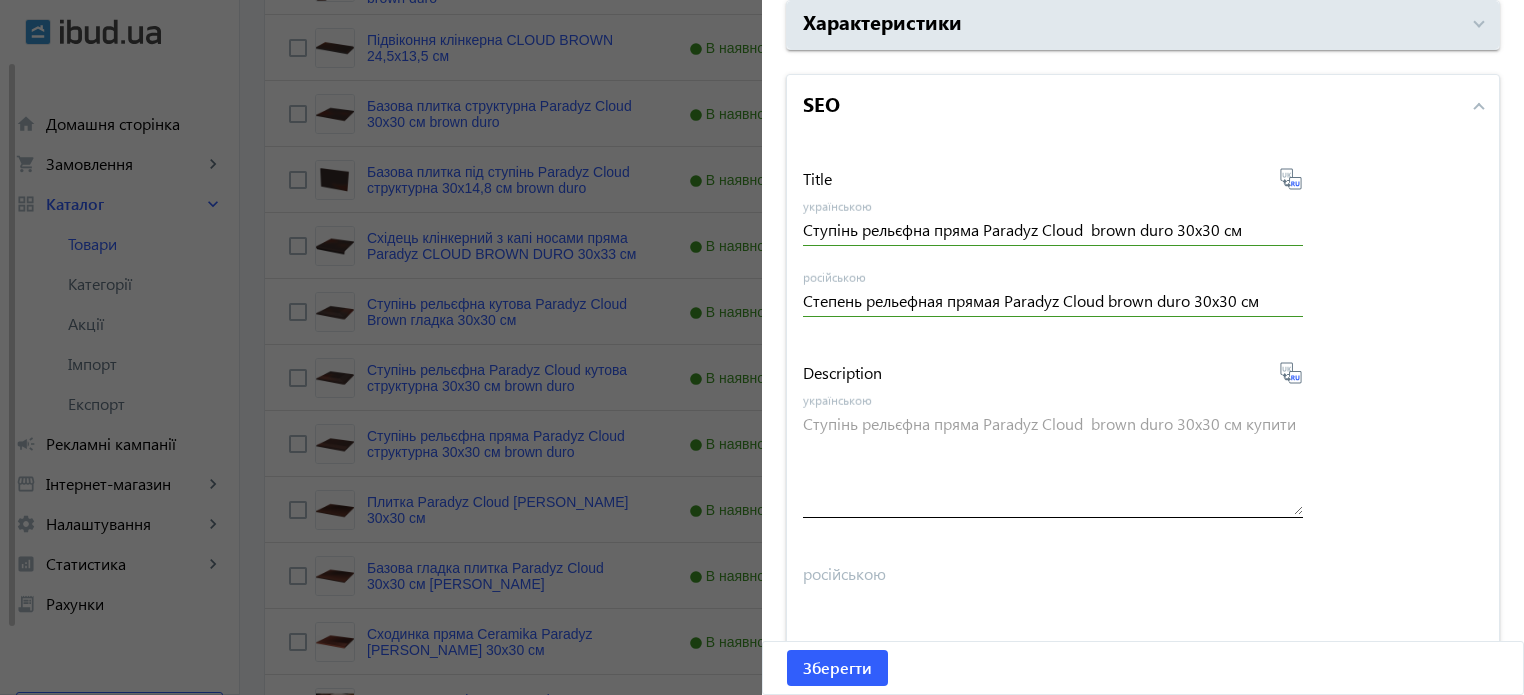 type on "Степень рельефная прямая Paradyz Cloud brown duro 30x30 см купить" 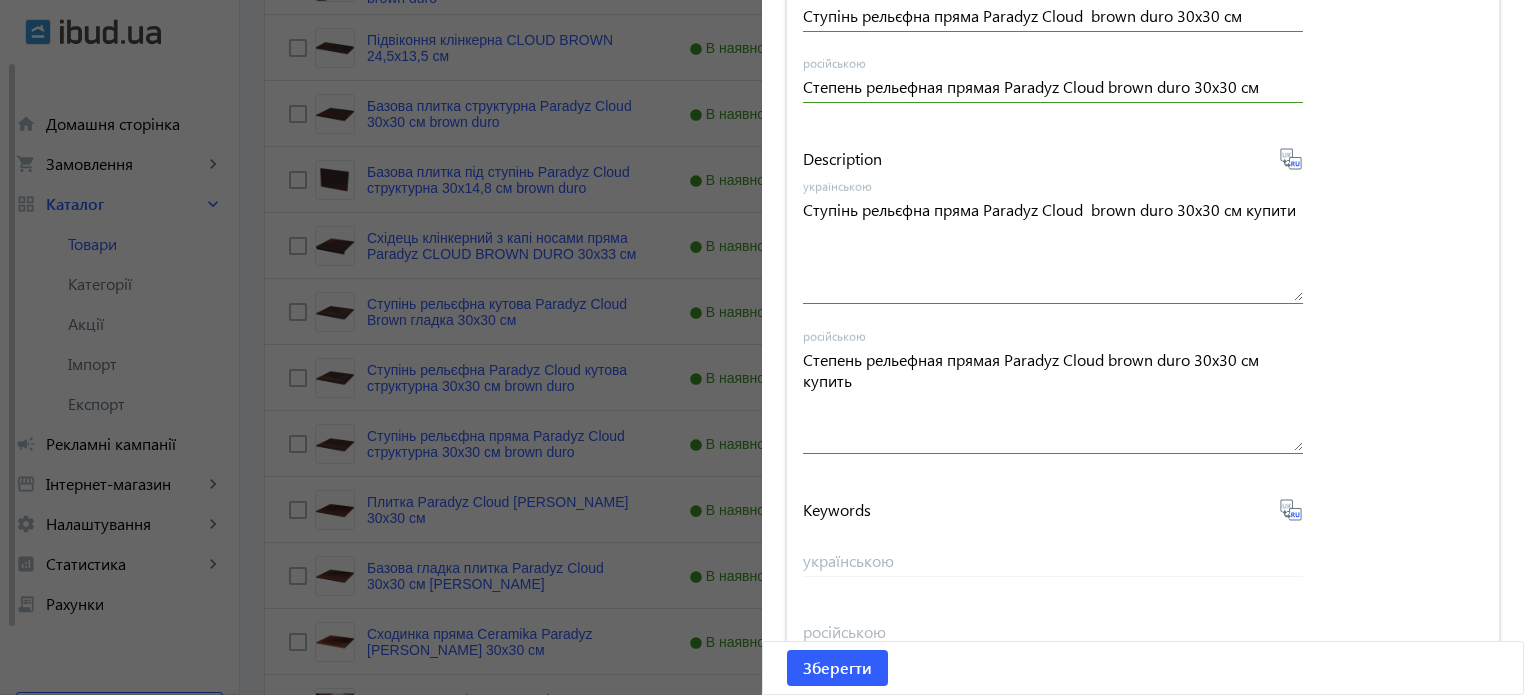 scroll, scrollTop: 1657, scrollLeft: 0, axis: vertical 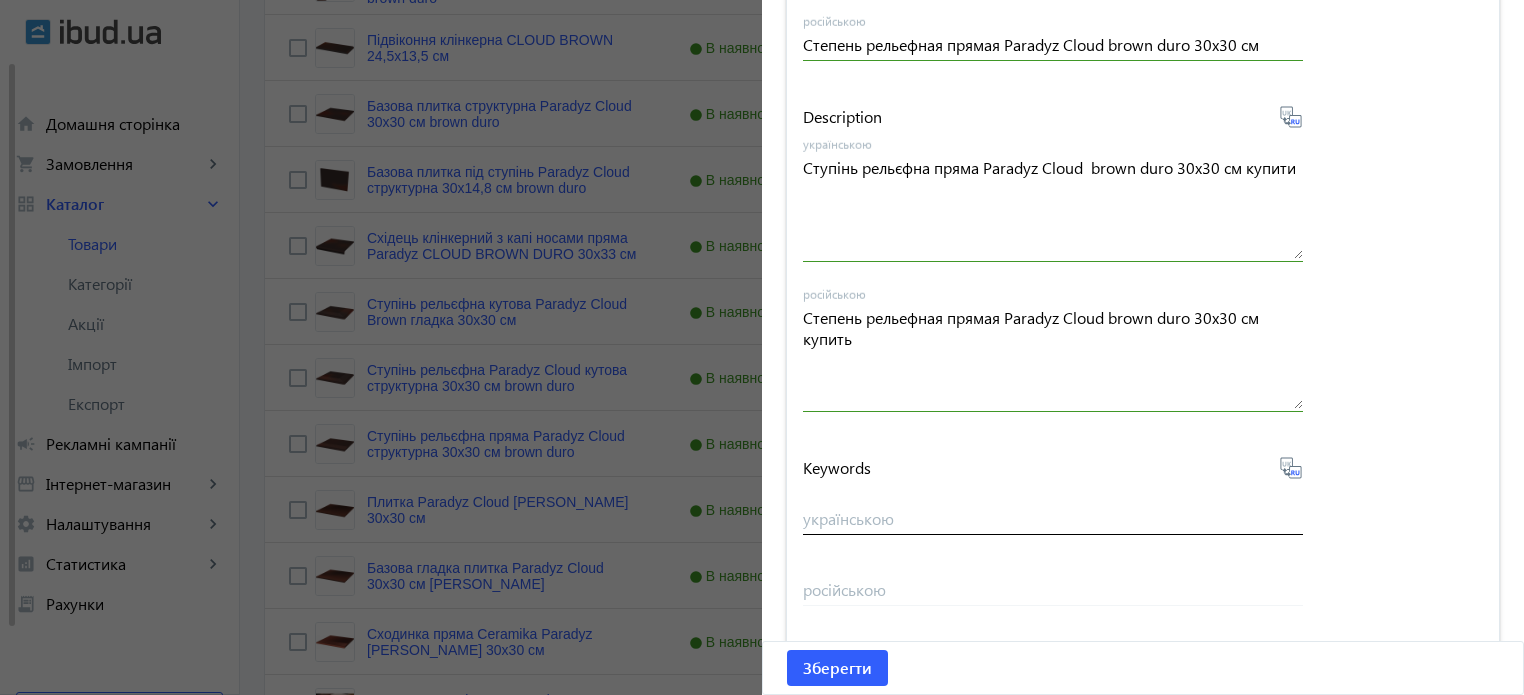 click on "українською" at bounding box center (1053, 518) 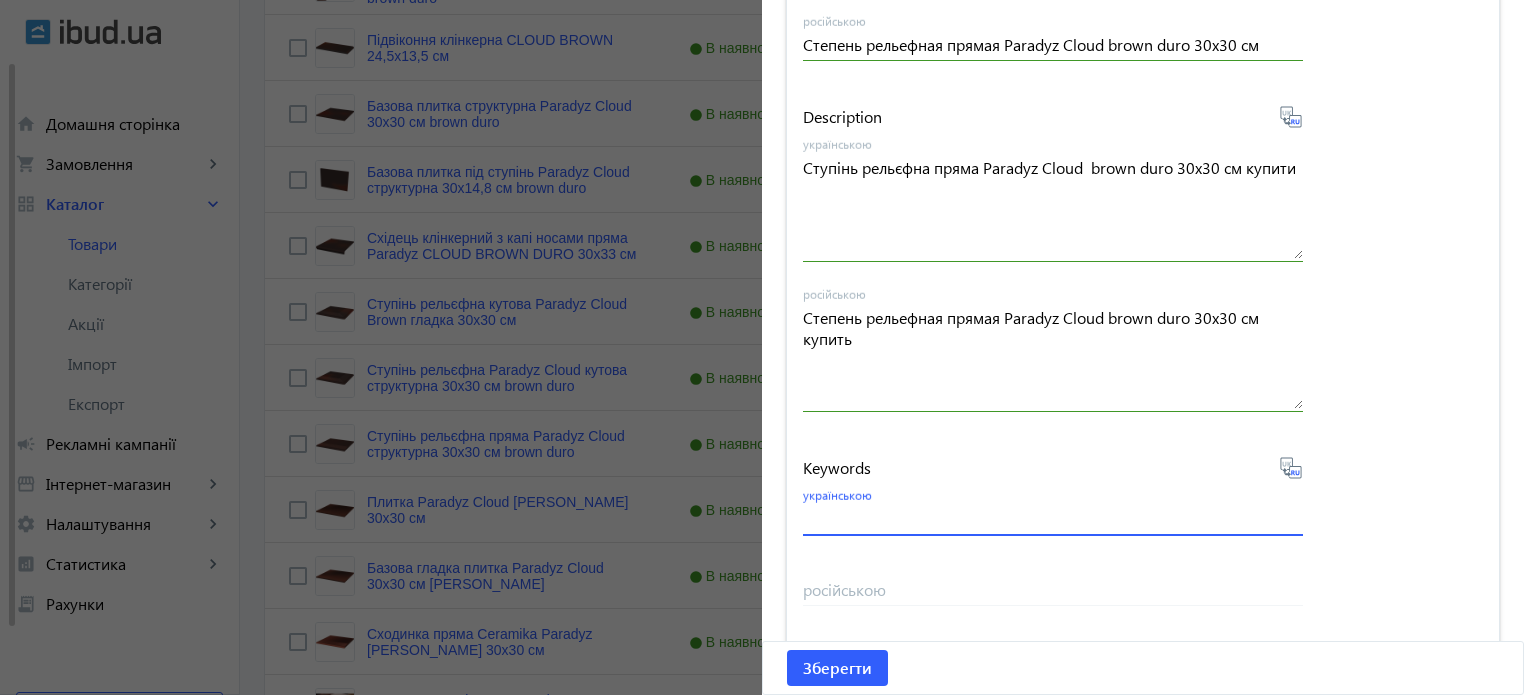 paste on "ступенька paradyz cloud brown duro, супени paradyz, клинкер paradyz cloud brown, paradyz cloud brown  duro" 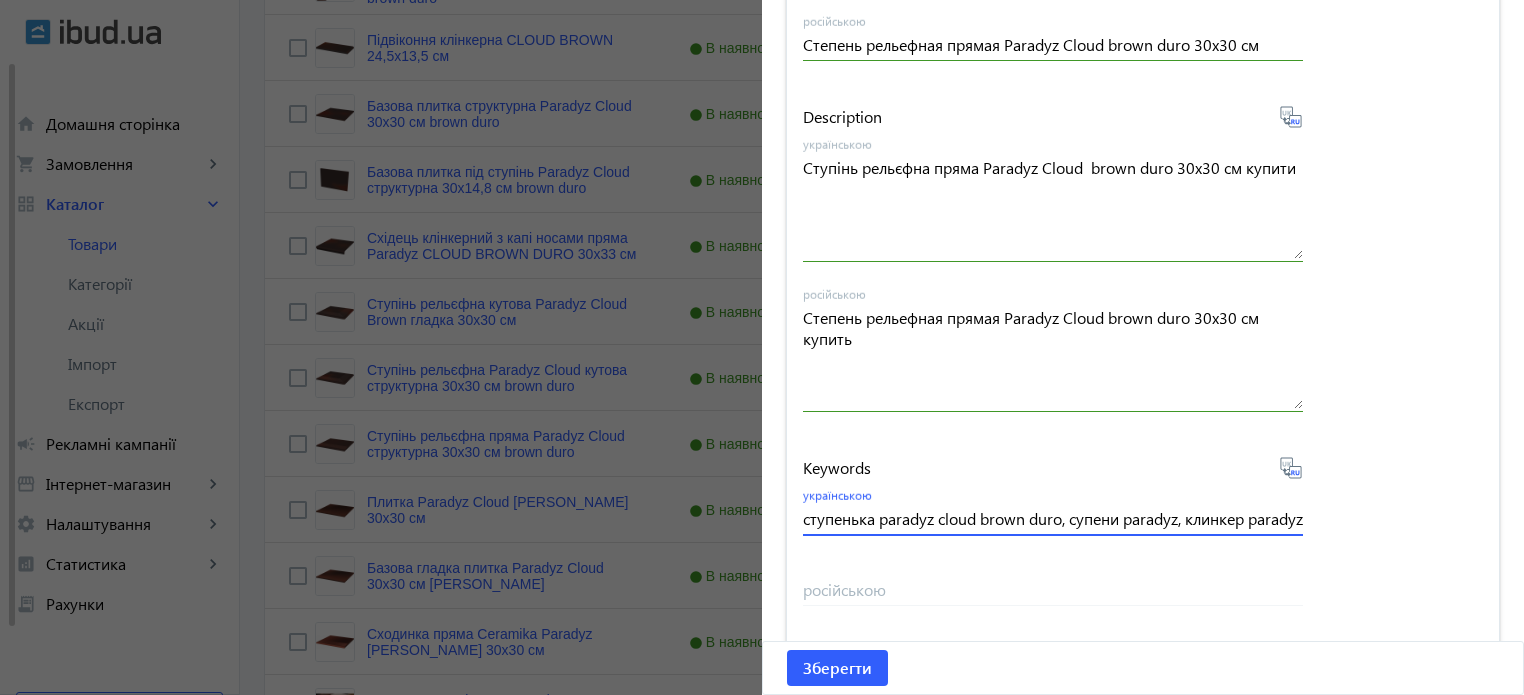 scroll, scrollTop: 0, scrollLeft: 300, axis: horizontal 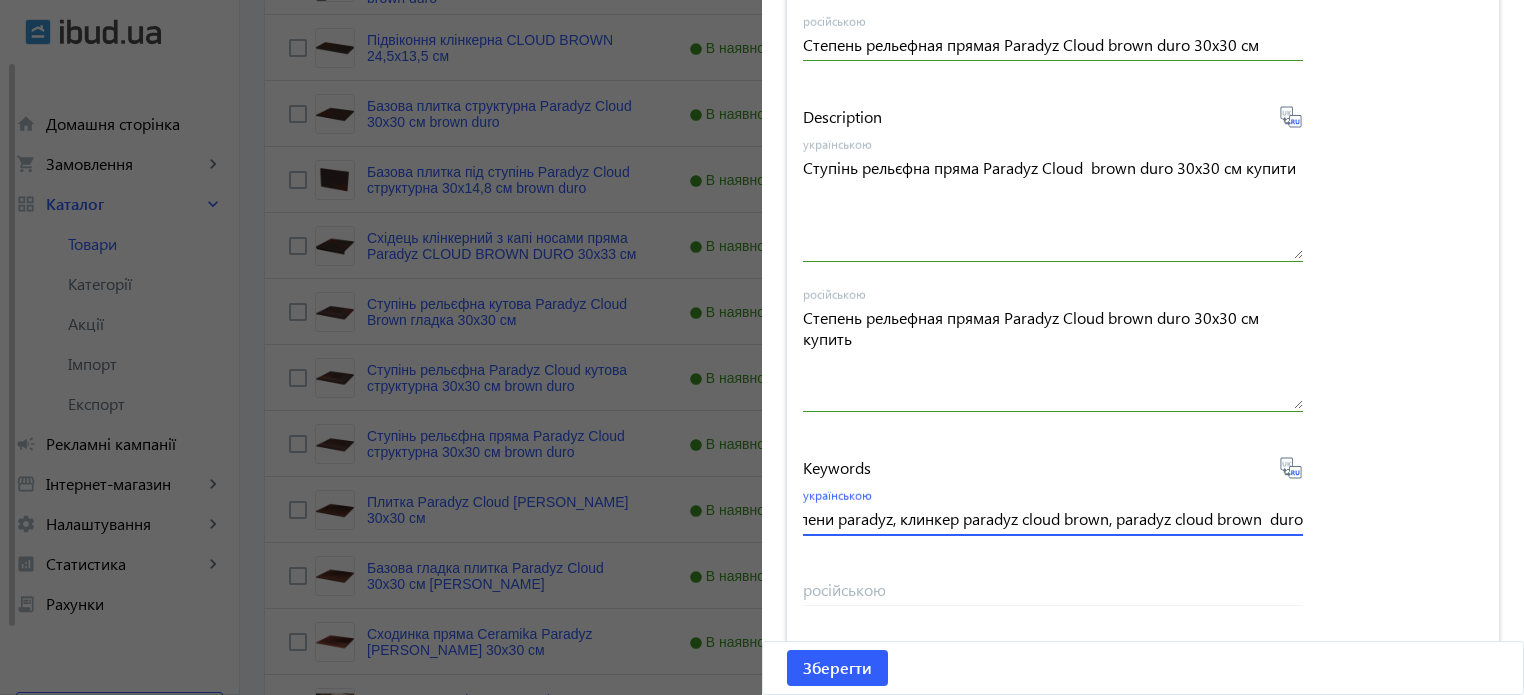 type on "ступенька paradyz cloud brown duro, супени paradyz, клинкер paradyz cloud brown, paradyz cloud brown  duro" 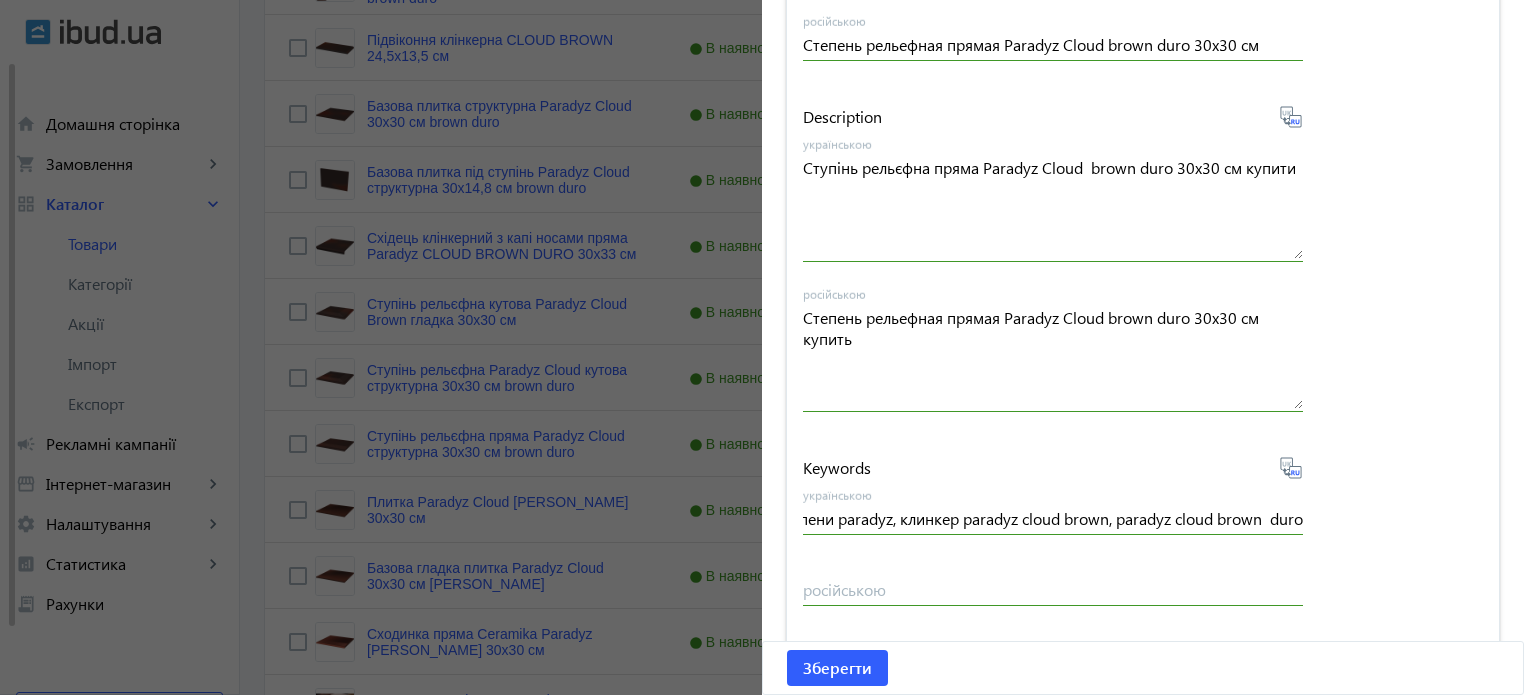 click 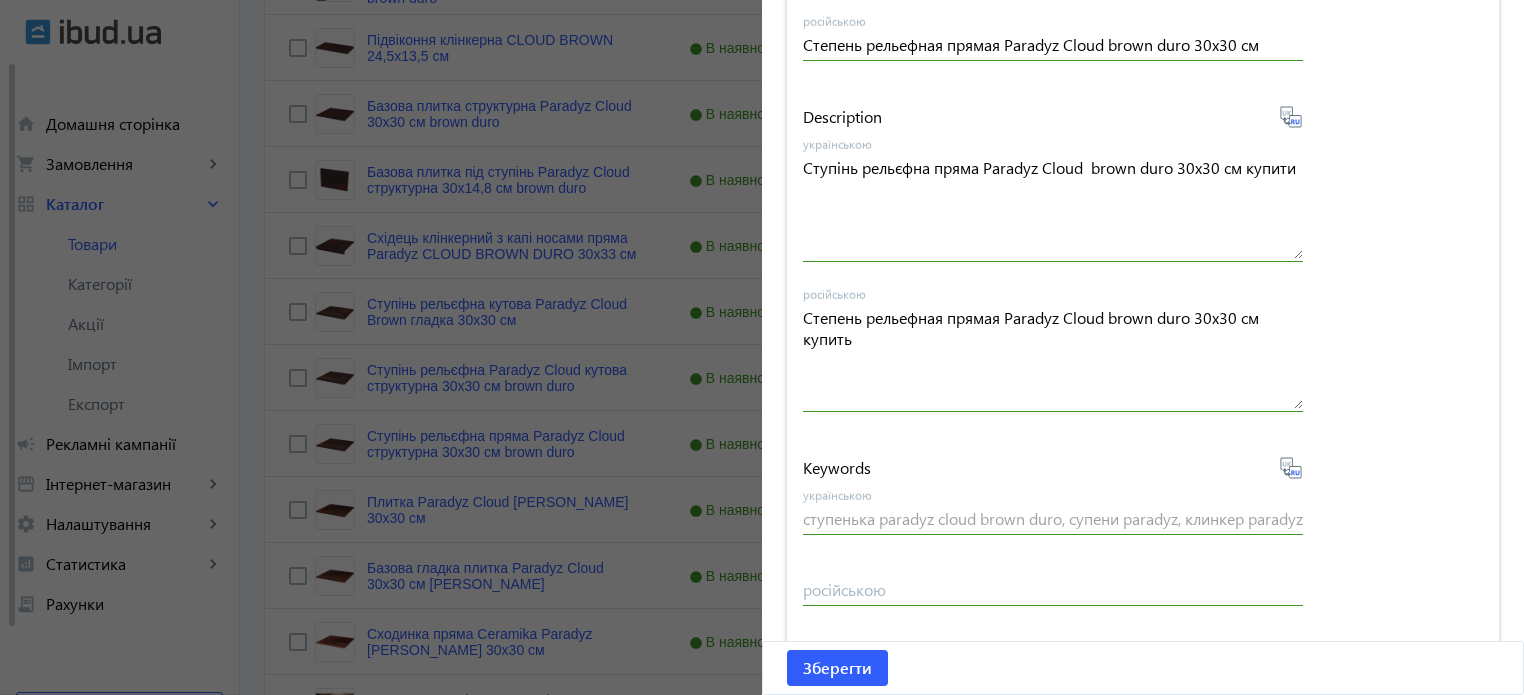 type on "ступень paradyz cloud brown duro, супены paradyz, клинкер paradyz cloud brown, paradyz cloud brown duro" 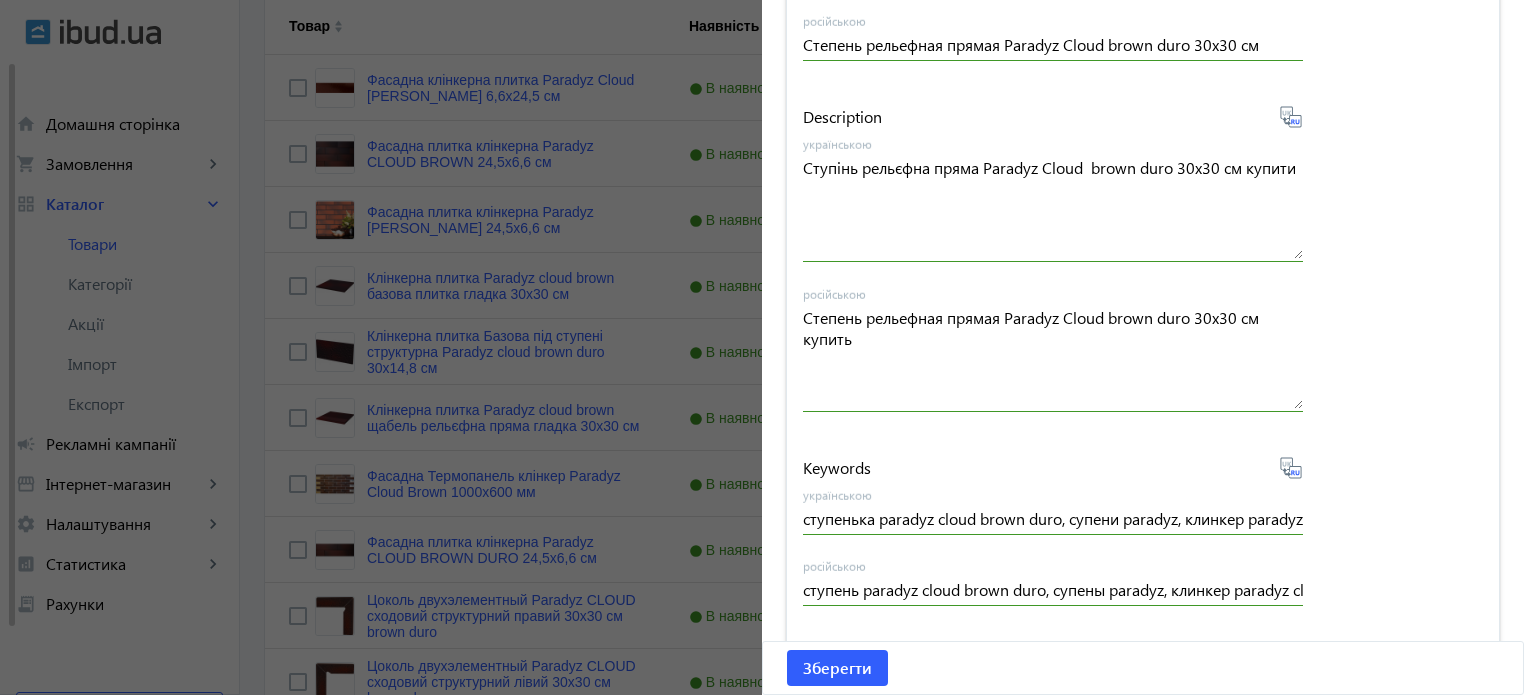 scroll, scrollTop: 0, scrollLeft: 0, axis: both 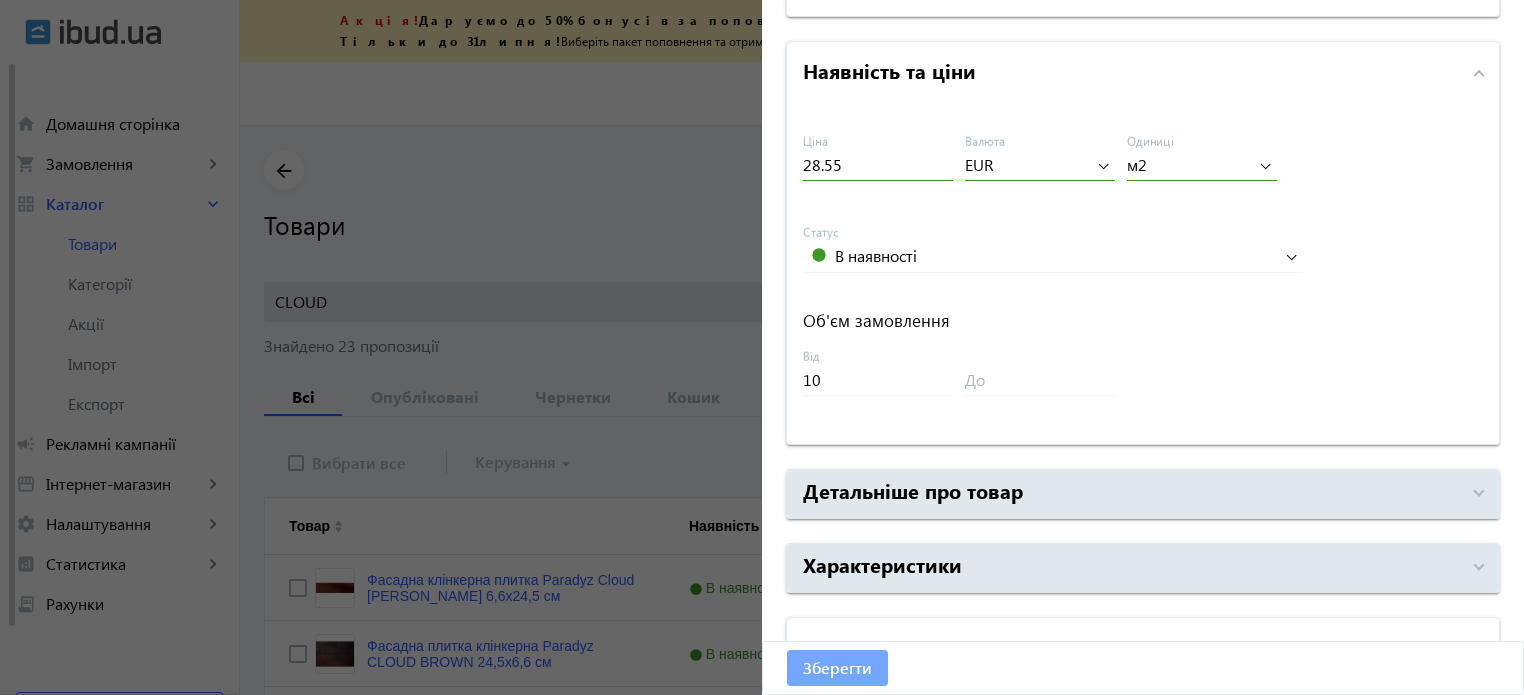 click on "Зберегти" 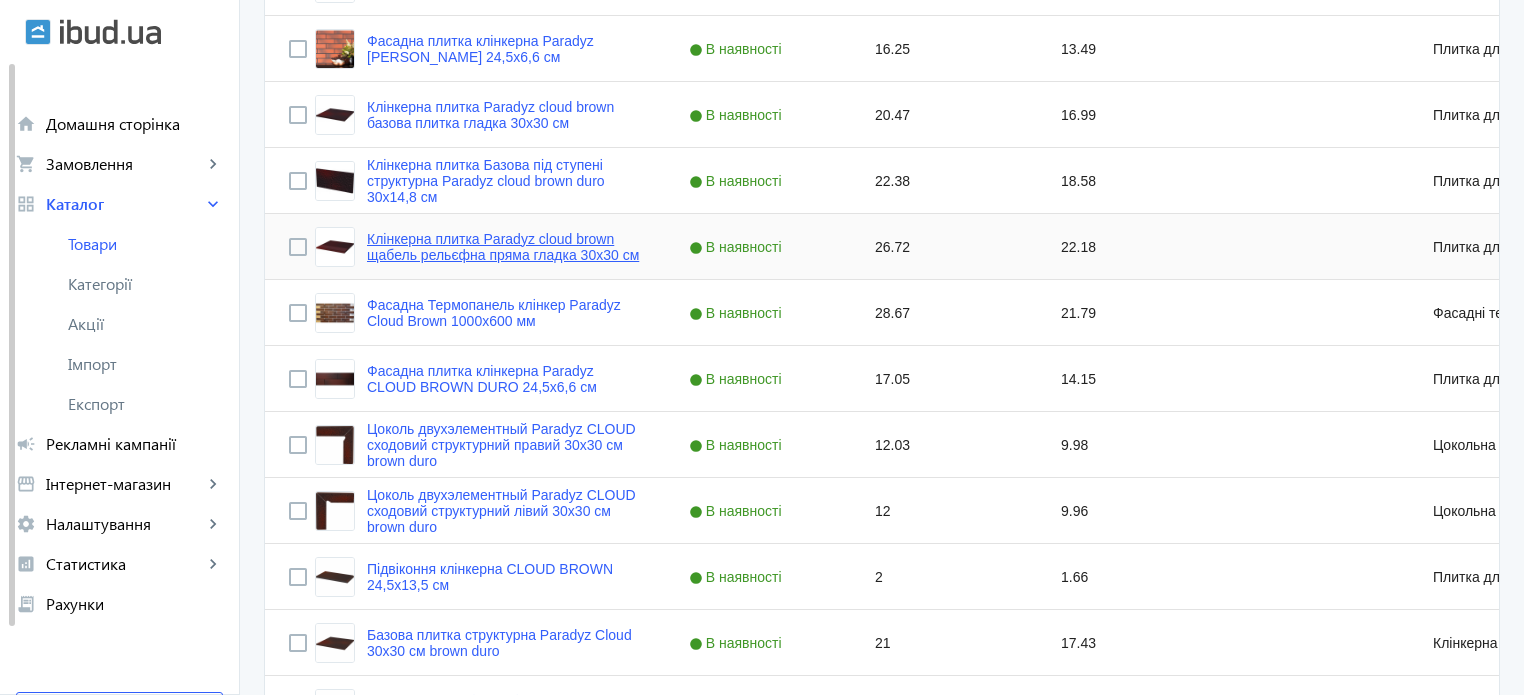 scroll, scrollTop: 700, scrollLeft: 0, axis: vertical 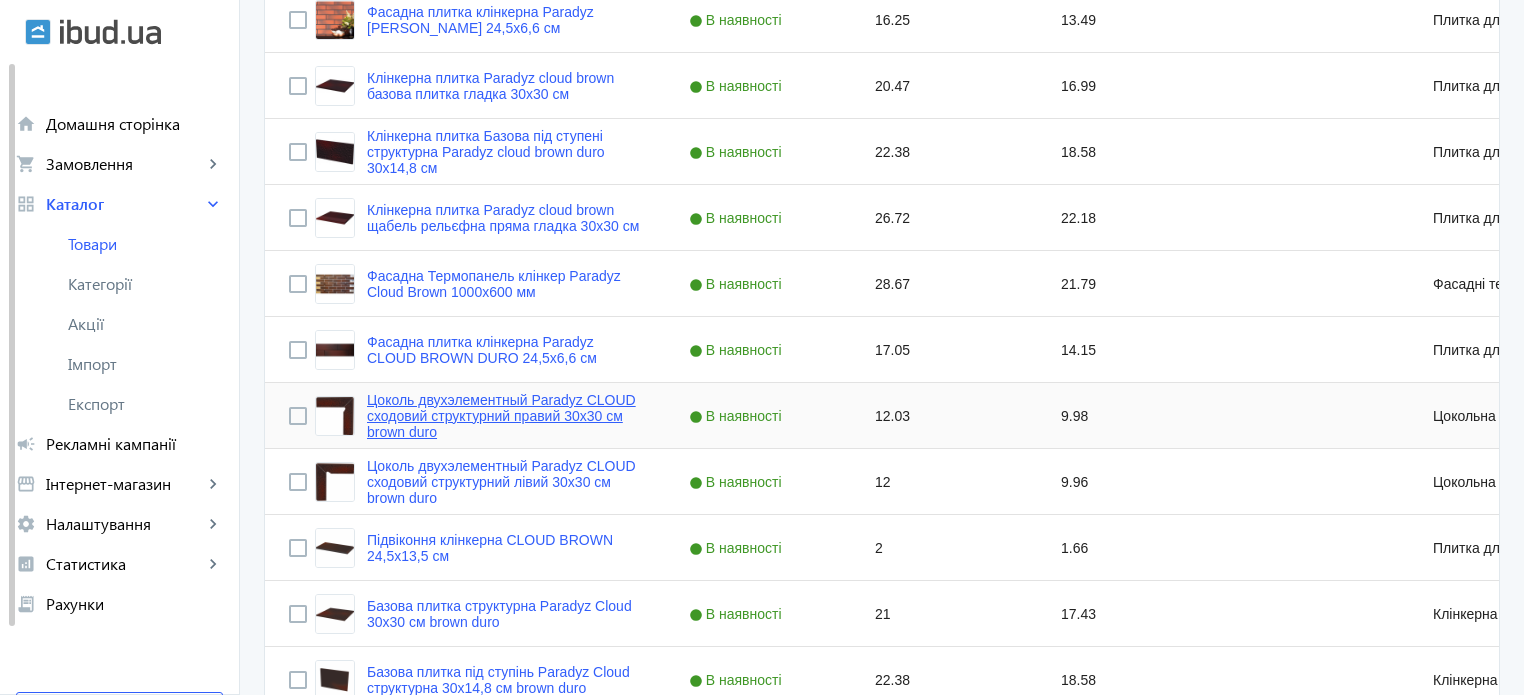 click on "Цоколь двухэлементный Paradyz CLOUD сходовий структурний правий 30х30 см brown duro" 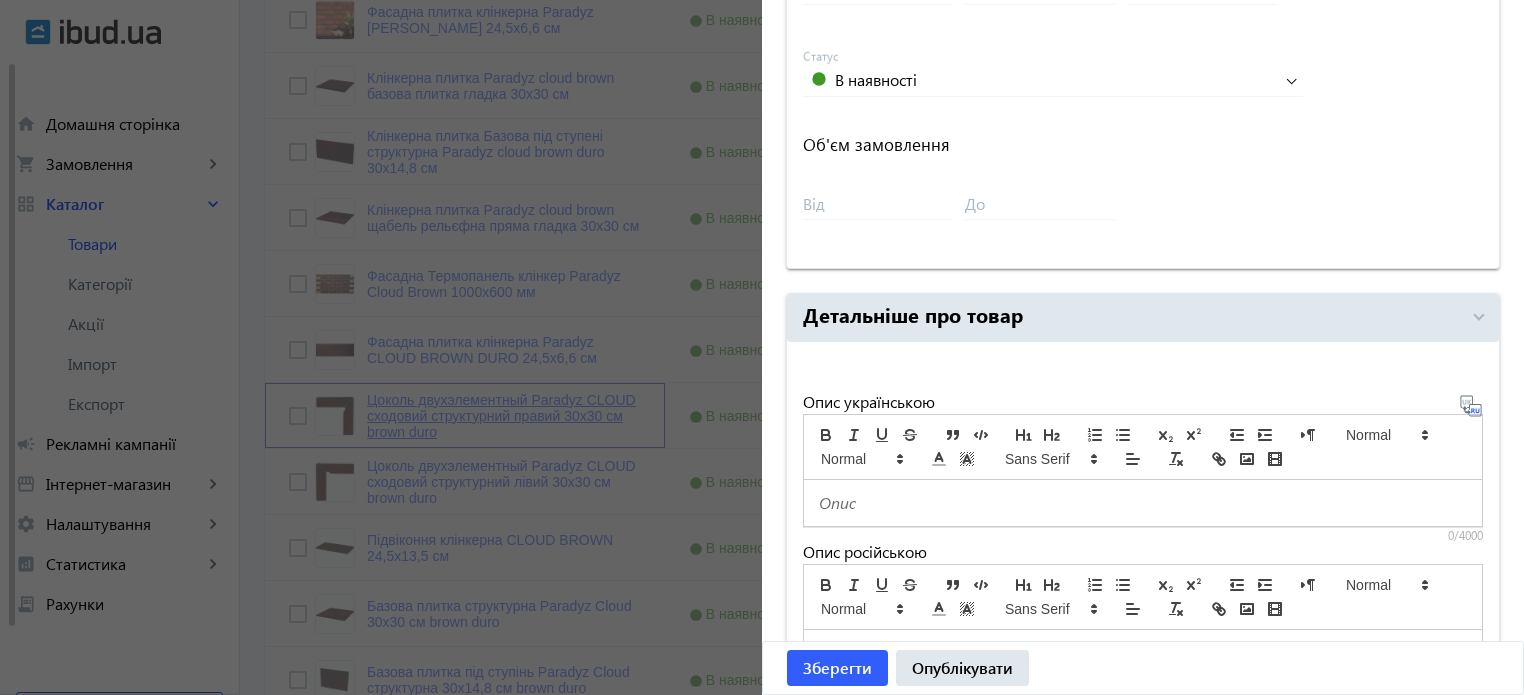type on "Цоколь двухэлементный Paradyz CLOUD сходовий структурний правий 30х30 см brown duro" 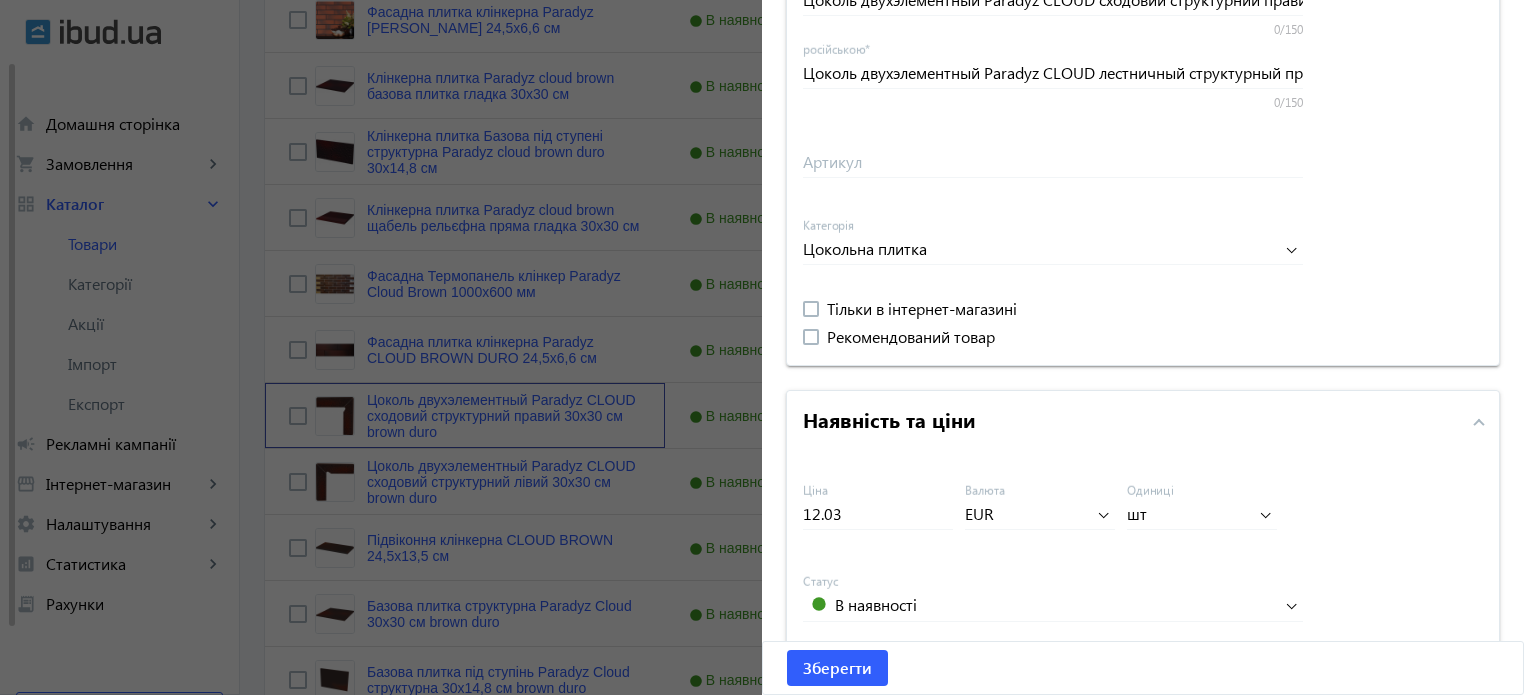 scroll, scrollTop: 600, scrollLeft: 0, axis: vertical 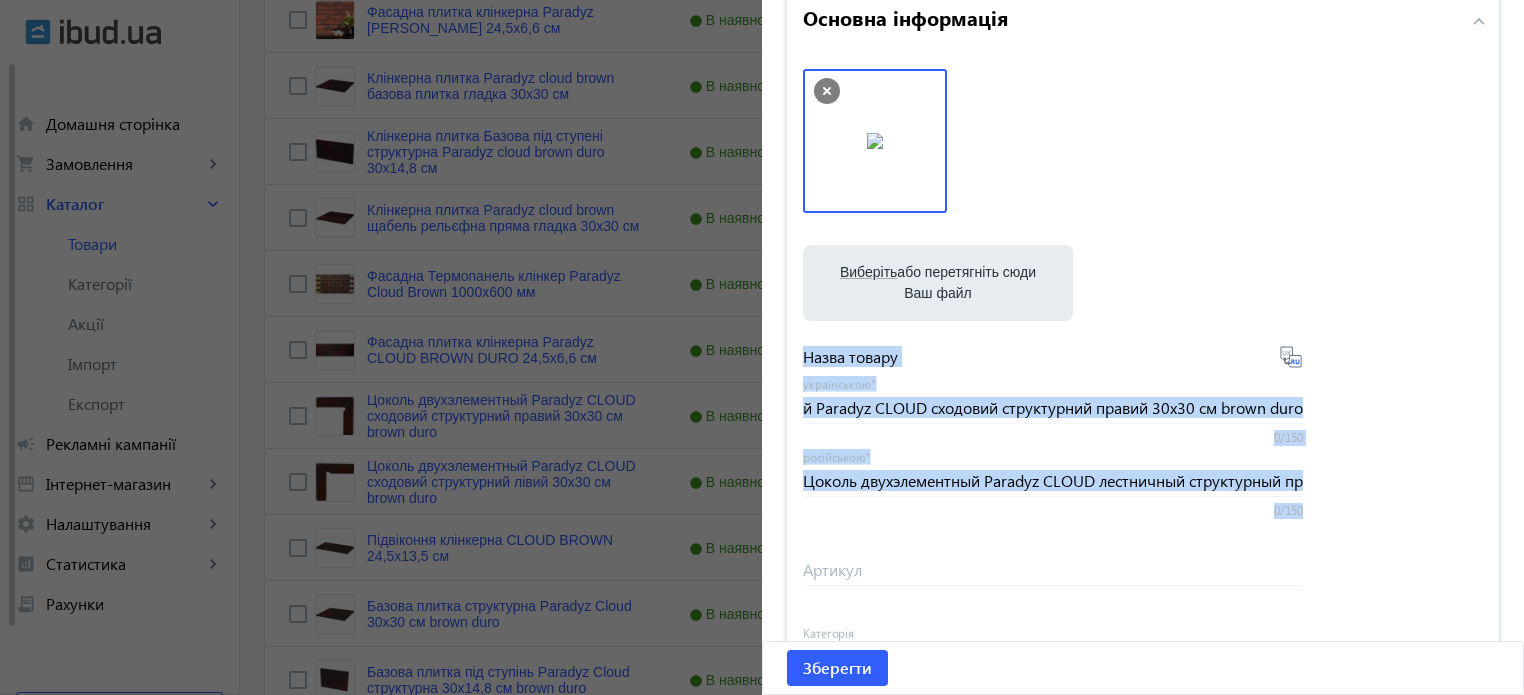 drag, startPoint x: 796, startPoint y: 402, endPoint x: 1352, endPoint y: 461, distance: 559.12164 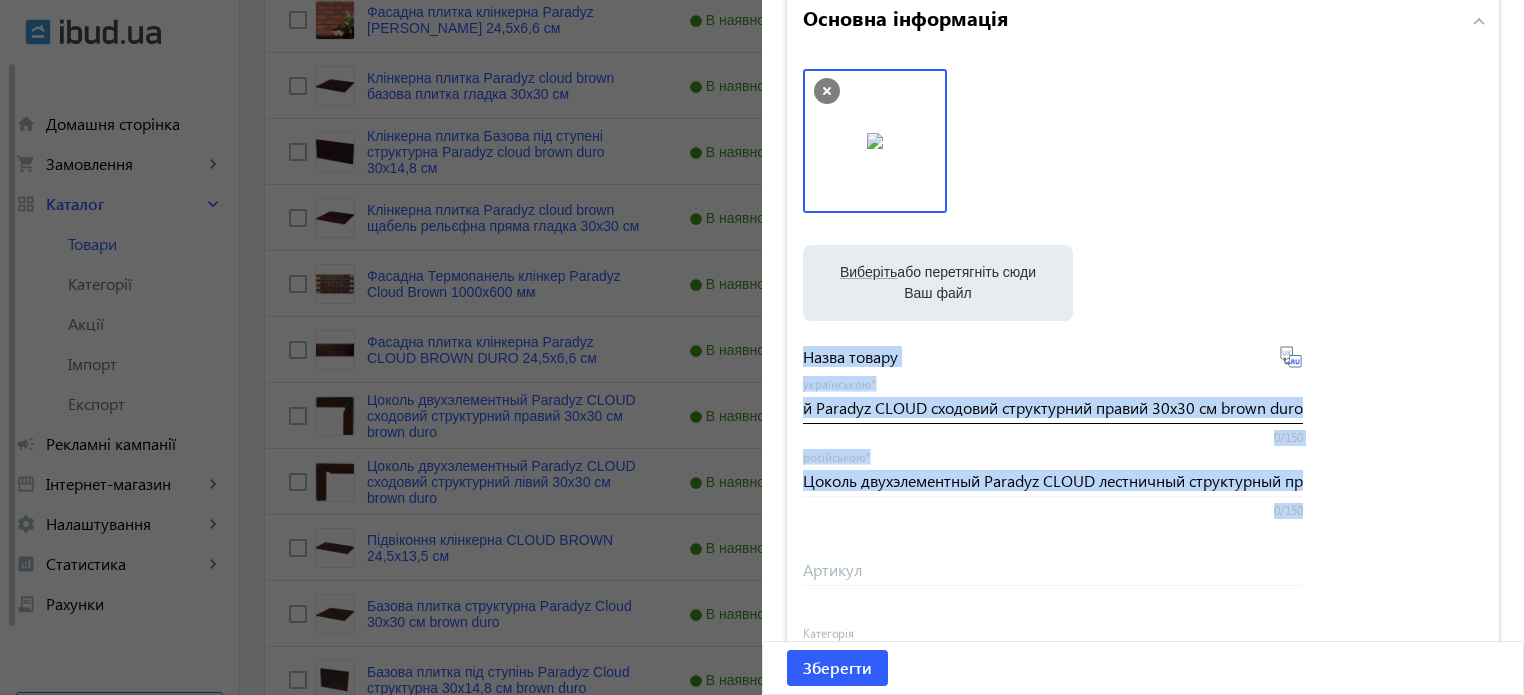 click on "Цоколь двухэлементный Paradyz CLOUD сходовий структурний правий 30х30 см brown duro українською  *" at bounding box center [1053, 410] 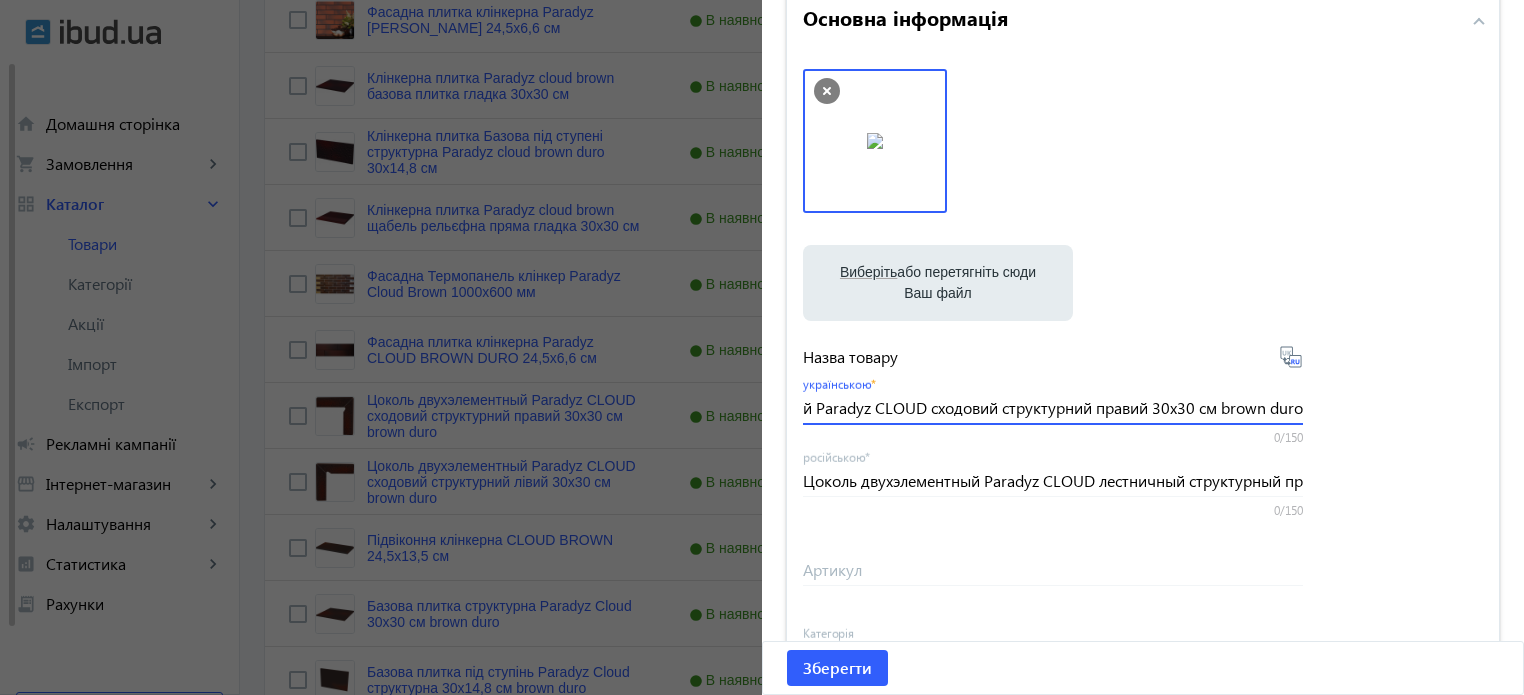 scroll, scrollTop: 0, scrollLeft: 0, axis: both 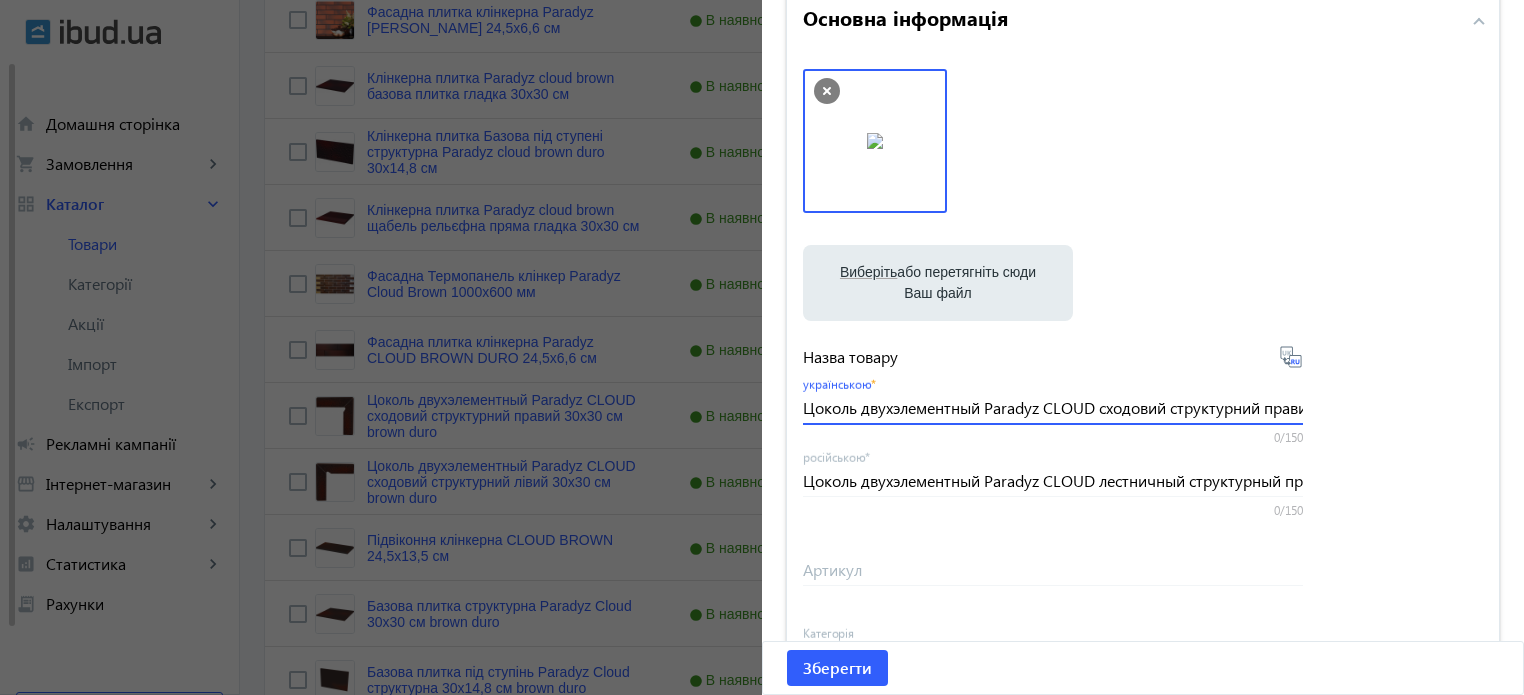 drag, startPoint x: 1293, startPoint y: 407, endPoint x: 0, endPoint y: 320, distance: 1295.9236 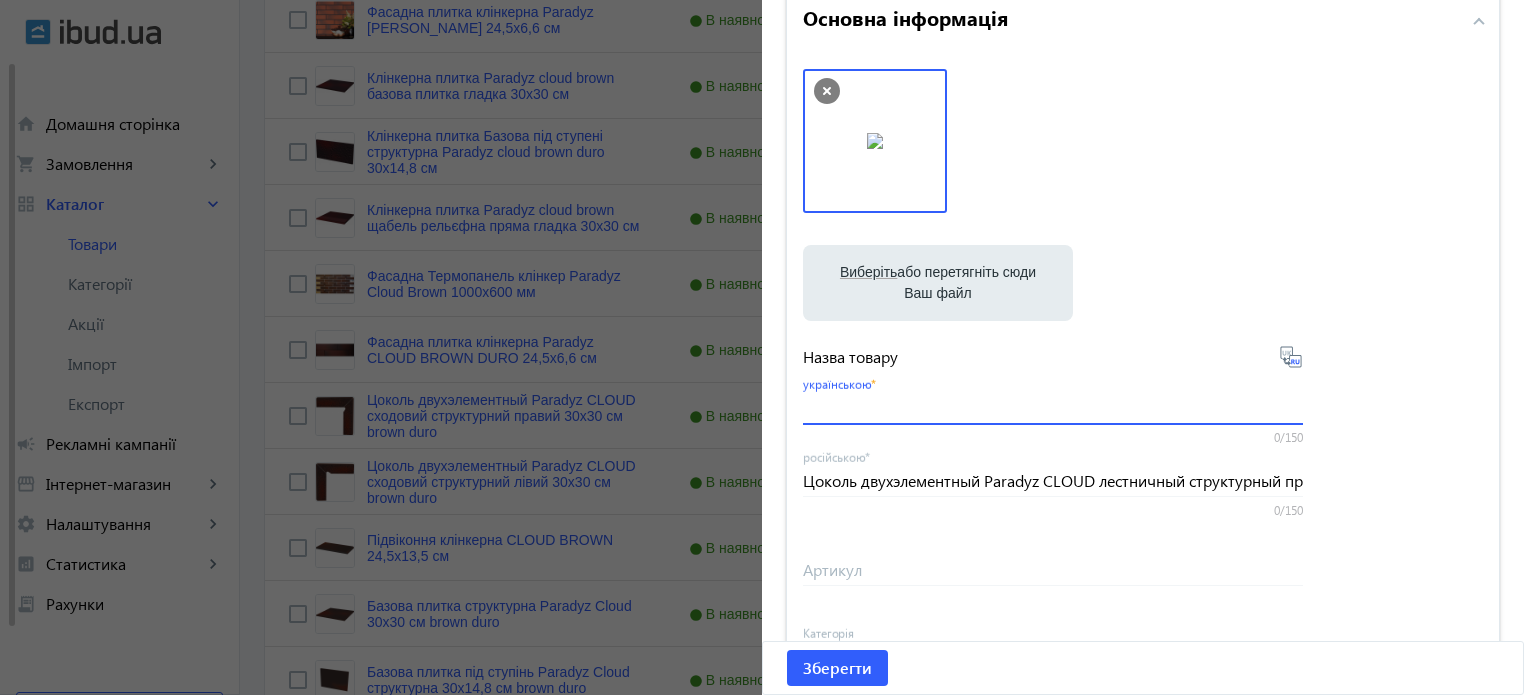 paste on "Цоколь двухэлементный Paradyz CLOUD  brown duro лестничный правый 30х30 см купити" 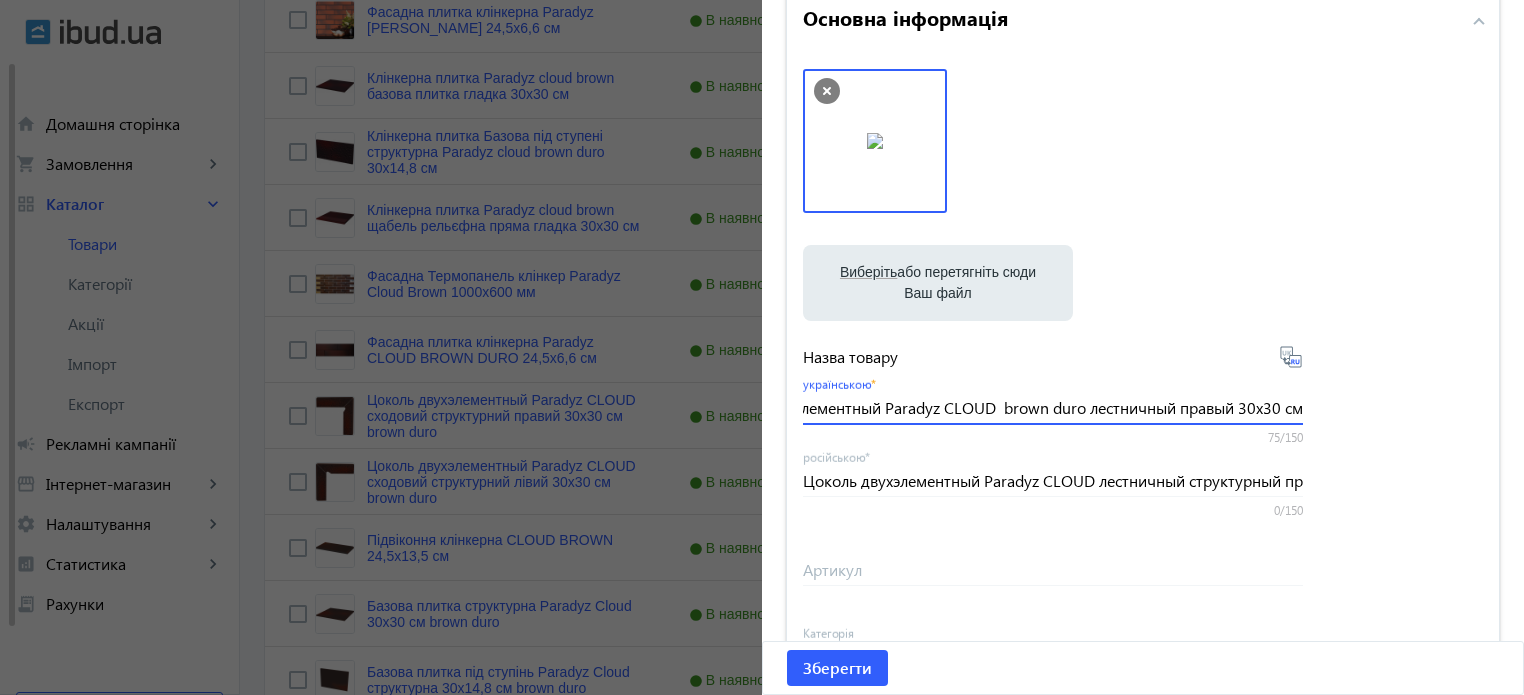 scroll, scrollTop: 0, scrollLeft: 108, axis: horizontal 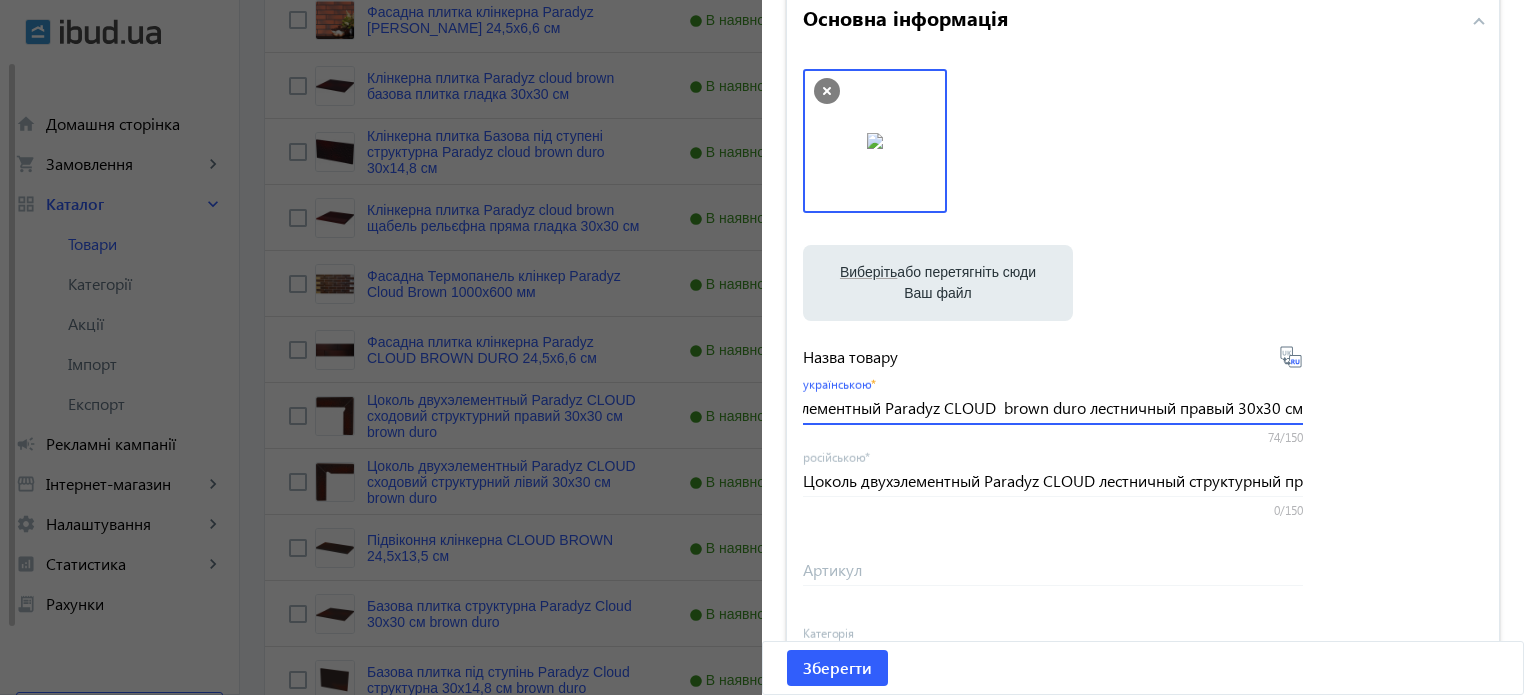 type on "Цоколь двухэлементный Paradyz CLOUD  brown duro лестничный правый 30х30 см" 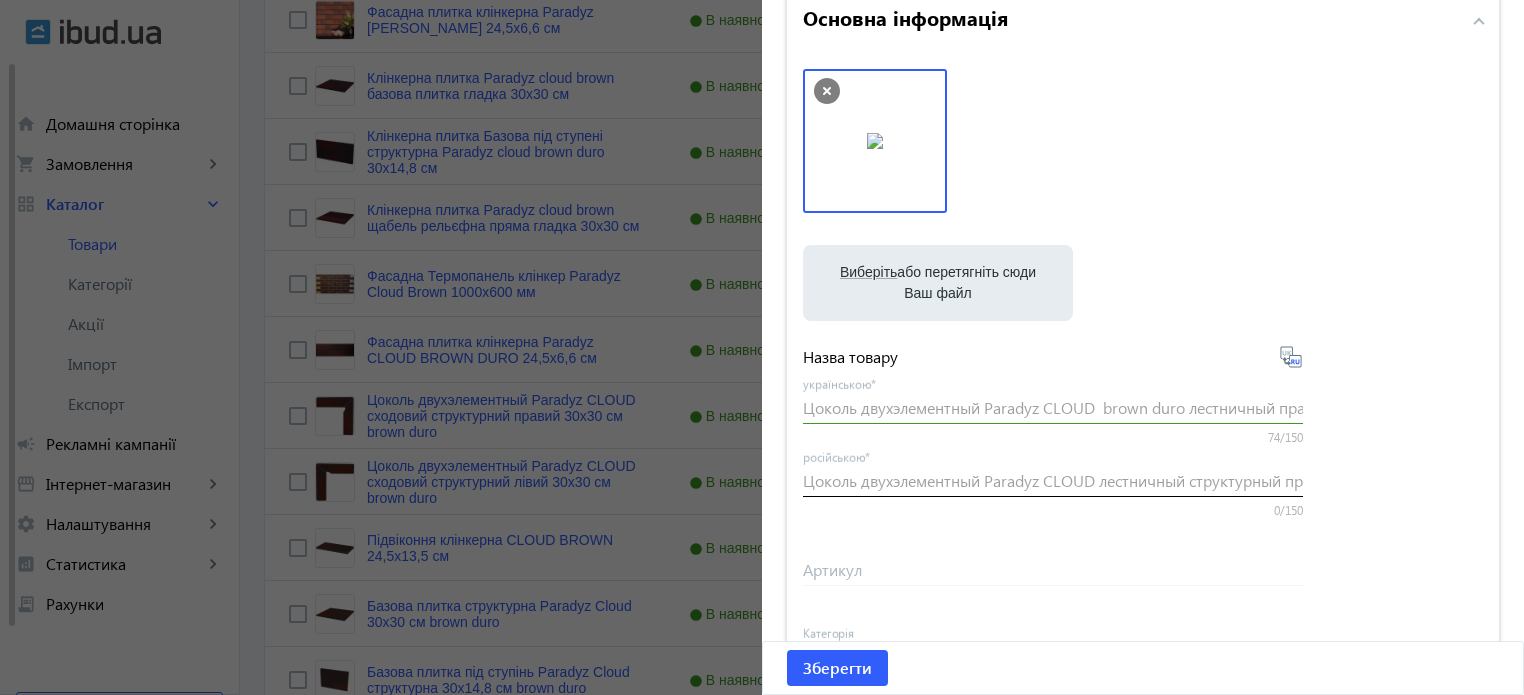 type on "Цоколь двухэлементный Paradyz CLOUD brown duro лестничный правый 30х30 см" 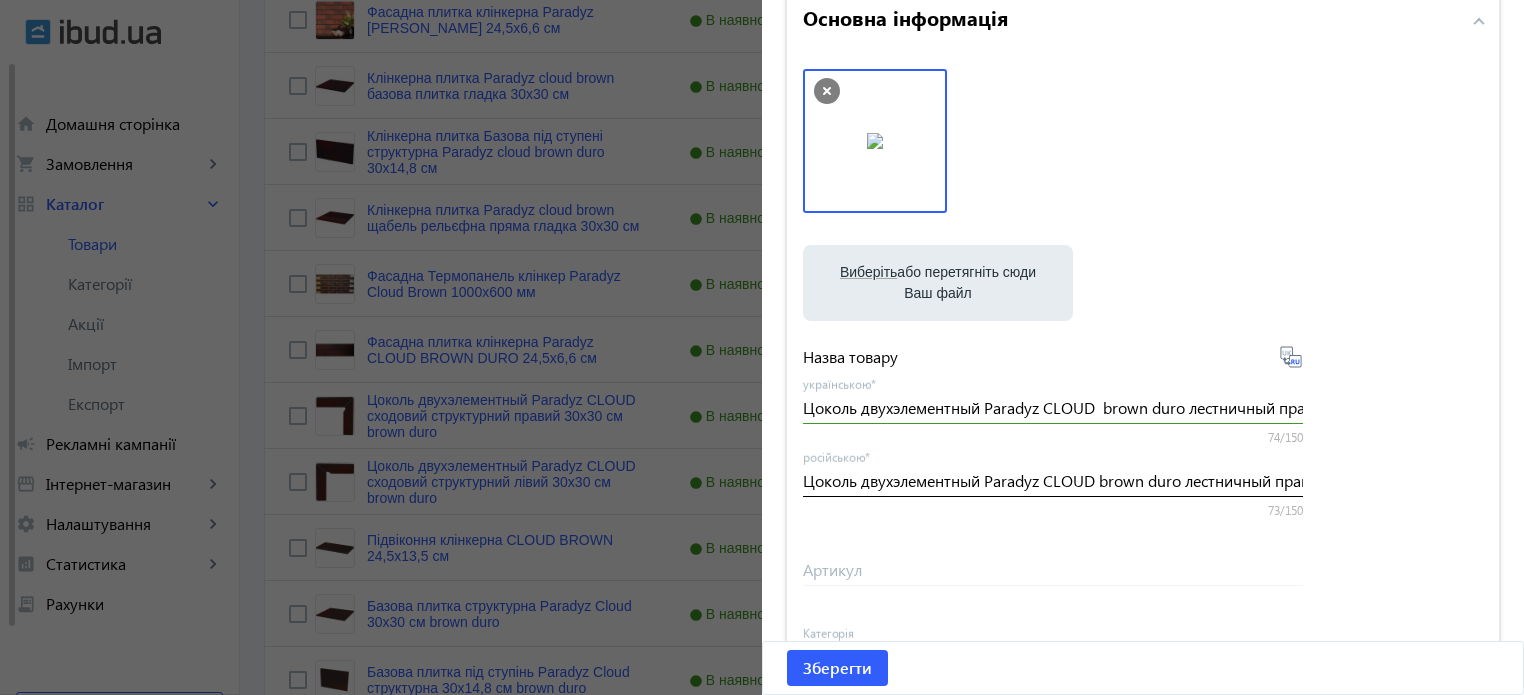 scroll, scrollTop: 800, scrollLeft: 0, axis: vertical 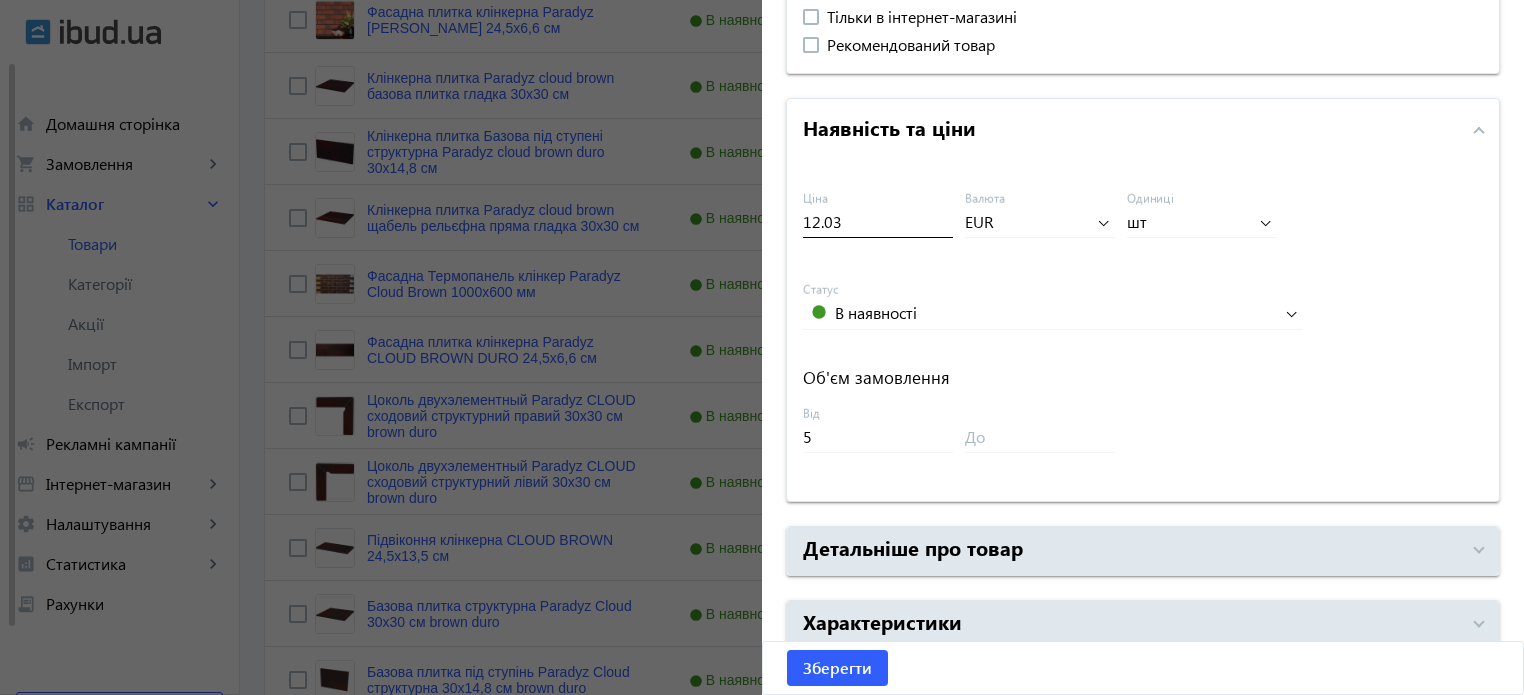 click on "12.03" at bounding box center [878, 221] 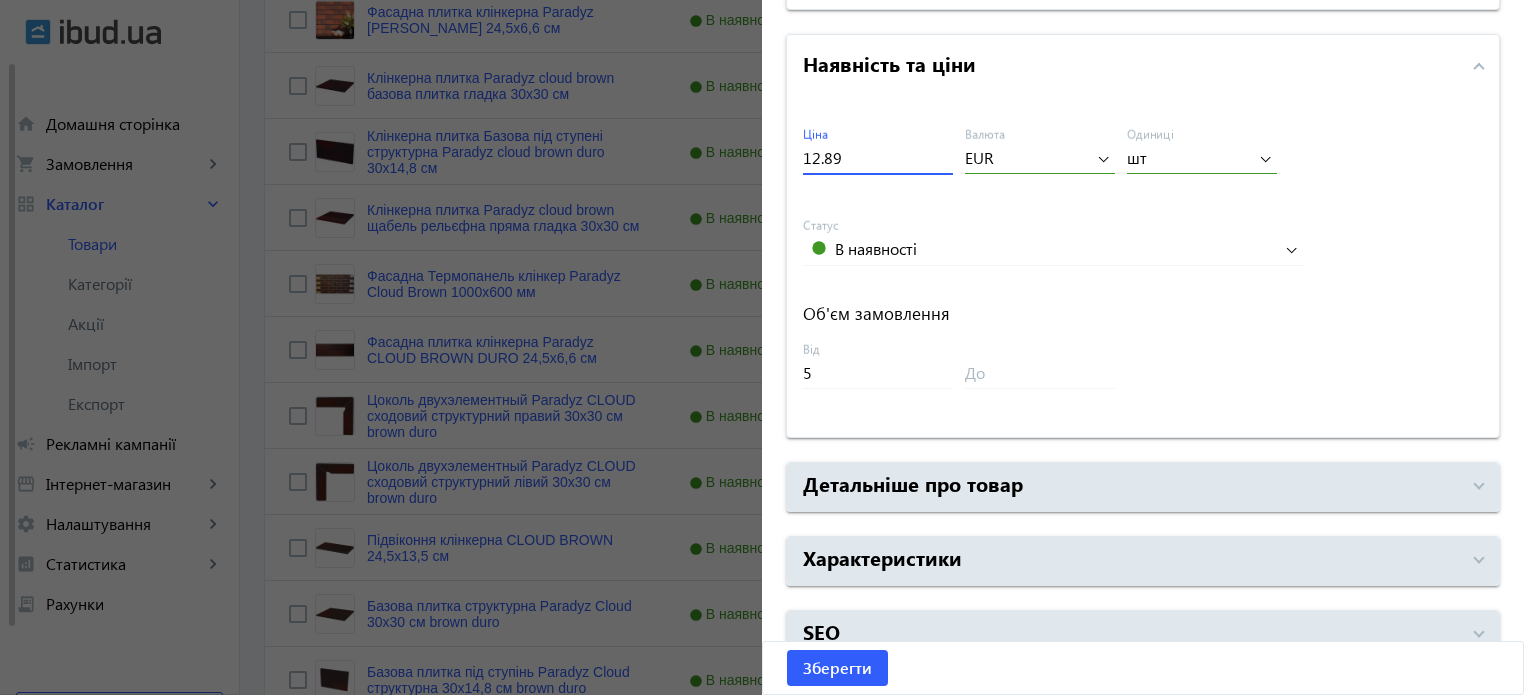 scroll, scrollTop: 892, scrollLeft: 0, axis: vertical 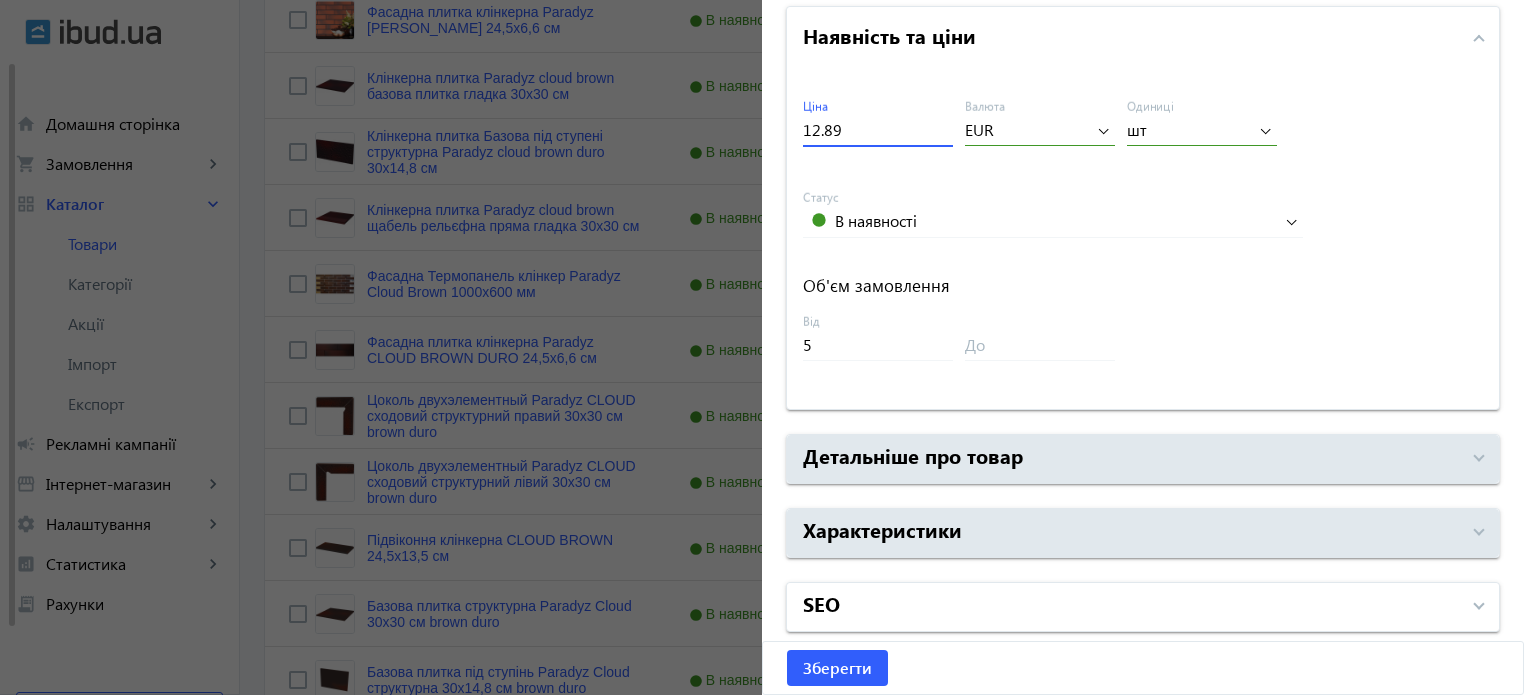 type on "12.89" 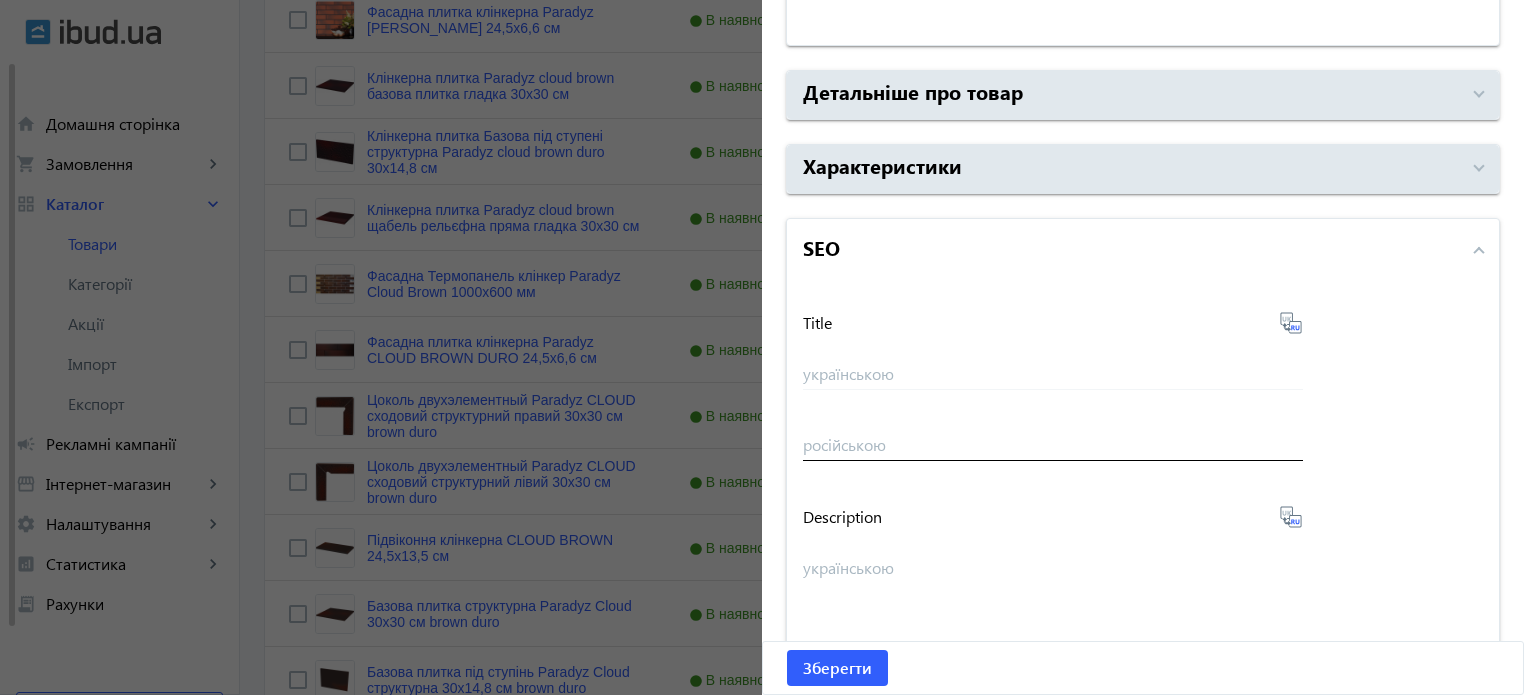 scroll, scrollTop: 1392, scrollLeft: 0, axis: vertical 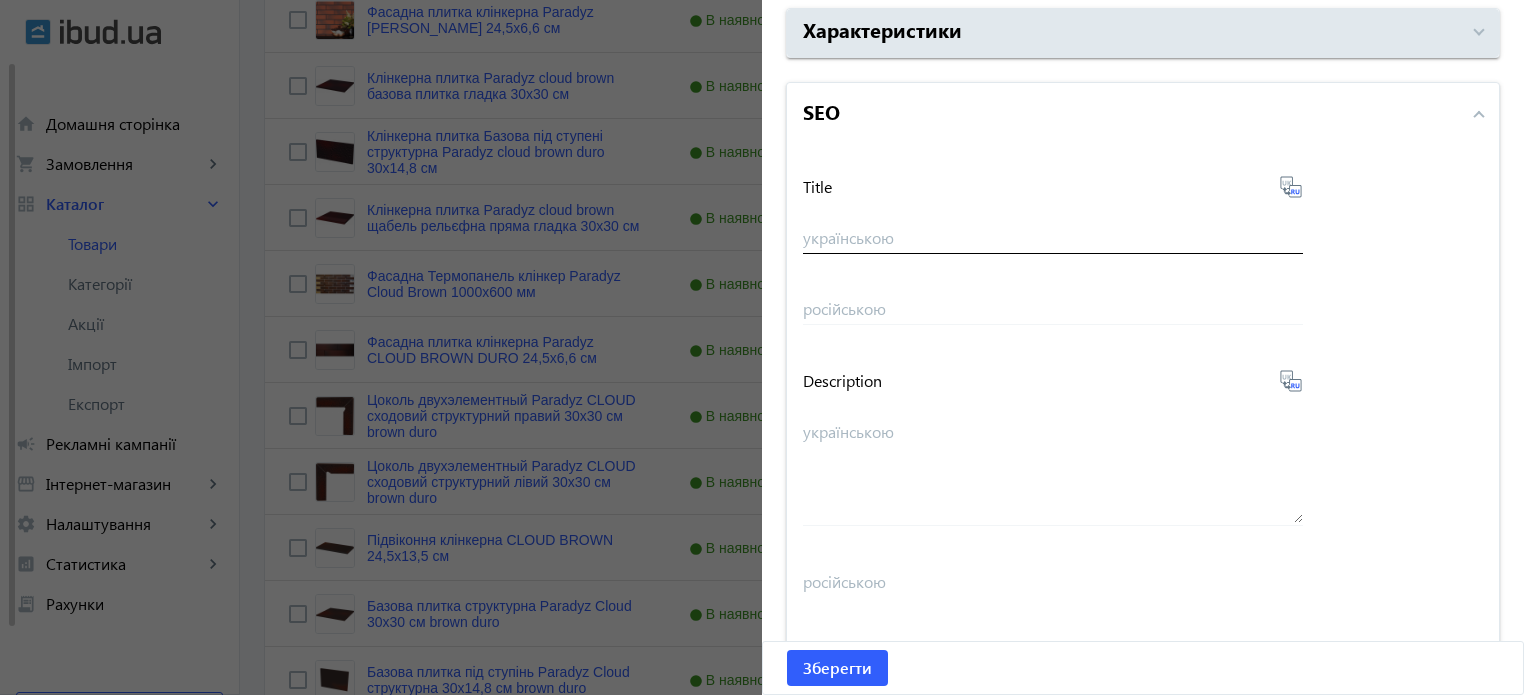 click on "українською" at bounding box center [1053, 230] 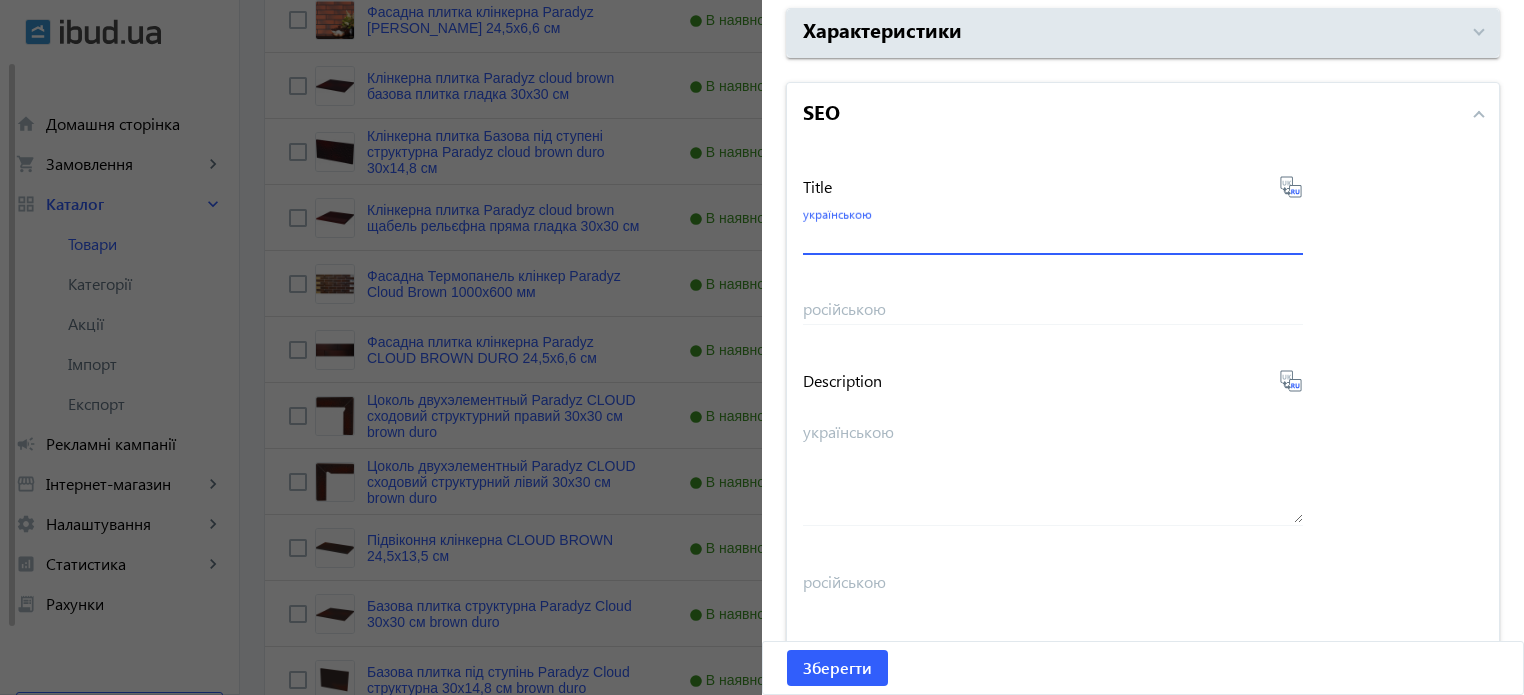 paste on "Цоколь двухэлементный Paradyz CLOUD  brown duro лестничный правый 30х30 см купити" 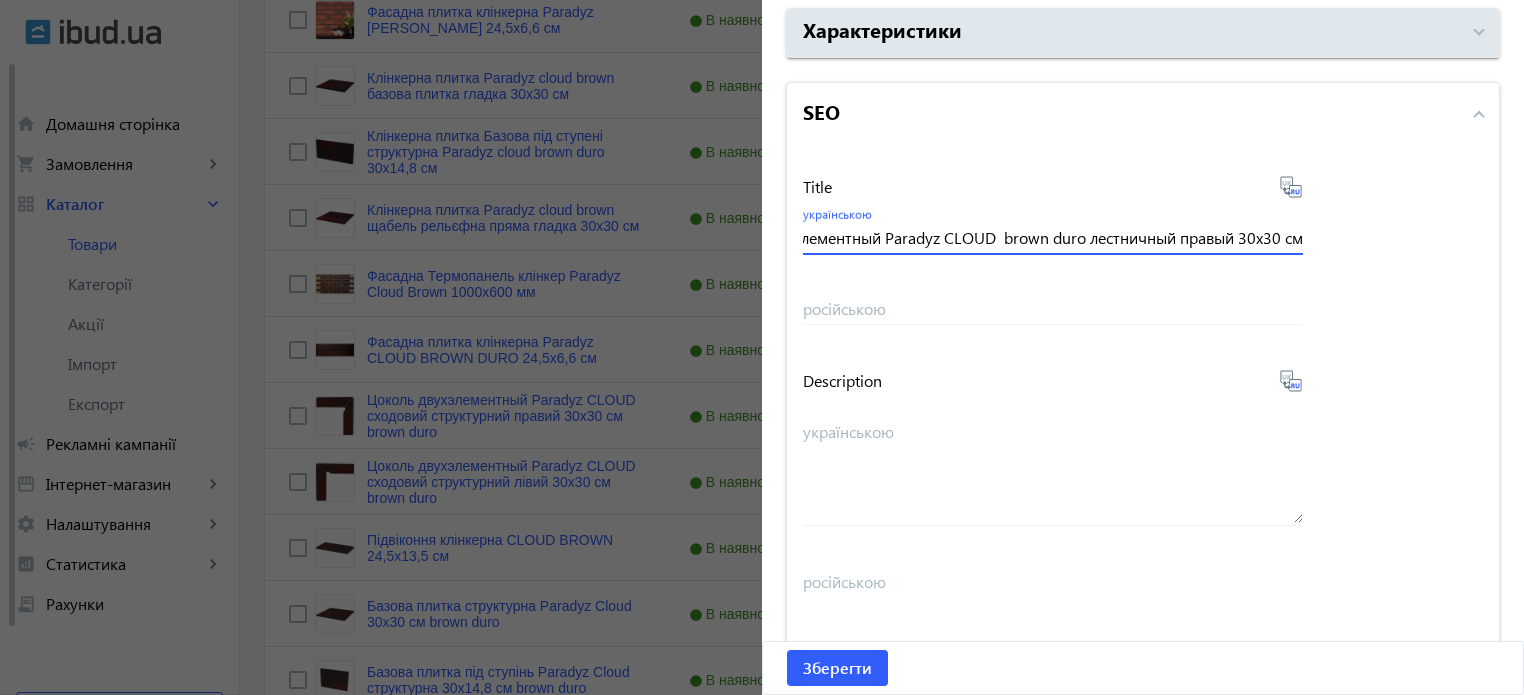 scroll, scrollTop: 0, scrollLeft: 108, axis: horizontal 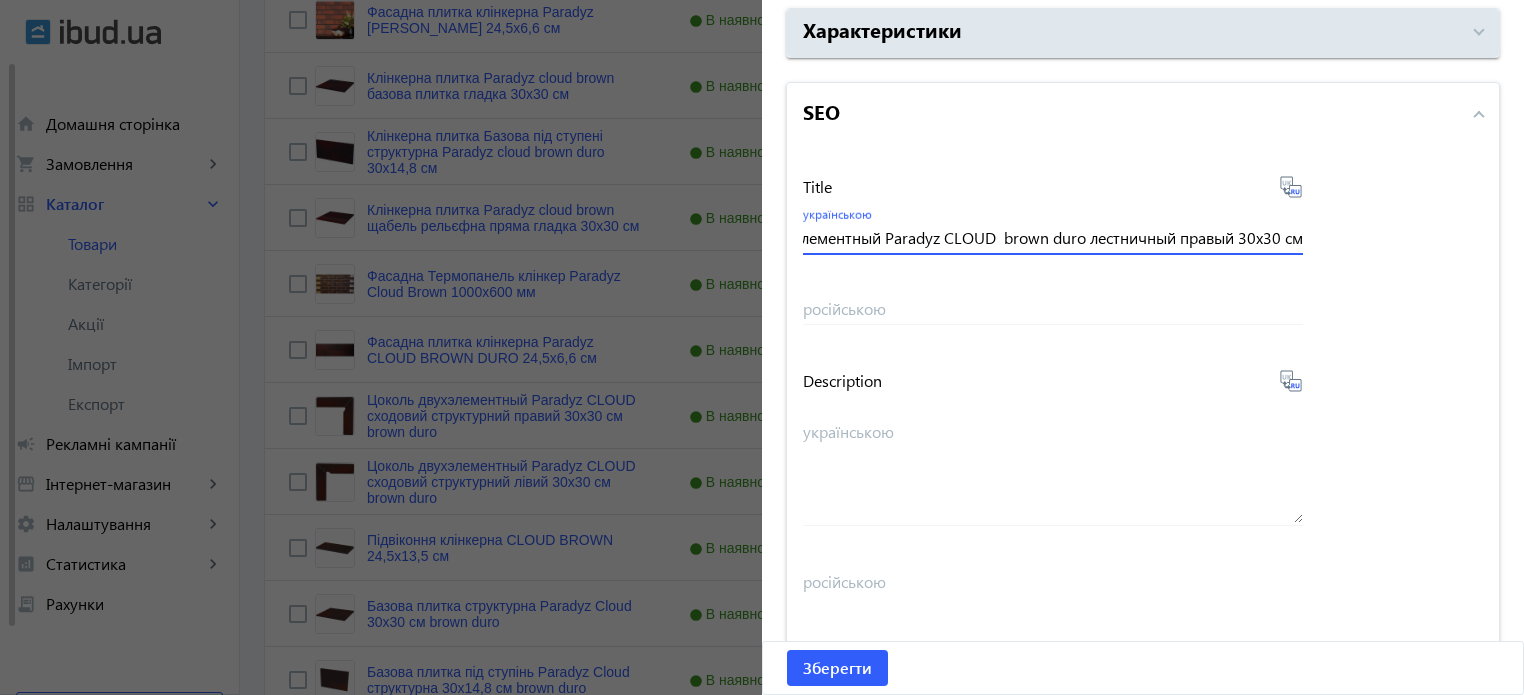 type on "Цоколь двухэлементный Paradyz CLOUD  brown duro лестничный правый 30х30 см" 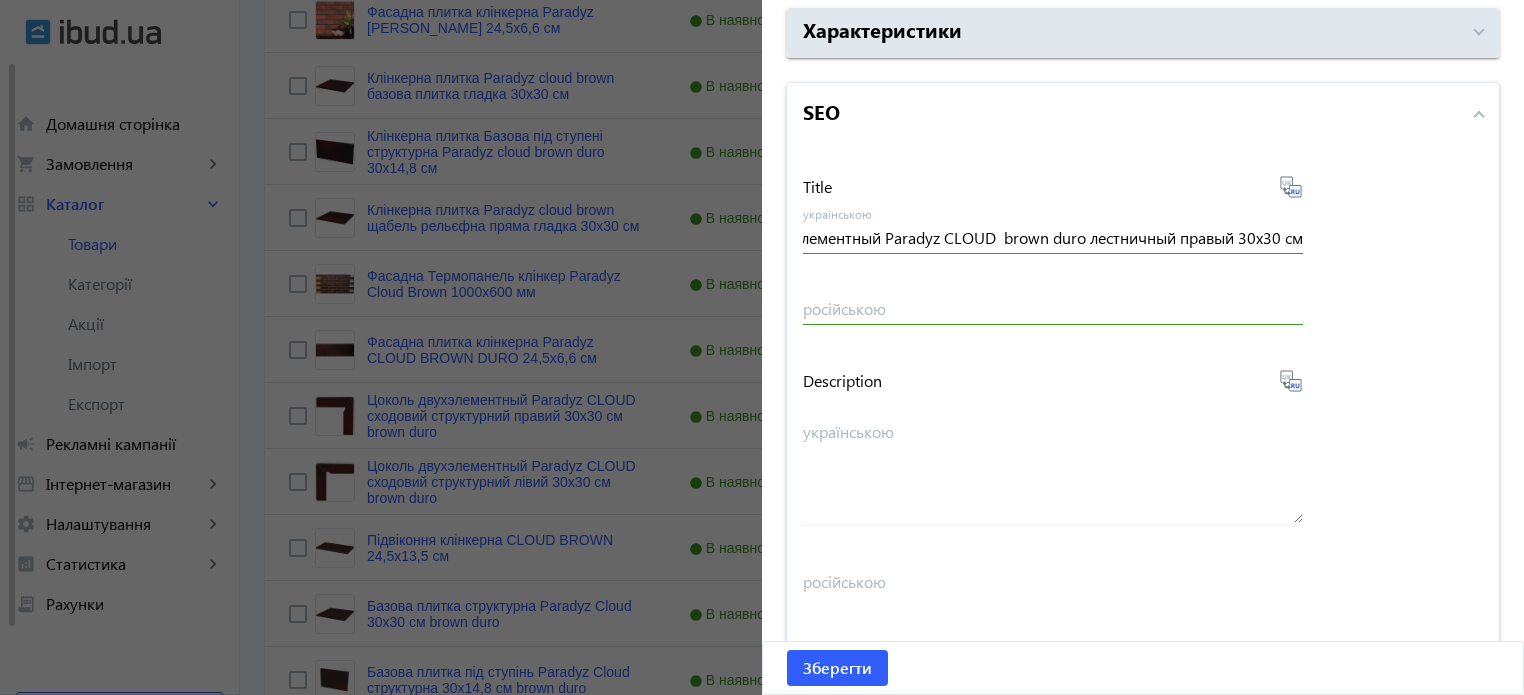 click 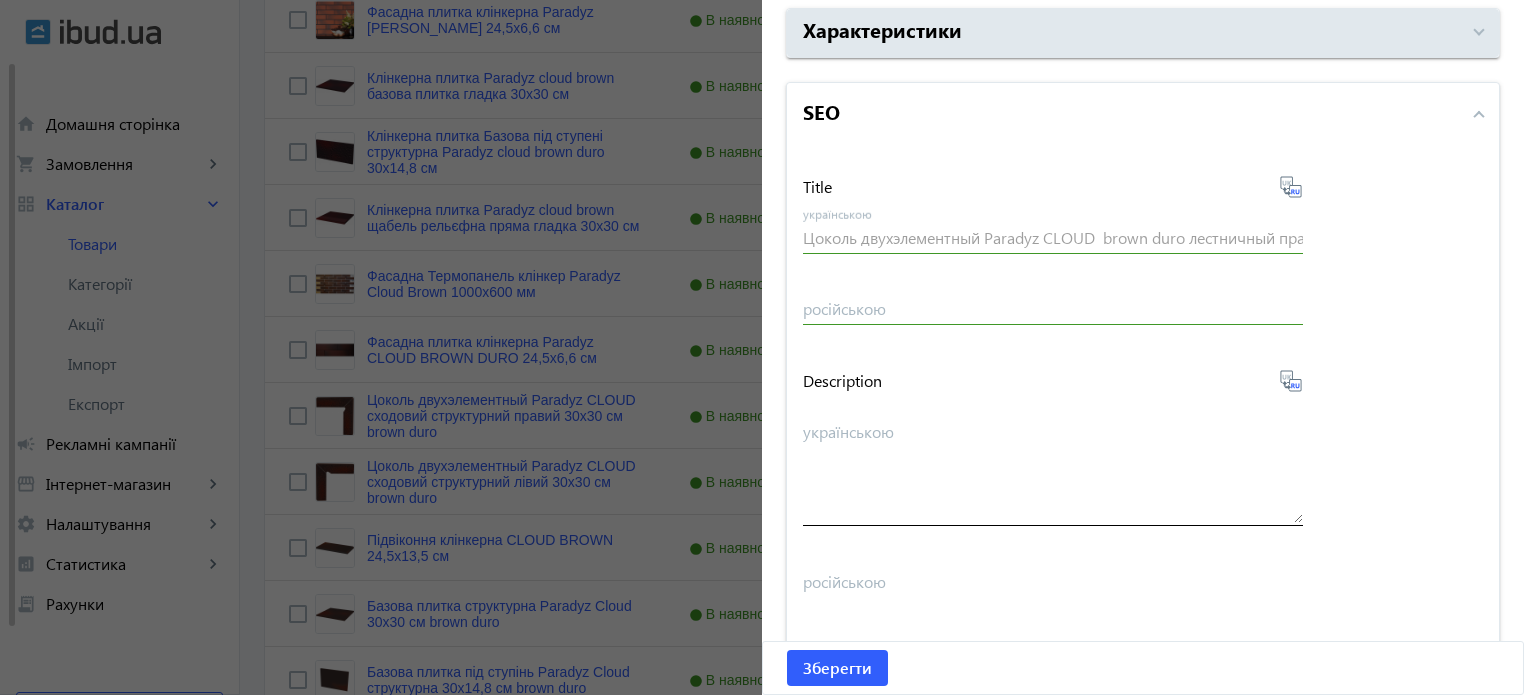 type on "Цоколь двухэлементный Paradyz CLOUD brown duro лестничный правый 30х30 см" 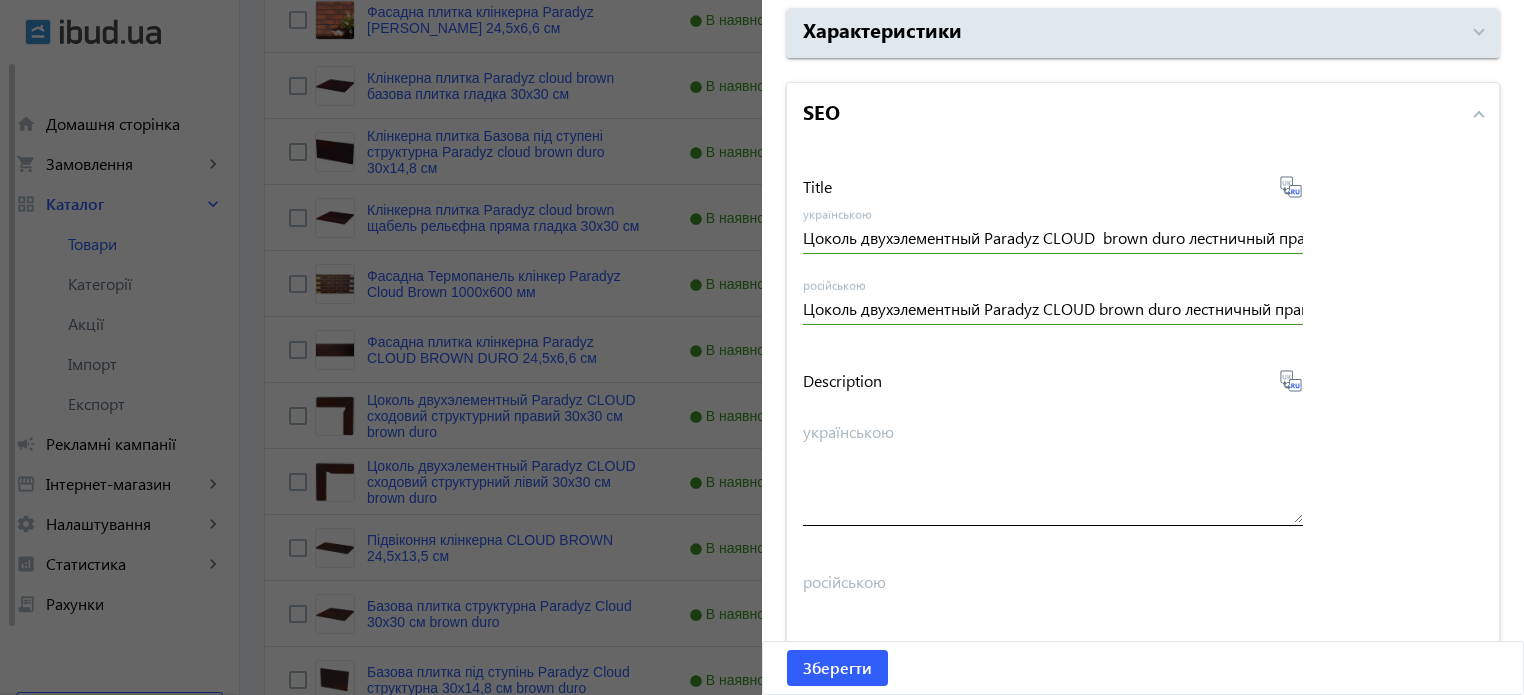 click on "українською" at bounding box center (1053, 471) 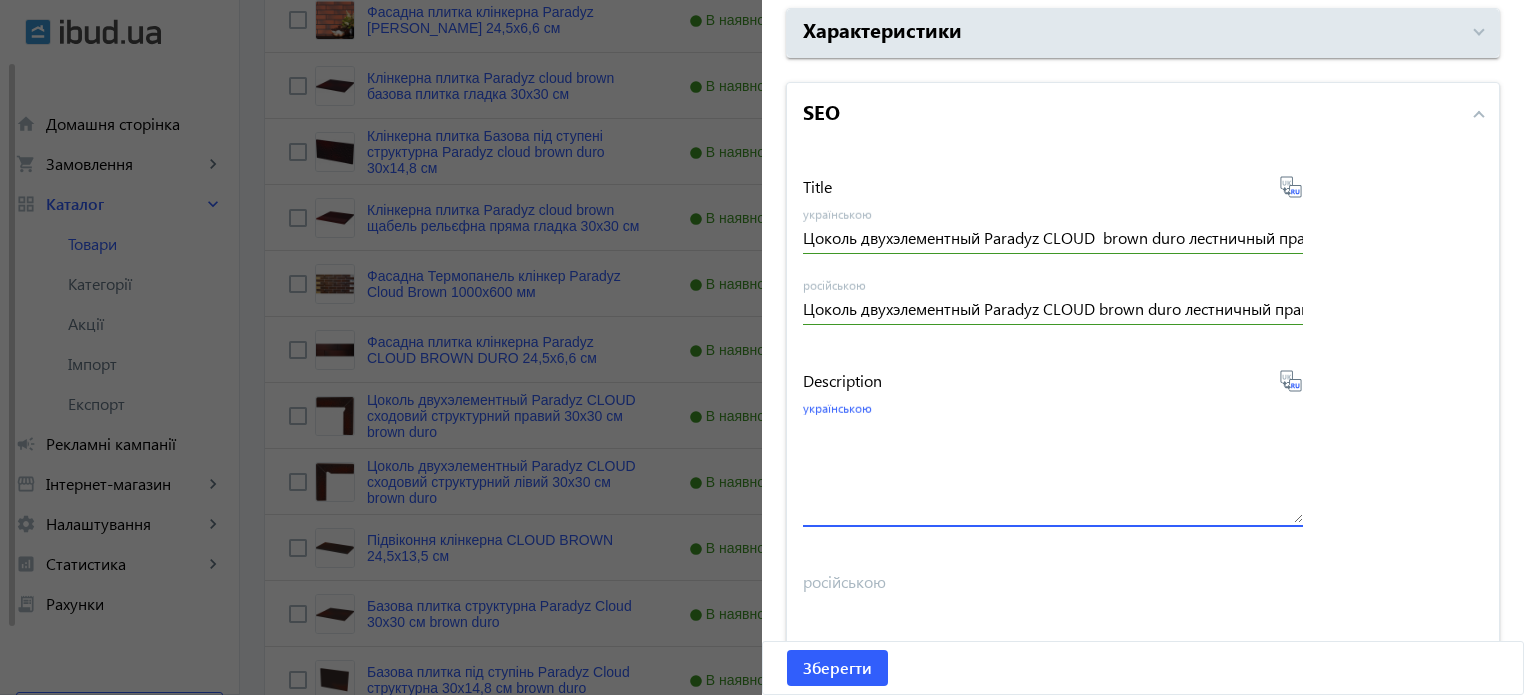 paste on "Цоколь двухэлементный Paradyz CLOUD  brown duro лестничный правый 30х30 см купити" 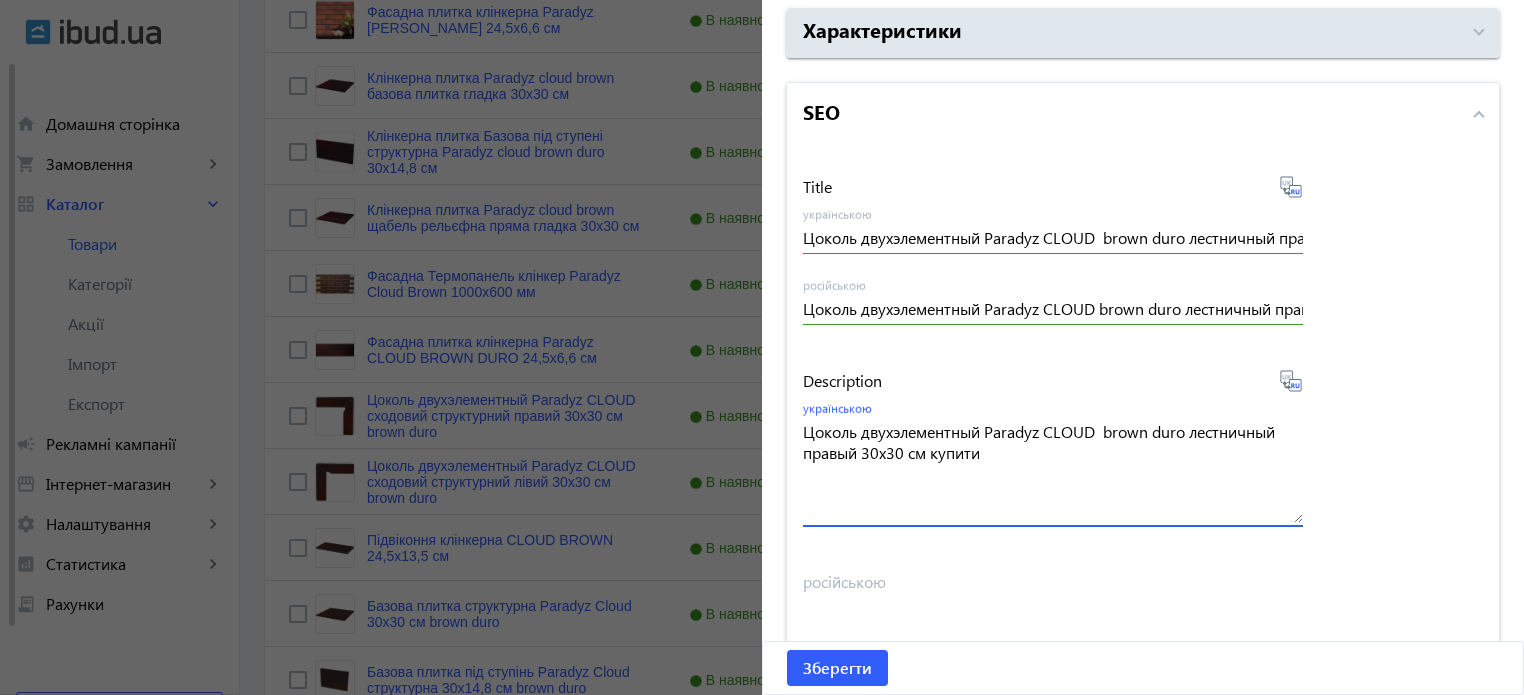 type on "Цоколь двухэлементный Paradyz CLOUD  brown duro лестничный правый 30х30 см купити" 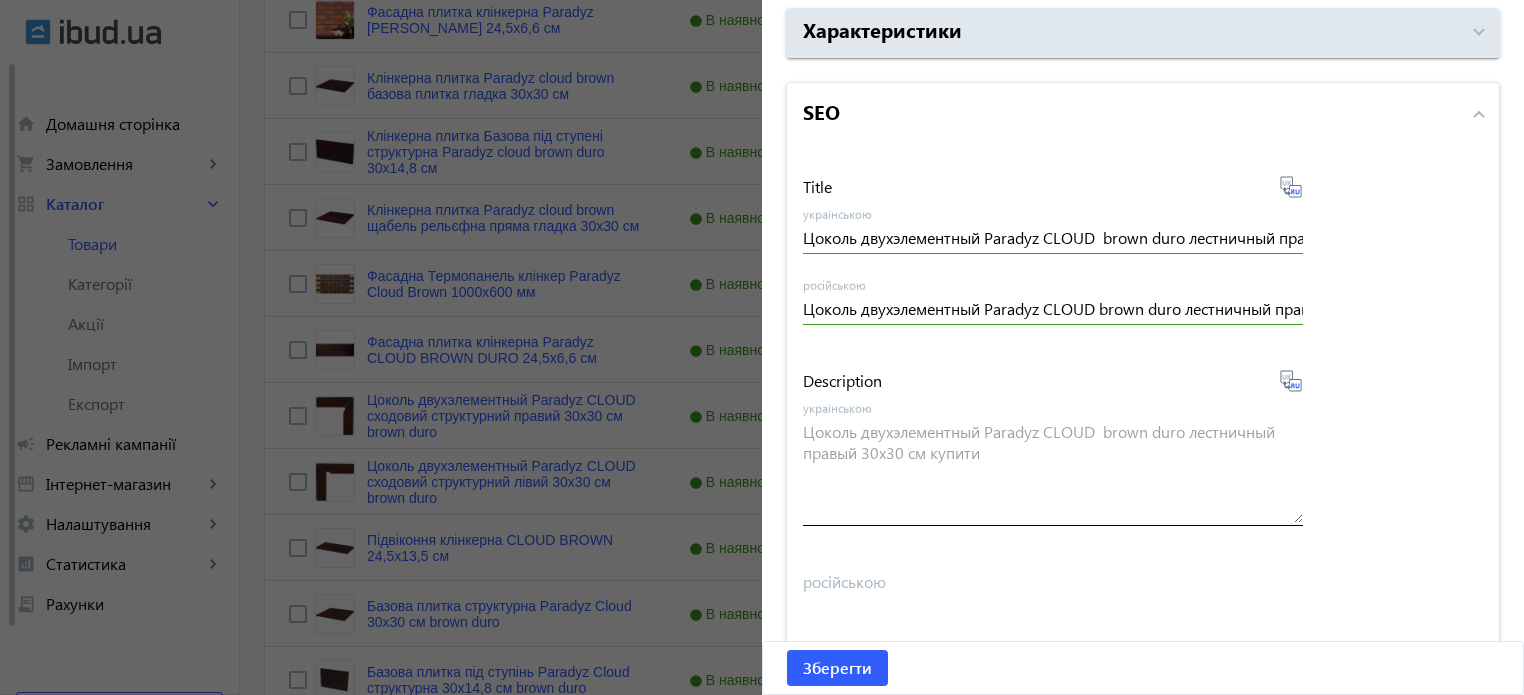 type on "Цоколь двухэлементный Paradyz CLOUD brown duro лестничный правый 30х30 см купить в [GEOGRAPHIC_DATA]" 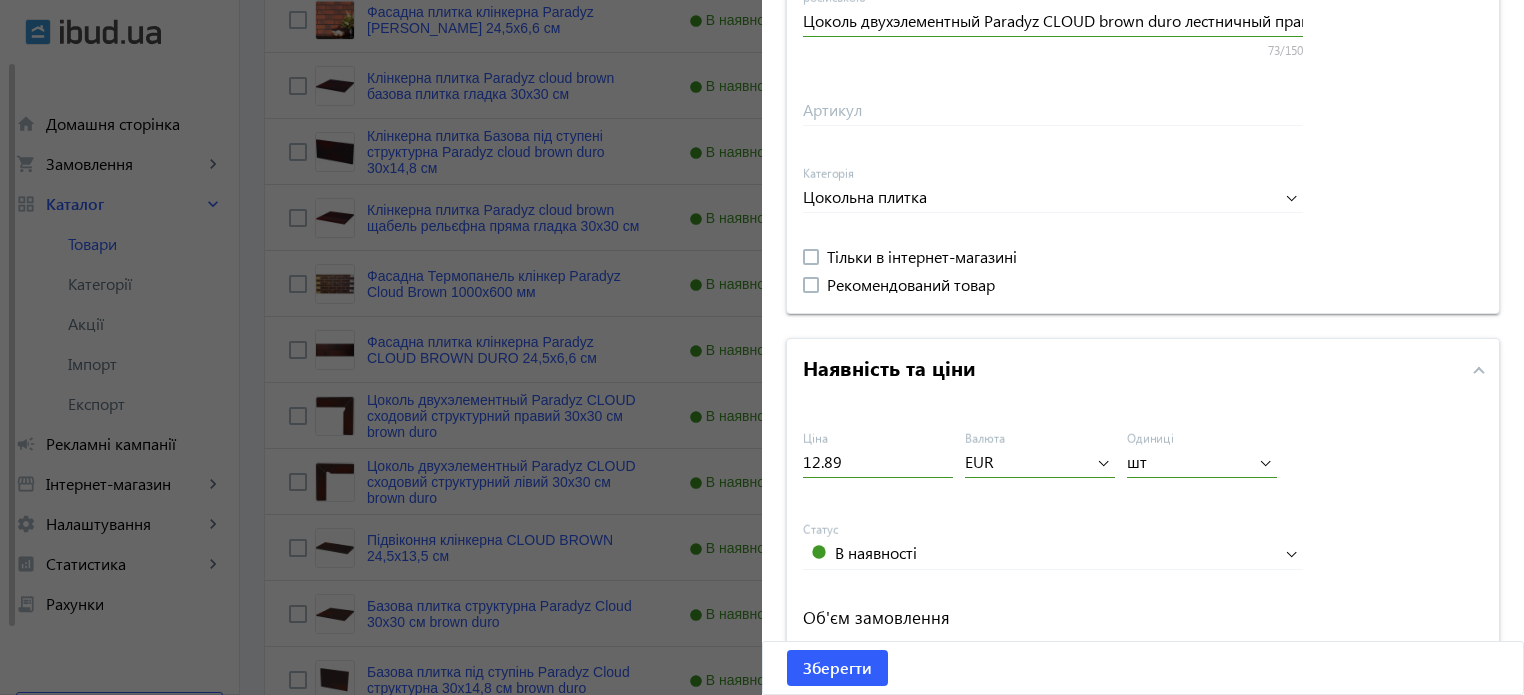 scroll, scrollTop: 592, scrollLeft: 0, axis: vertical 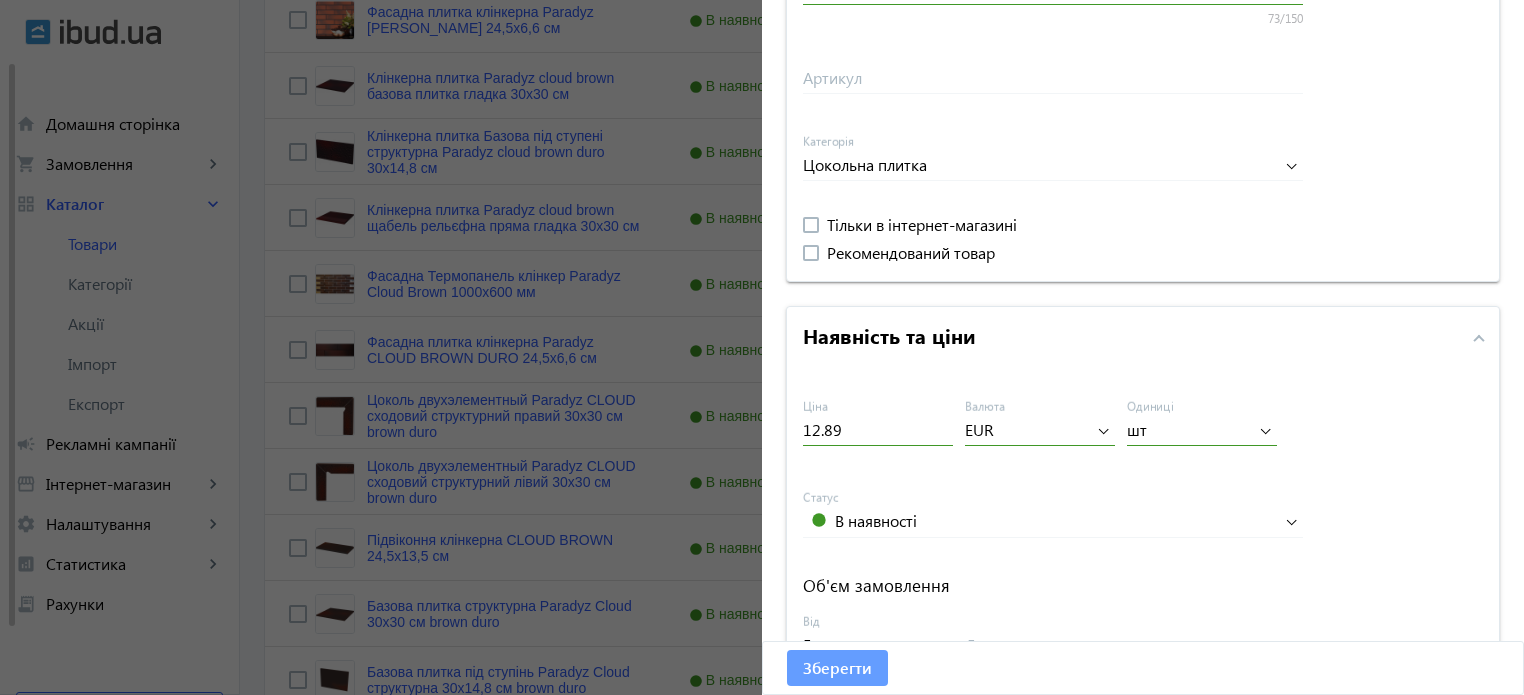 click on "Зберегти" 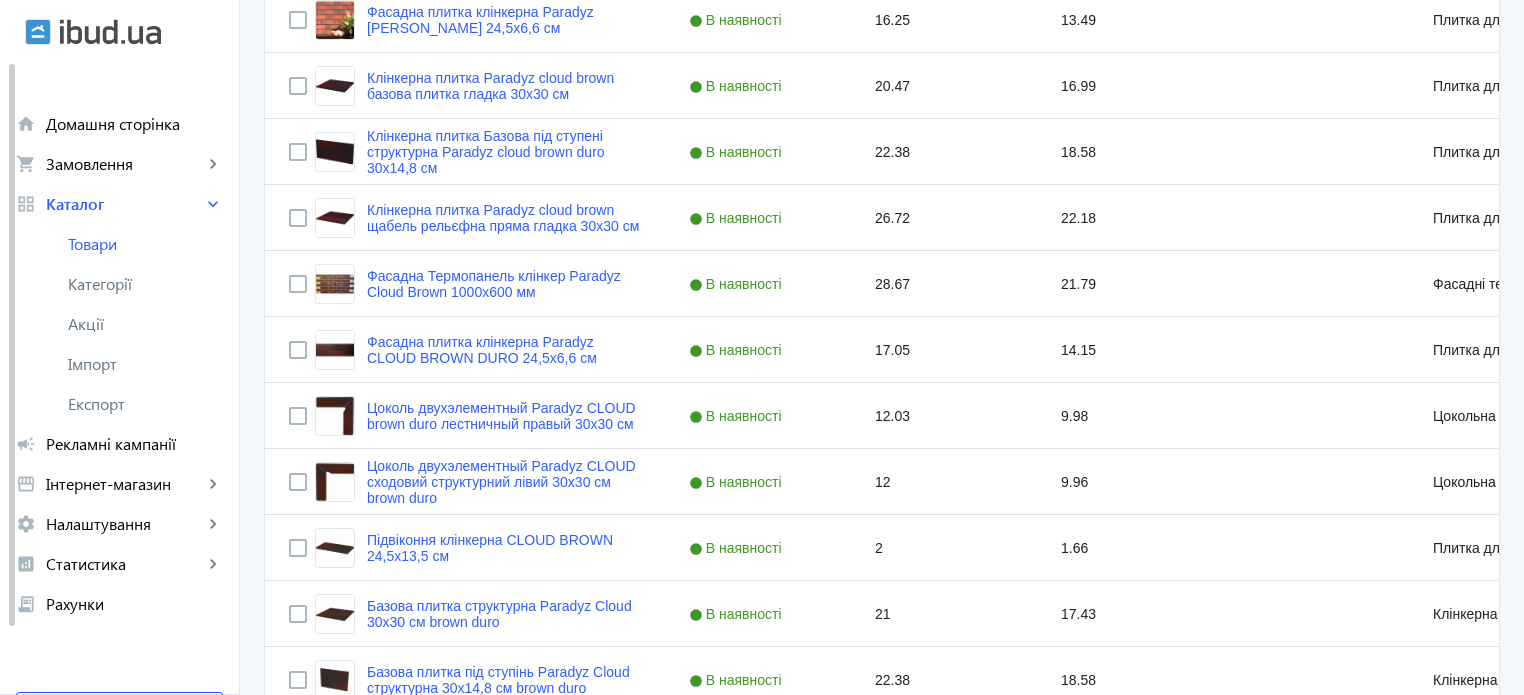 scroll, scrollTop: 0, scrollLeft: 0, axis: both 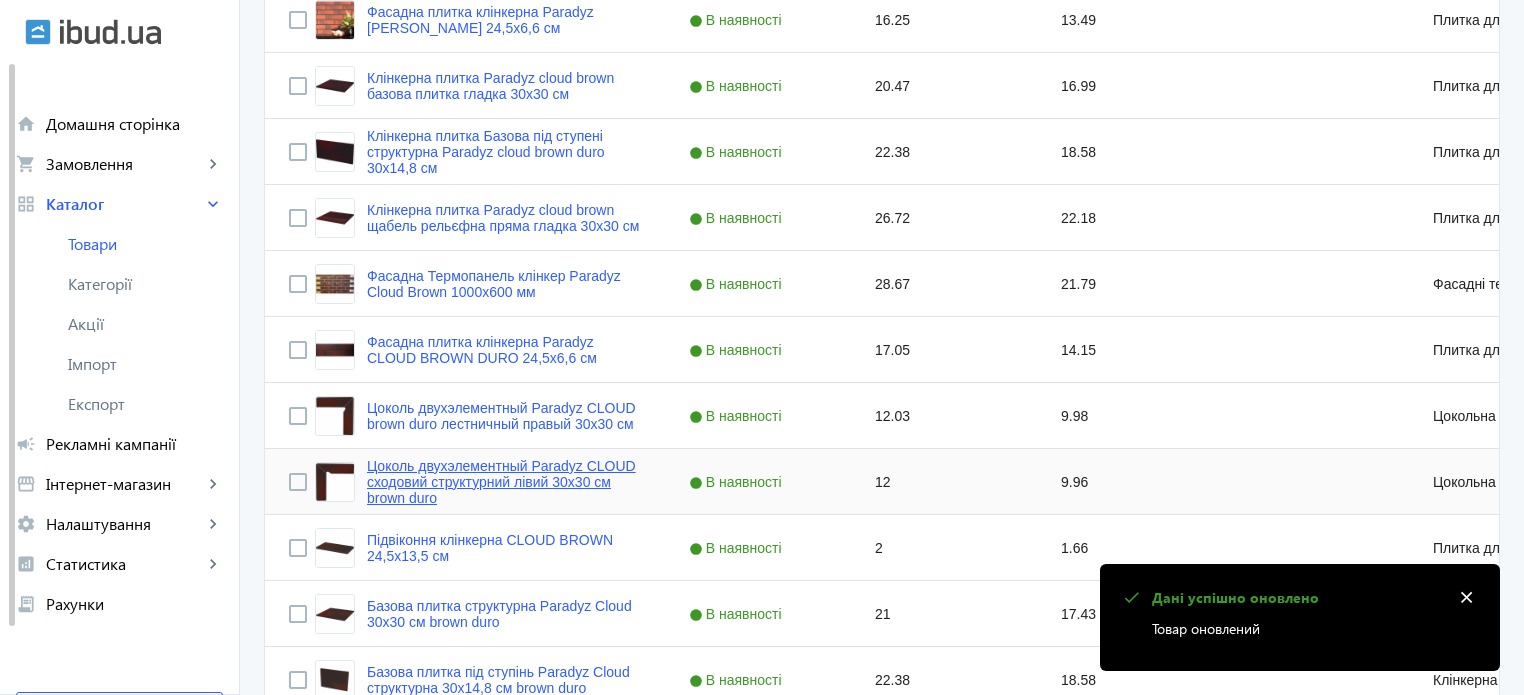 click on "Цоколь двухэлементный Paradyz CLOUD сходовий структурний лівий 30х30 см brown duro" 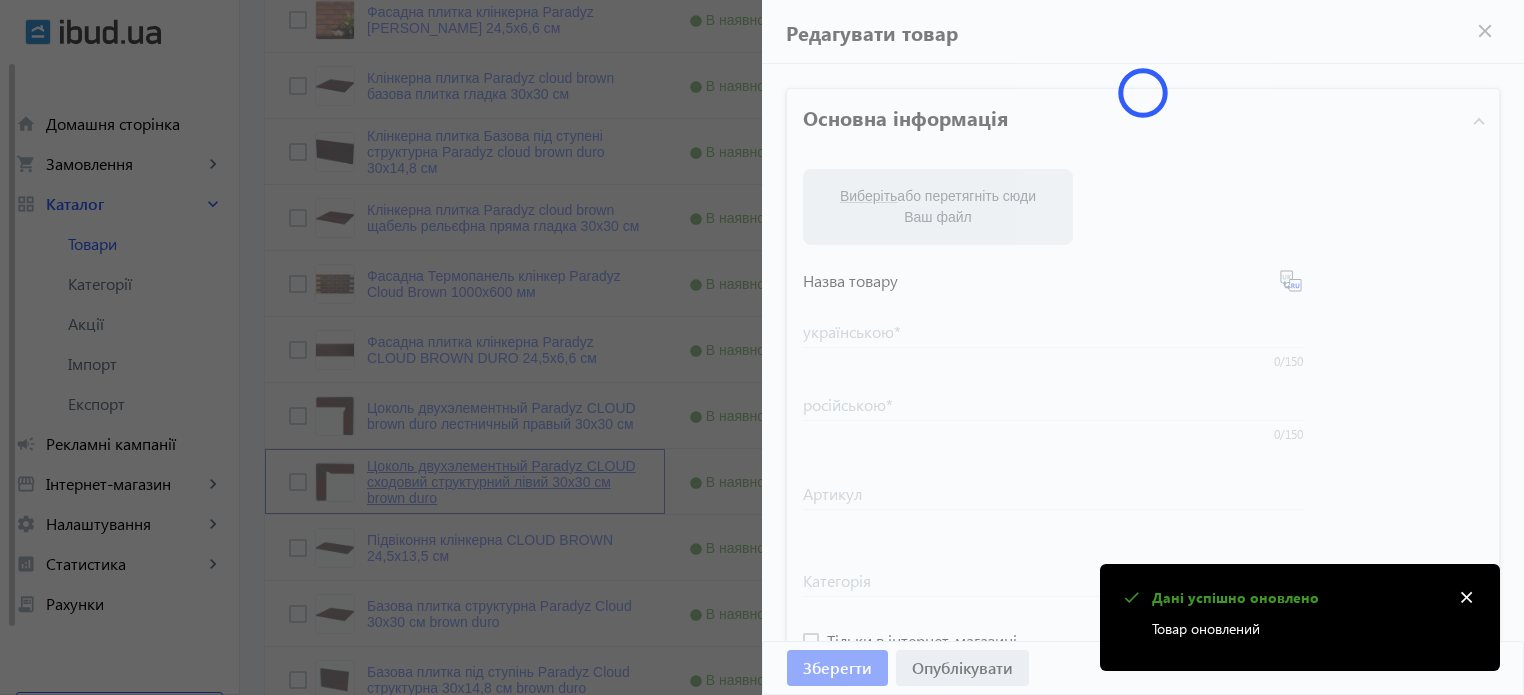 type on "Цоколь двухэлементный Paradyz CLOUD сходовий структурний лівий 30х30 см brown duro" 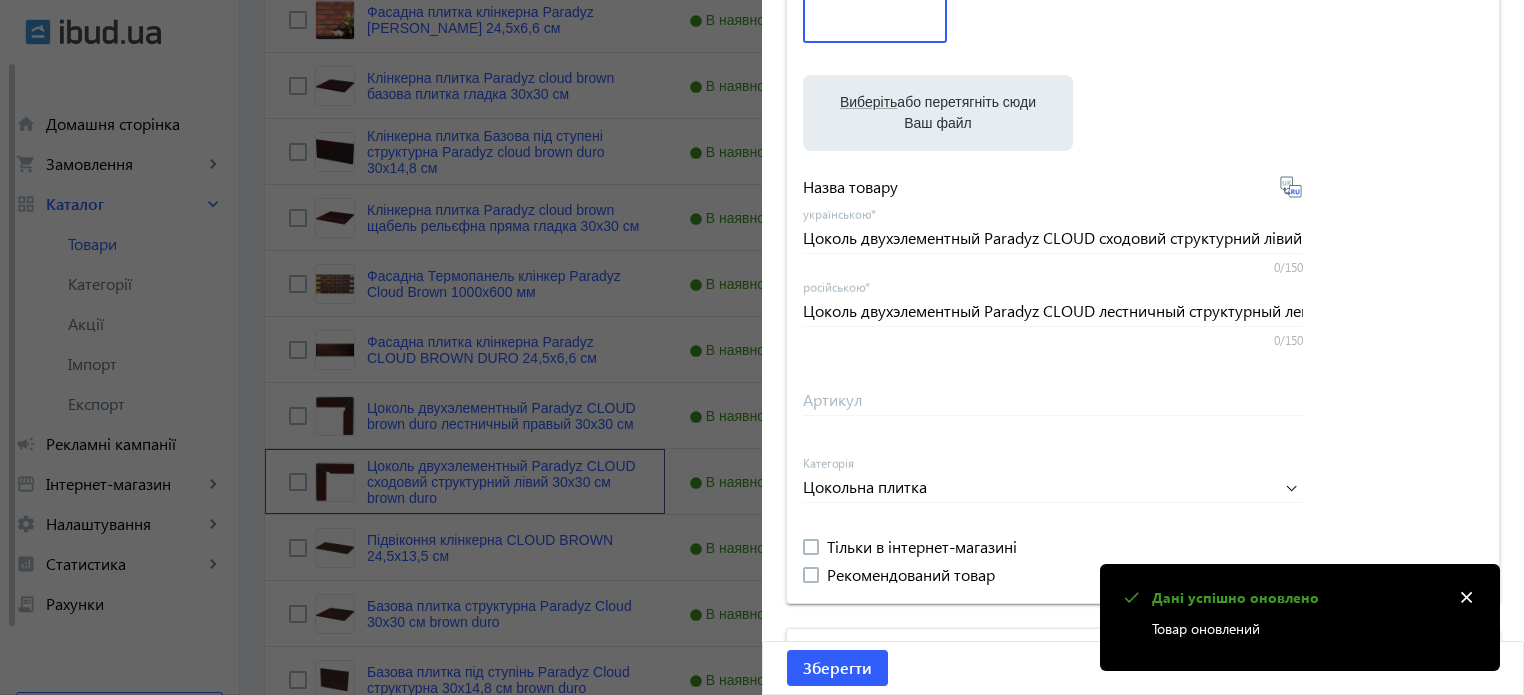 scroll, scrollTop: 500, scrollLeft: 0, axis: vertical 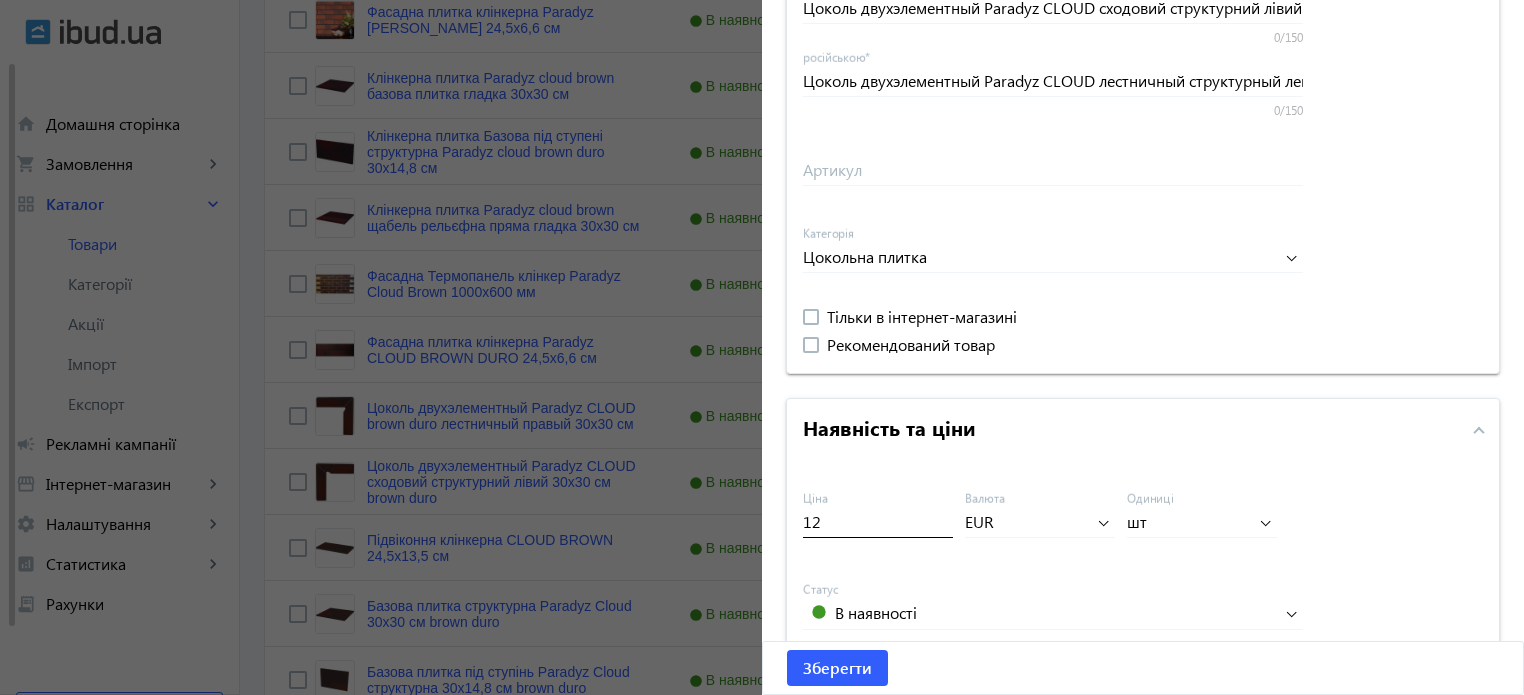click on "12" at bounding box center (878, 521) 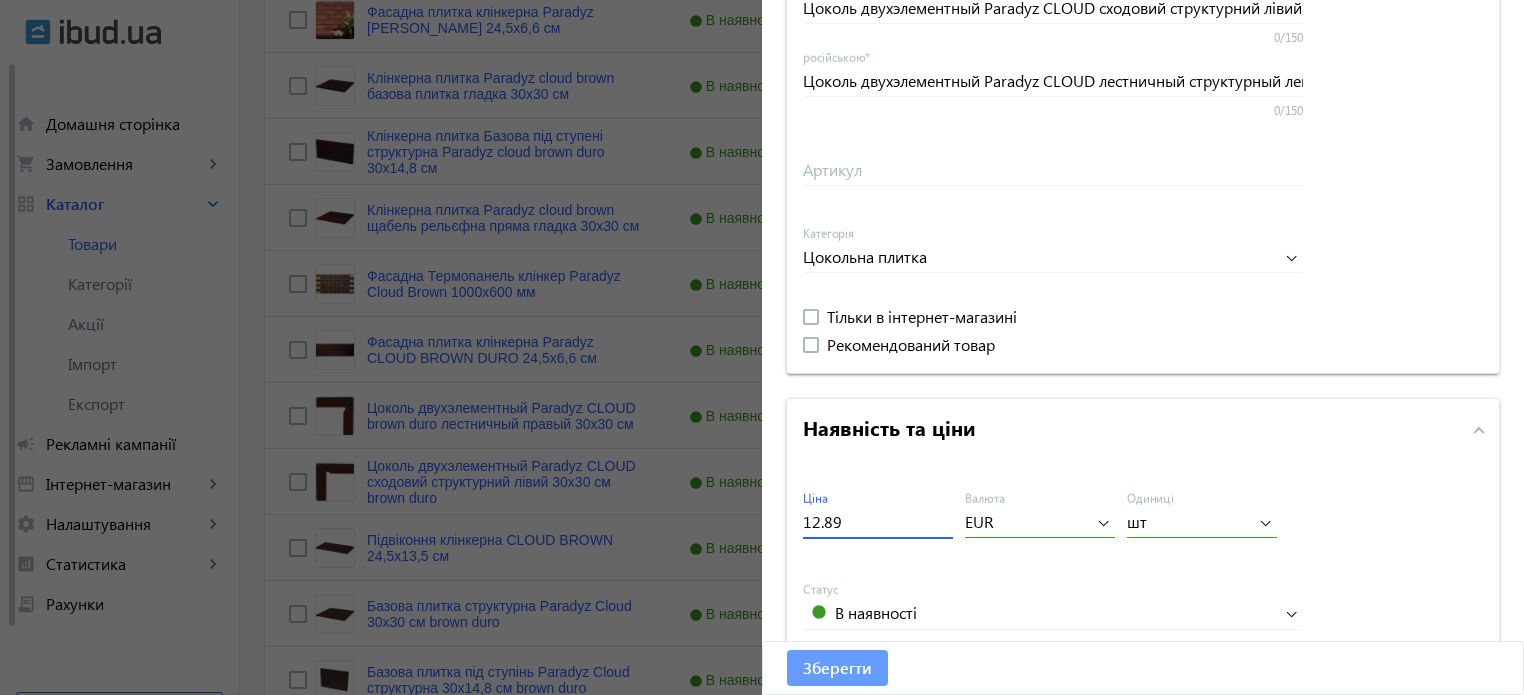 type on "12.89" 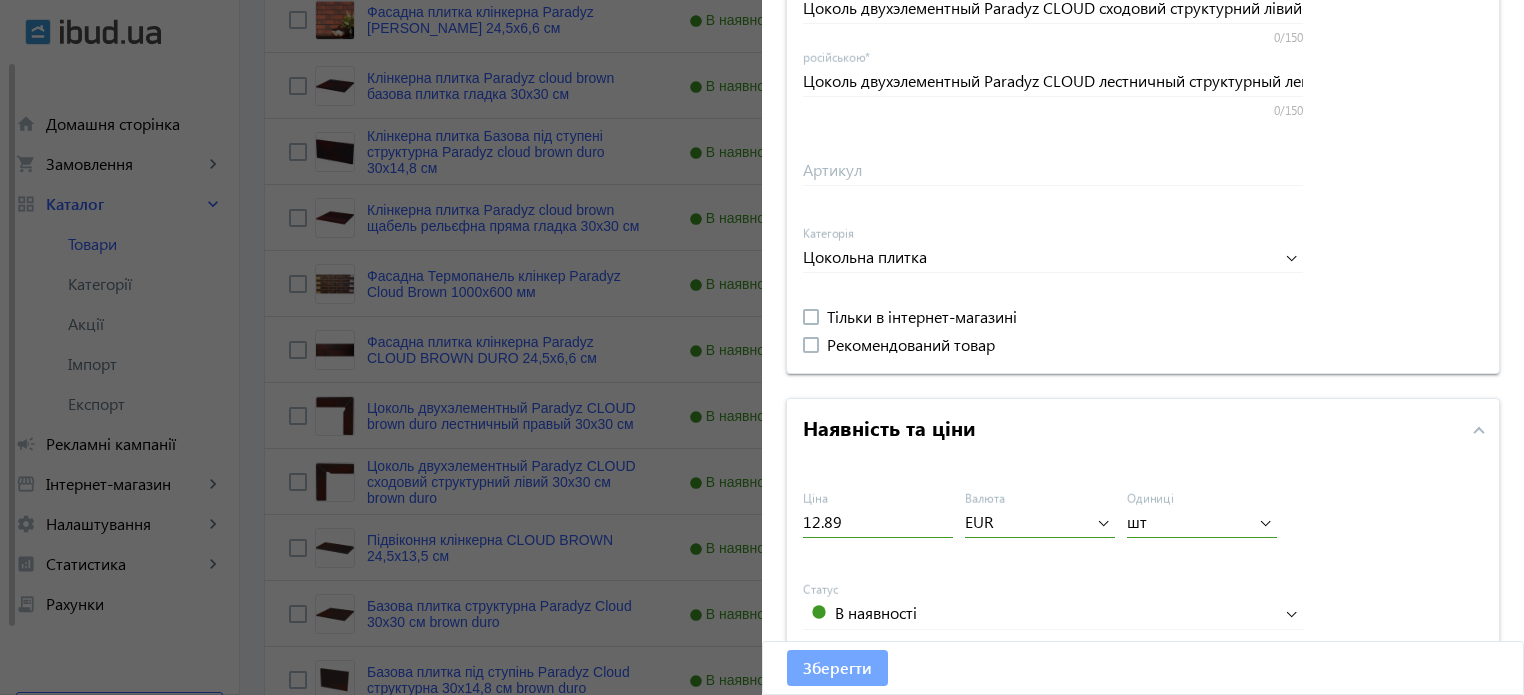 click on "Зберегти" 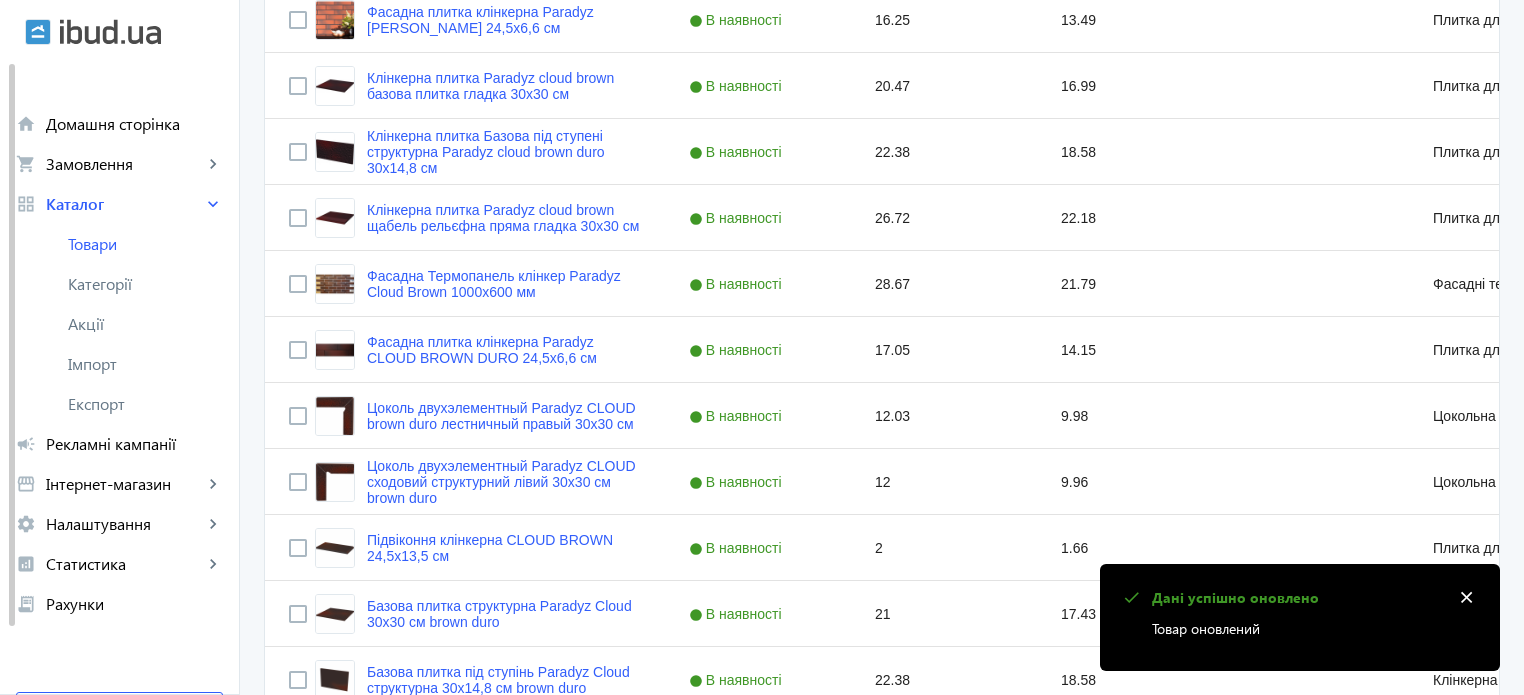 scroll, scrollTop: 0, scrollLeft: 0, axis: both 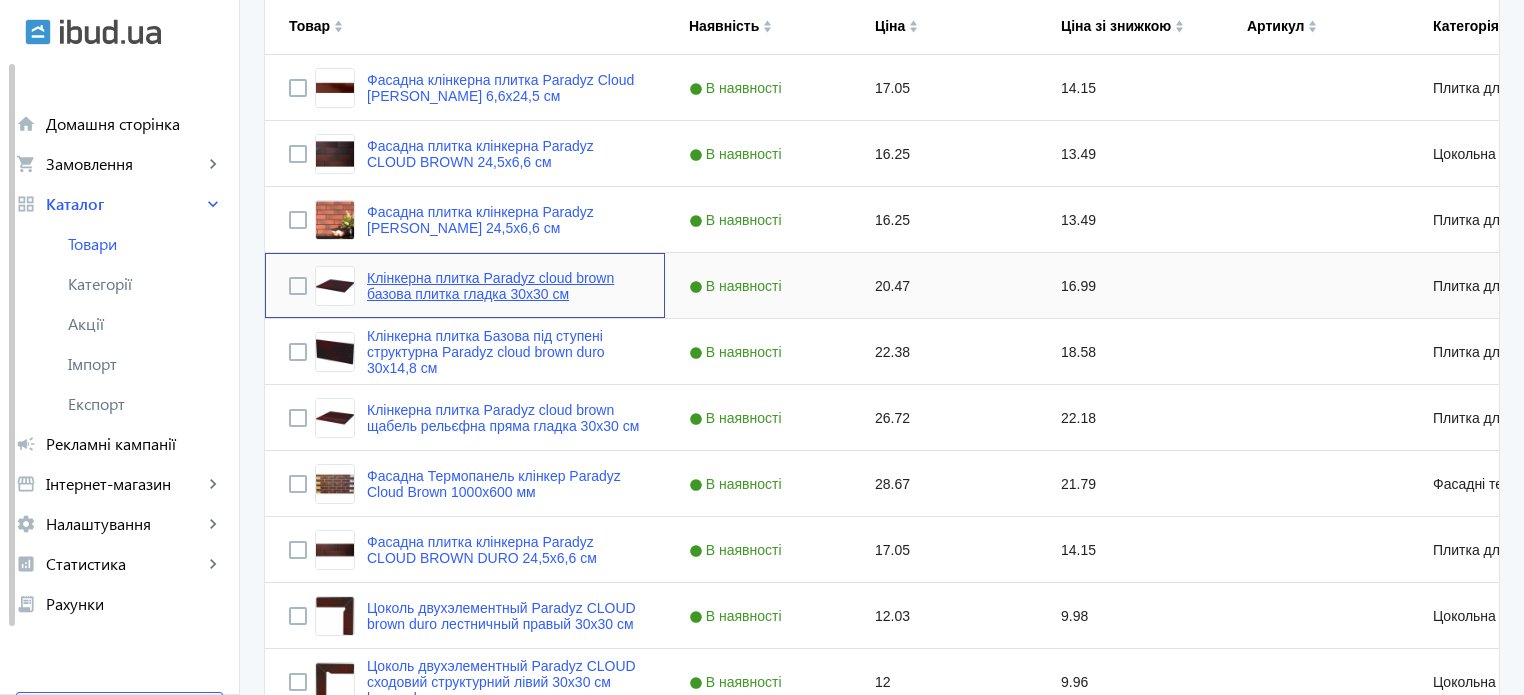 click on "Клінкерна плитка Paradyz cloud brown базова плитка гладка 30x30 см" 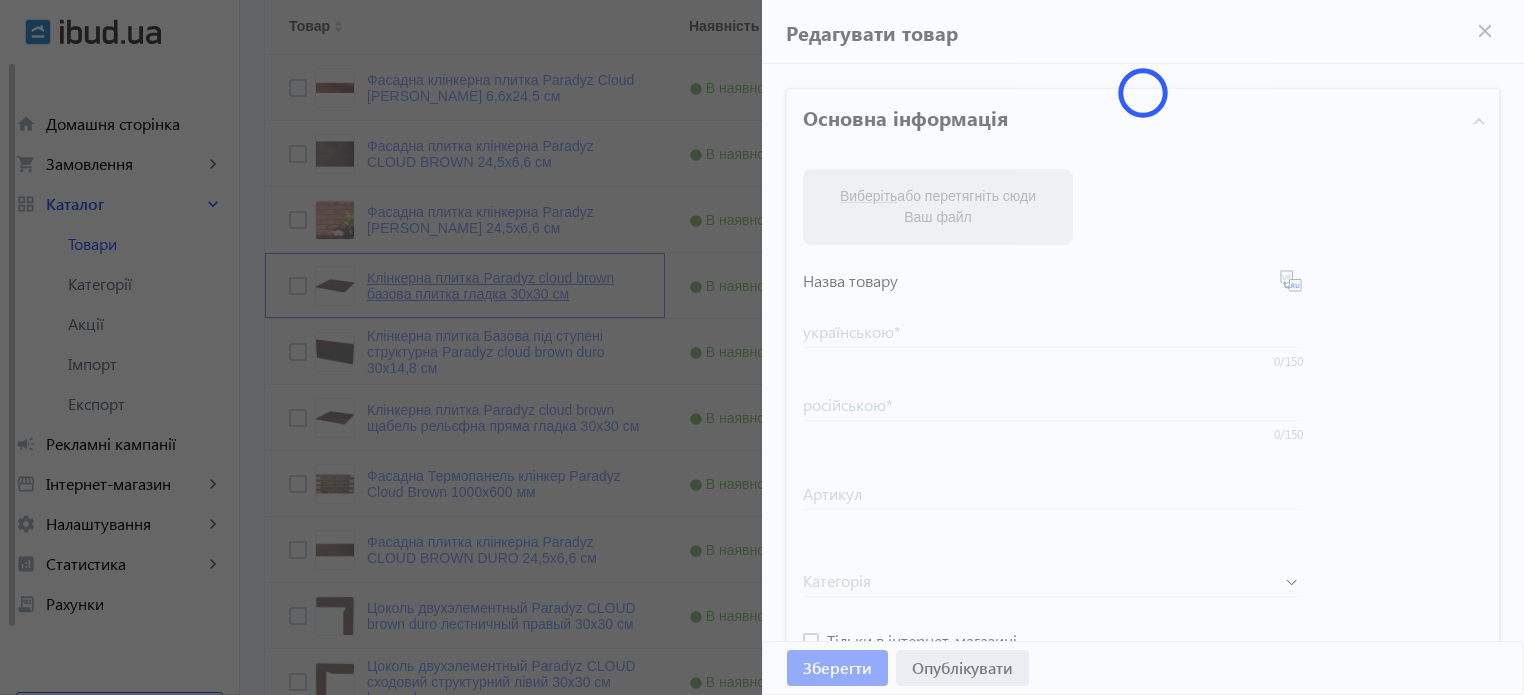 type on "Клінкерна плитка Paradyz cloud brown базова плитка гладка 30x30 см" 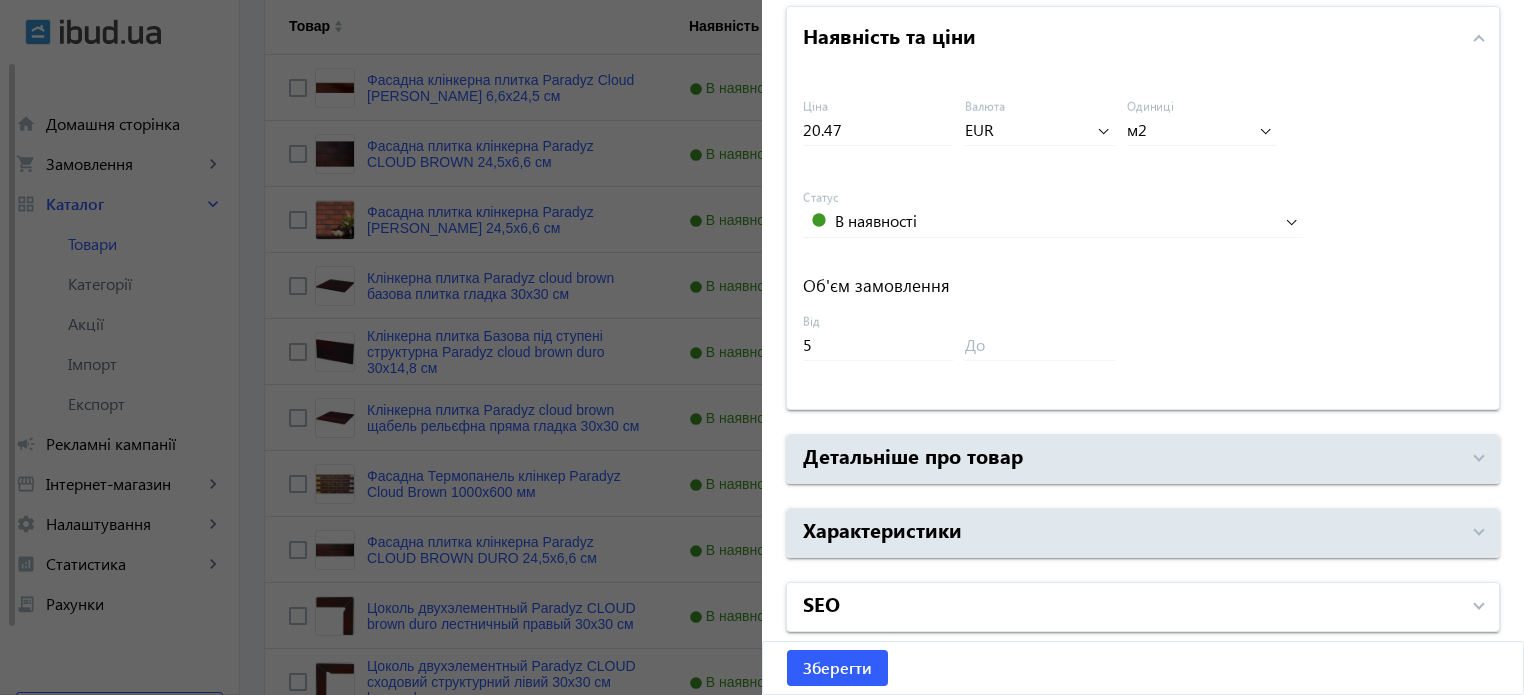 click on "SEO" at bounding box center [1131, 607] 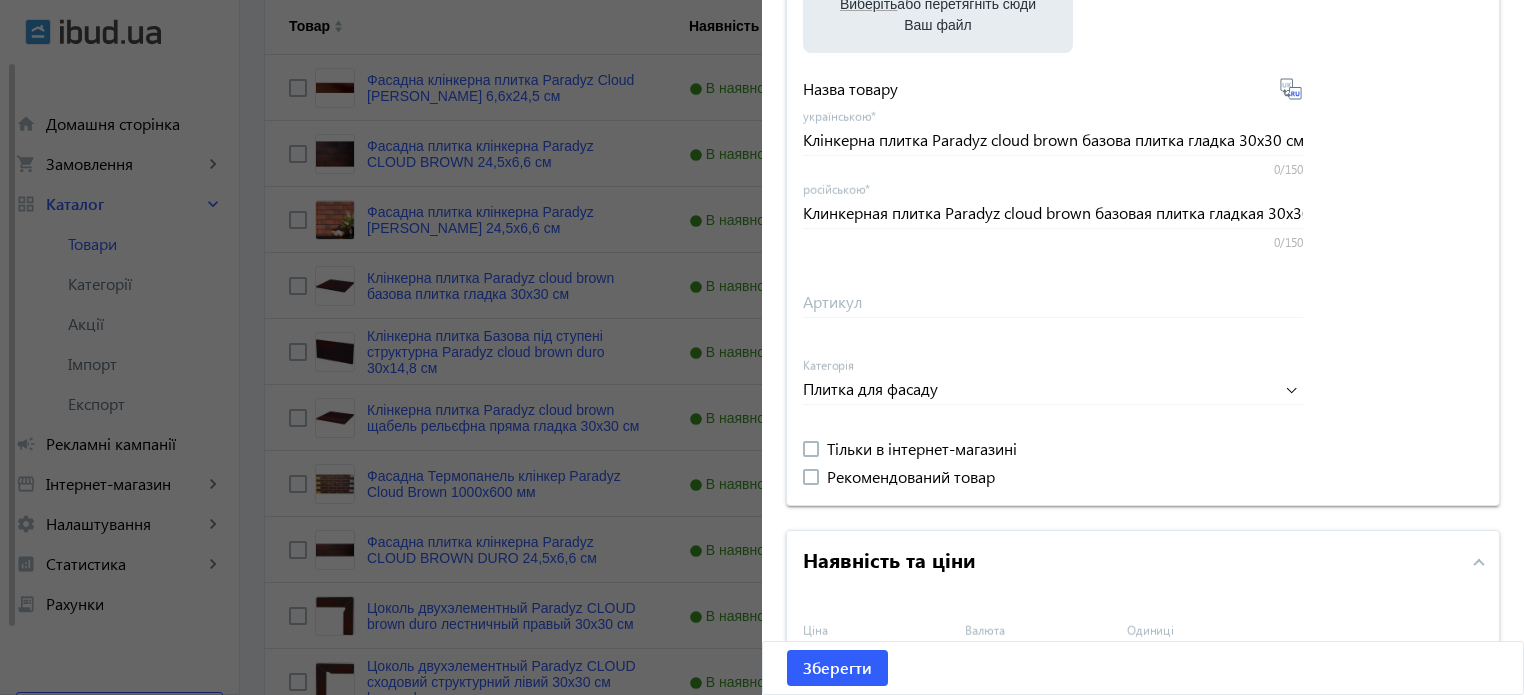 scroll, scrollTop: 157, scrollLeft: 0, axis: vertical 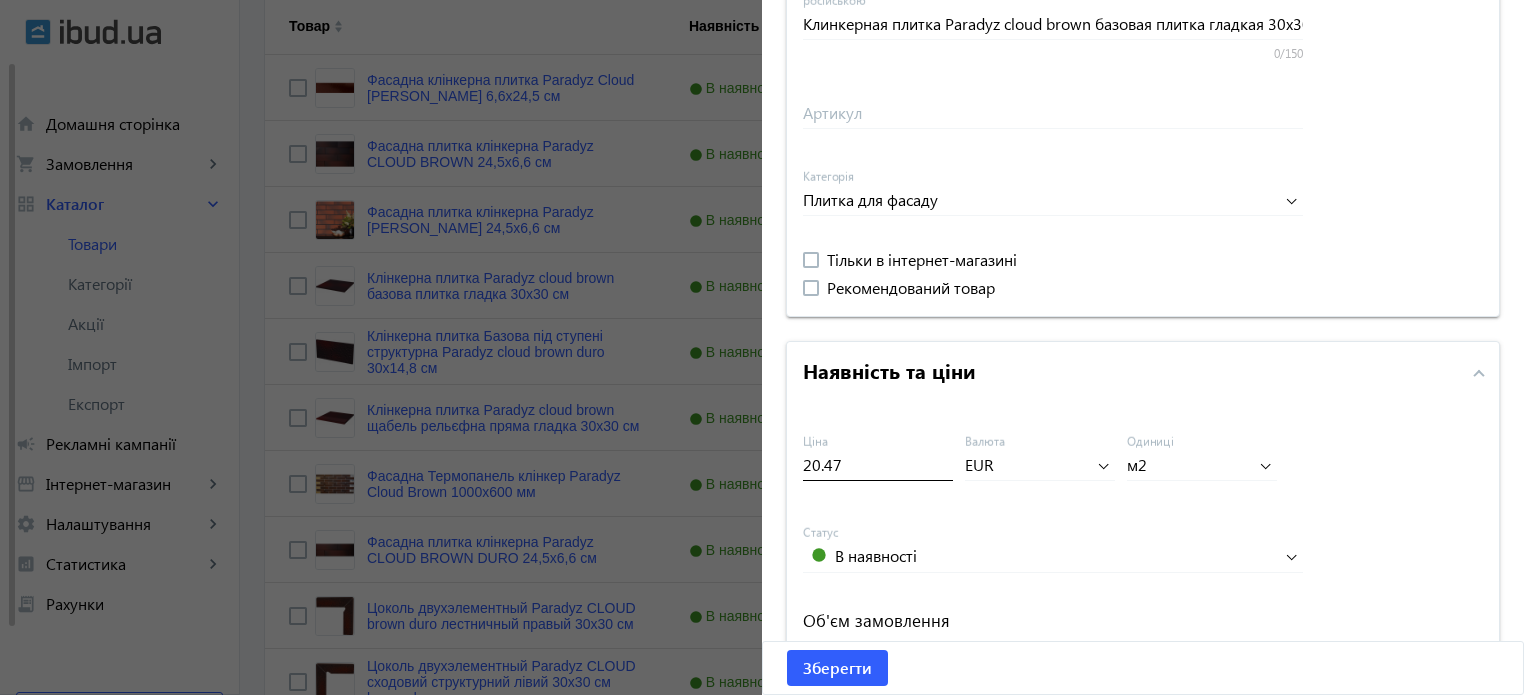 click on "20.47" at bounding box center [878, 464] 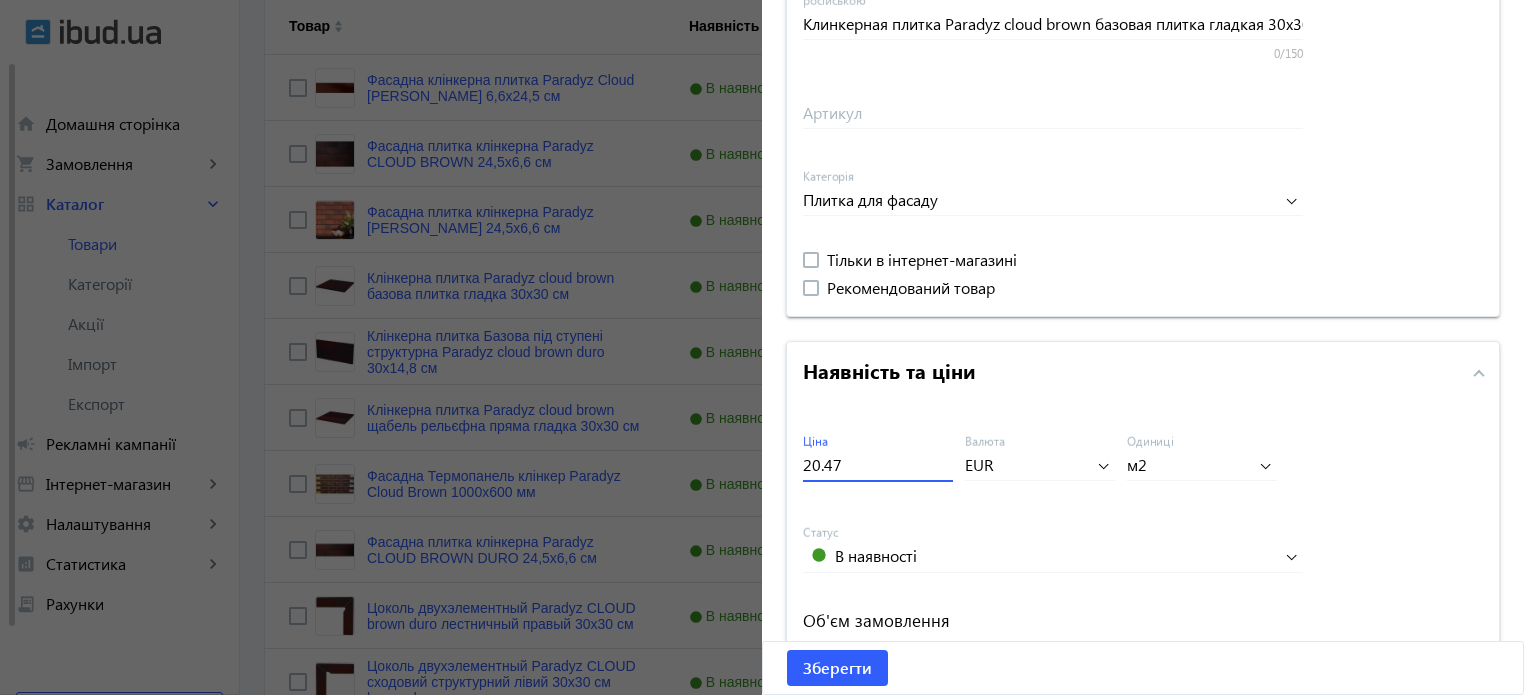 scroll, scrollTop: 357, scrollLeft: 0, axis: vertical 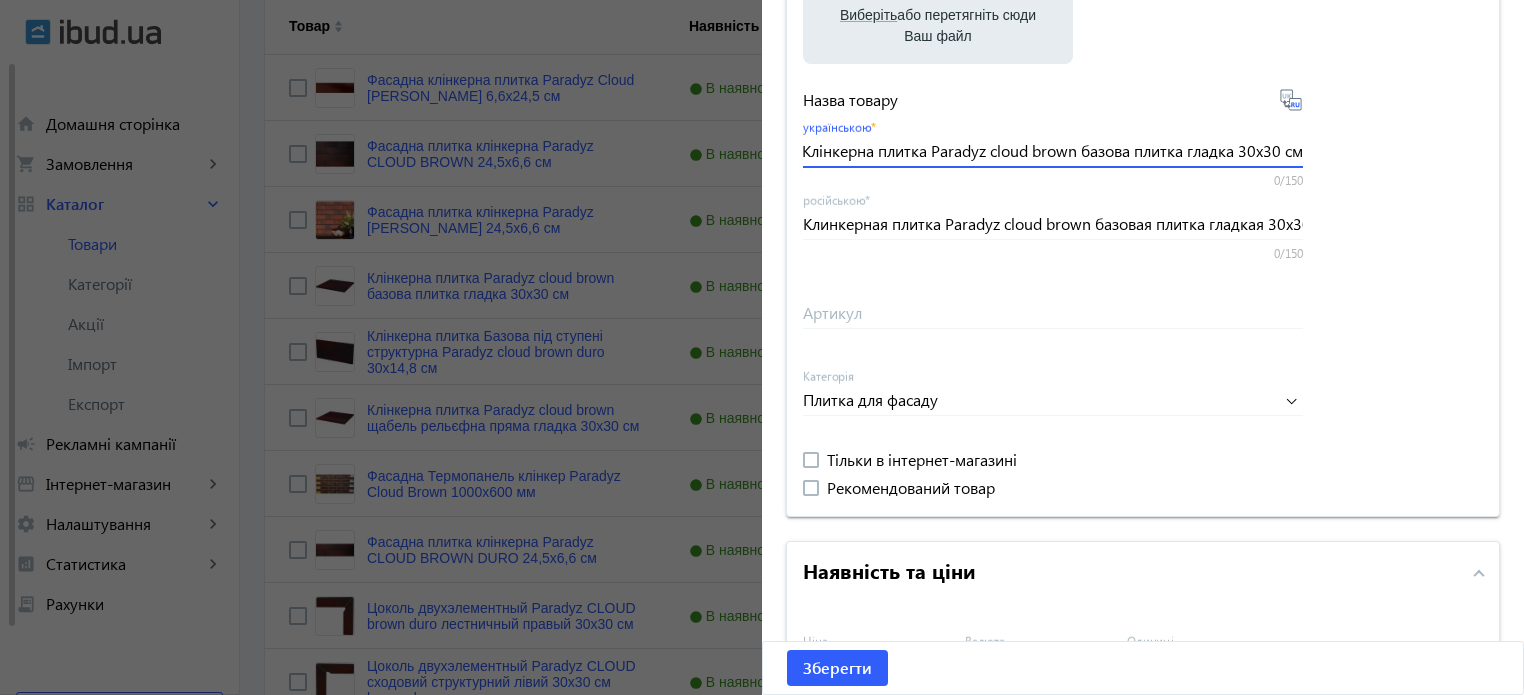 drag, startPoint x: 797, startPoint y: 148, endPoint x: 1434, endPoint y: 154, distance: 637.02826 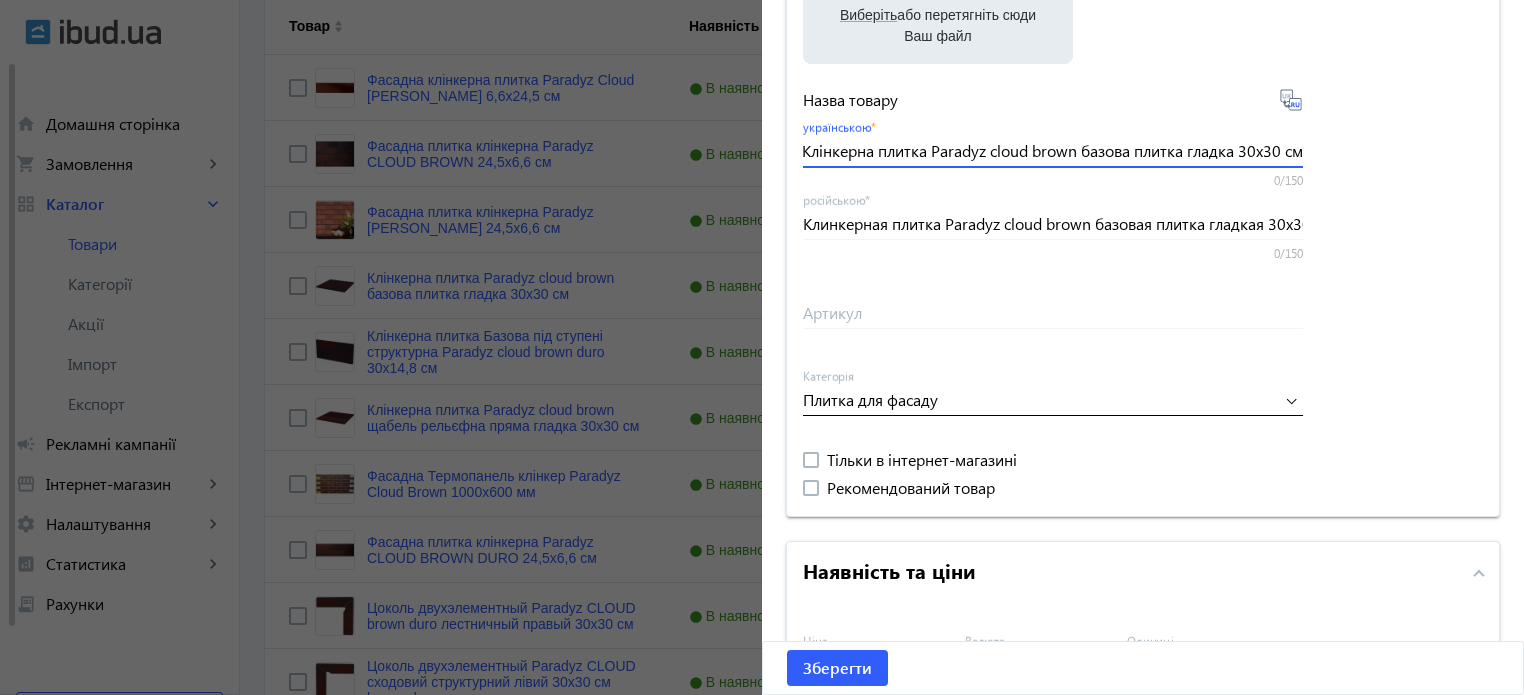 click 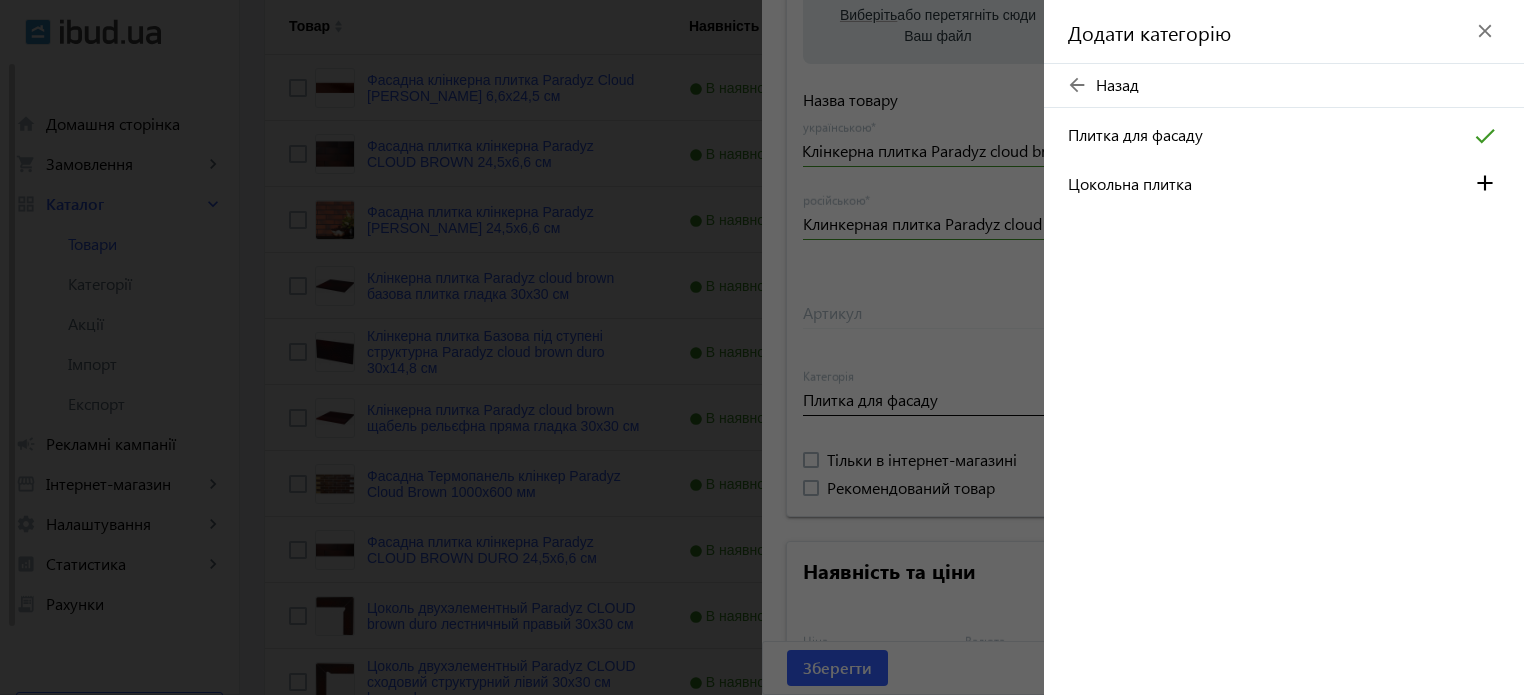 scroll, scrollTop: 0, scrollLeft: 0, axis: both 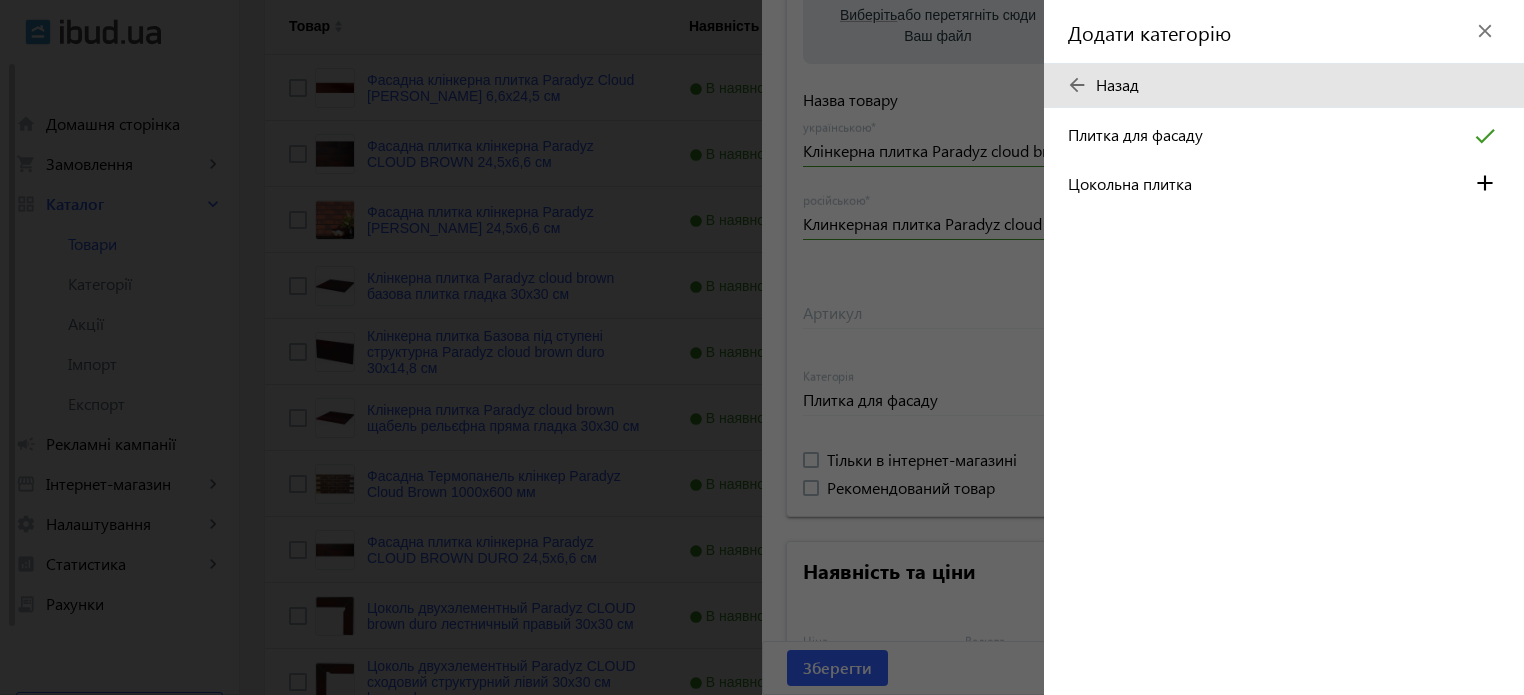 click on "arrow_back" 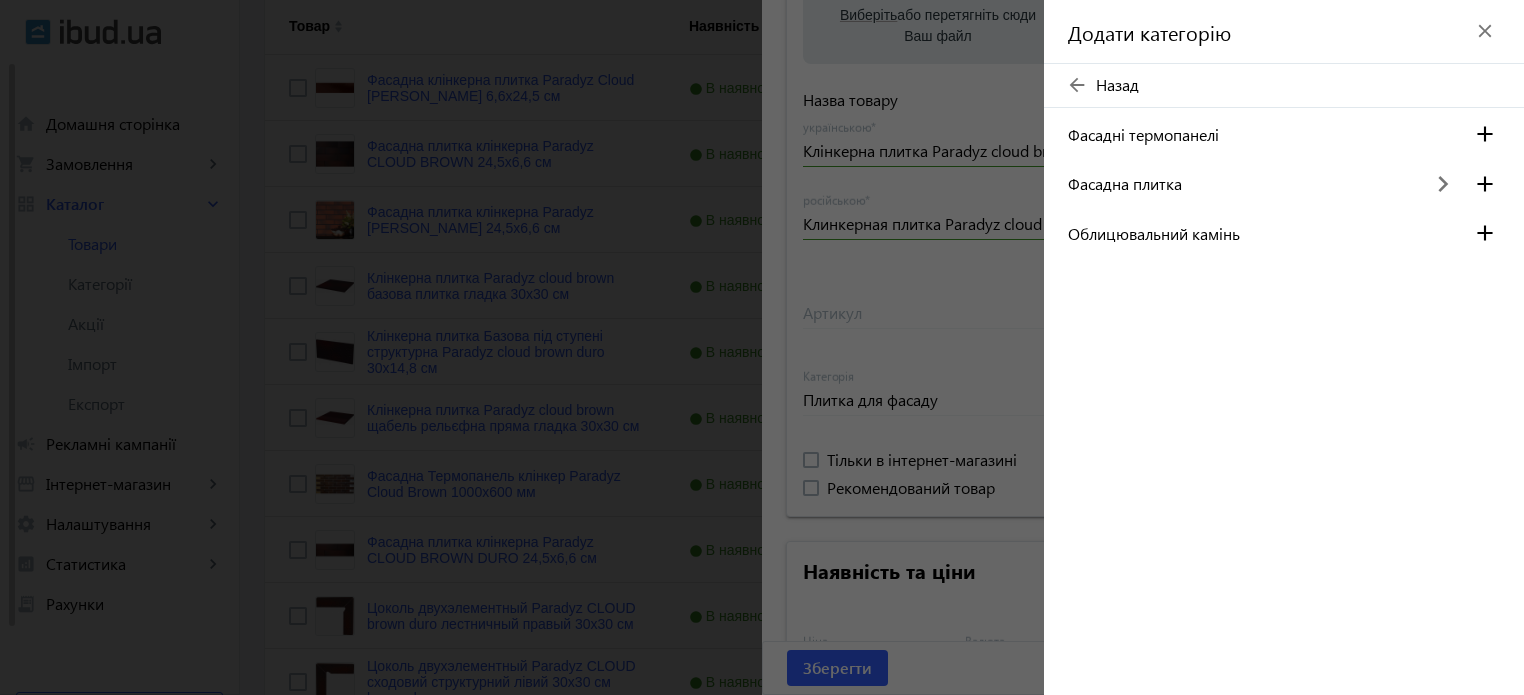 click on "arrow_back" 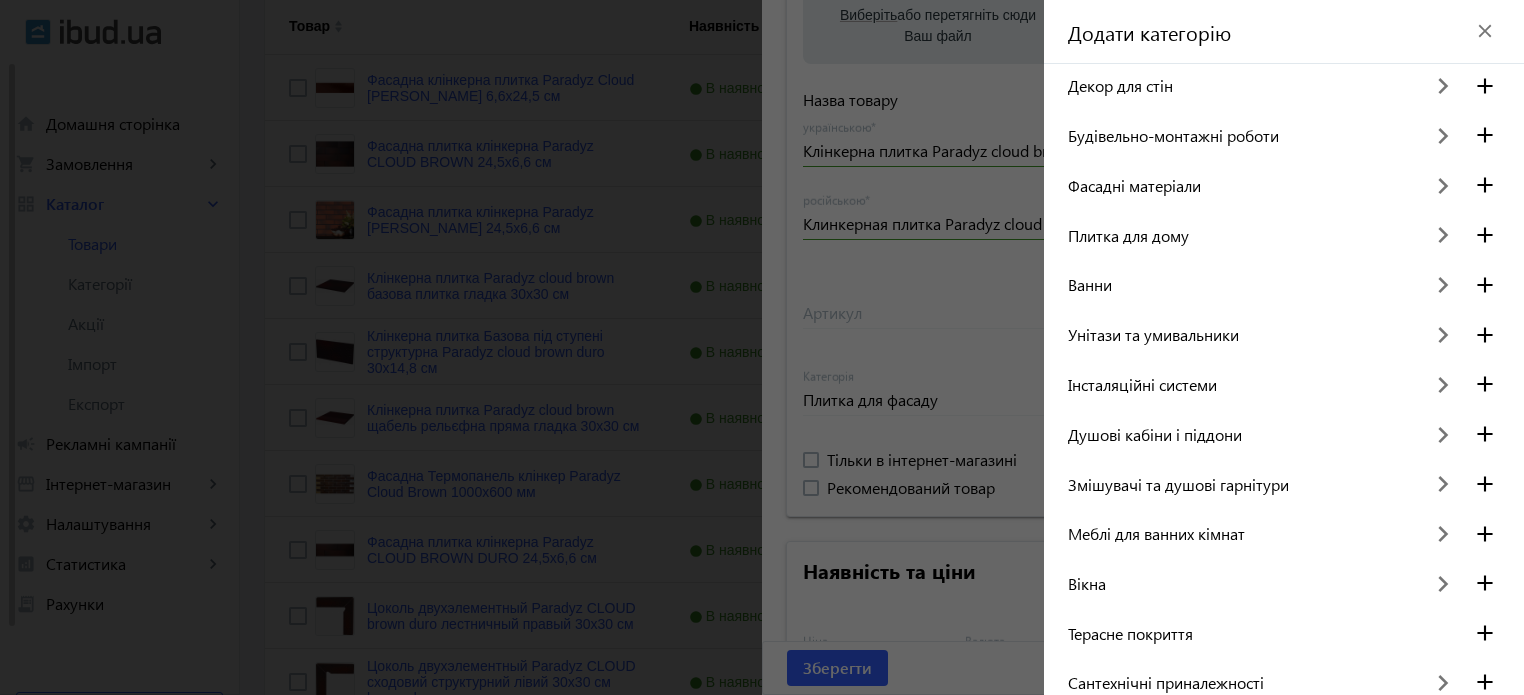 scroll, scrollTop: 100, scrollLeft: 0, axis: vertical 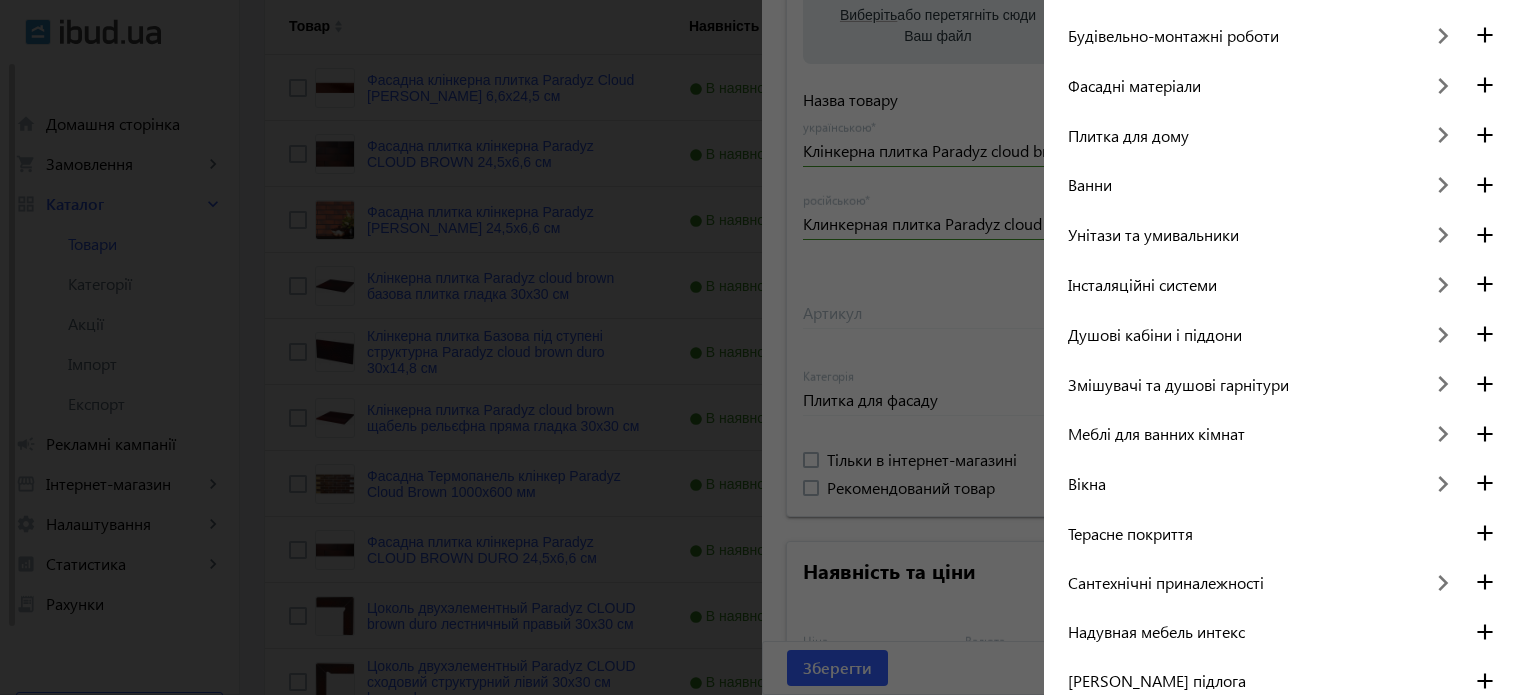 click on "keyboard_arrow_right" 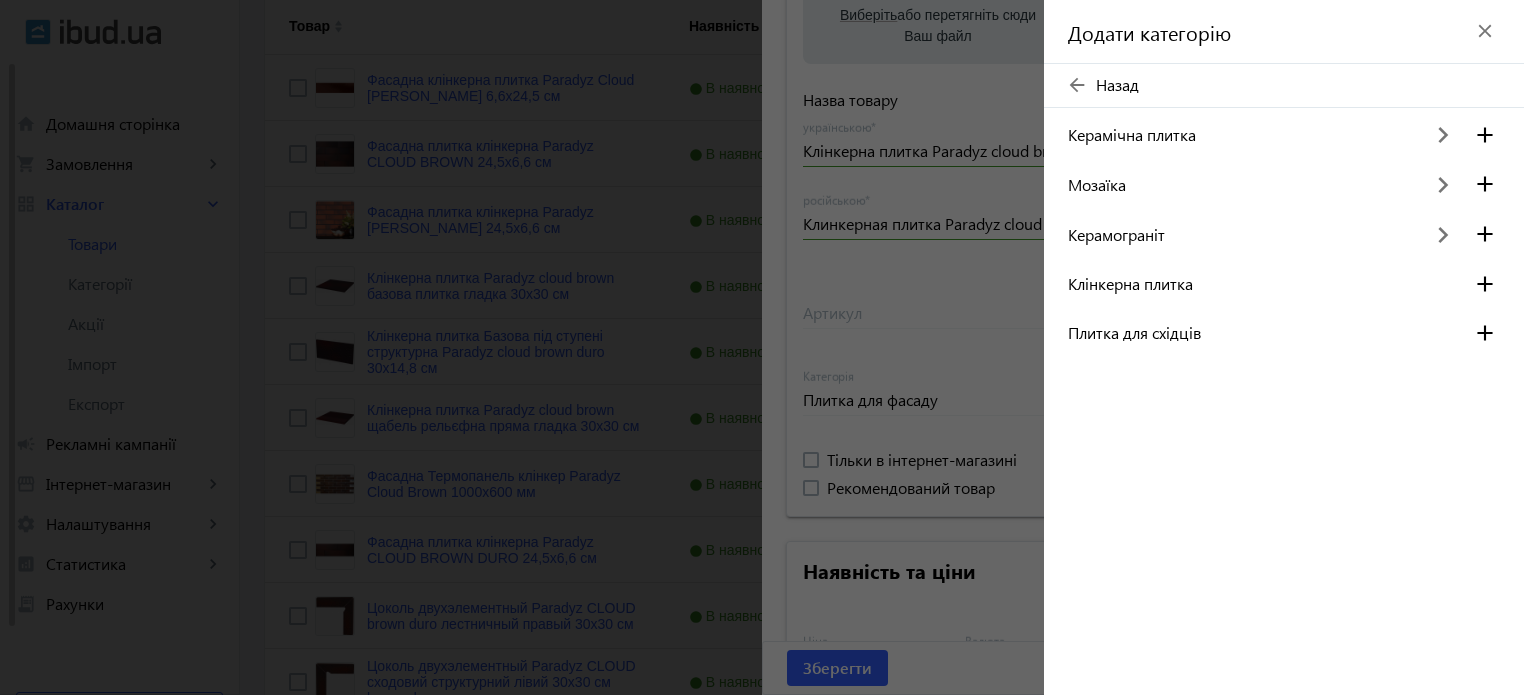 scroll, scrollTop: 0, scrollLeft: 0, axis: both 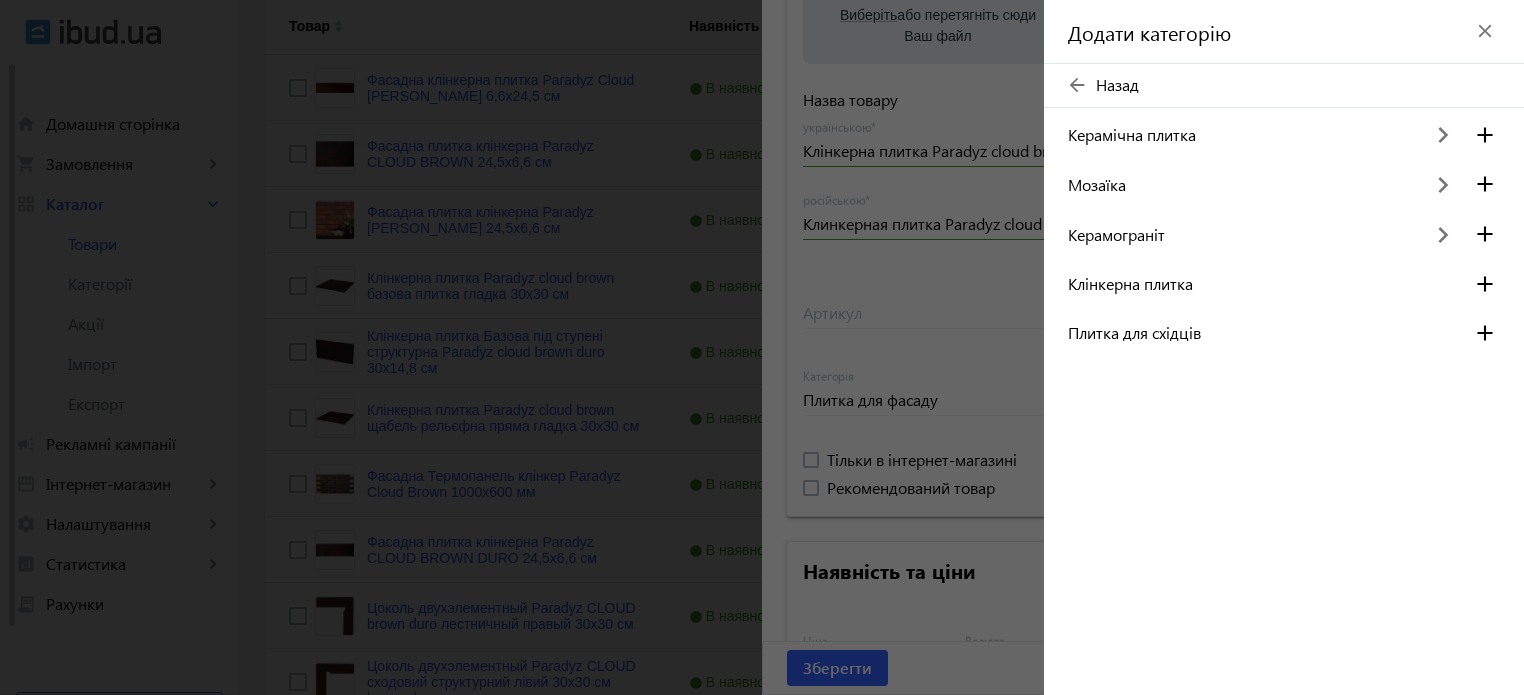 click on "add" 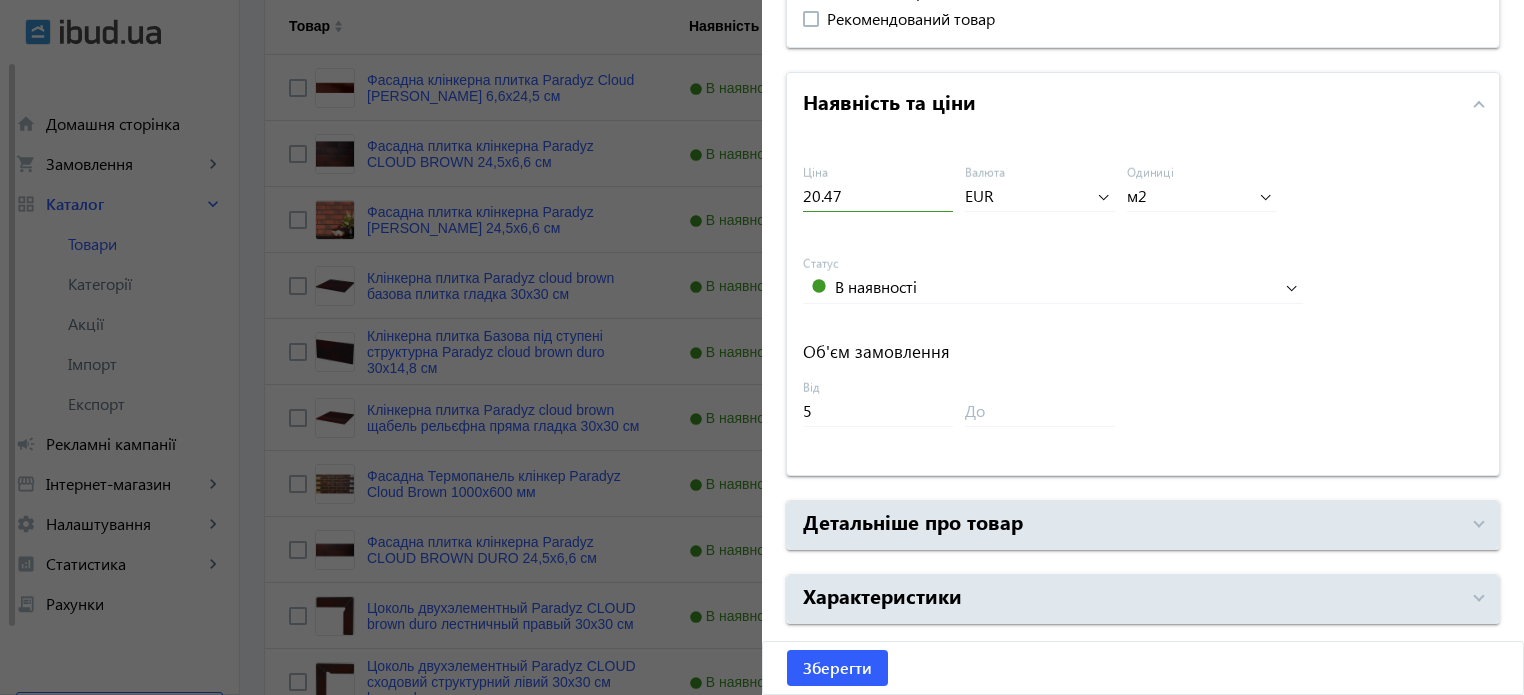 scroll, scrollTop: 857, scrollLeft: 0, axis: vertical 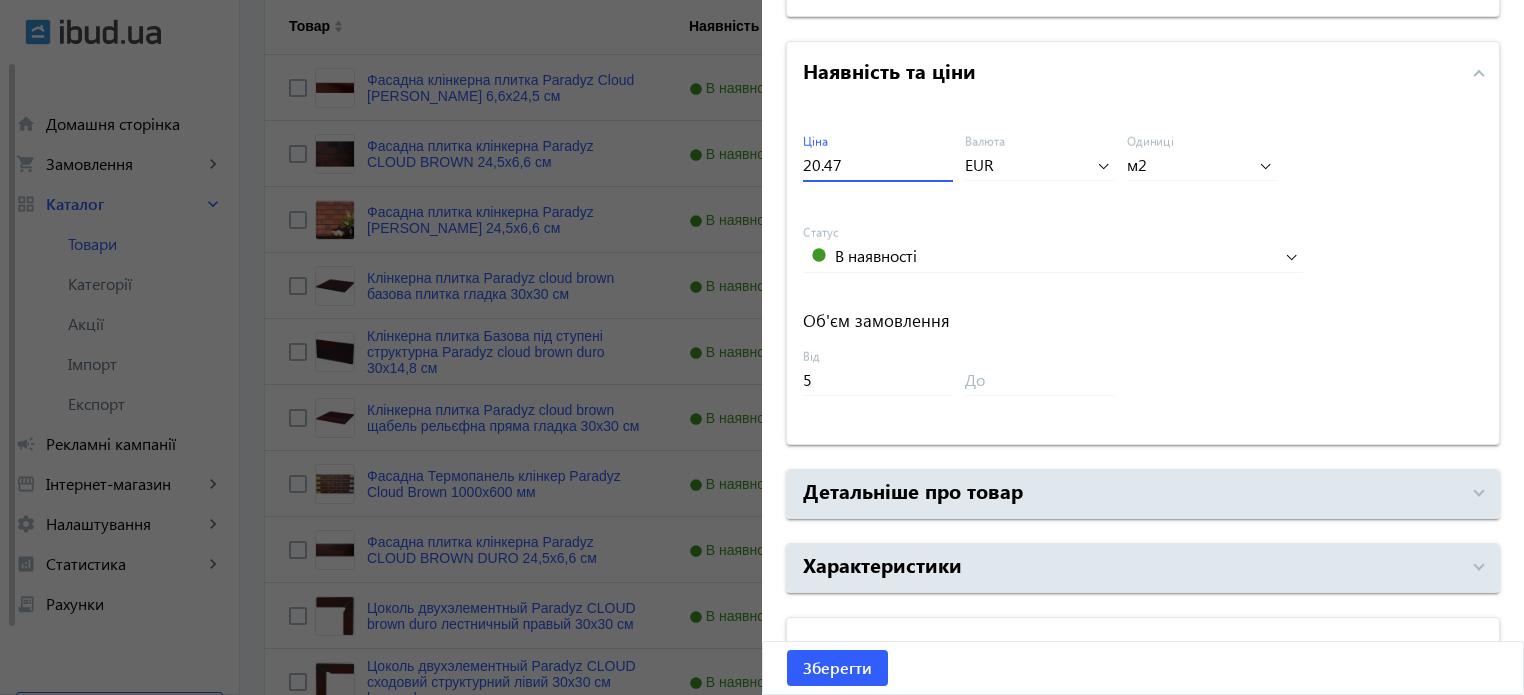 click on "20.47" at bounding box center [878, 164] 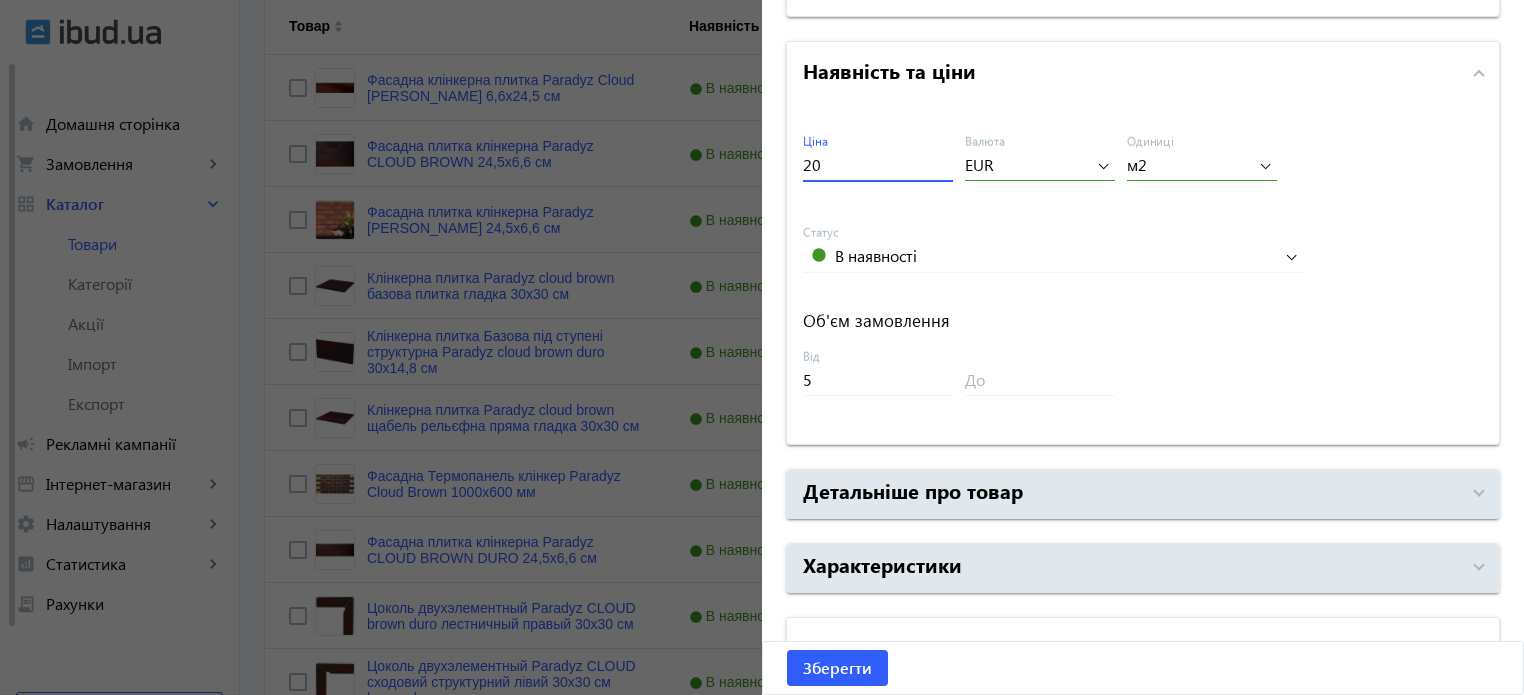 type on "2" 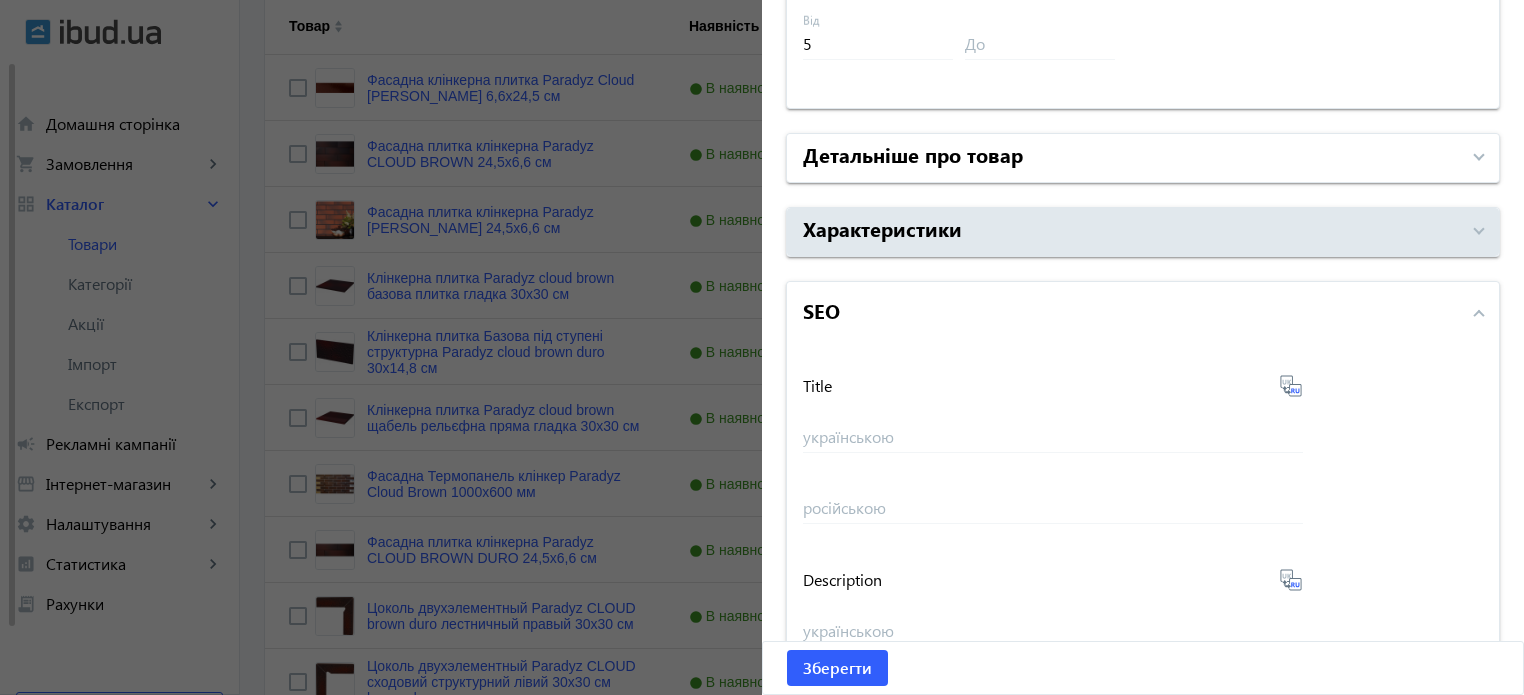scroll, scrollTop: 1457, scrollLeft: 0, axis: vertical 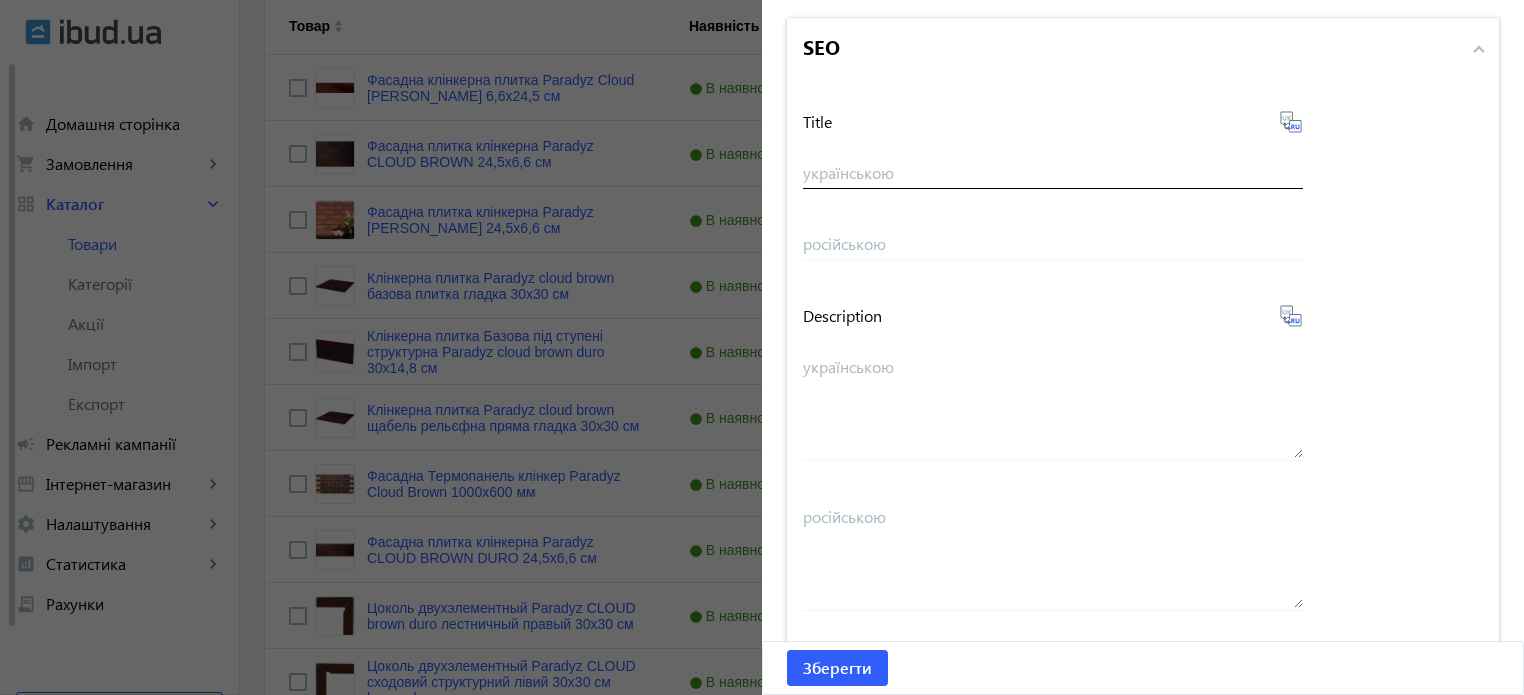 type on "21.44" 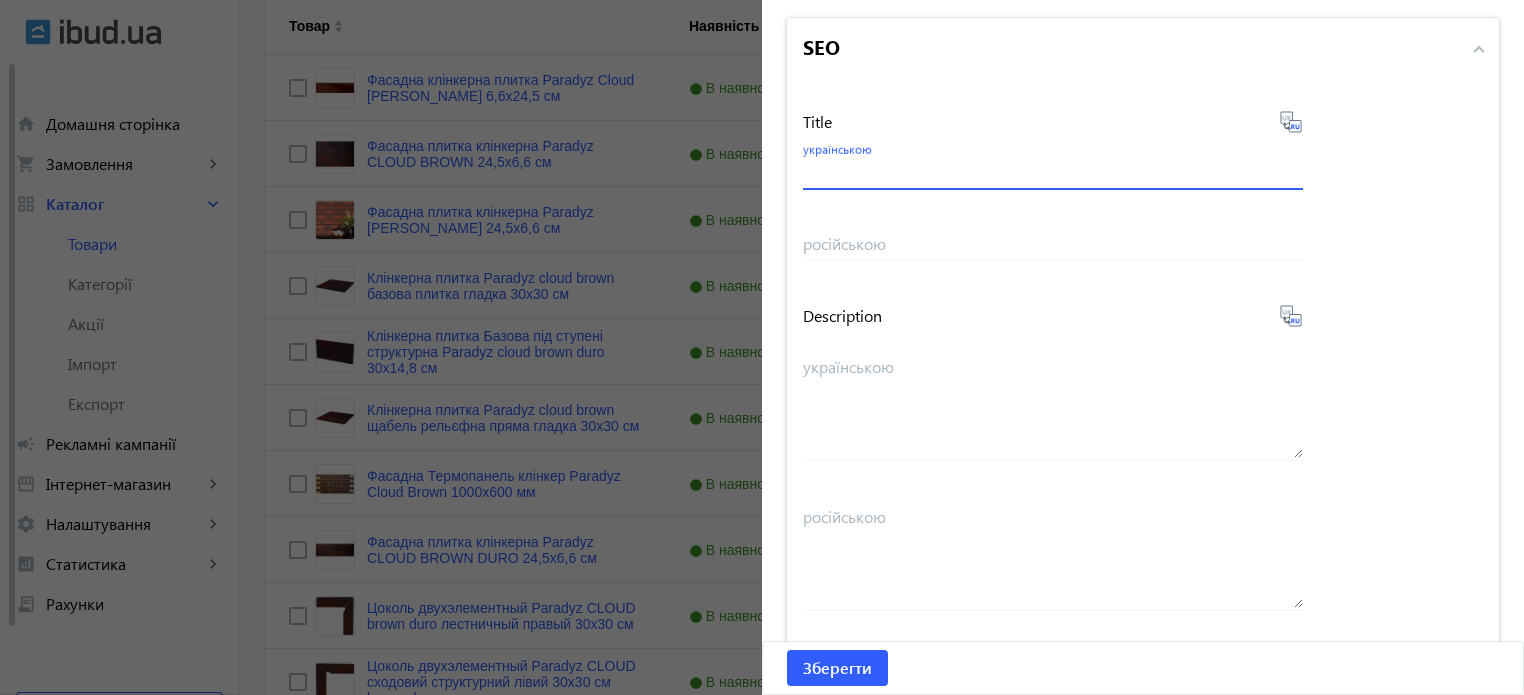 paste on "Клінкерна плитка Paradyz cloud brown базова плитка гладка 30x30 см" 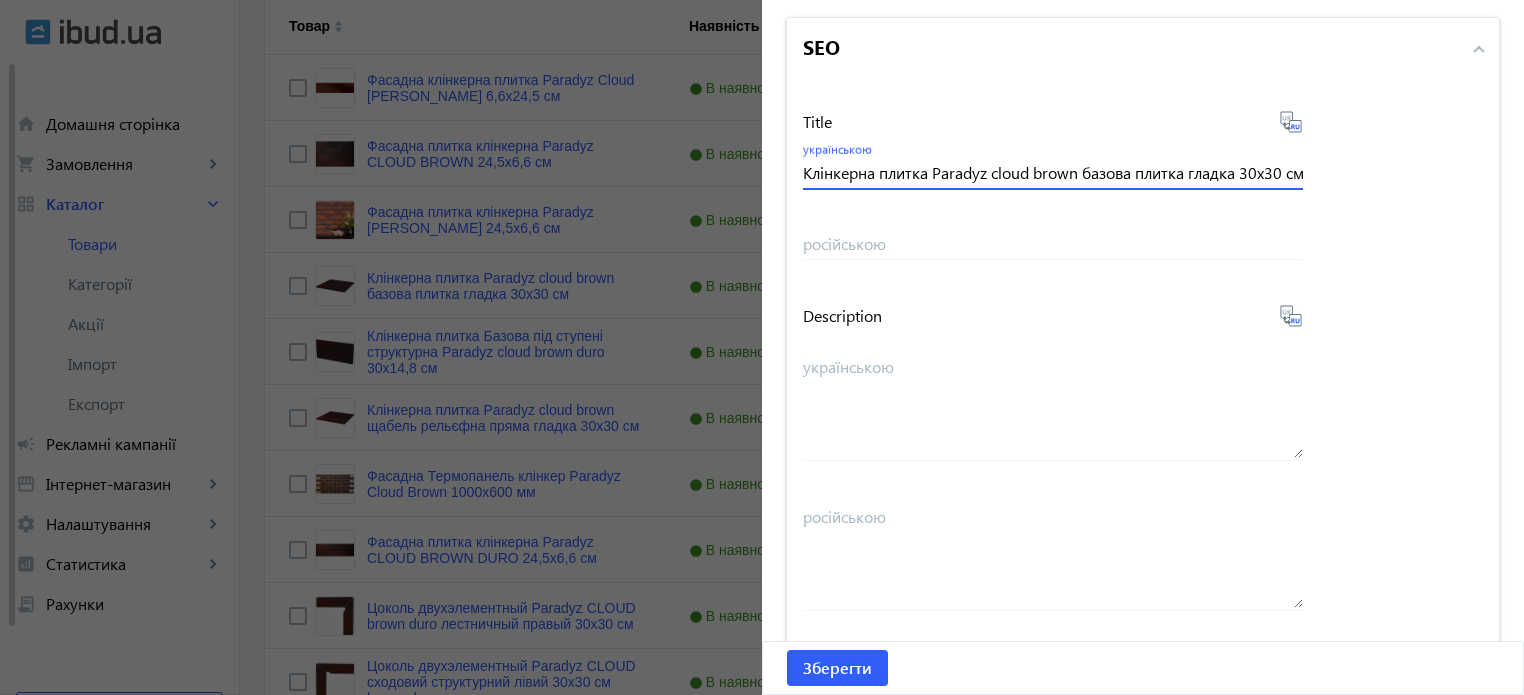 scroll, scrollTop: 0, scrollLeft: 9, axis: horizontal 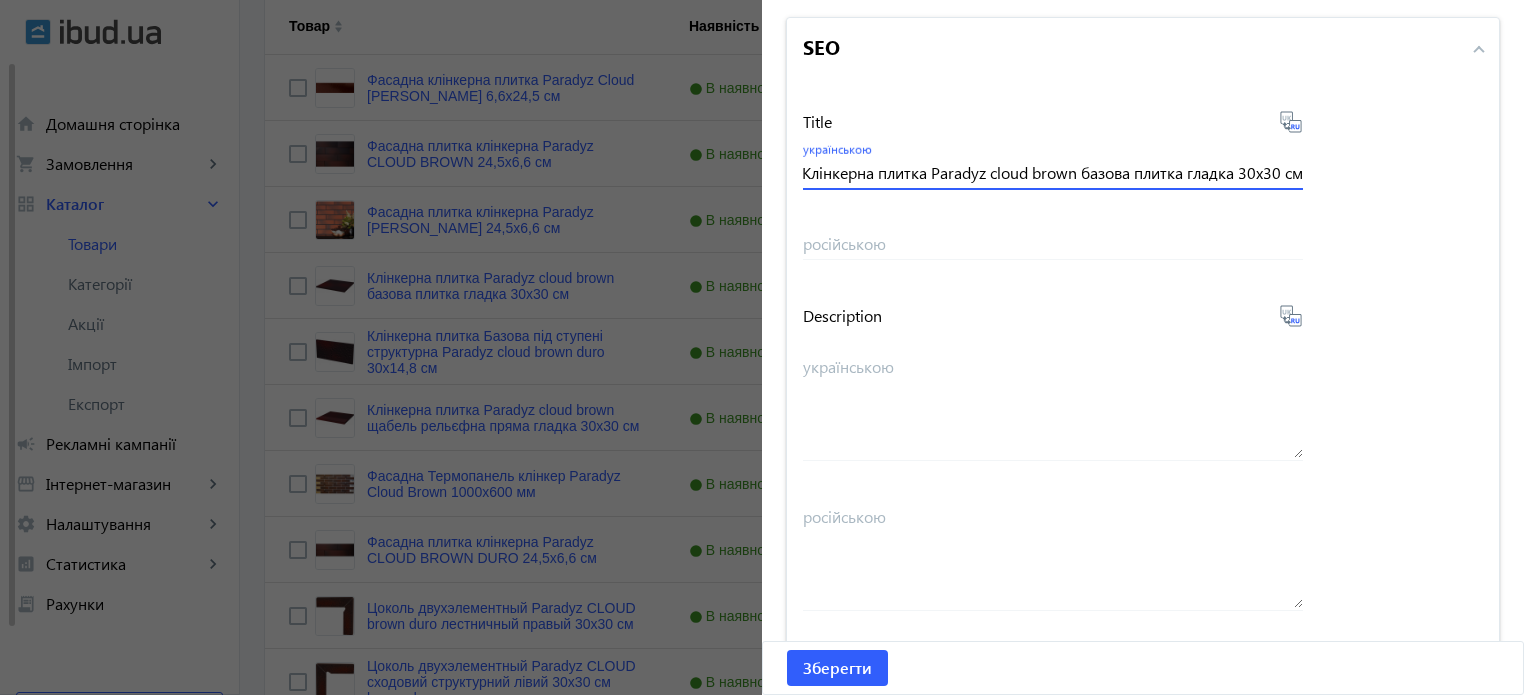 drag, startPoint x: 1178, startPoint y: 175, endPoint x: 1128, endPoint y: 172, distance: 50.08992 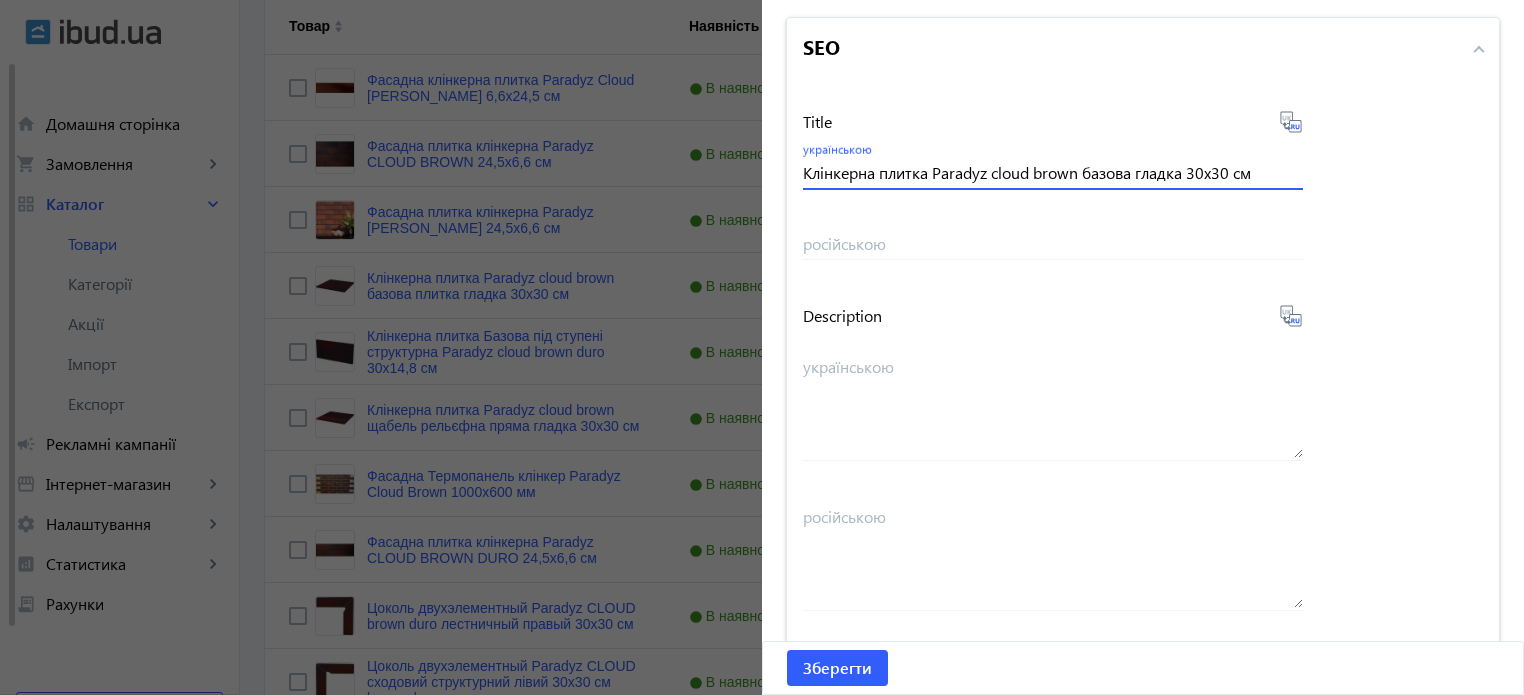 scroll, scrollTop: 0, scrollLeft: 0, axis: both 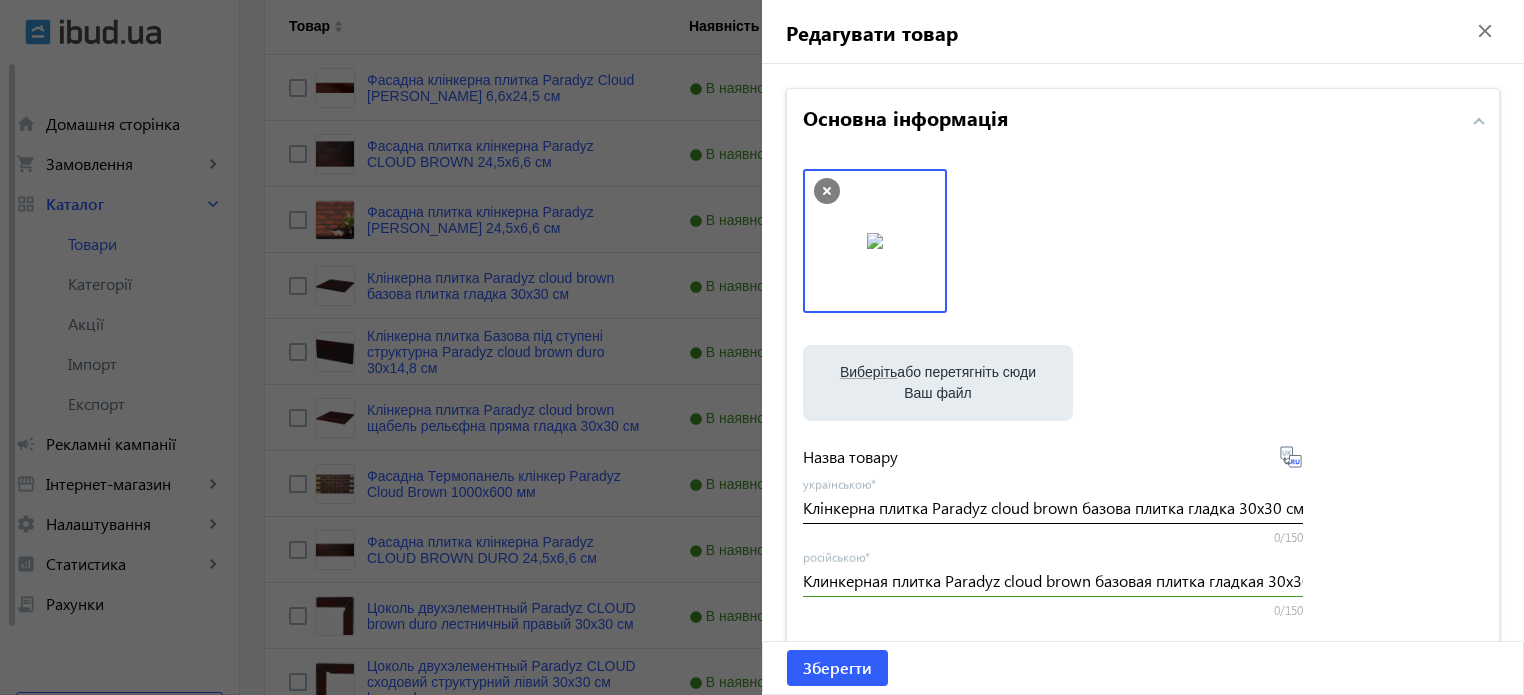 type on "Клінкерна плитка Paradyz cloud brown базова гладка 30x30 см" 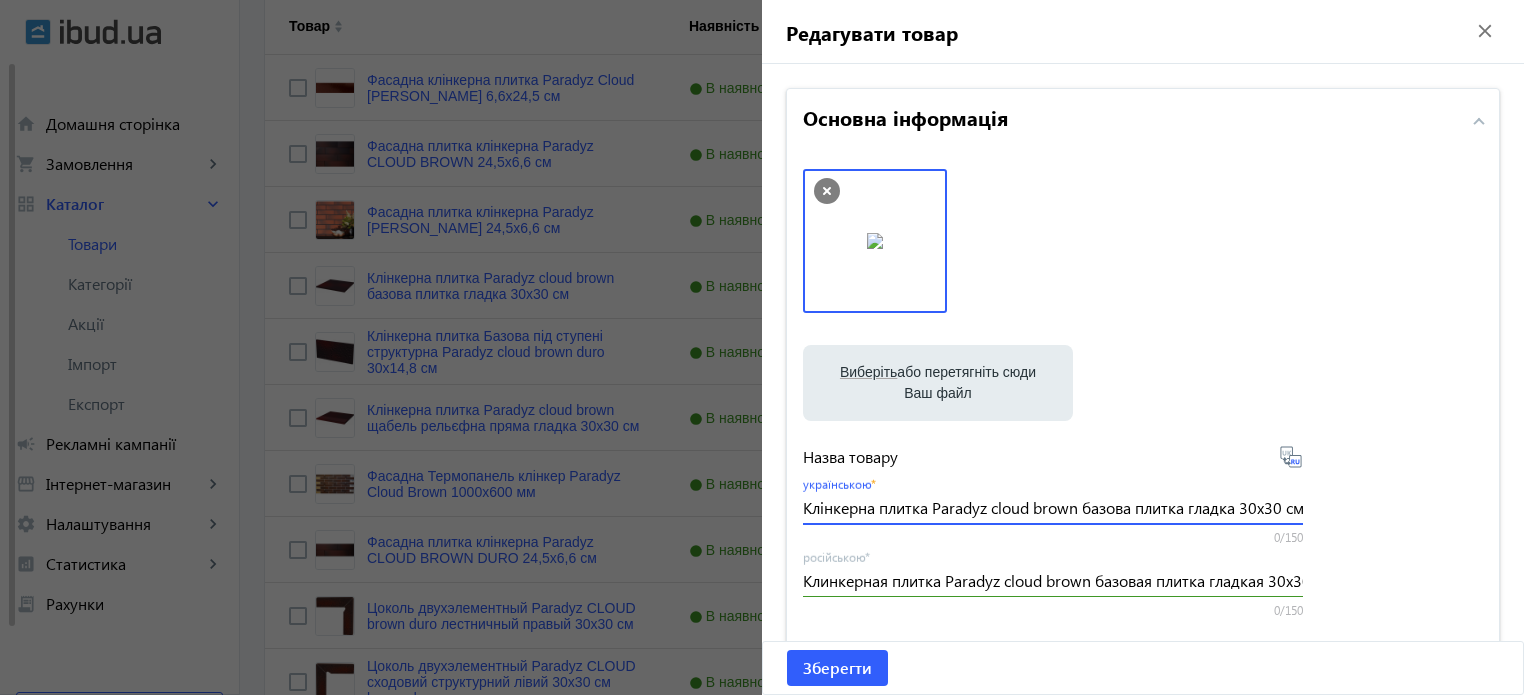 drag, startPoint x: 1188, startPoint y: 509, endPoint x: 1136, endPoint y: 509, distance: 52 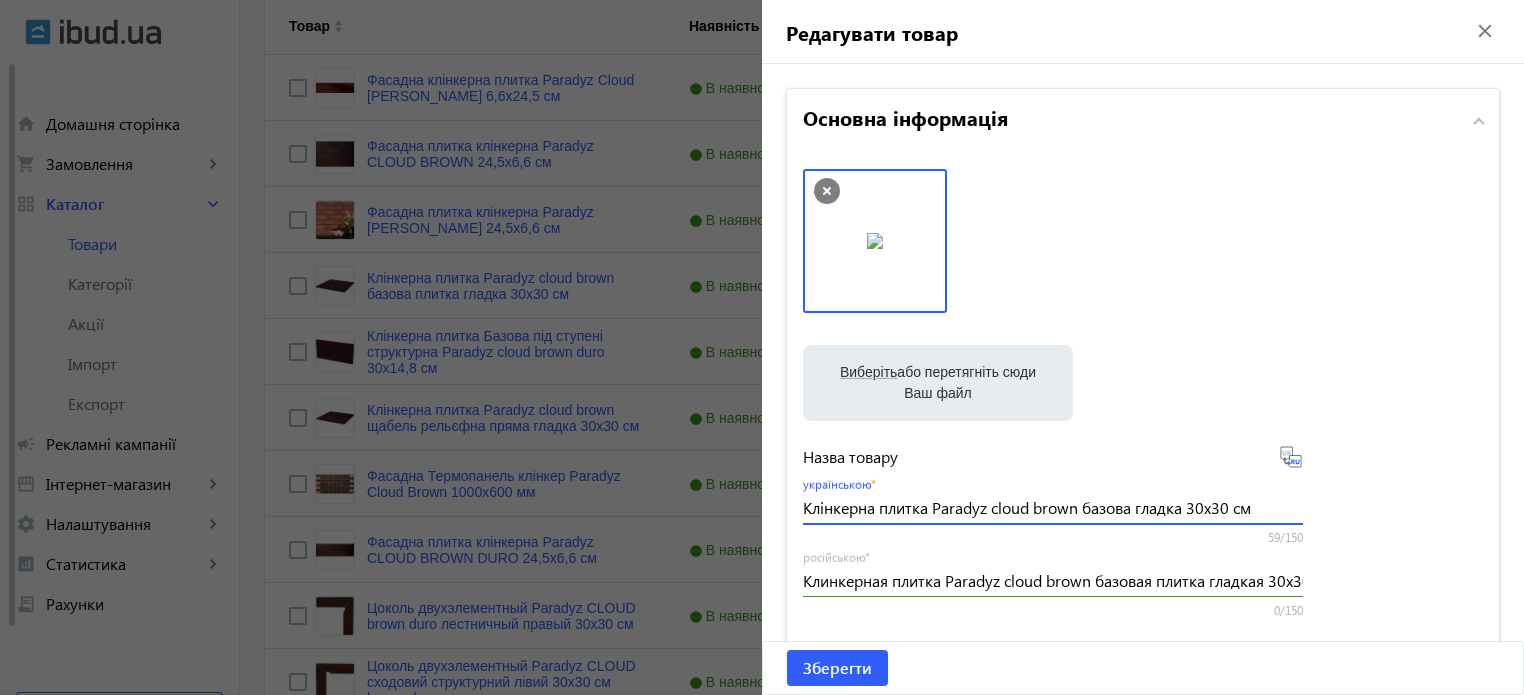 type on "Клінкерна плитка Paradyz cloud brown базова гладка 30x30 см" 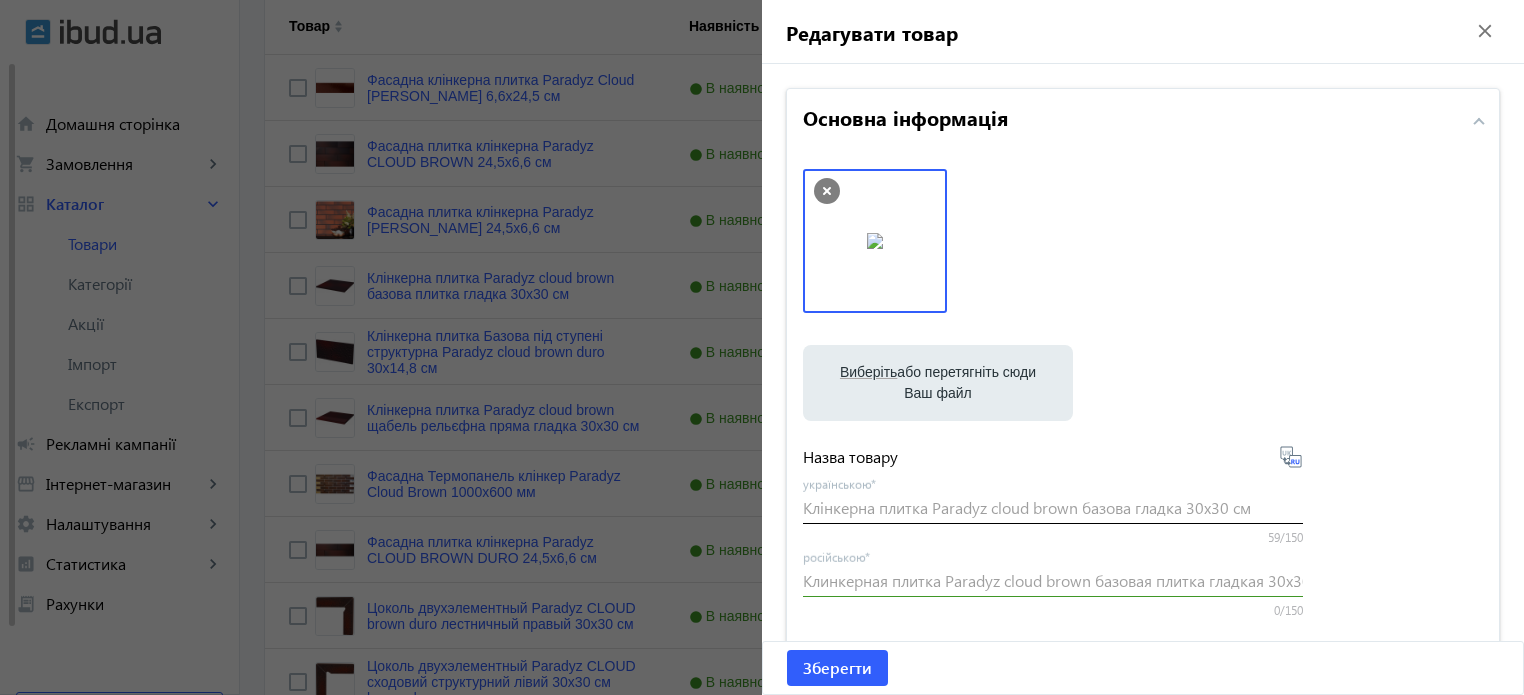 type on "Клинкерная плитка Paradyz cloud brown базовая гладкая 30x30 см" 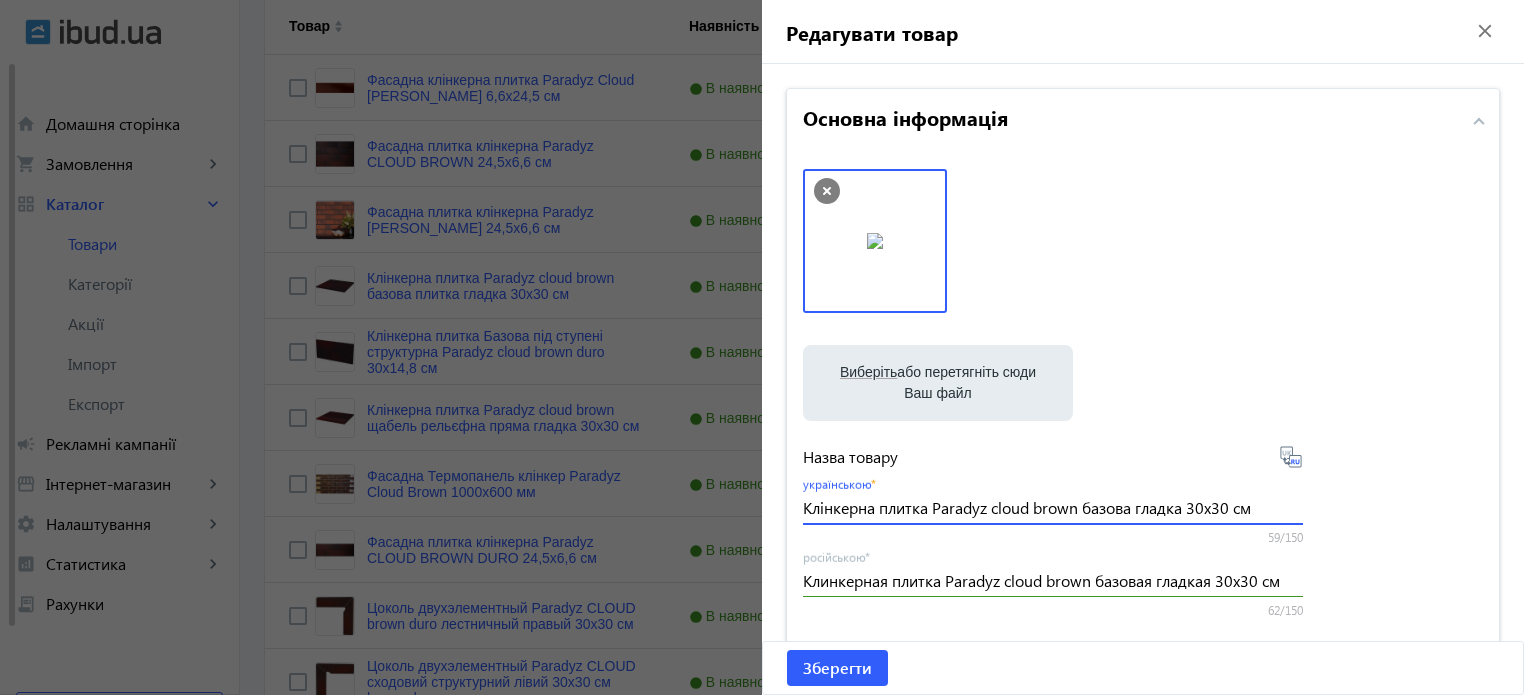 drag, startPoint x: 1261, startPoint y: 510, endPoint x: 214, endPoint y: 352, distance: 1058.8546 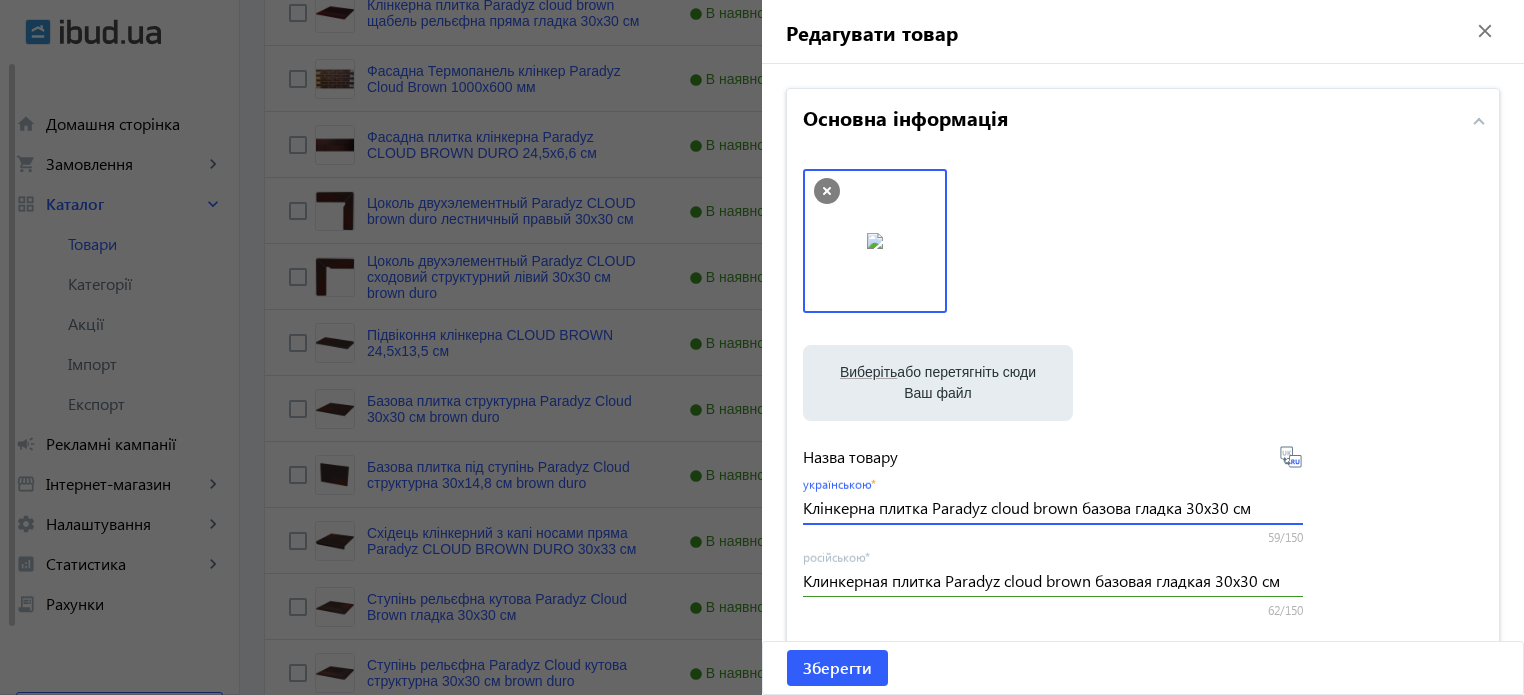 scroll, scrollTop: 1200, scrollLeft: 0, axis: vertical 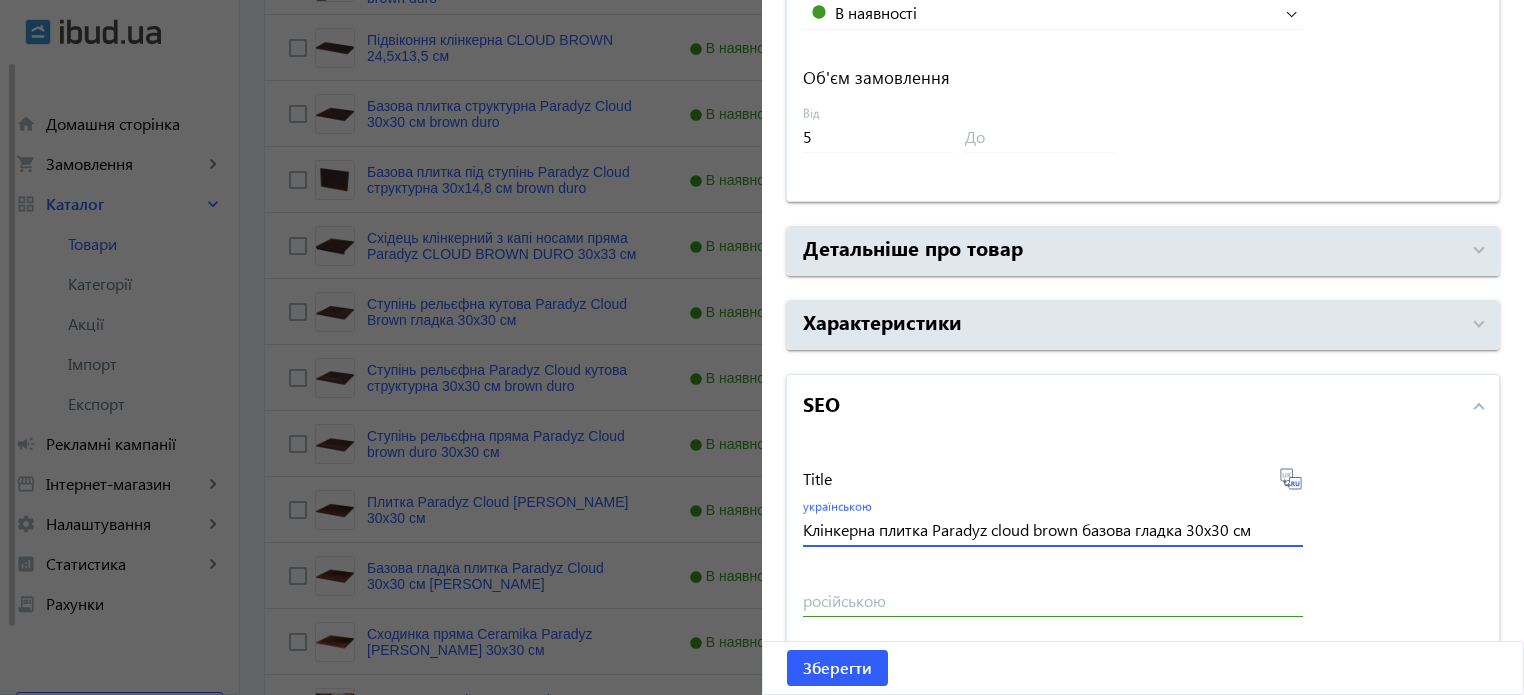 drag, startPoint x: 797, startPoint y: 529, endPoint x: 830, endPoint y: 531, distance: 33.06055 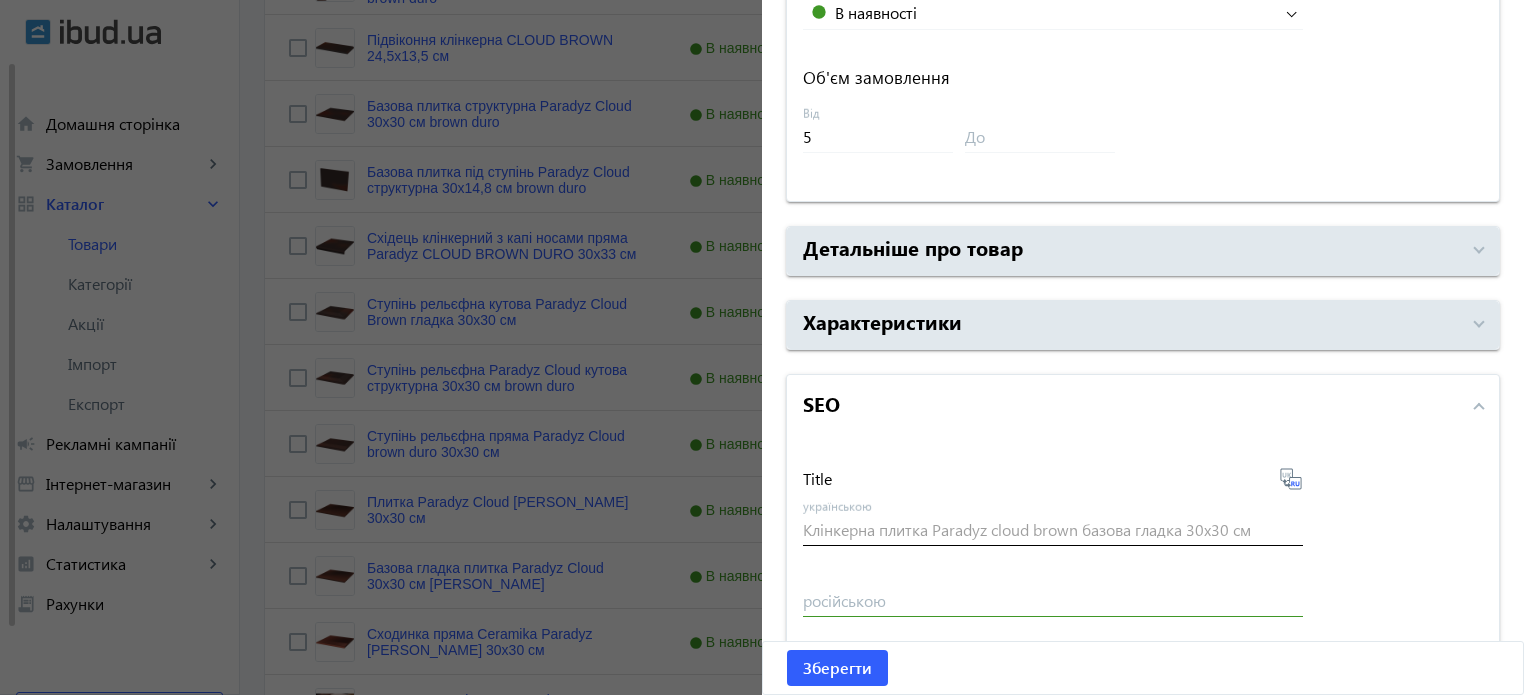 type on "Клинкерная плитка Paradyz cloud brown базовая гладкая 30x30 см" 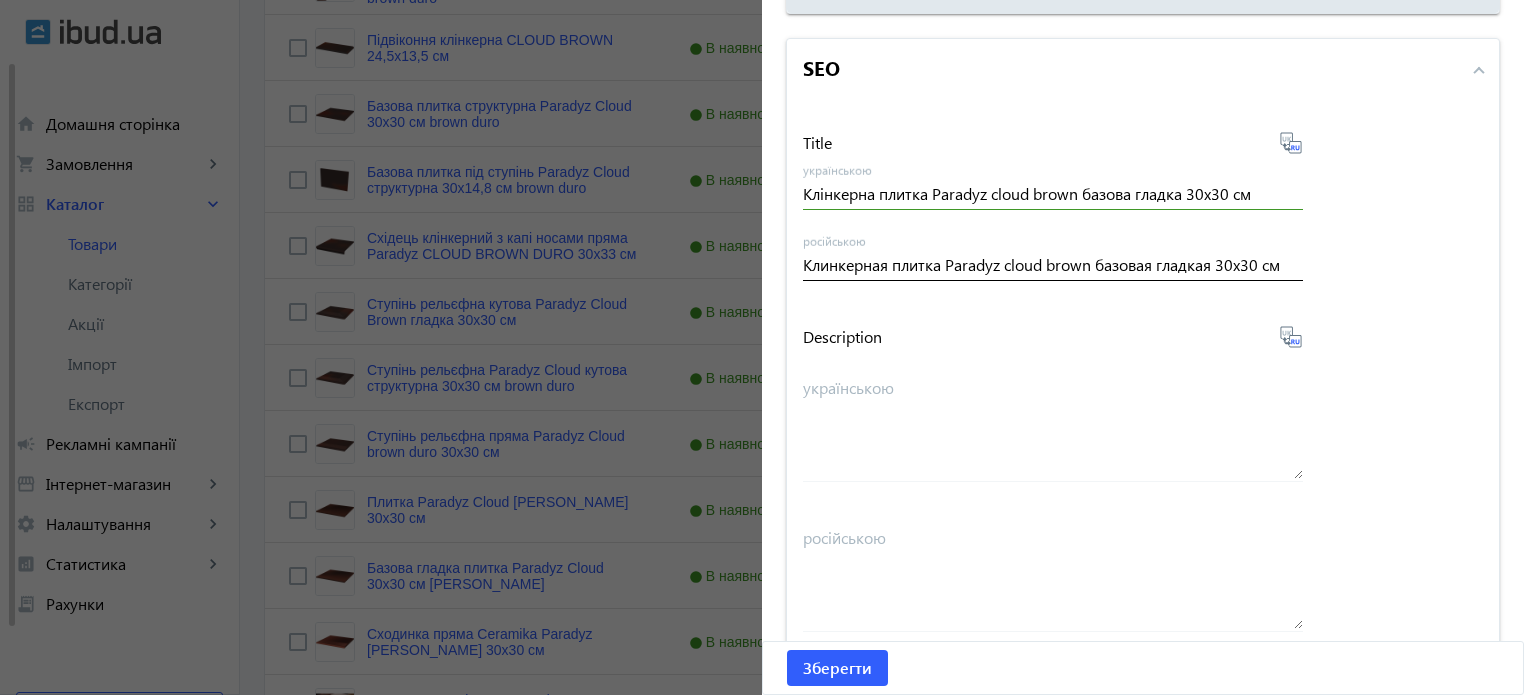 scroll, scrollTop: 1600, scrollLeft: 0, axis: vertical 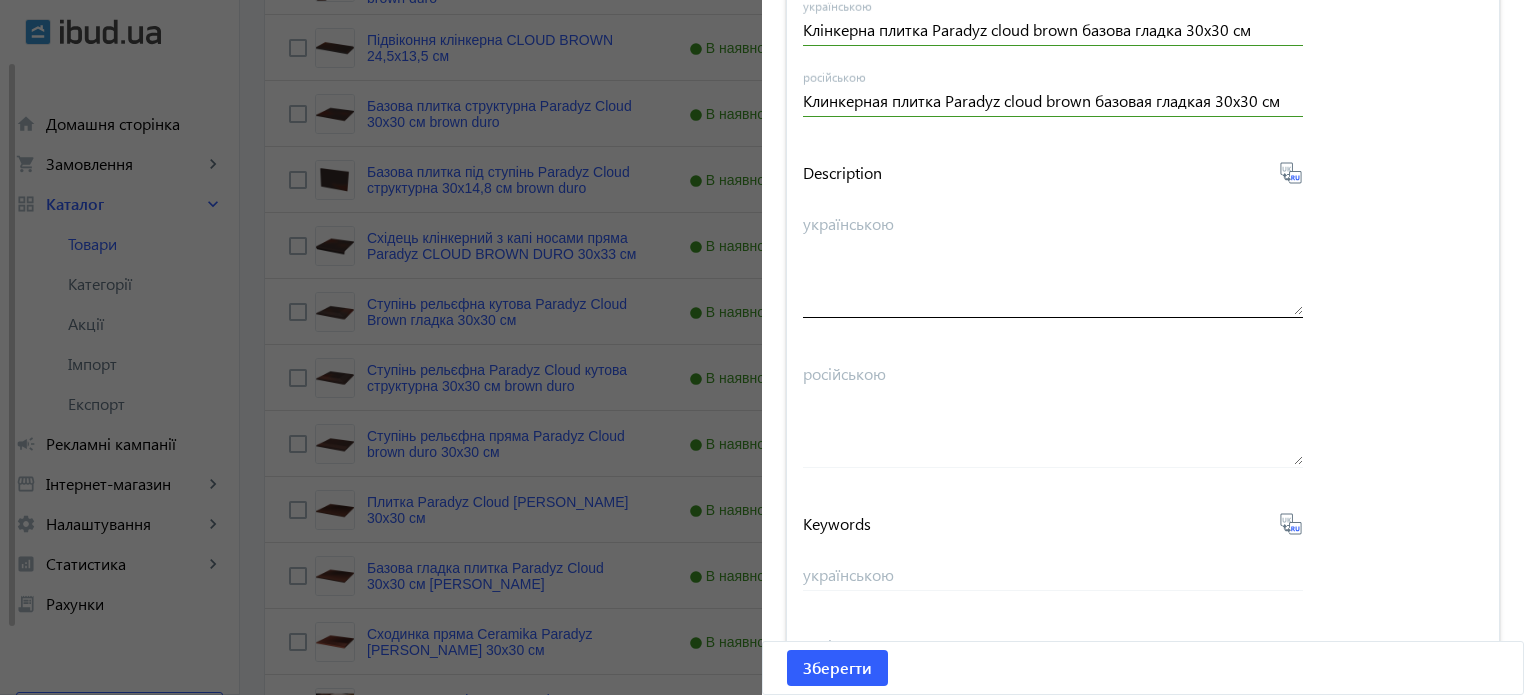 click on "українською" at bounding box center (1053, 263) 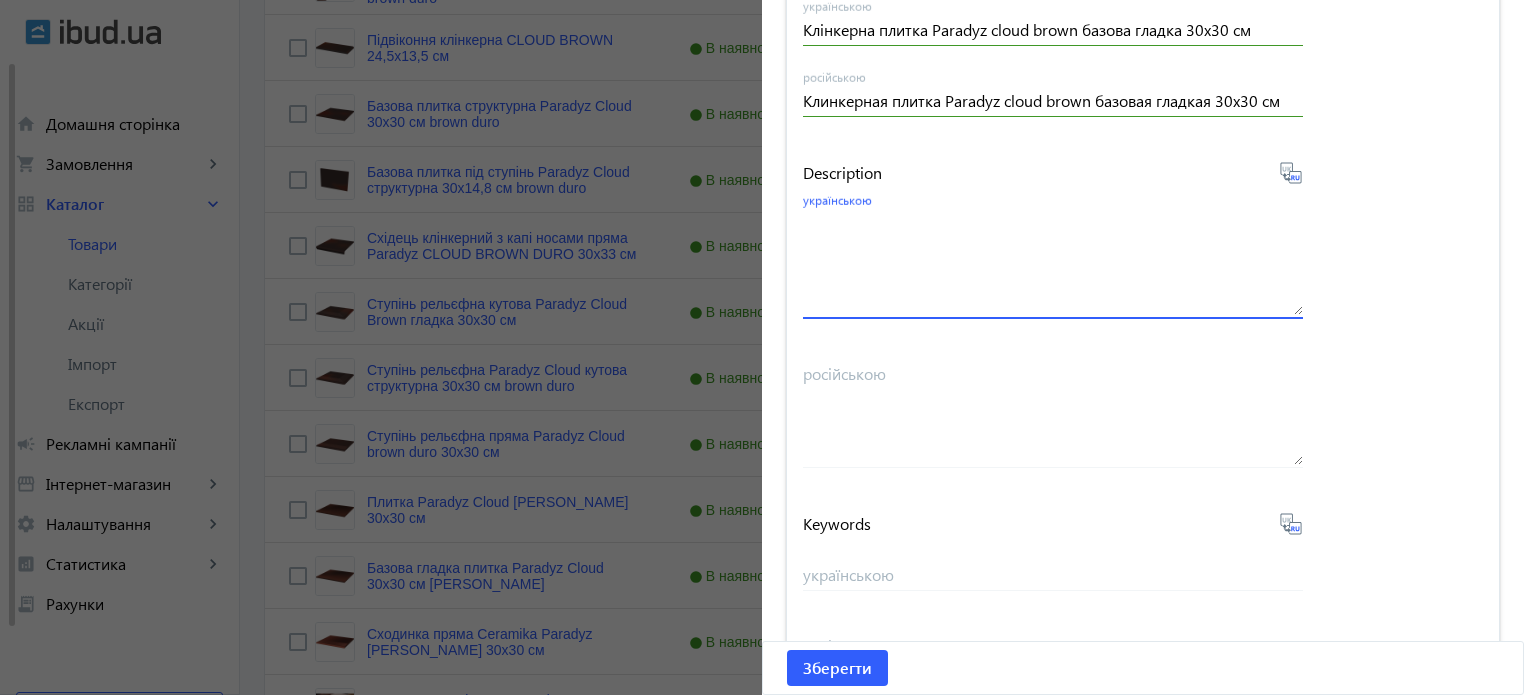 paste on "Клінкерна плитка Paradyz cloud brown базова гладка 30x30 см" 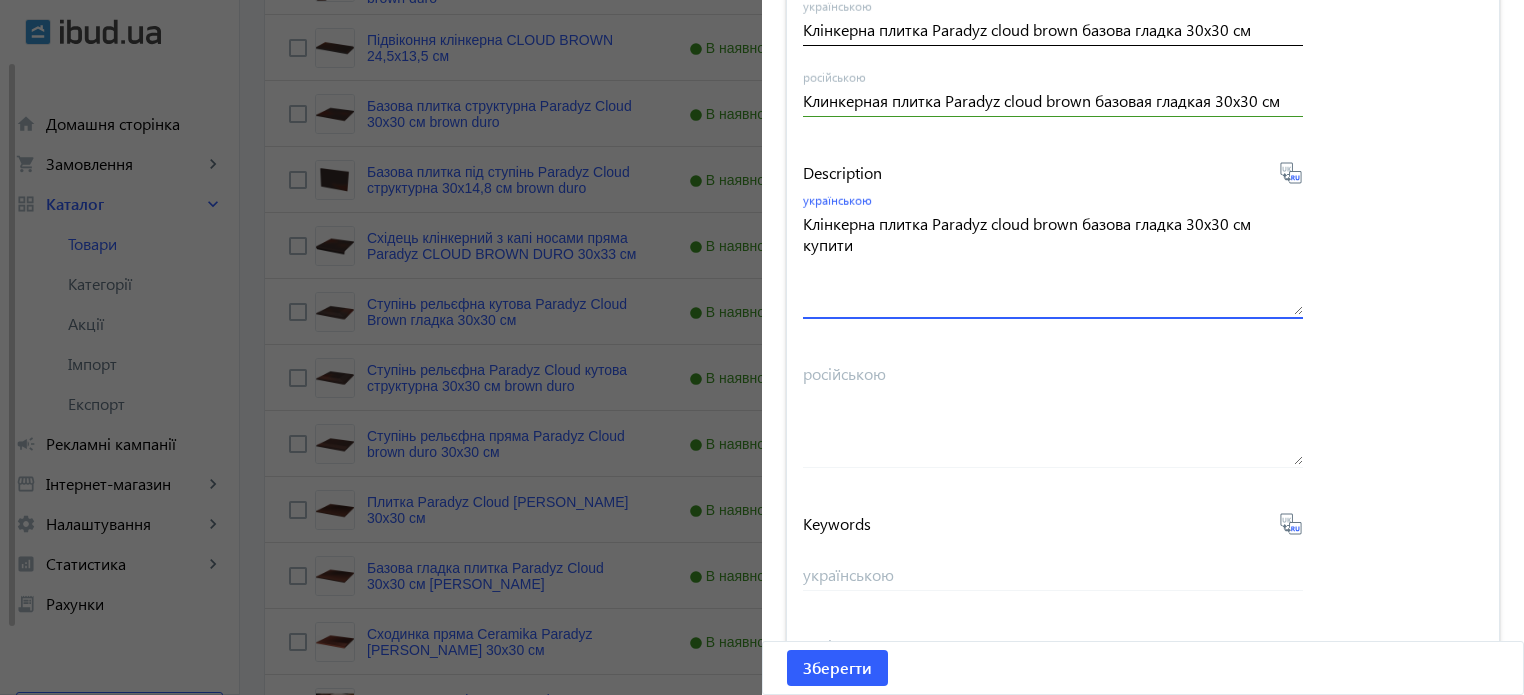 type on "Клінкерна плитка Paradyz cloud brown базова гладка 30x30 см купити" 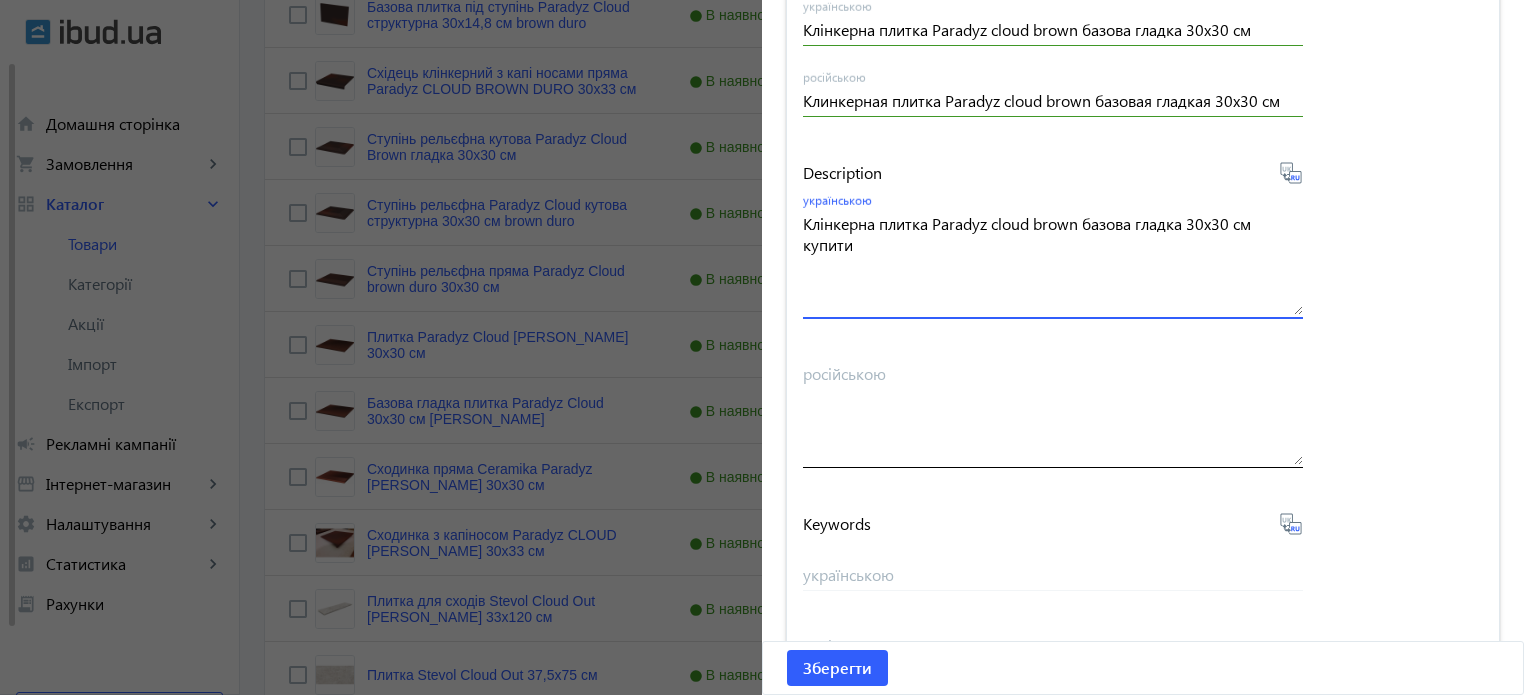 scroll, scrollTop: 1481, scrollLeft: 0, axis: vertical 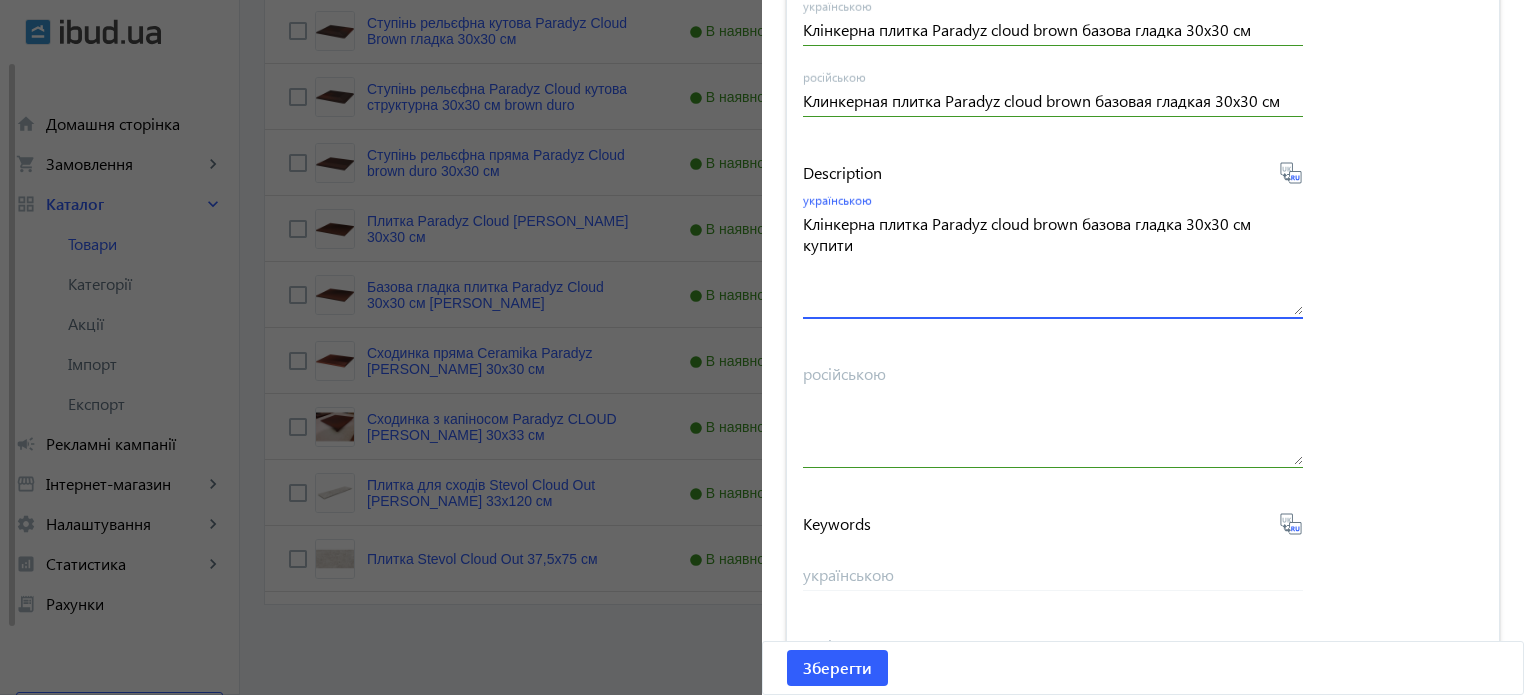 click 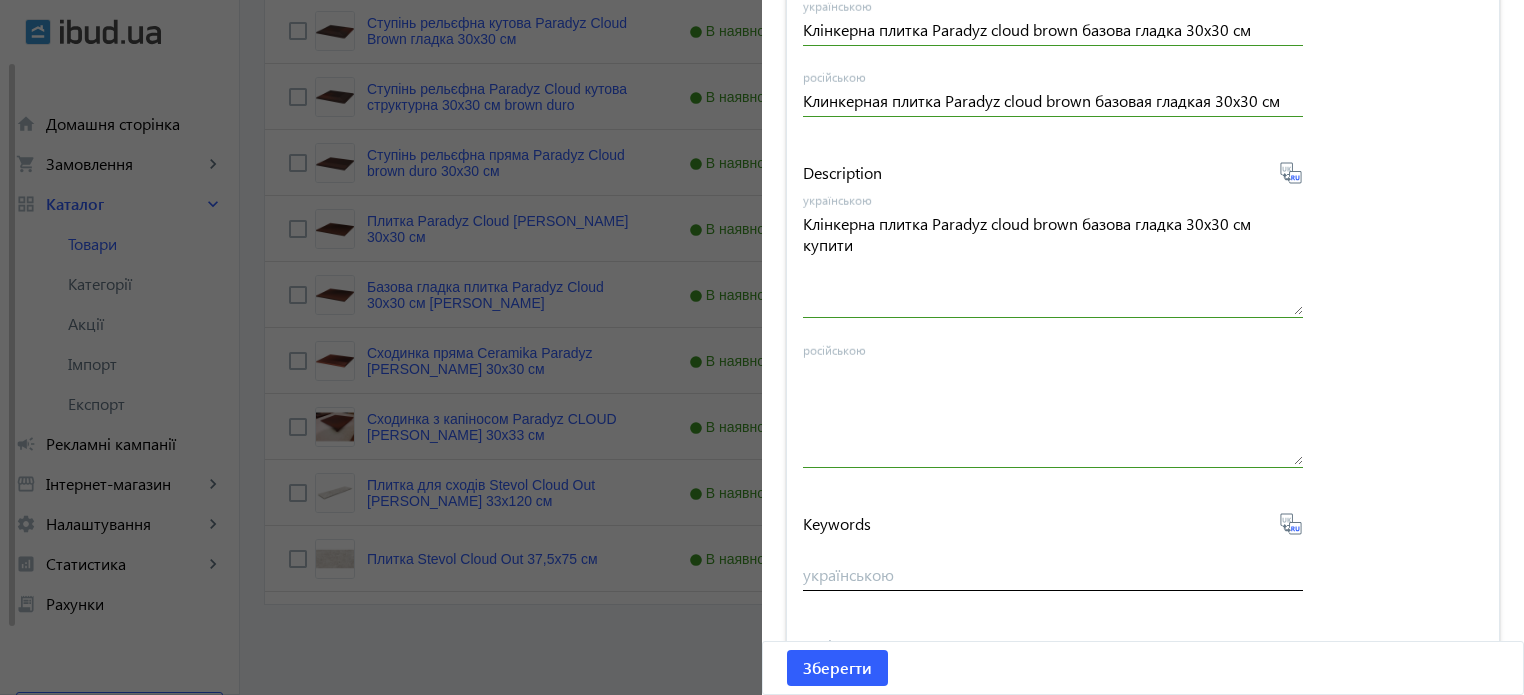 type on "Клинкерная плитка Paradyz cloud brown базовая гладкая 30x30 см купить" 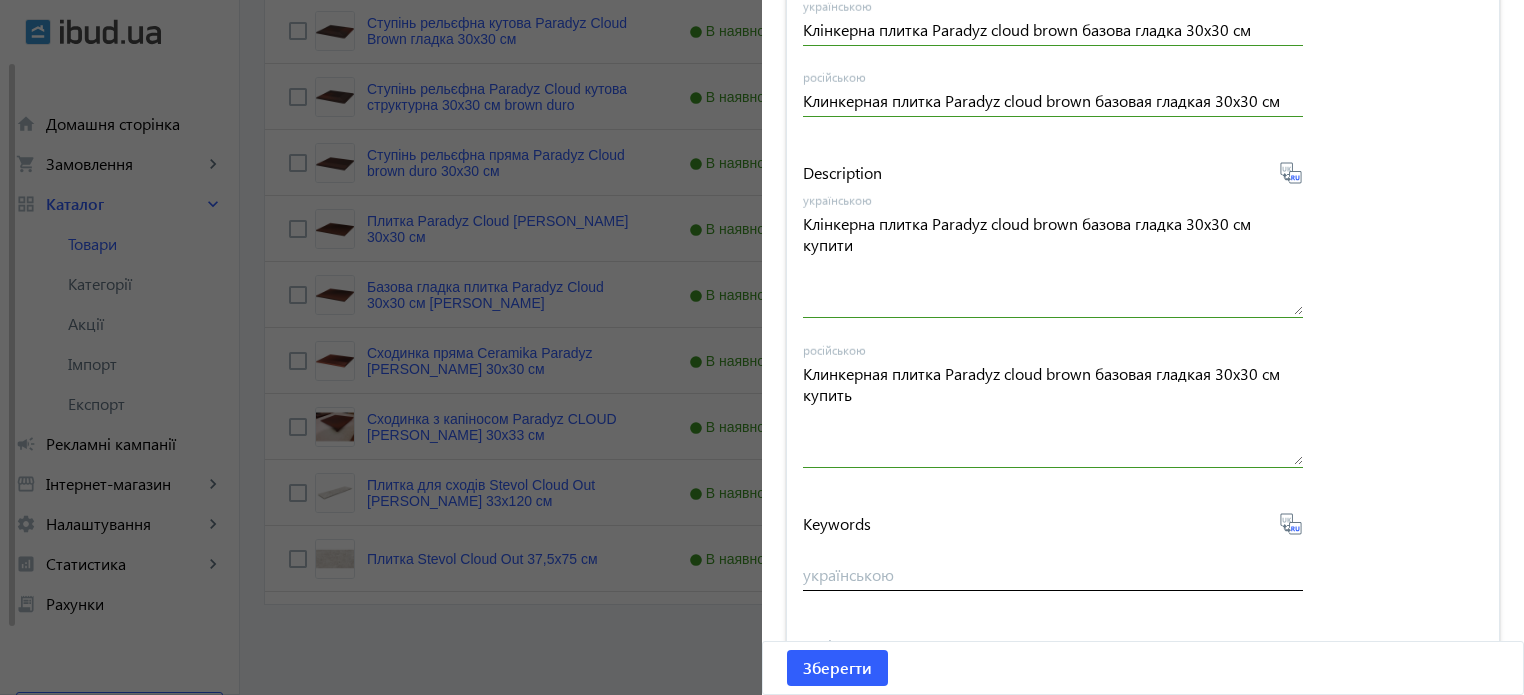 click on "українською" at bounding box center [1053, 574] 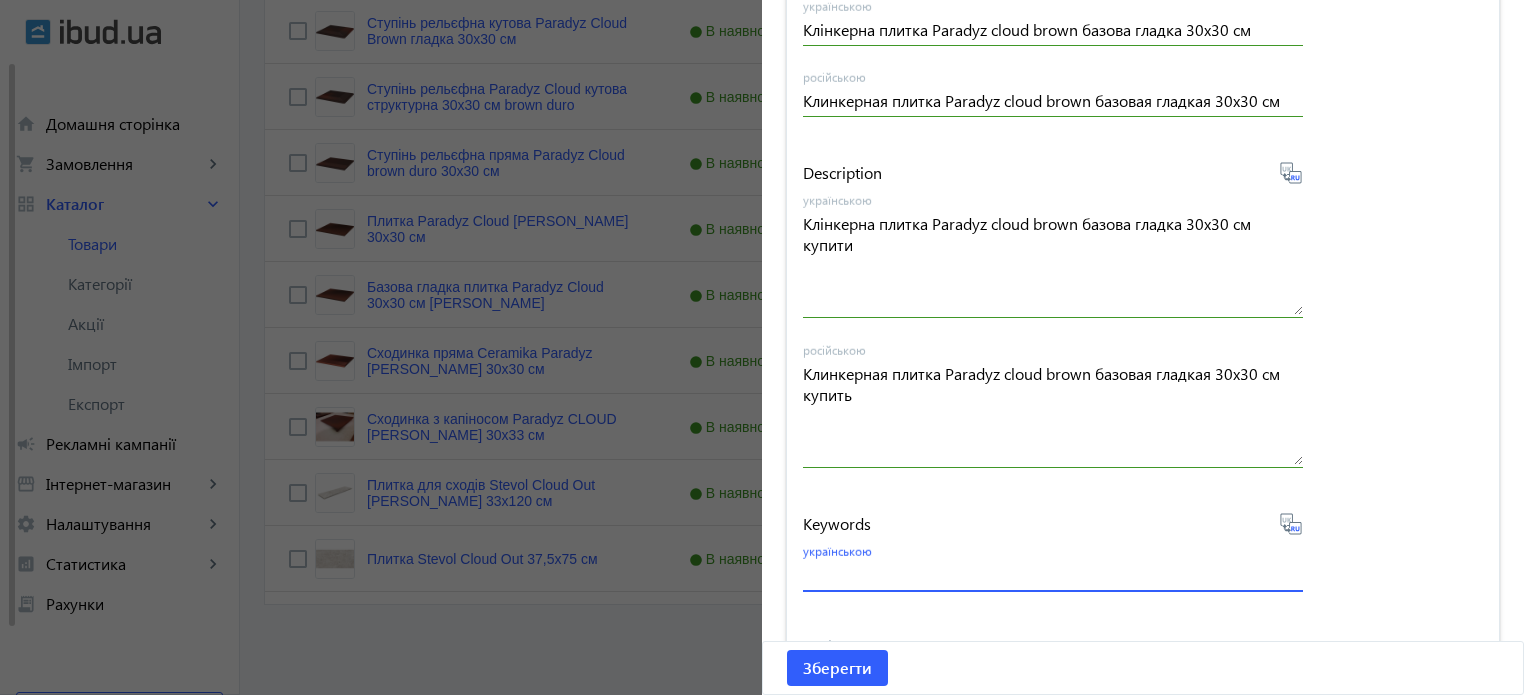 paste on "плитка paradyz cloud brown, paradyz, клинкер paradyz cloud brown, paradyz cloud brown" 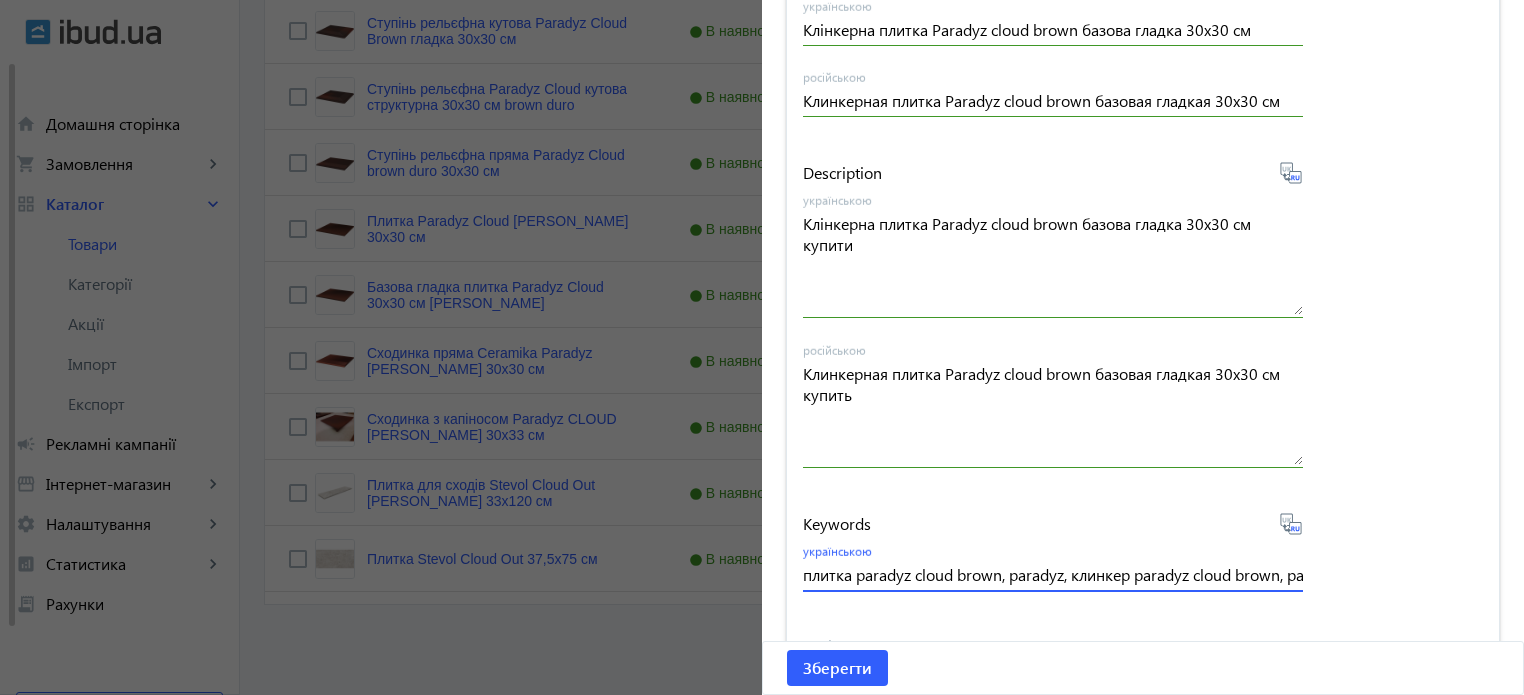 scroll, scrollTop: 0, scrollLeft: 142, axis: horizontal 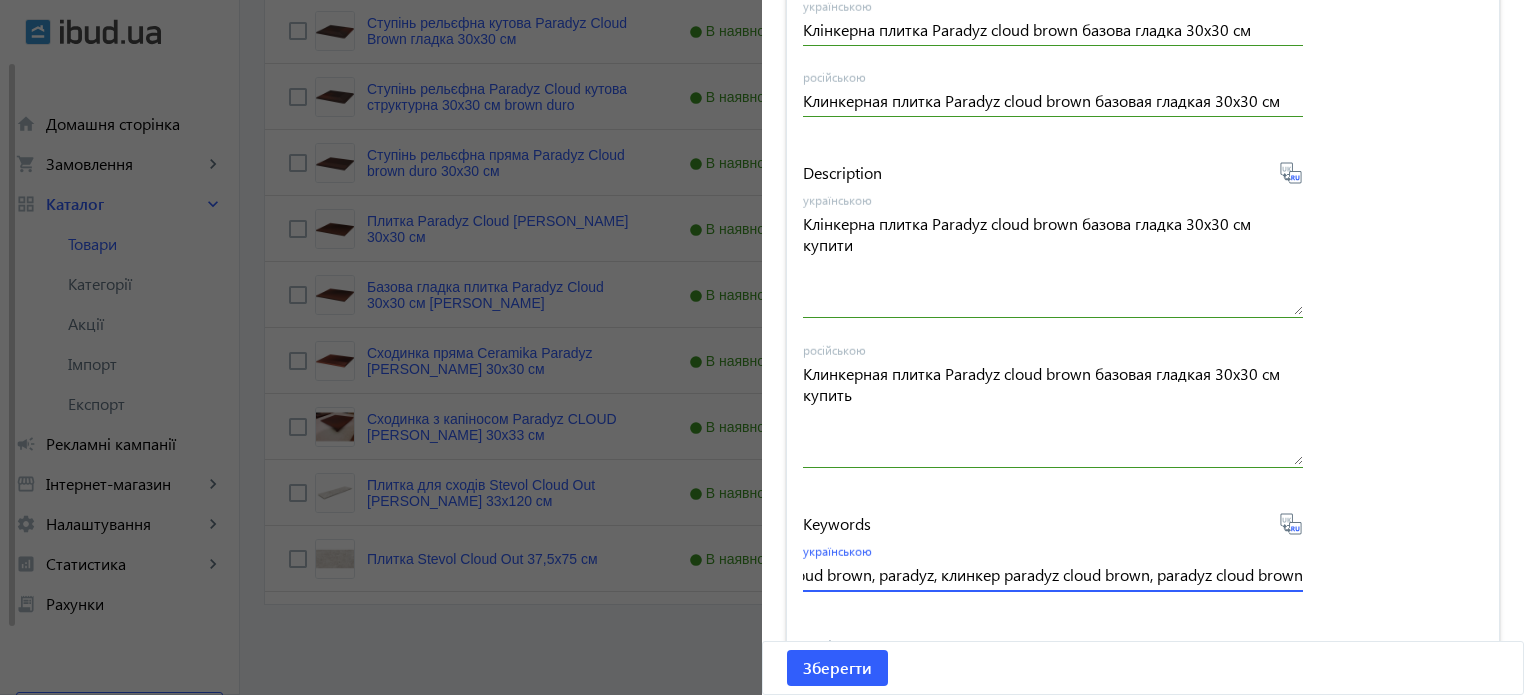 type on "плитка paradyz cloud brown, paradyz, клинкер paradyz cloud brown, paradyz cloud brown" 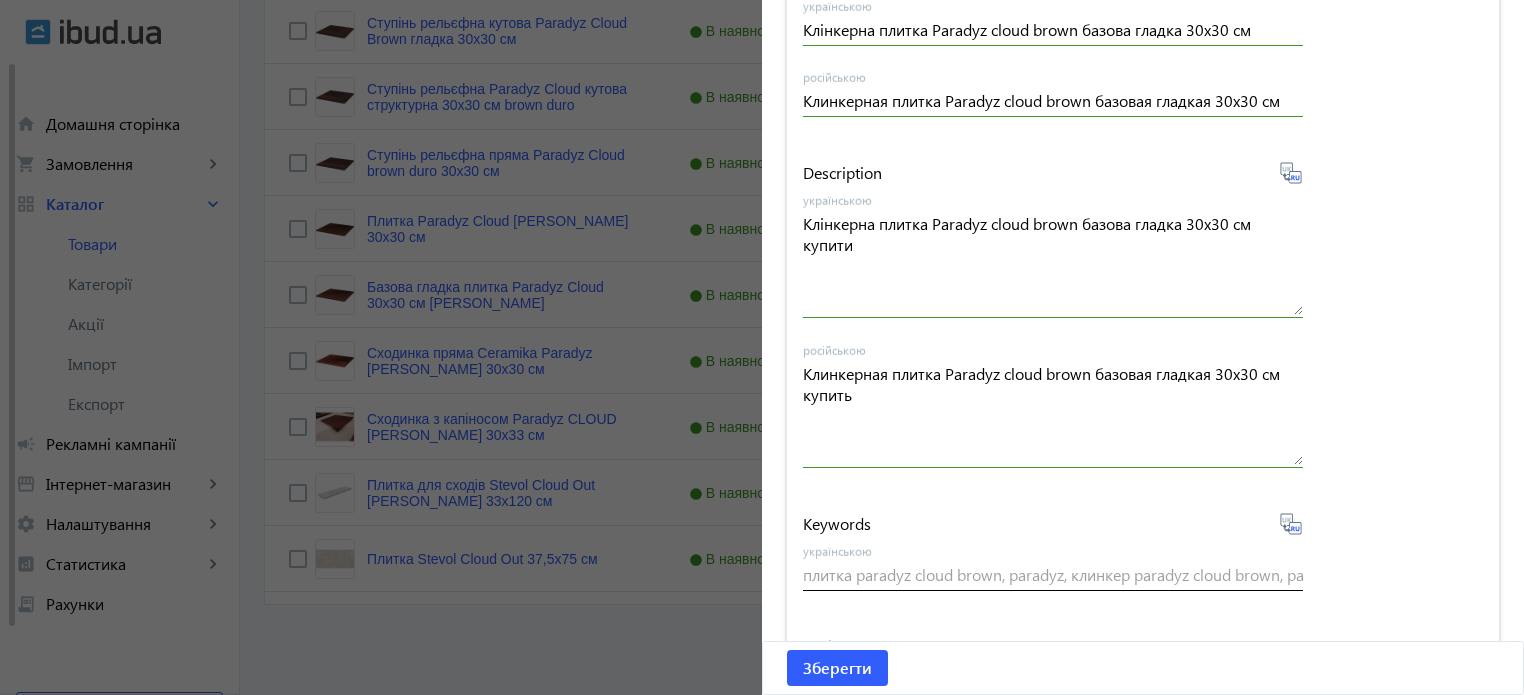 type on "плитка paradyz cloud brown, paradyz, клинкер paradyz cloud brown, paradyz cloud brown" 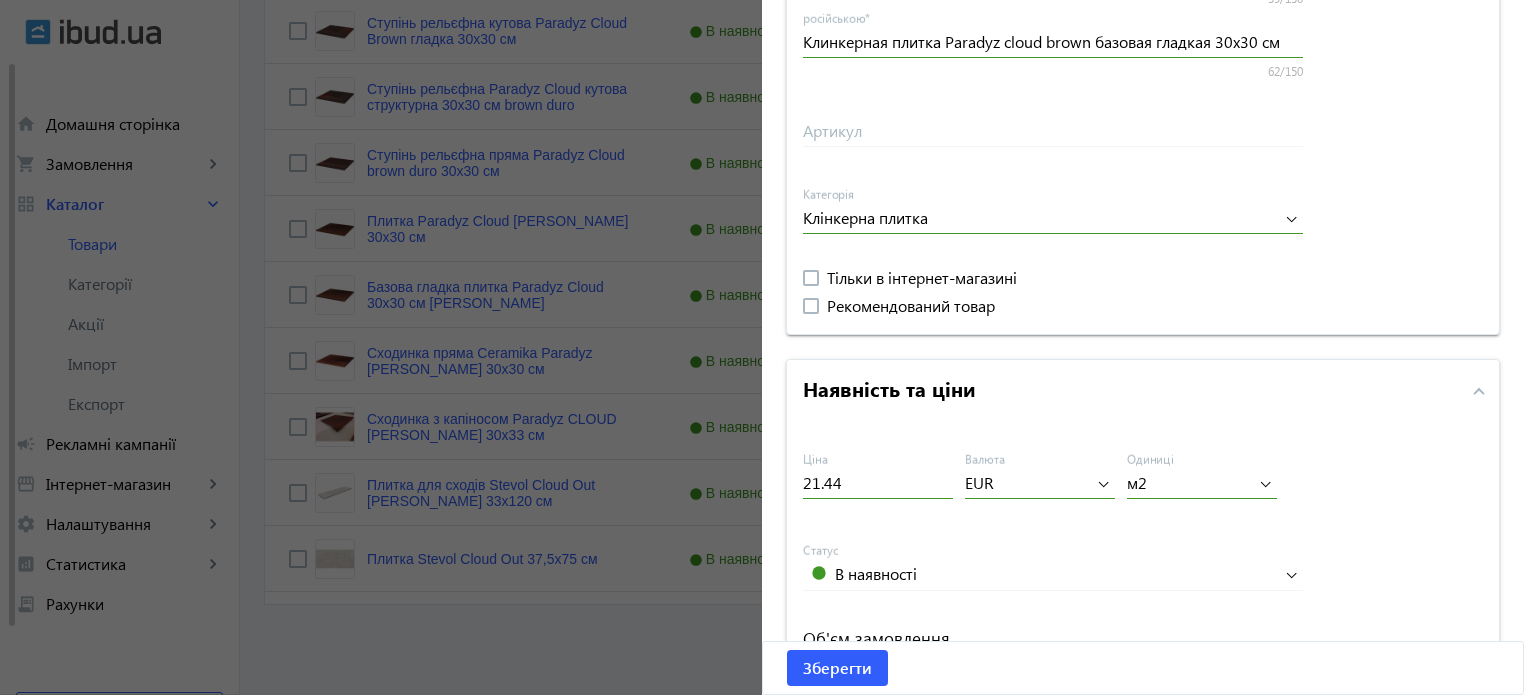 scroll, scrollTop: 557, scrollLeft: 0, axis: vertical 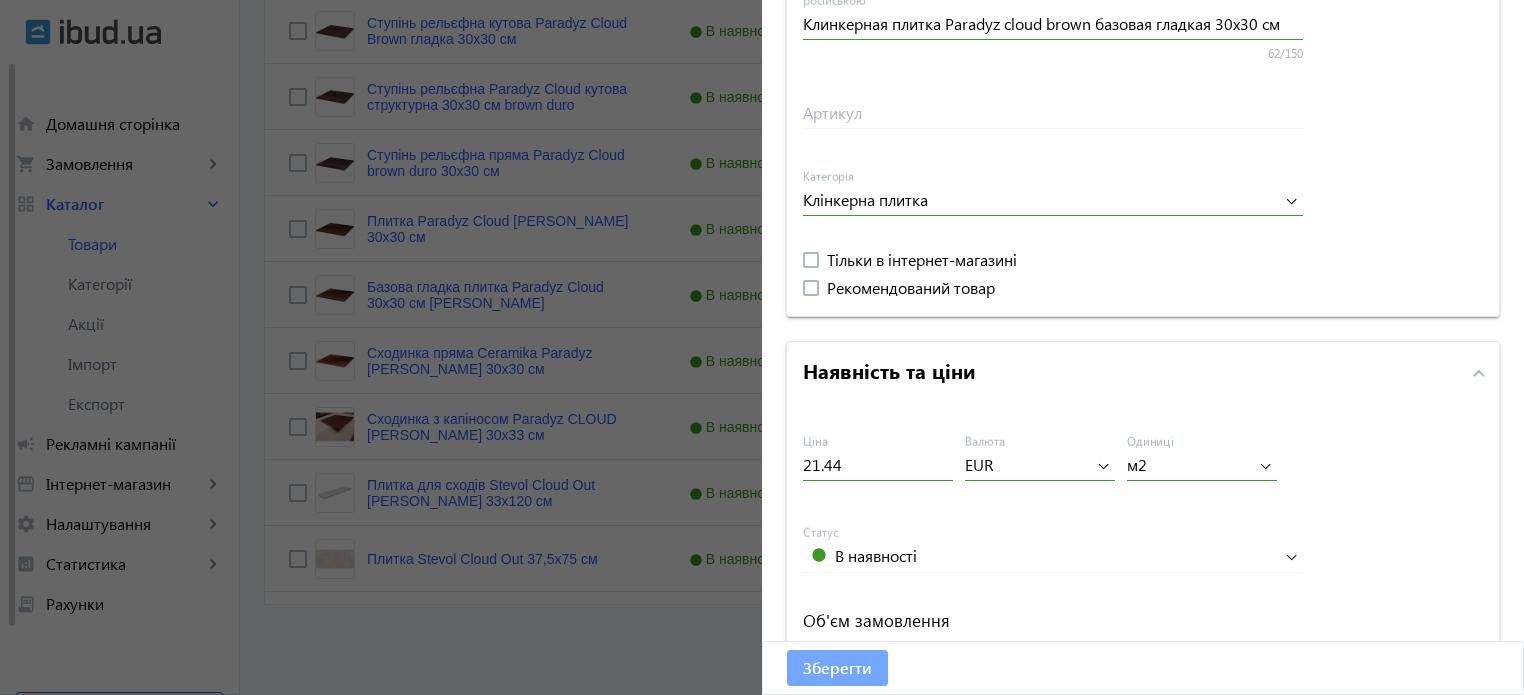 click on "Зберегти" 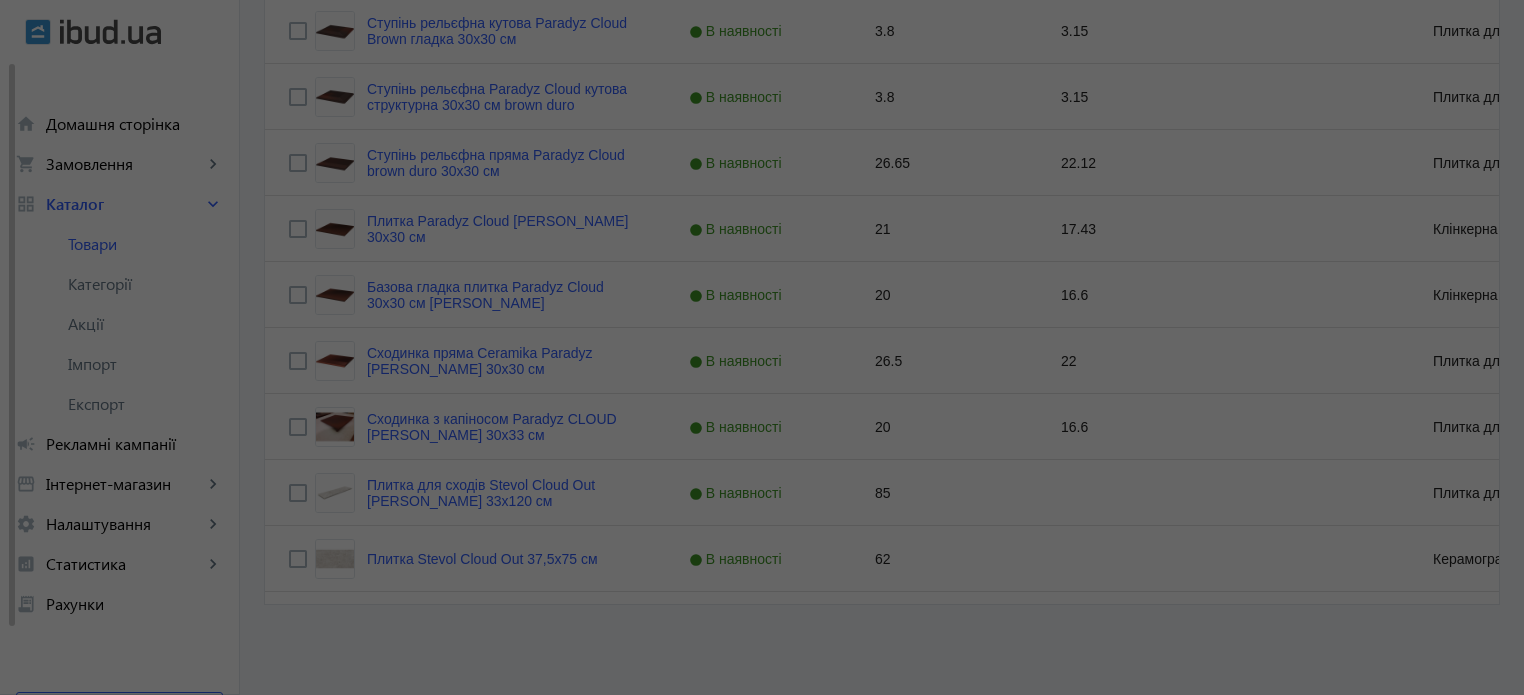 scroll, scrollTop: 0, scrollLeft: 0, axis: both 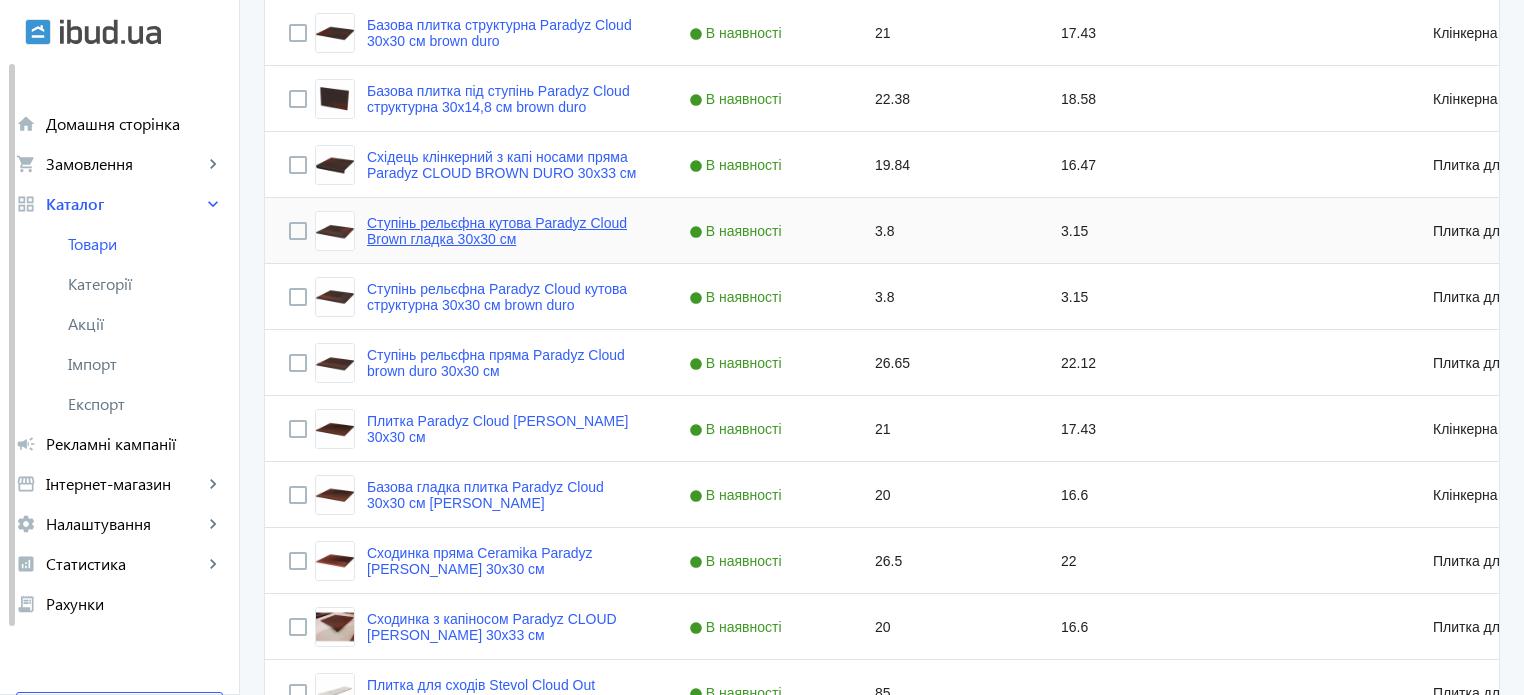 click on "Ступінь рельєфна кутова Paradyz Cloud Brown гладка 30x30 см" 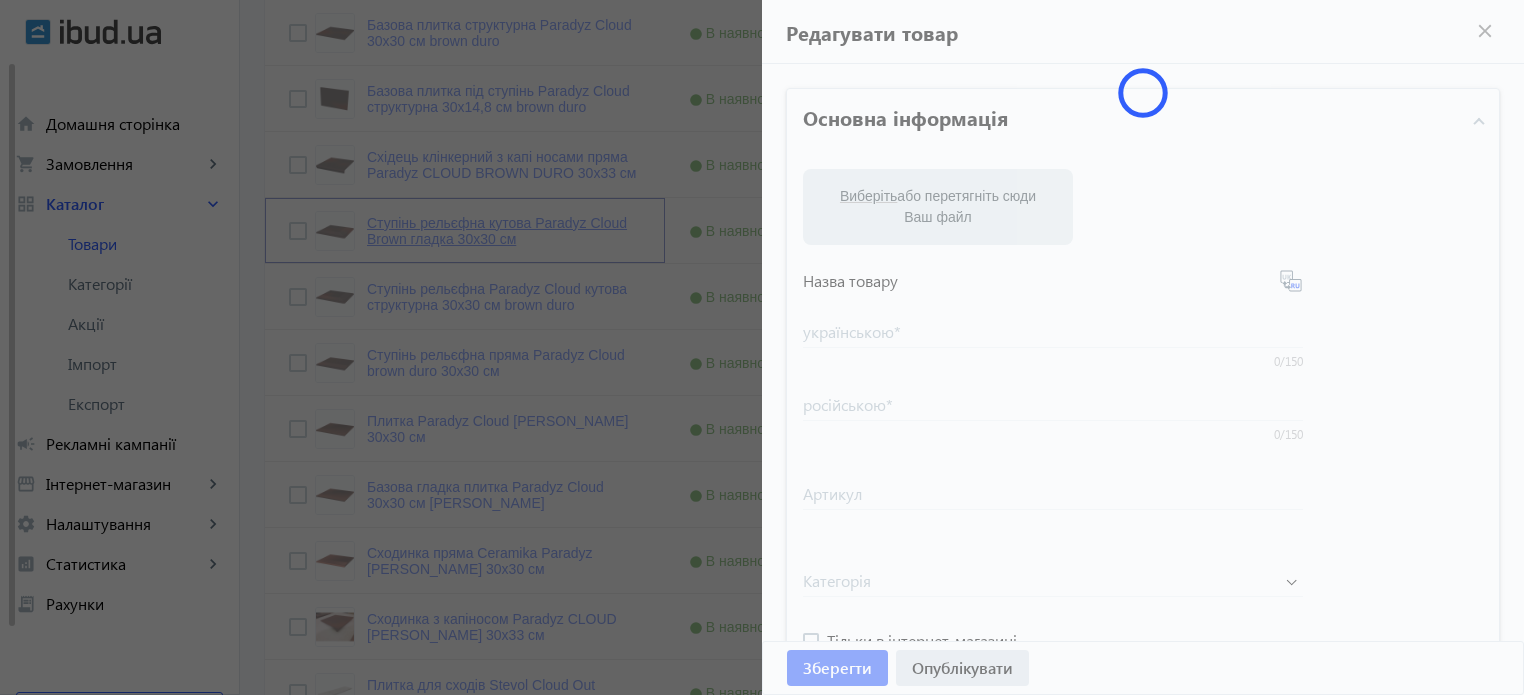 type on "Ступінь рельєфна кутова Paradyz Cloud Brown гладка 30x30 см" 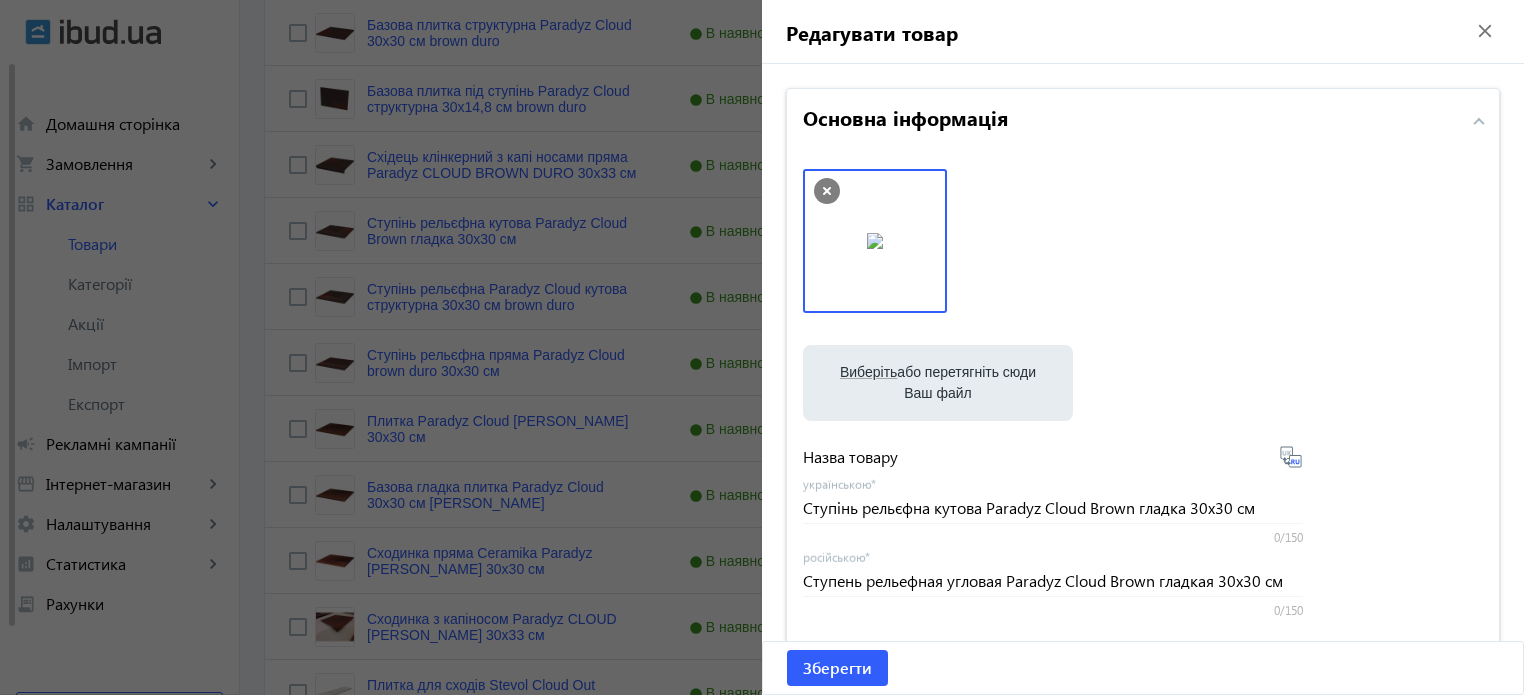 click 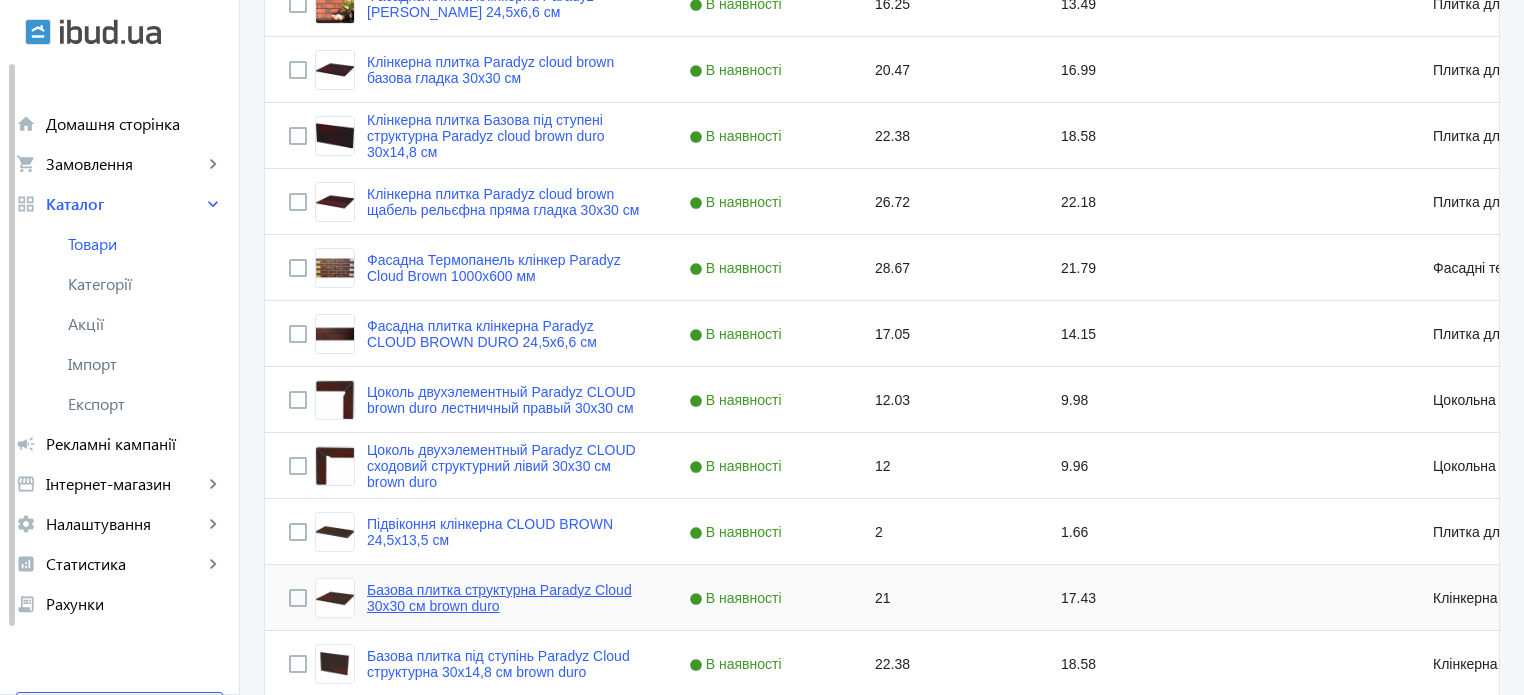 scroll, scrollTop: 681, scrollLeft: 0, axis: vertical 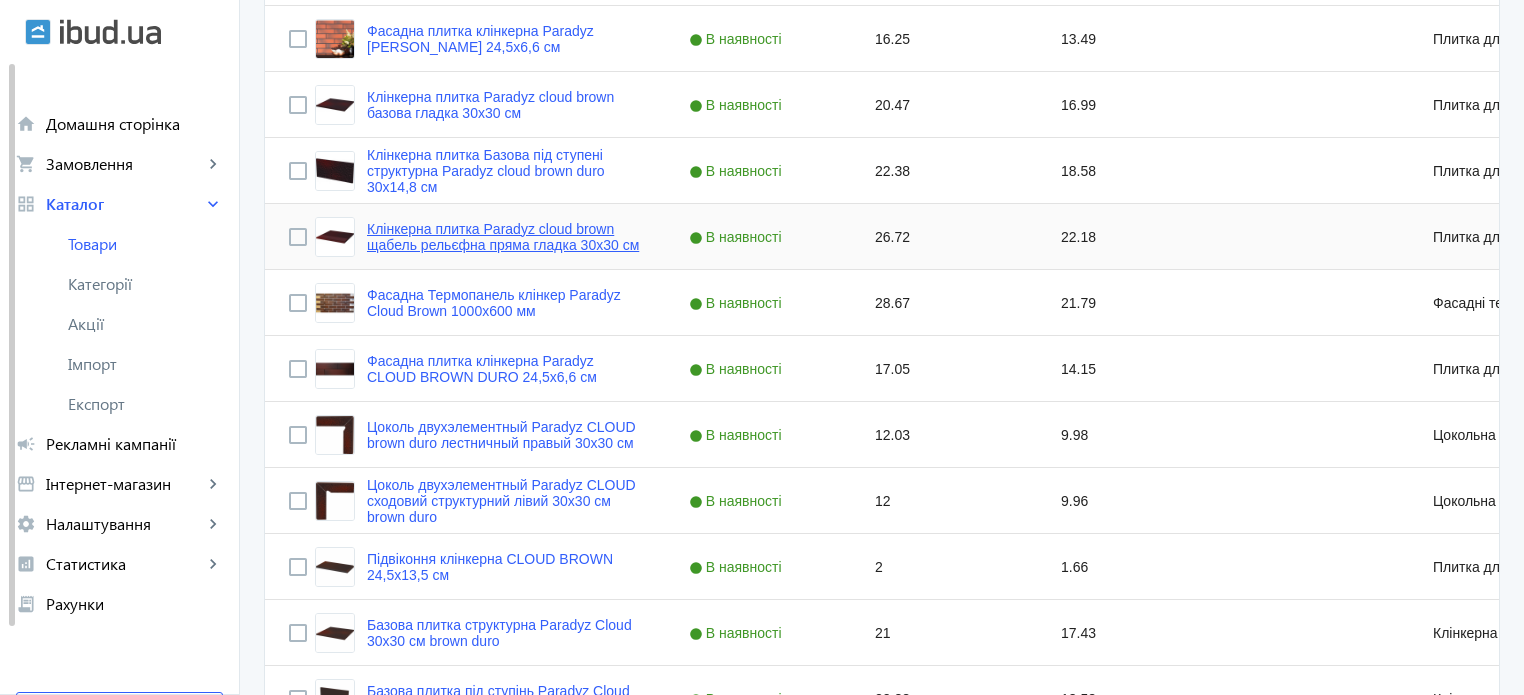 click on "Клінкерна плитка Paradyz cloud brown щабель рельєфна пряма гладка 30x30 см" 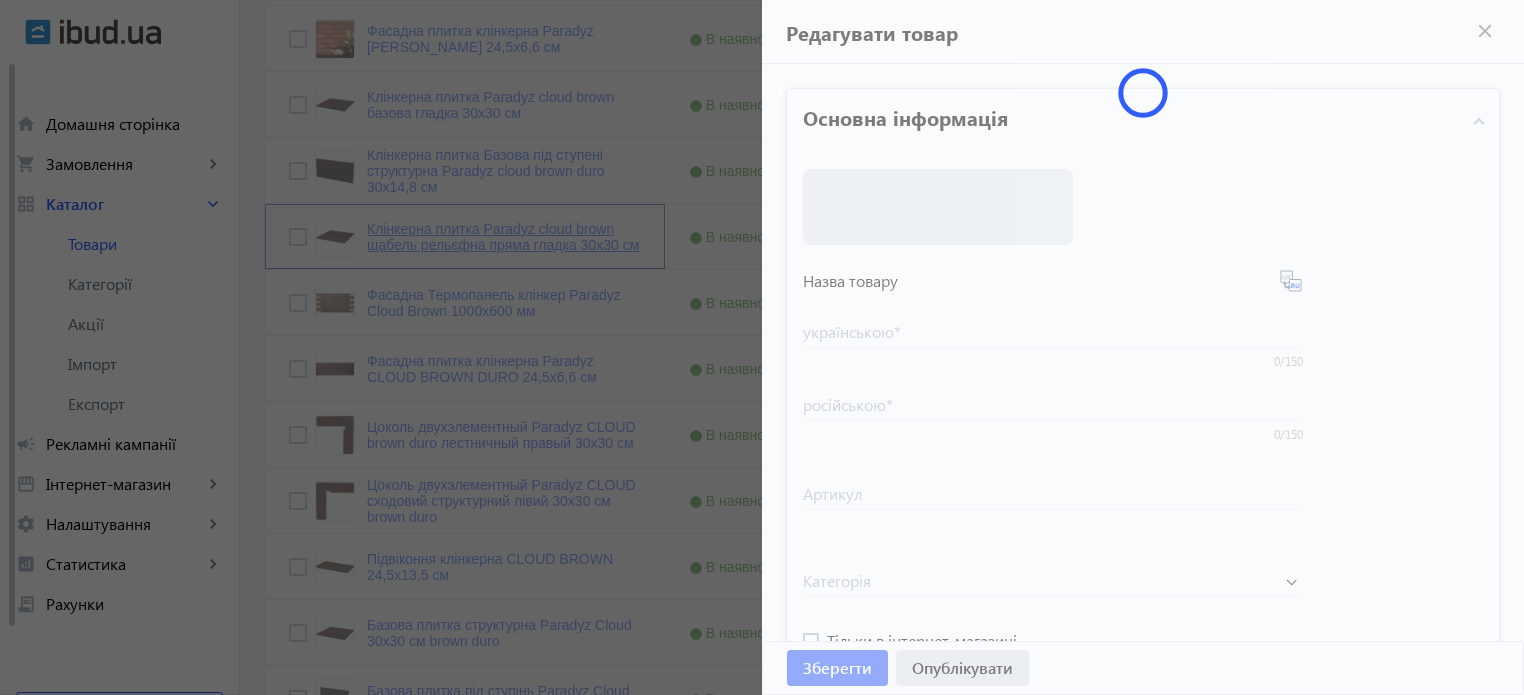 type on "Клінкерна плитка Paradyz cloud brown щабель рельєфна пряма гладка 30x30 см" 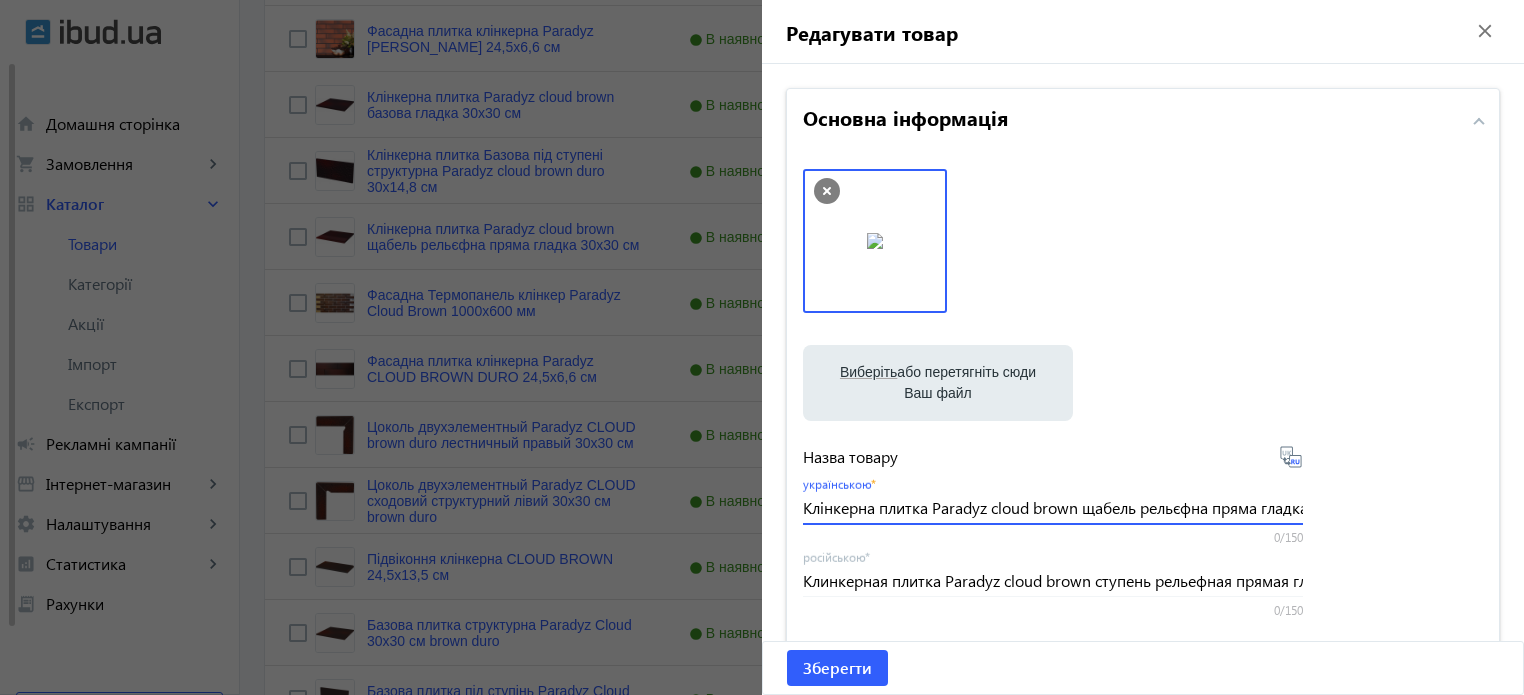 scroll, scrollTop: 0, scrollLeft: 85, axis: horizontal 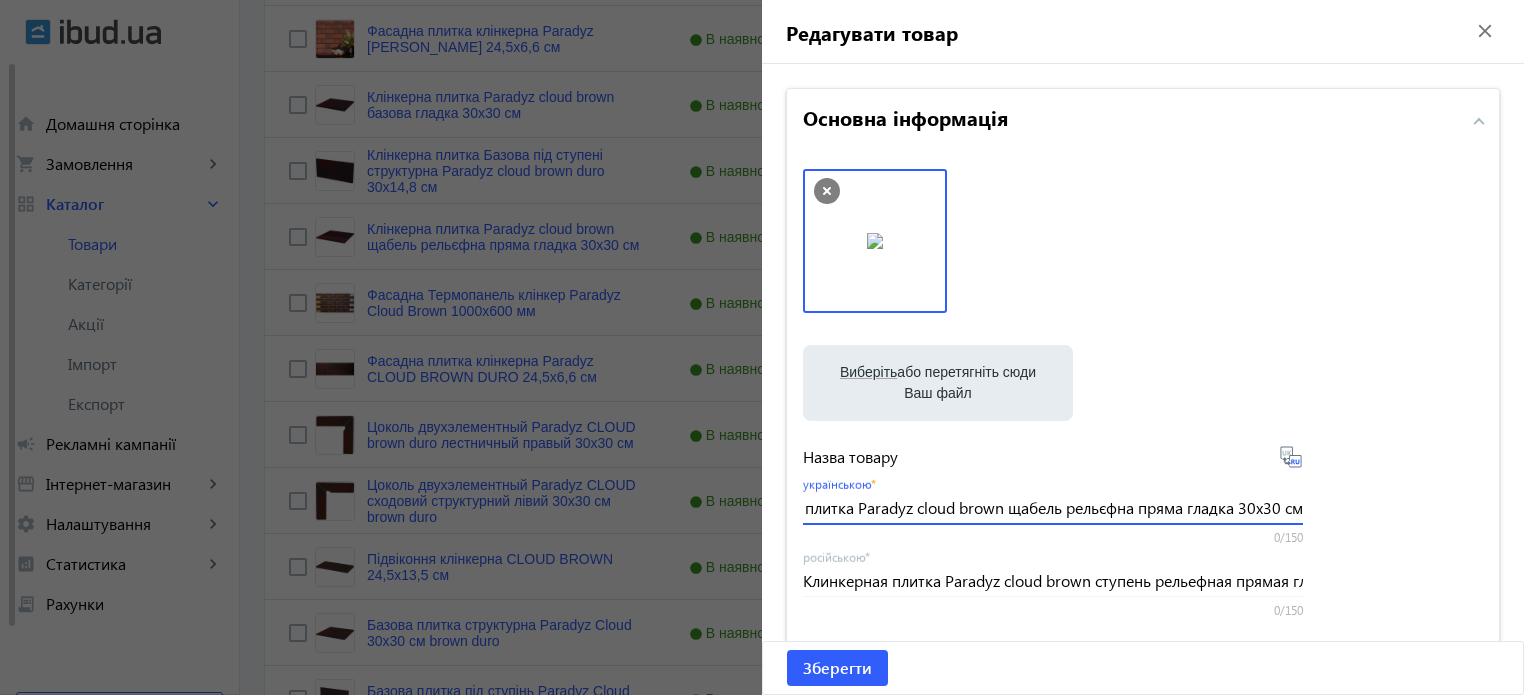 drag, startPoint x: 798, startPoint y: 506, endPoint x: 1535, endPoint y: 536, distance: 737.61035 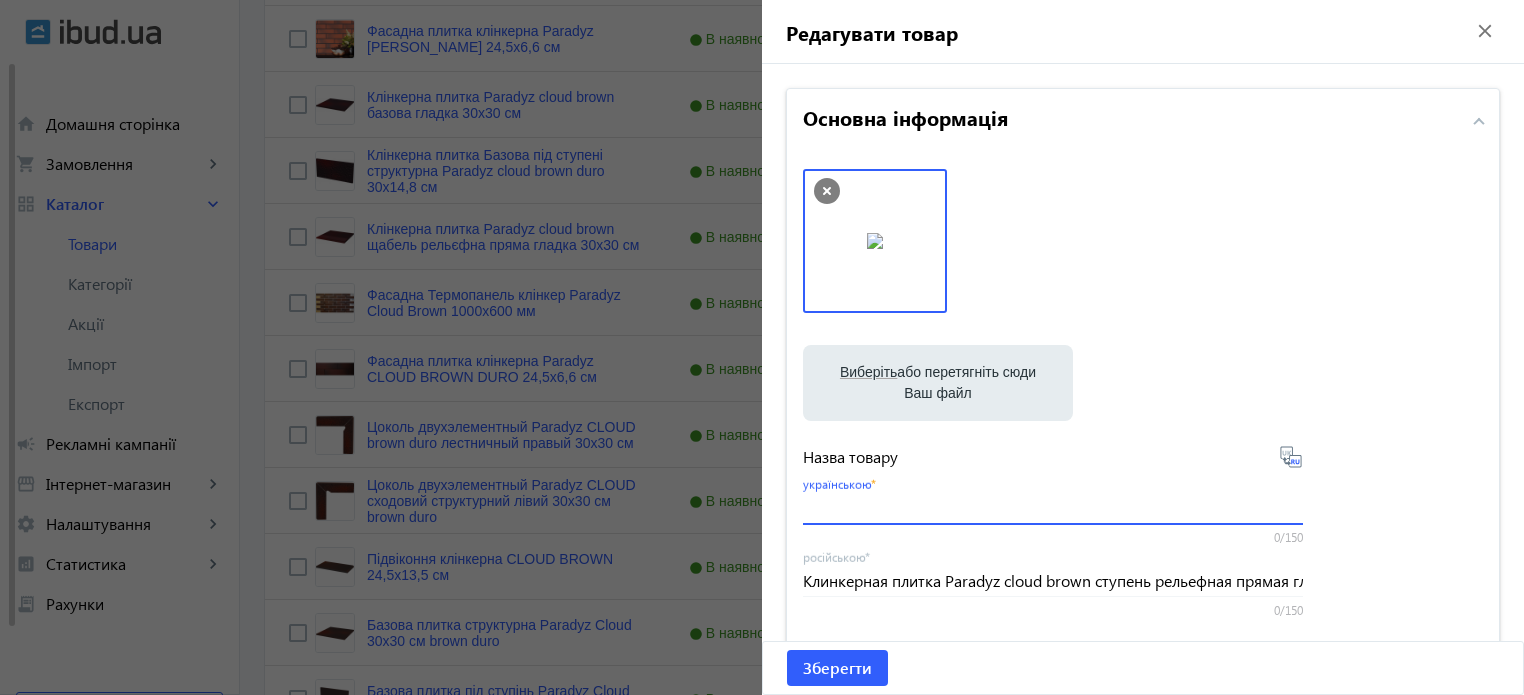scroll, scrollTop: 0, scrollLeft: 0, axis: both 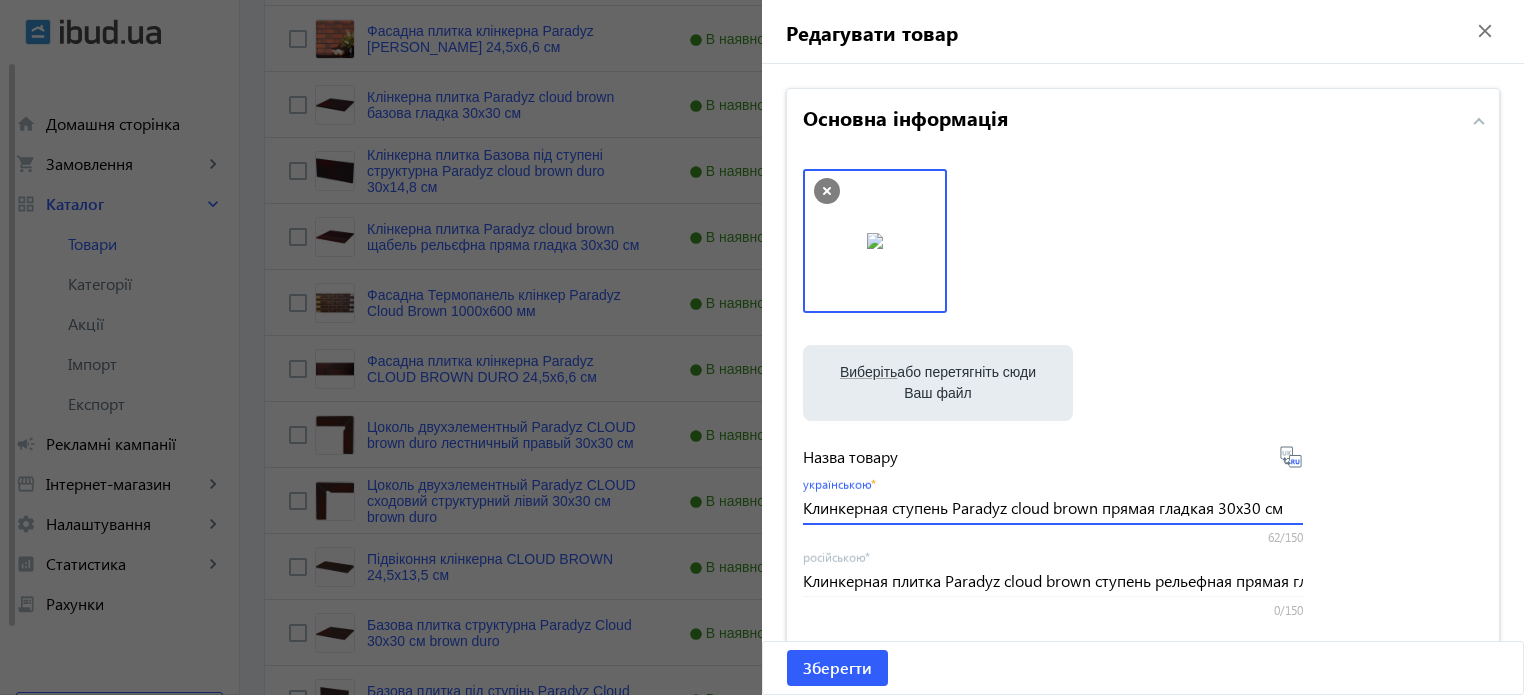 click on "Клинкерная ступень Paradyz cloud brown прямая гладкая 30x30 см" at bounding box center [1053, 507] 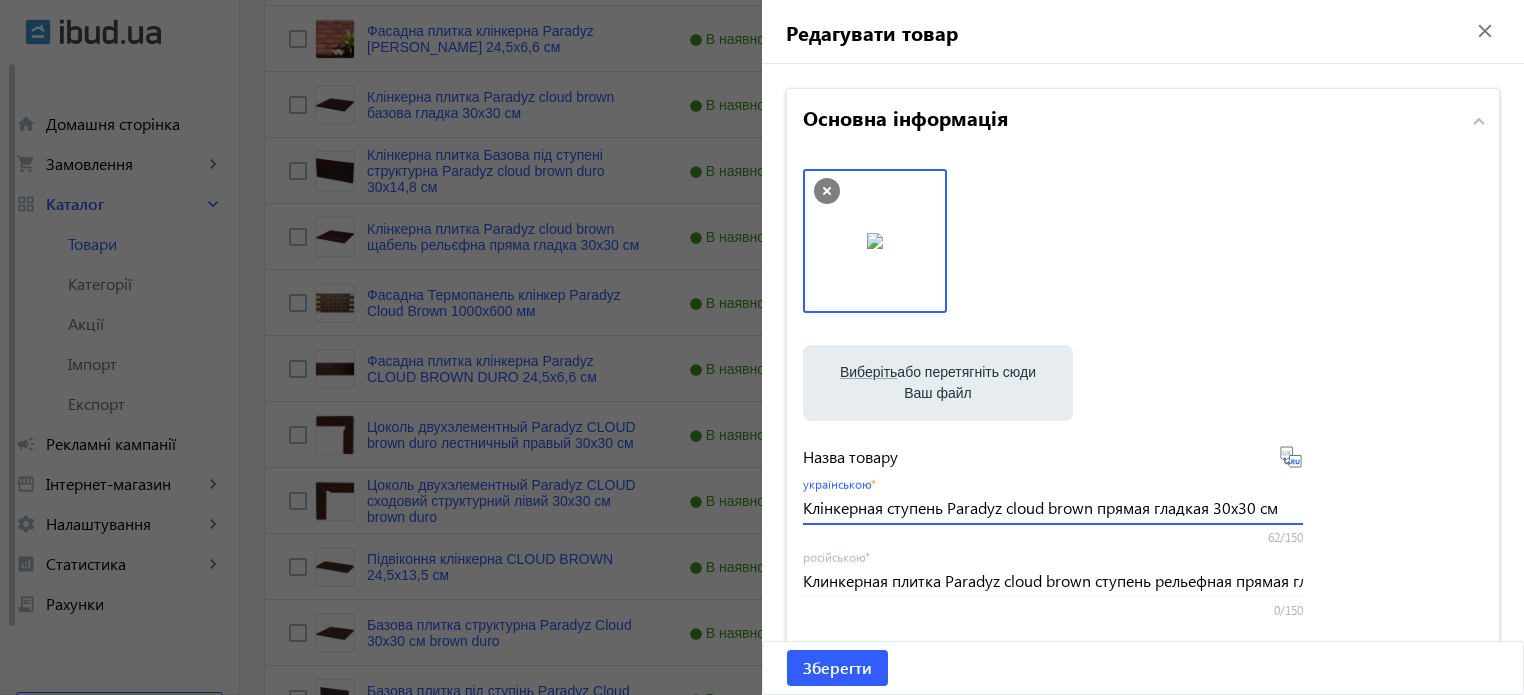click on "Клінкерная ступень Paradyz cloud brown прямая гладкая 30x30 см" at bounding box center [1053, 507] 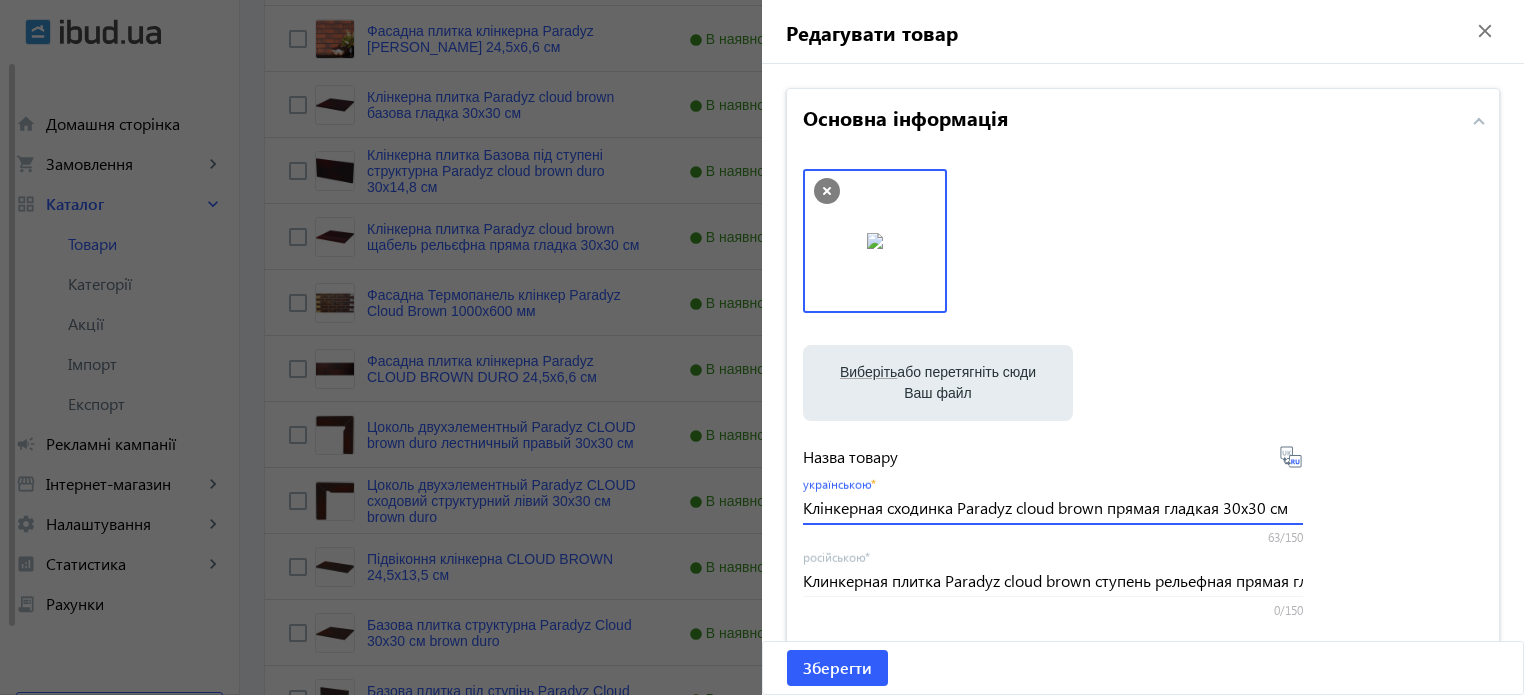 click on "Клінкерная сходинка Paradyz cloud brown прямая гладкая 30x30 см" at bounding box center [1053, 507] 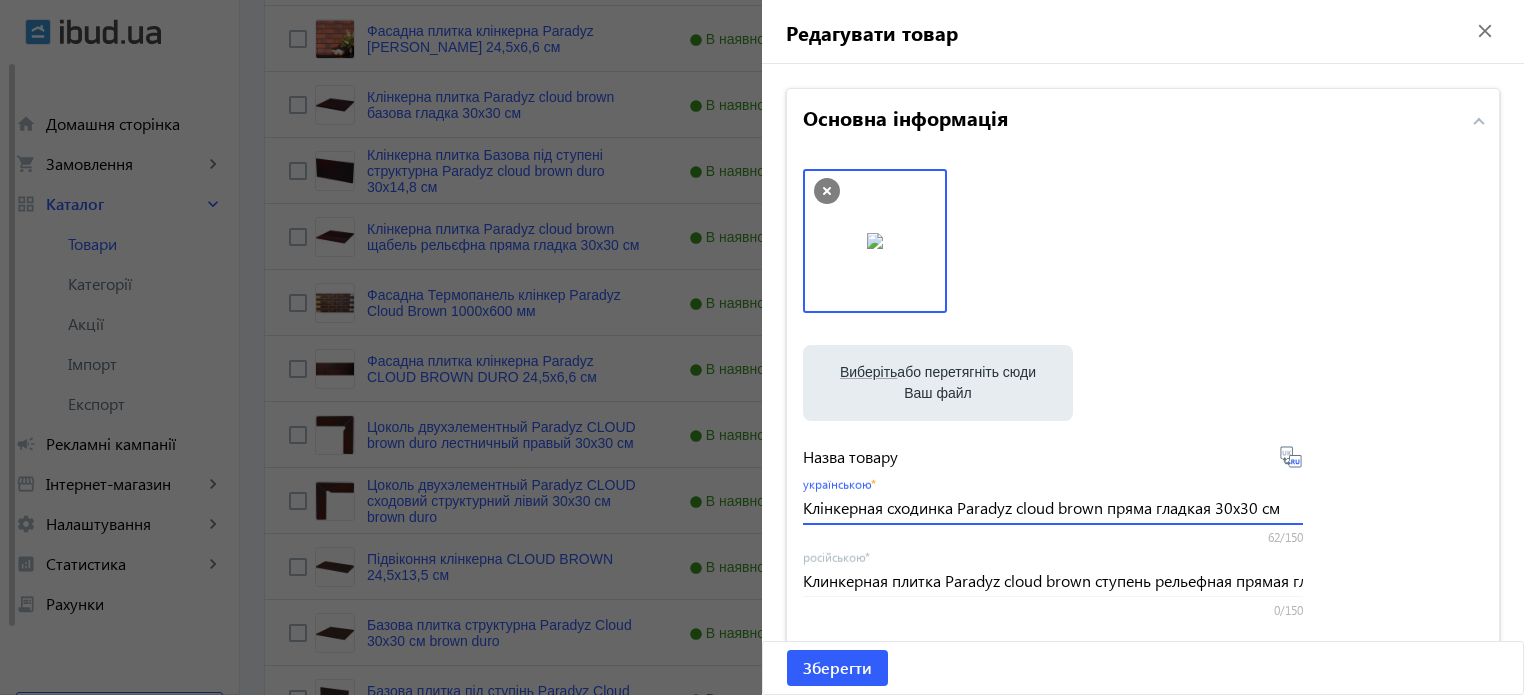 click on "Клінкерная сходинка Paradyz cloud brown пряма гладкая 30x30 см" at bounding box center [1053, 507] 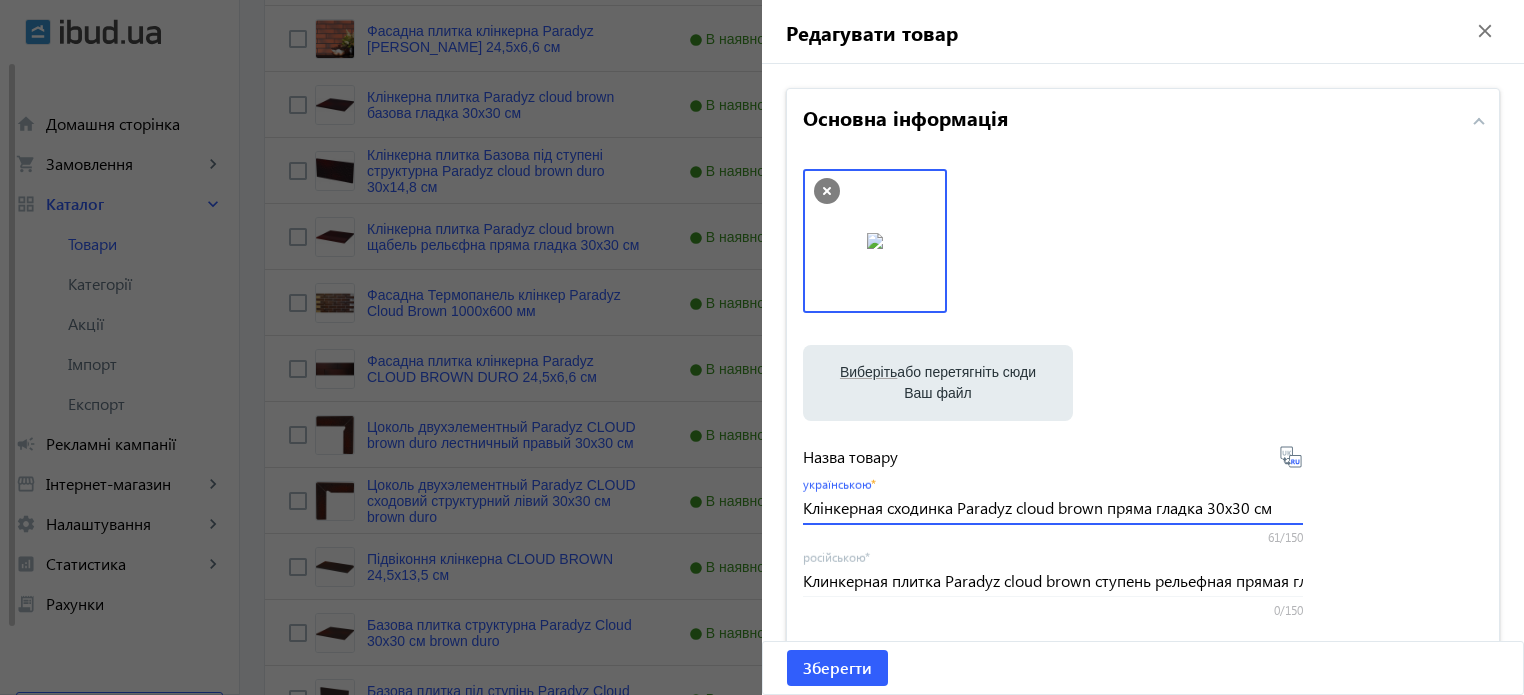 type on "Клінкерная сходинка Paradyz cloud brown пряма гладка 30x30 см" 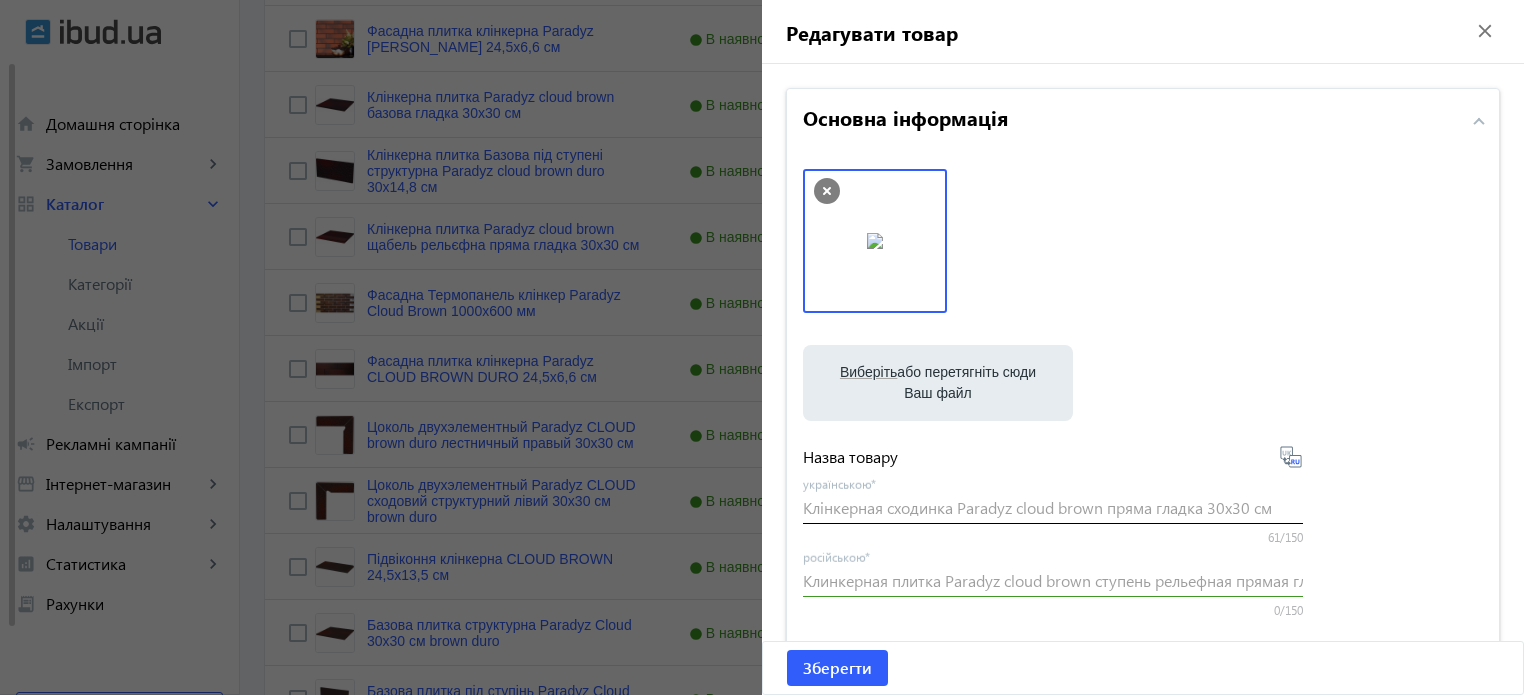 type on "Клинкерная ступенька Paradyz cloud brown прямая гладкая 30x30 см" 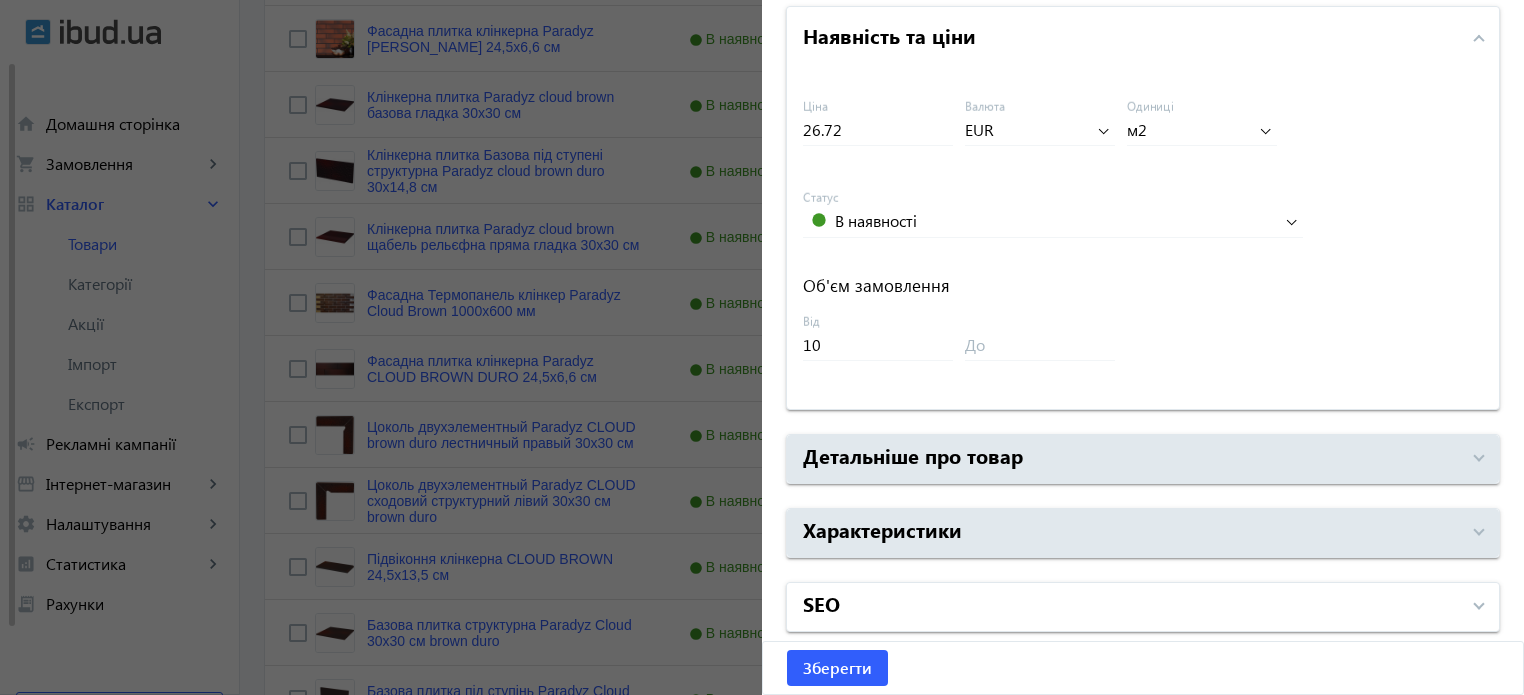 click on "SEO" at bounding box center (821, 603) 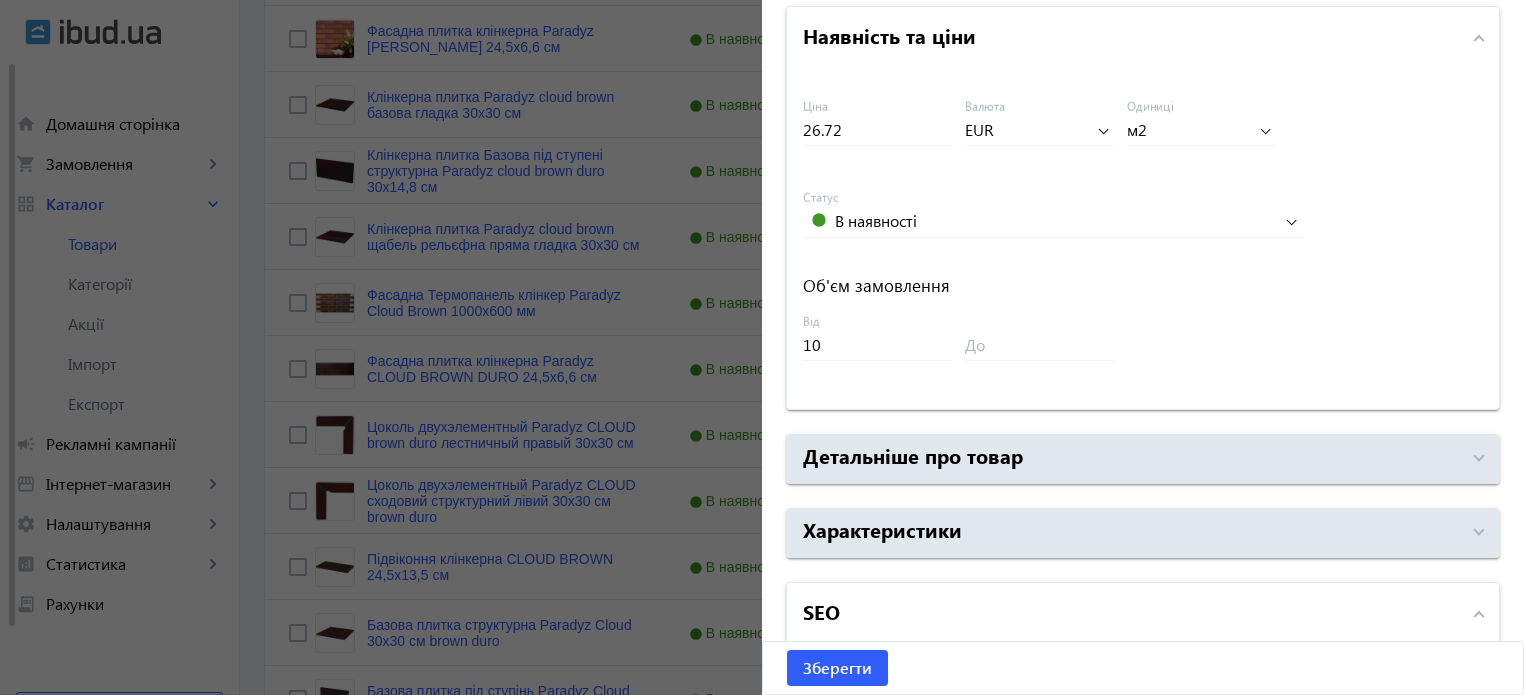 scroll, scrollTop: 1657, scrollLeft: 0, axis: vertical 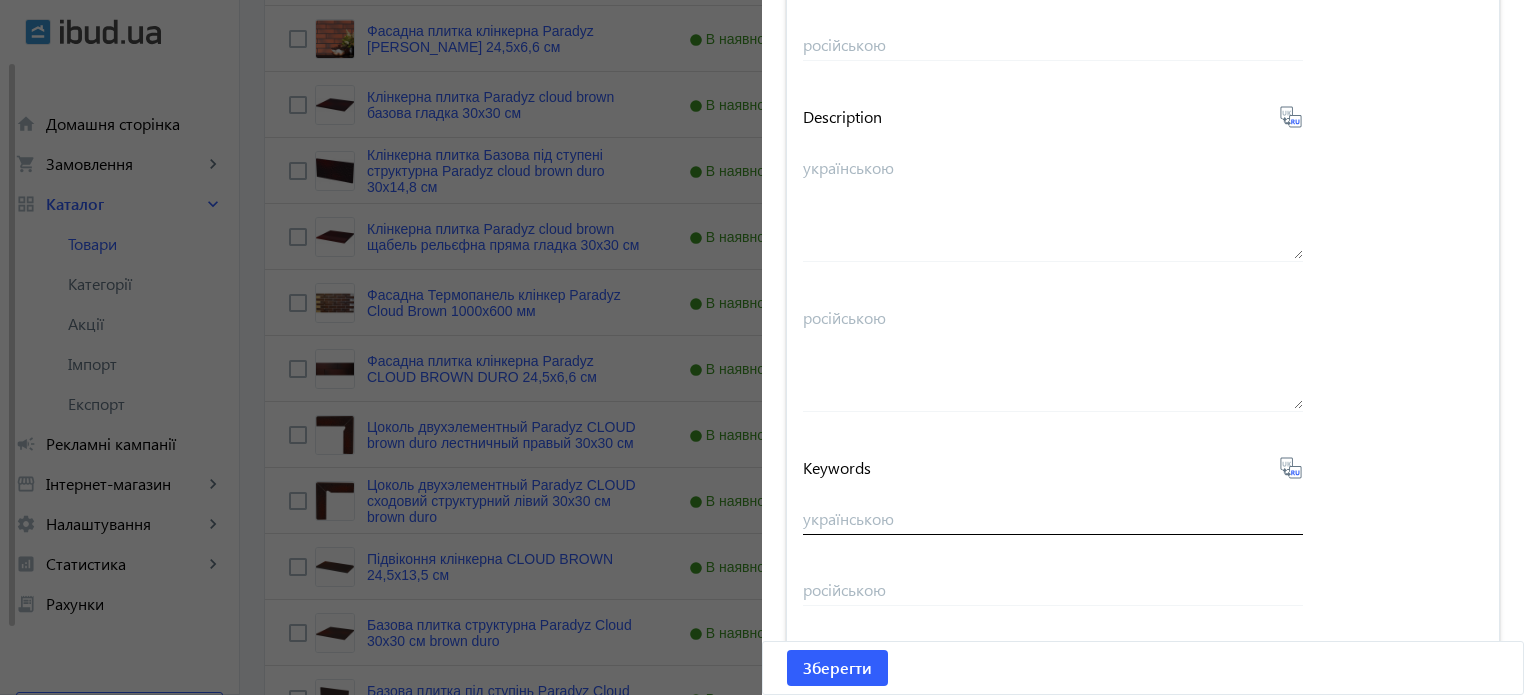 click on "українською" at bounding box center (1053, 518) 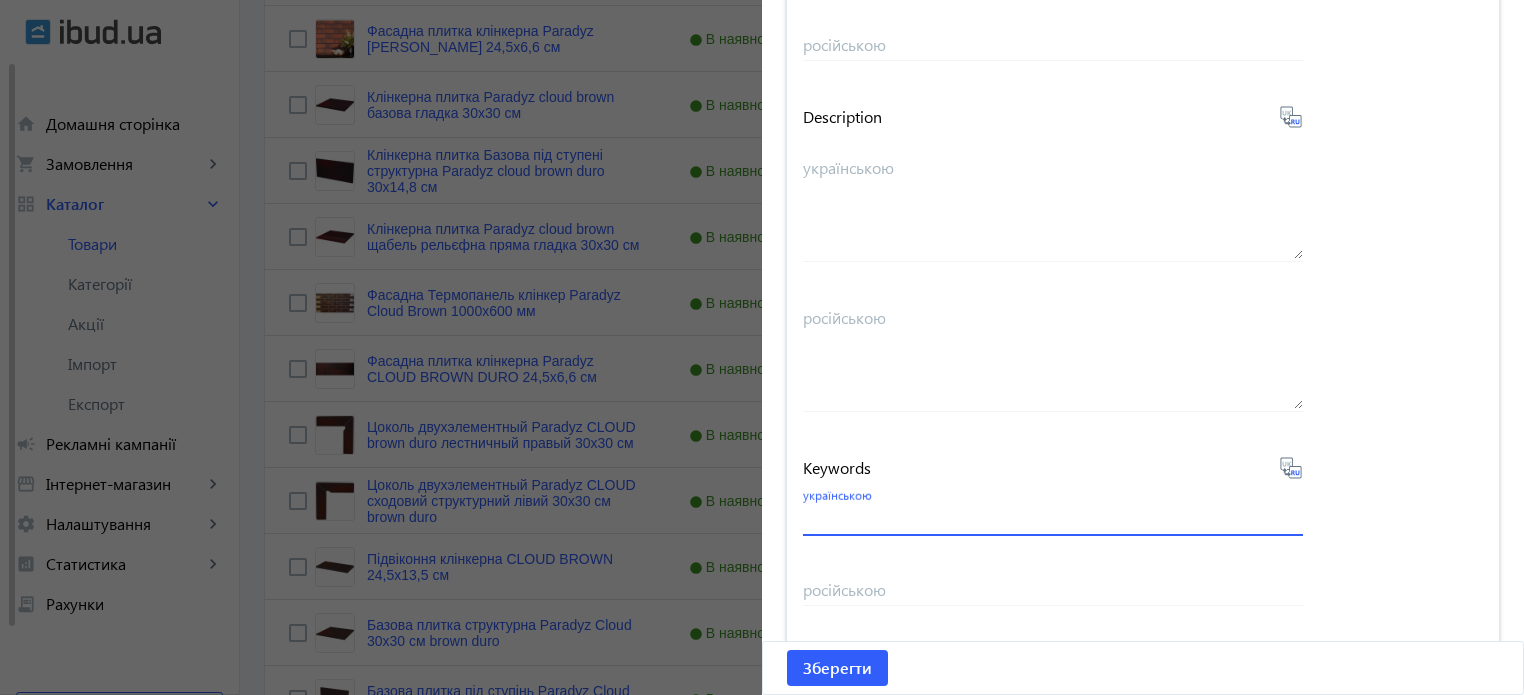 paste on "ступень paradyz cloud brown, paradyz, клинкер paradyz cloud brown, paradyz cloud brown" 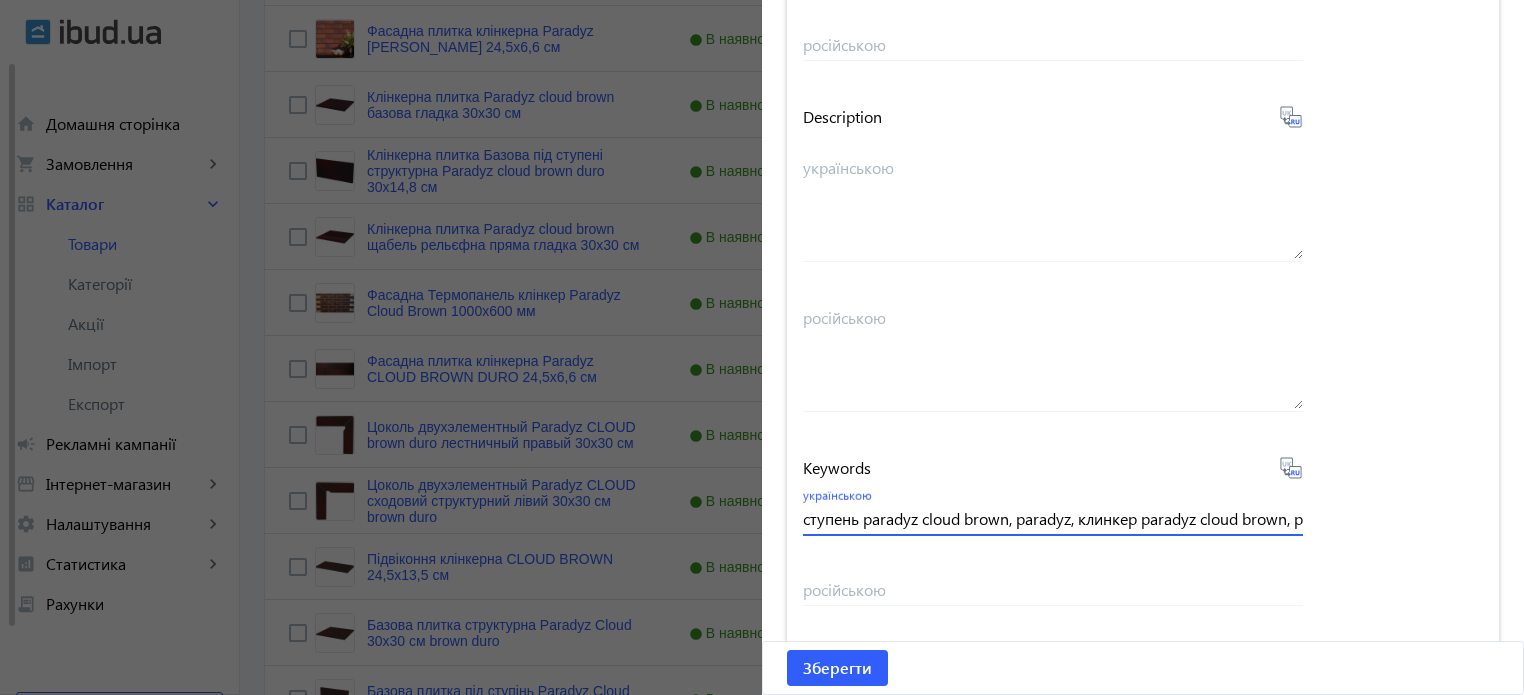 scroll, scrollTop: 0, scrollLeft: 149, axis: horizontal 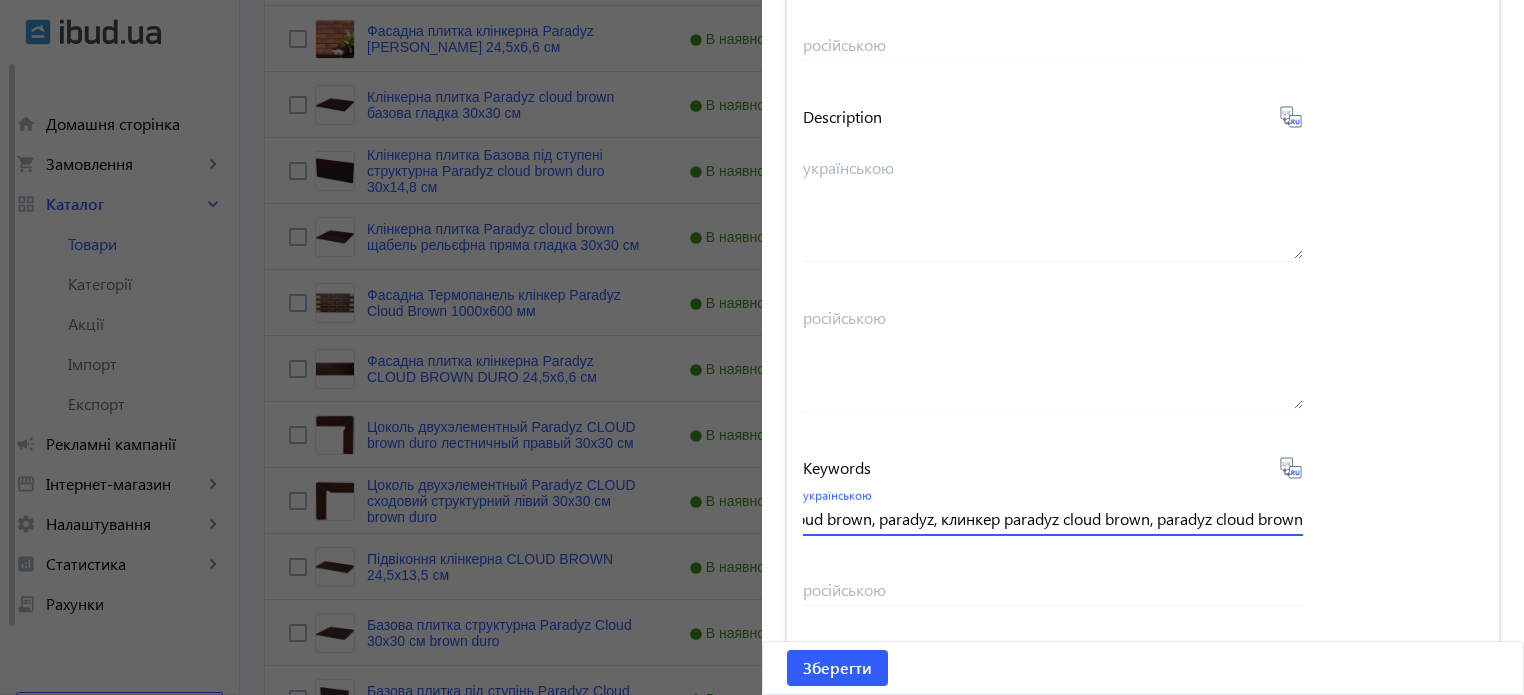 type on "ступень paradyz cloud brown, paradyz, клинкер paradyz cloud brown, paradyz cloud brown" 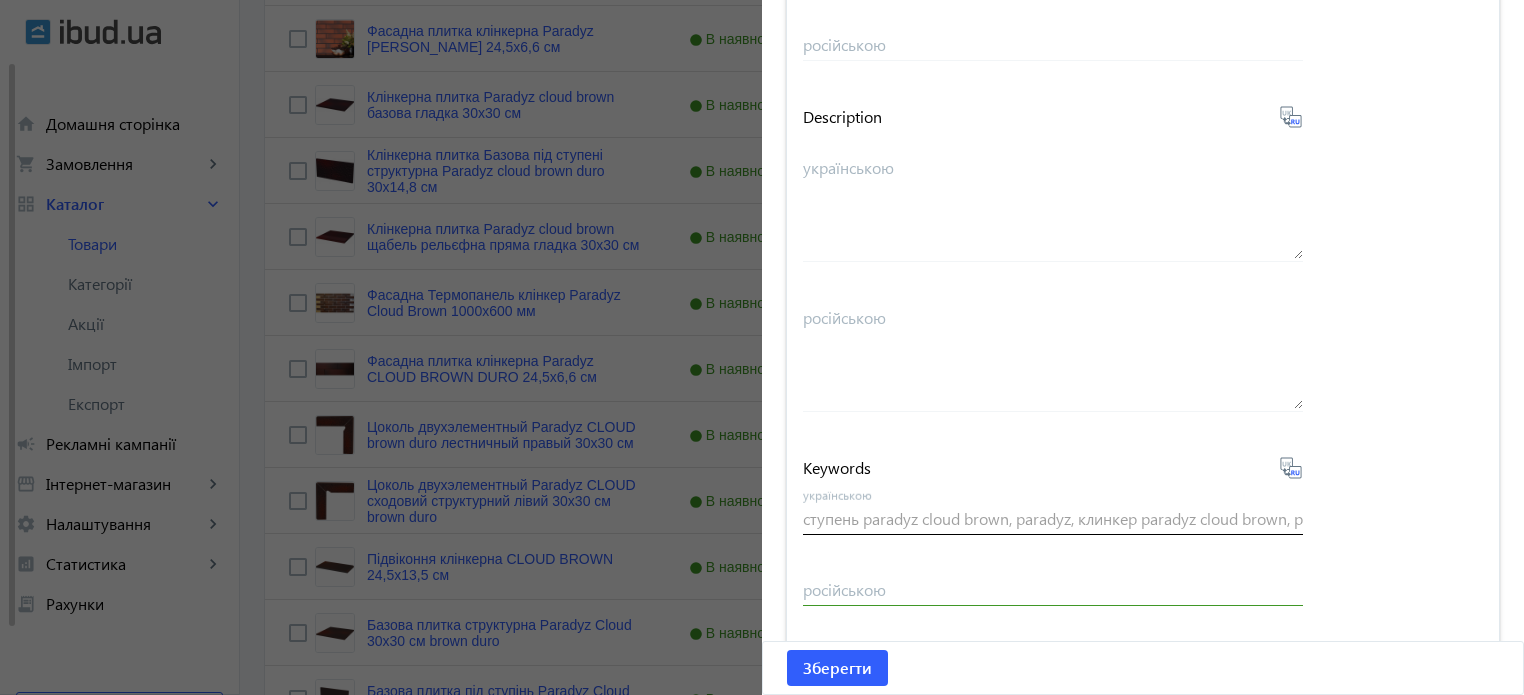 type on "степень paradyz cloud brown, paradyz, клинкер paradyz cloud brown, paradyz cloud brown" 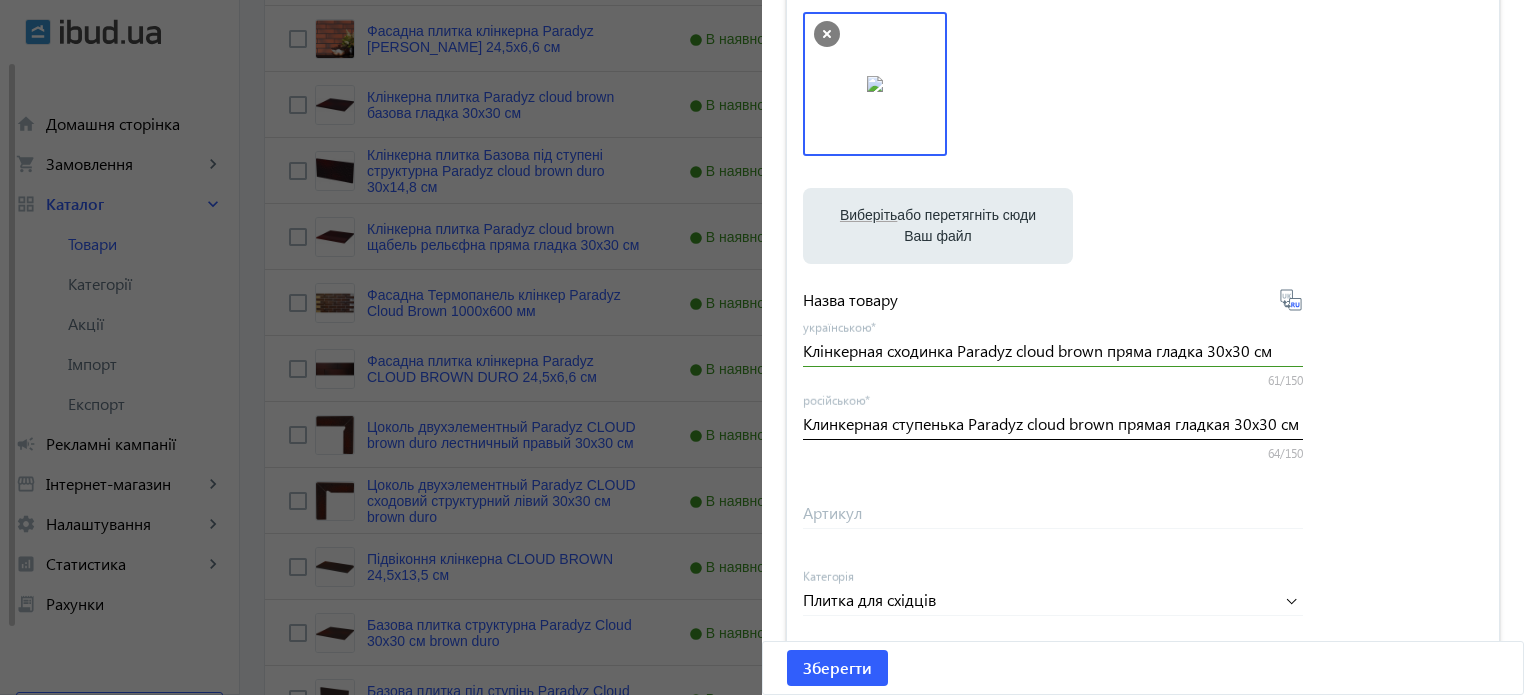 scroll, scrollTop: 557, scrollLeft: 0, axis: vertical 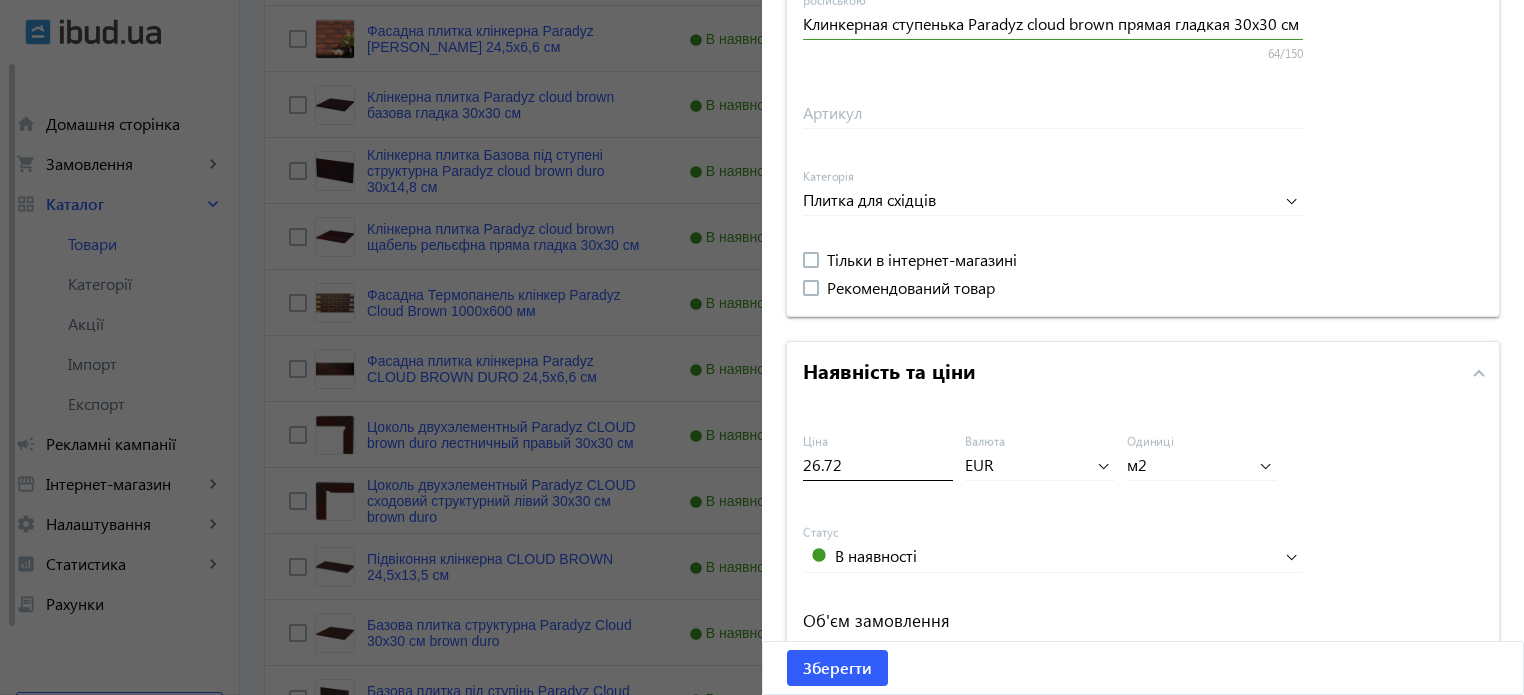 click on "26.72" at bounding box center [878, 464] 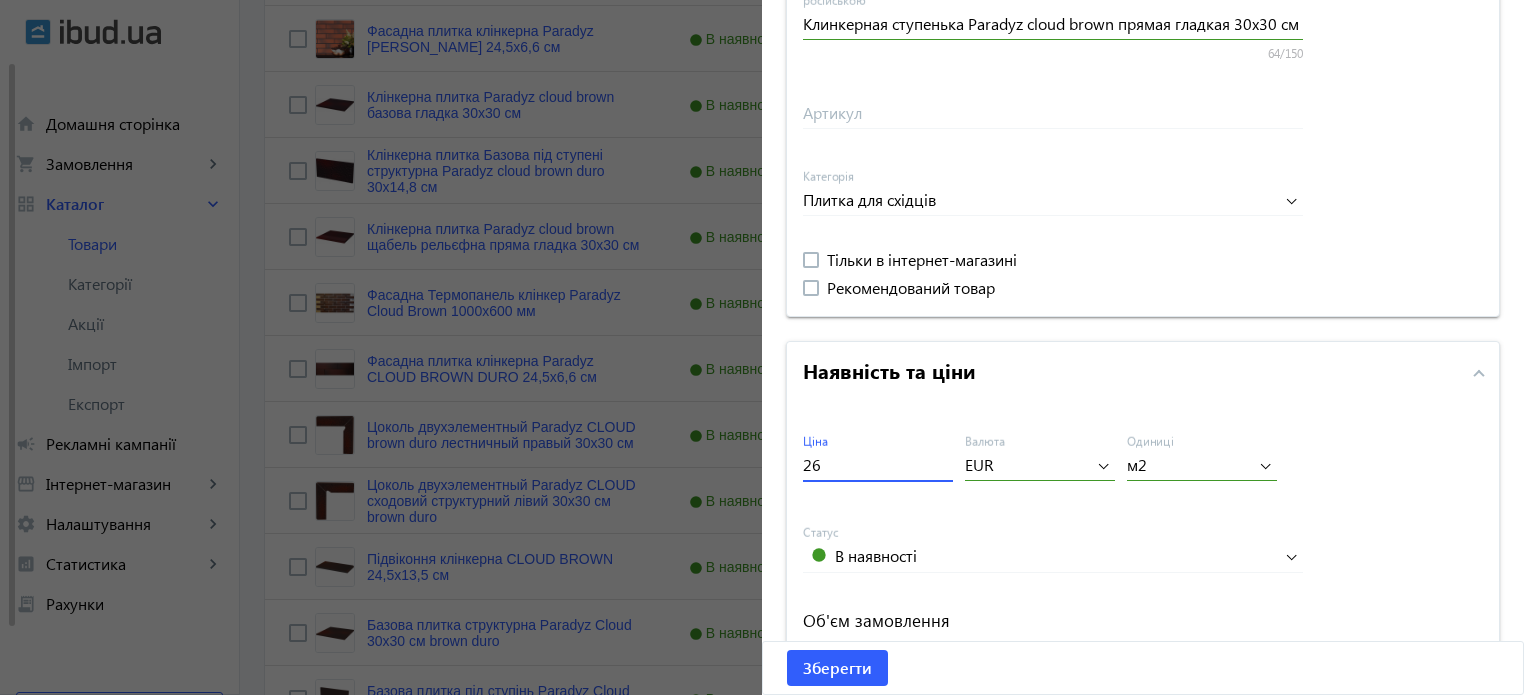 type on "2" 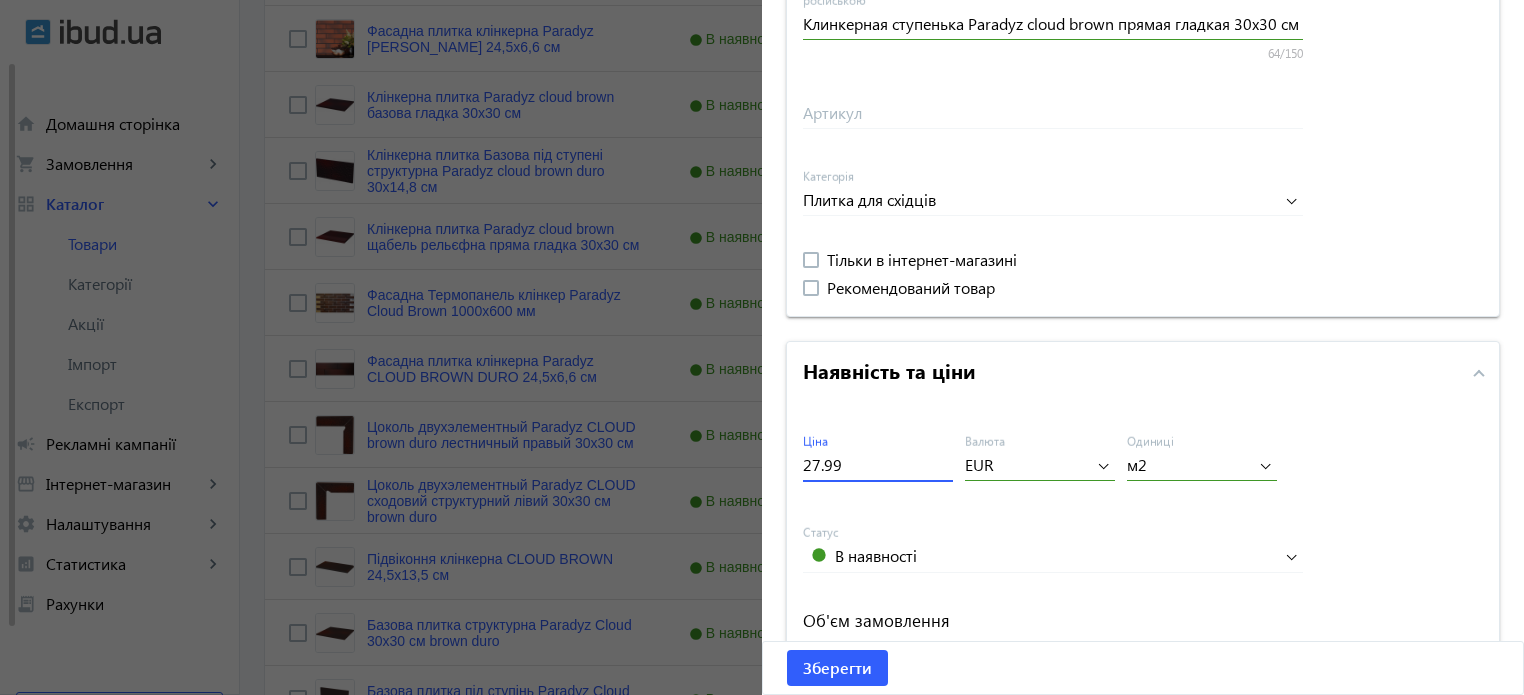 scroll, scrollTop: 57, scrollLeft: 0, axis: vertical 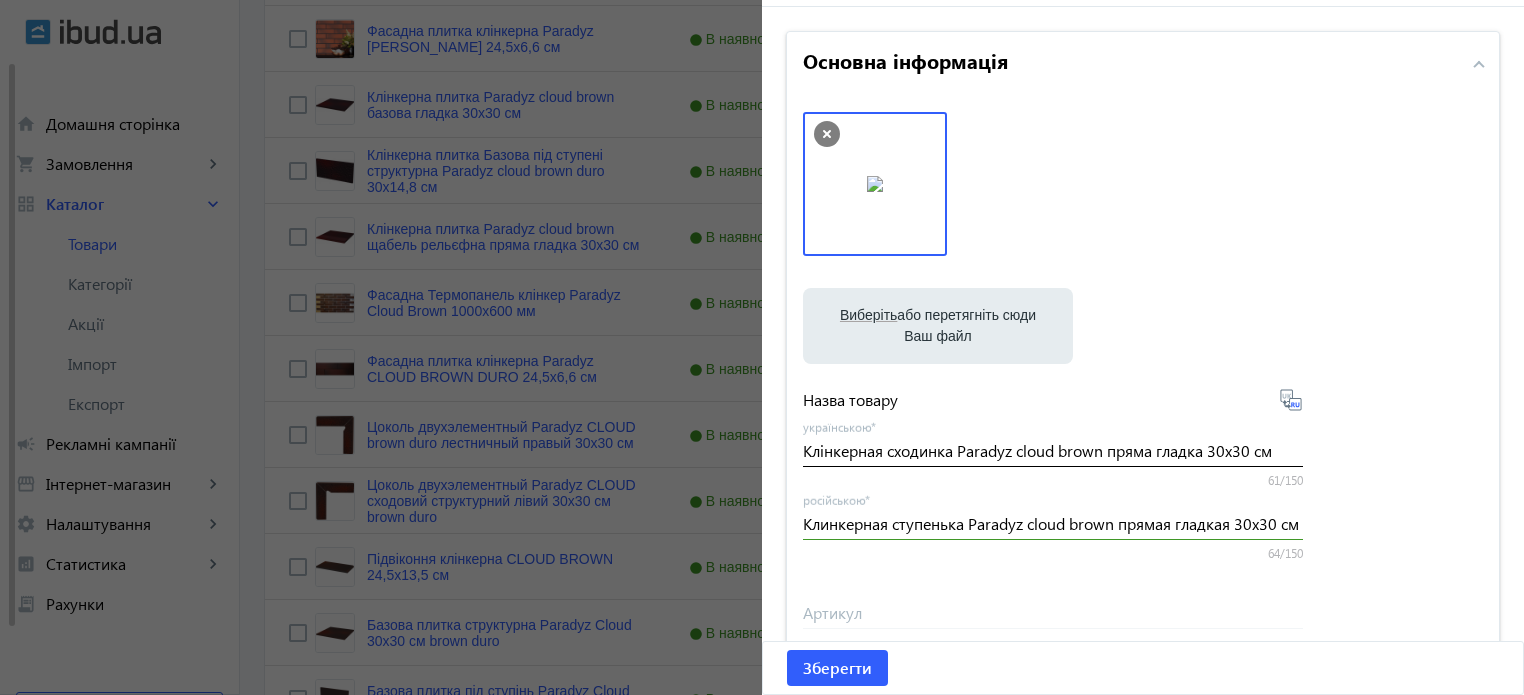 type on "27.99" 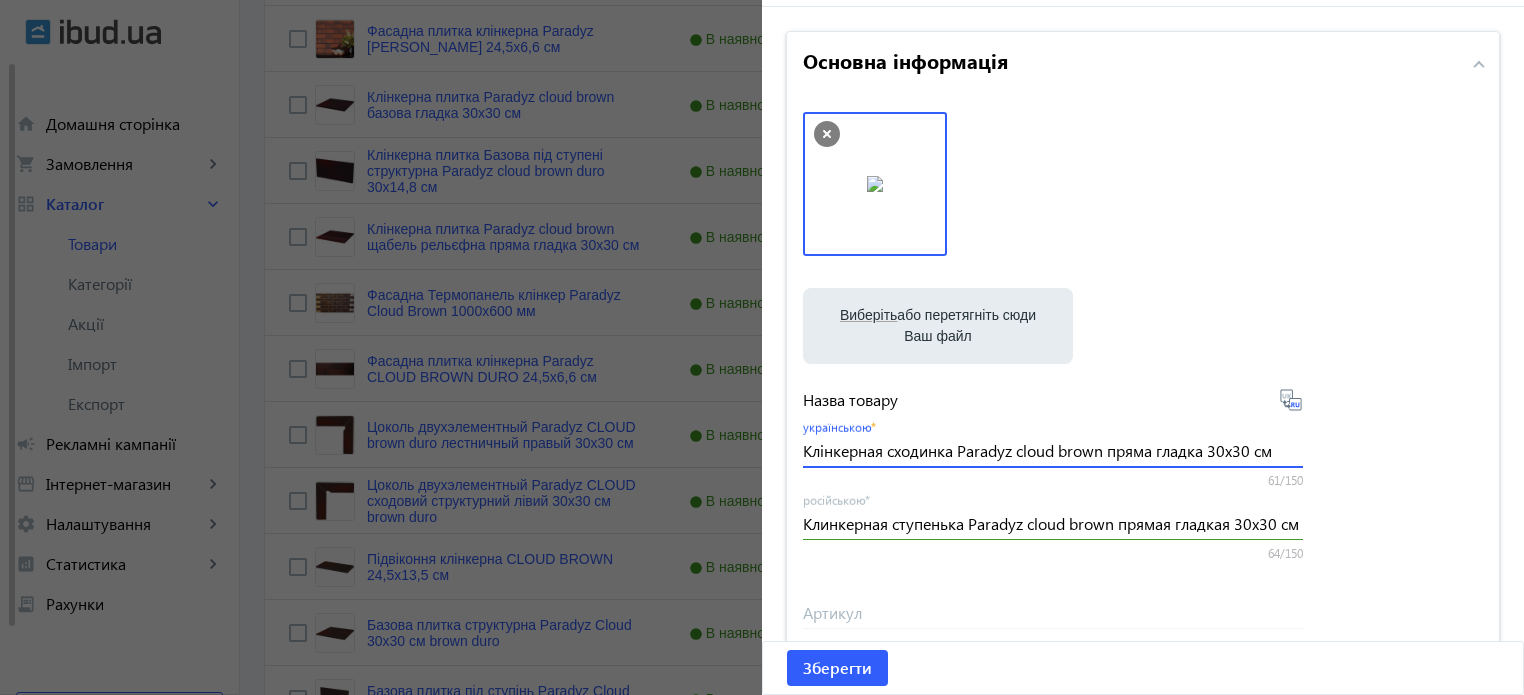 drag, startPoint x: 810, startPoint y: 449, endPoint x: 1535, endPoint y: 461, distance: 725.0993 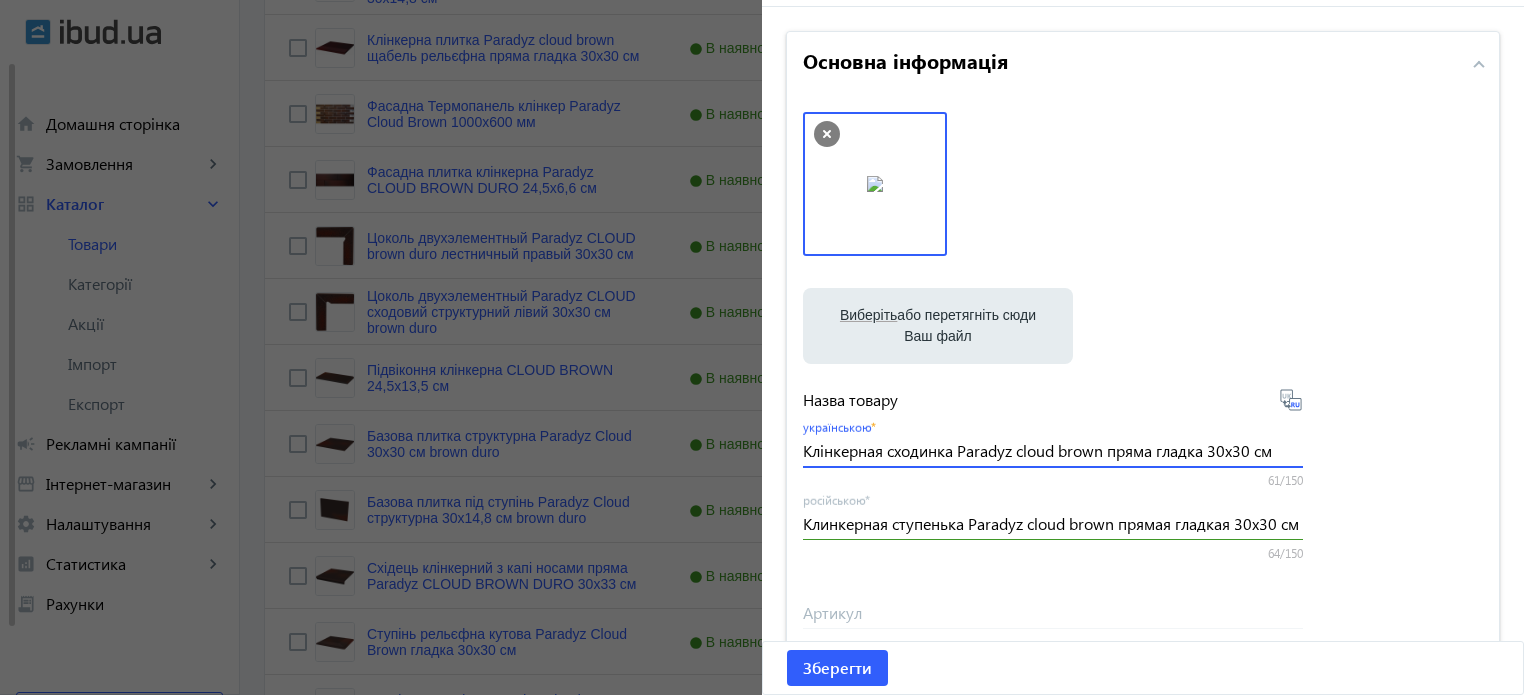 scroll, scrollTop: 1281, scrollLeft: 0, axis: vertical 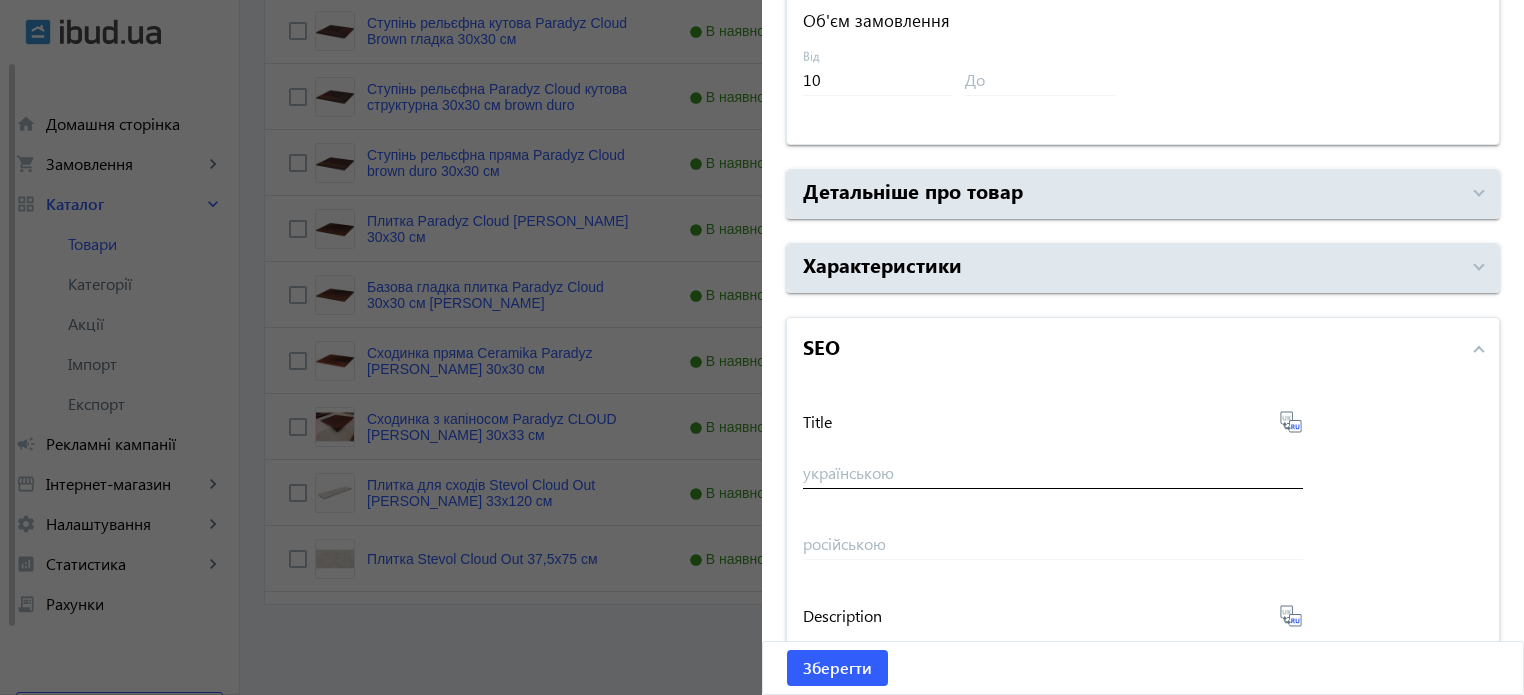 click on "українською" at bounding box center [1053, 472] 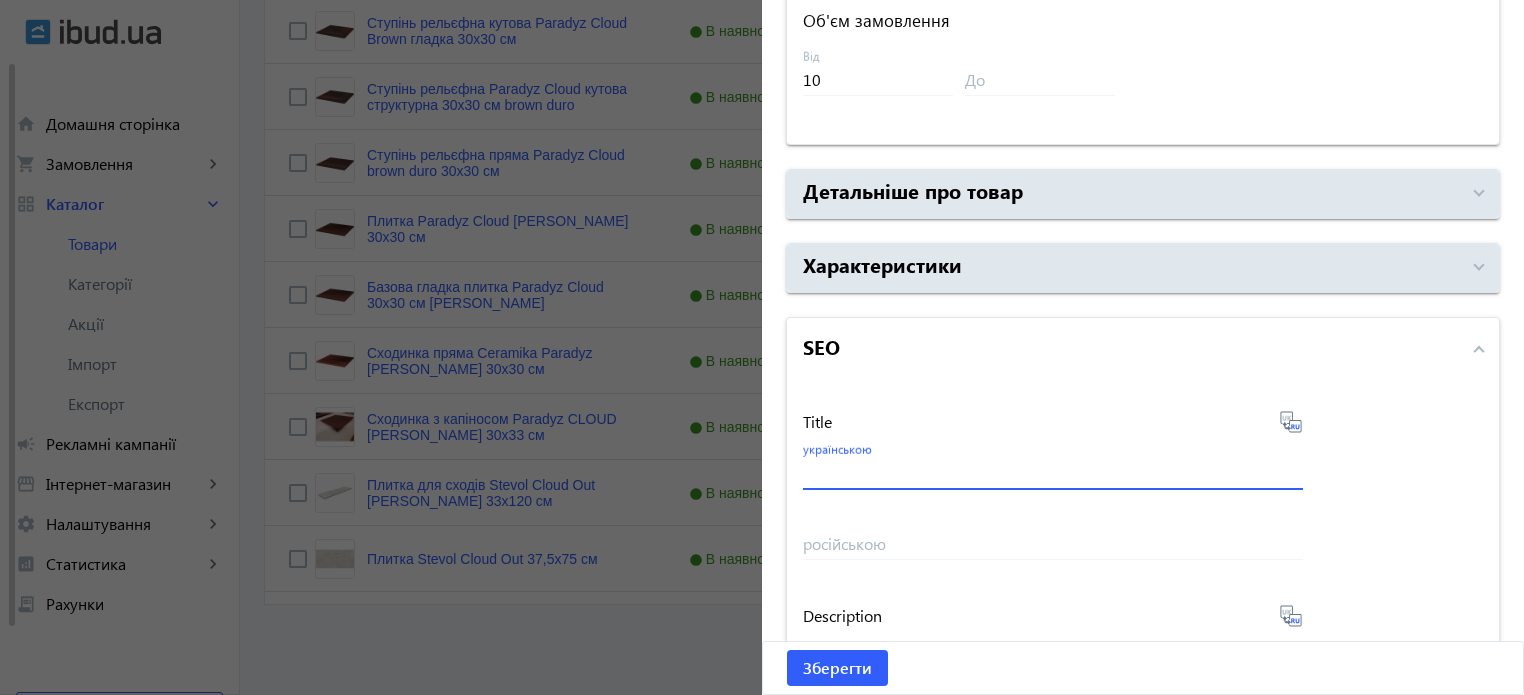 paste on "Клінкерная сходинка Paradyz cloud brown пряма гладка 30x30 см" 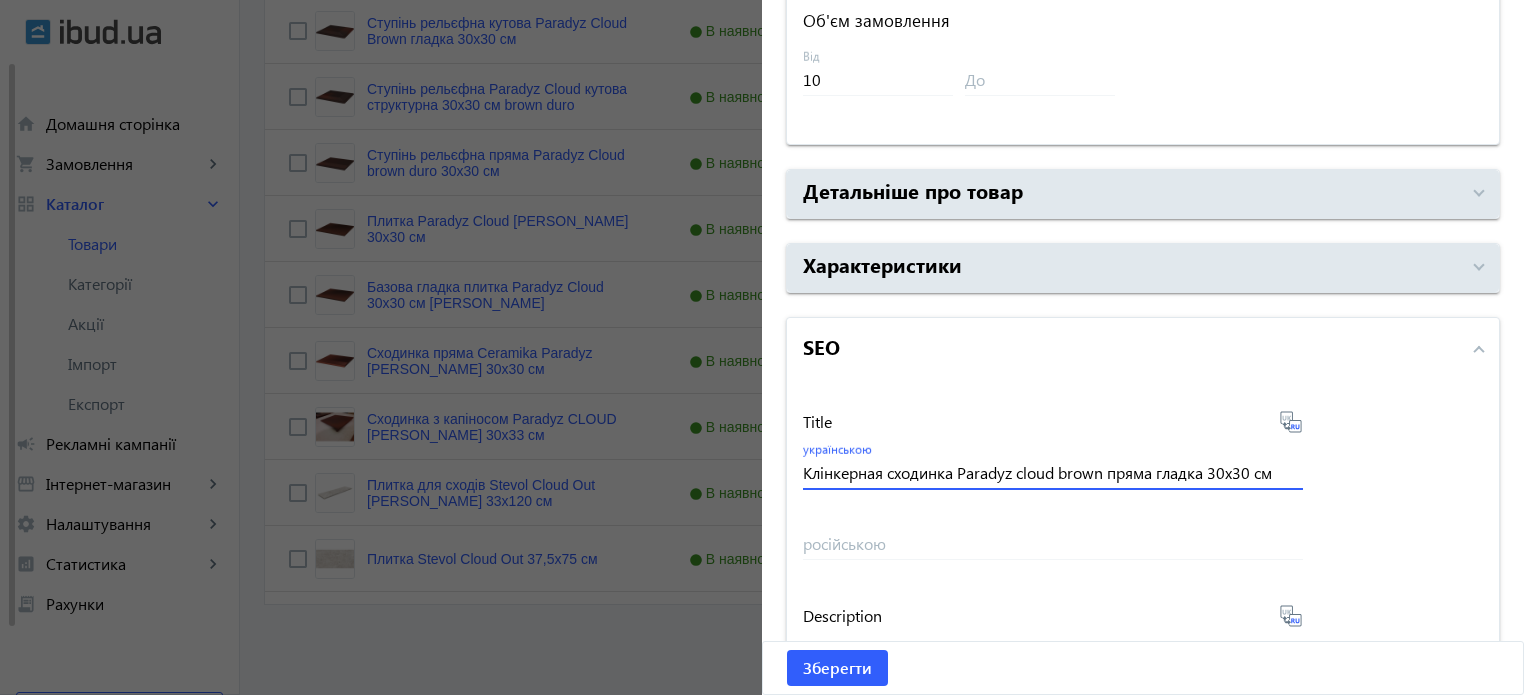 type on "Клінкерная сходинка Paradyz cloud brown пряма гладка 30x30 см" 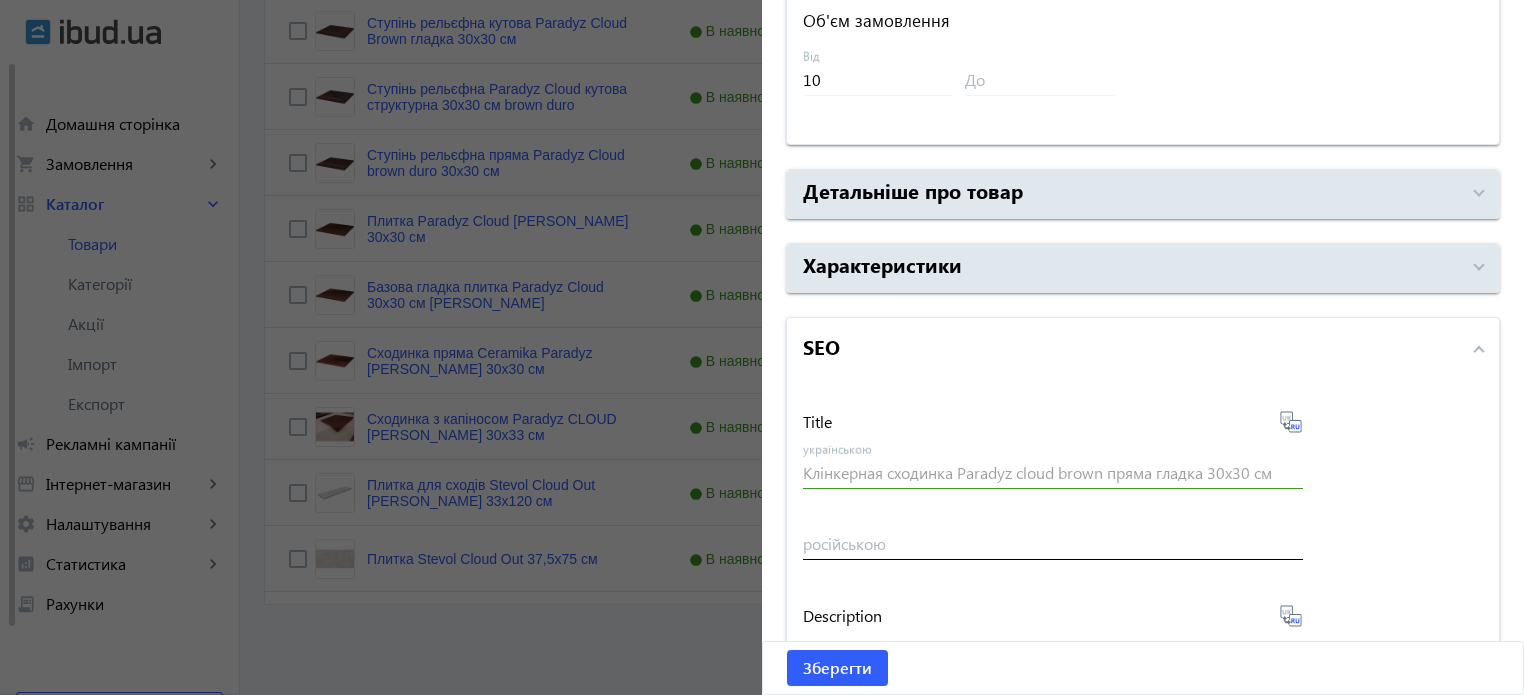 type on "Клинкерная ступенька Paradyz cloud brown прямая гладкая 30x30 см" 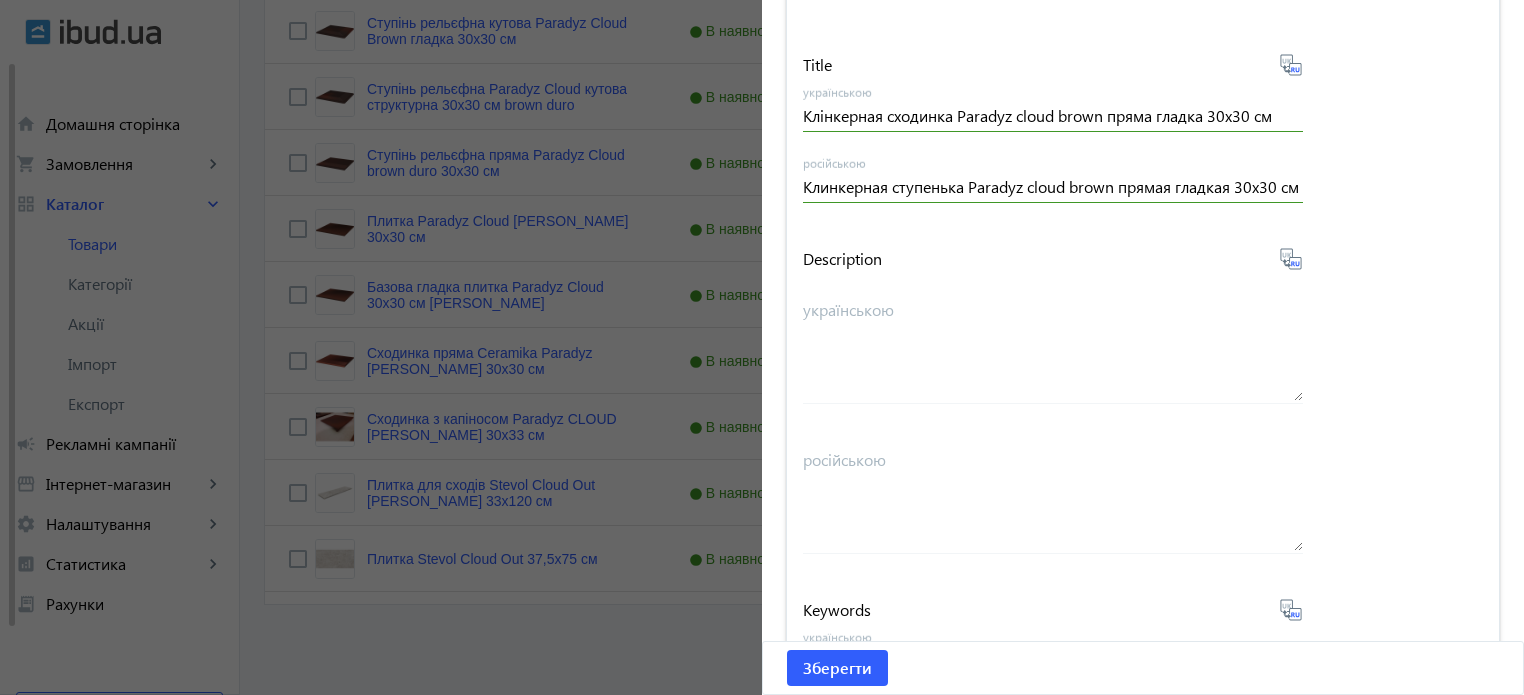 scroll, scrollTop: 1657, scrollLeft: 0, axis: vertical 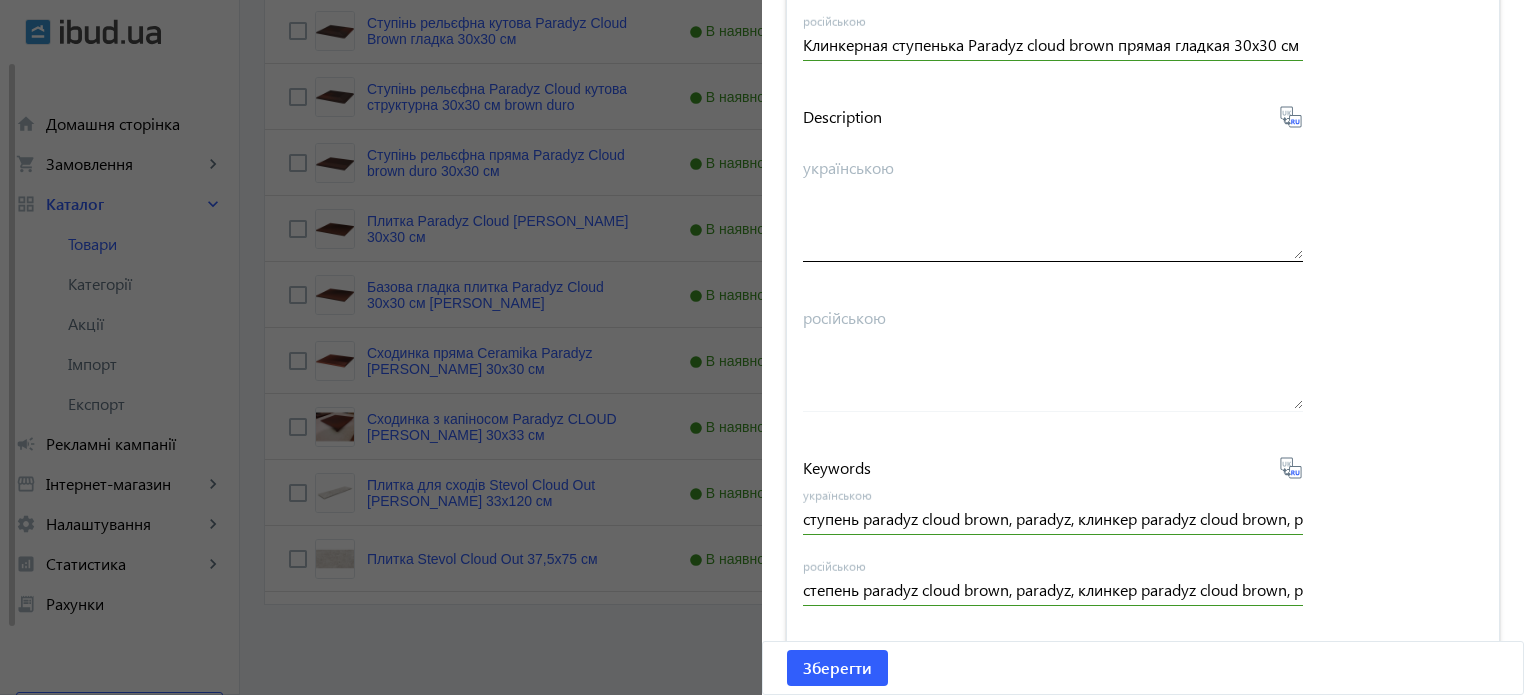 click on "українською" at bounding box center (1053, 207) 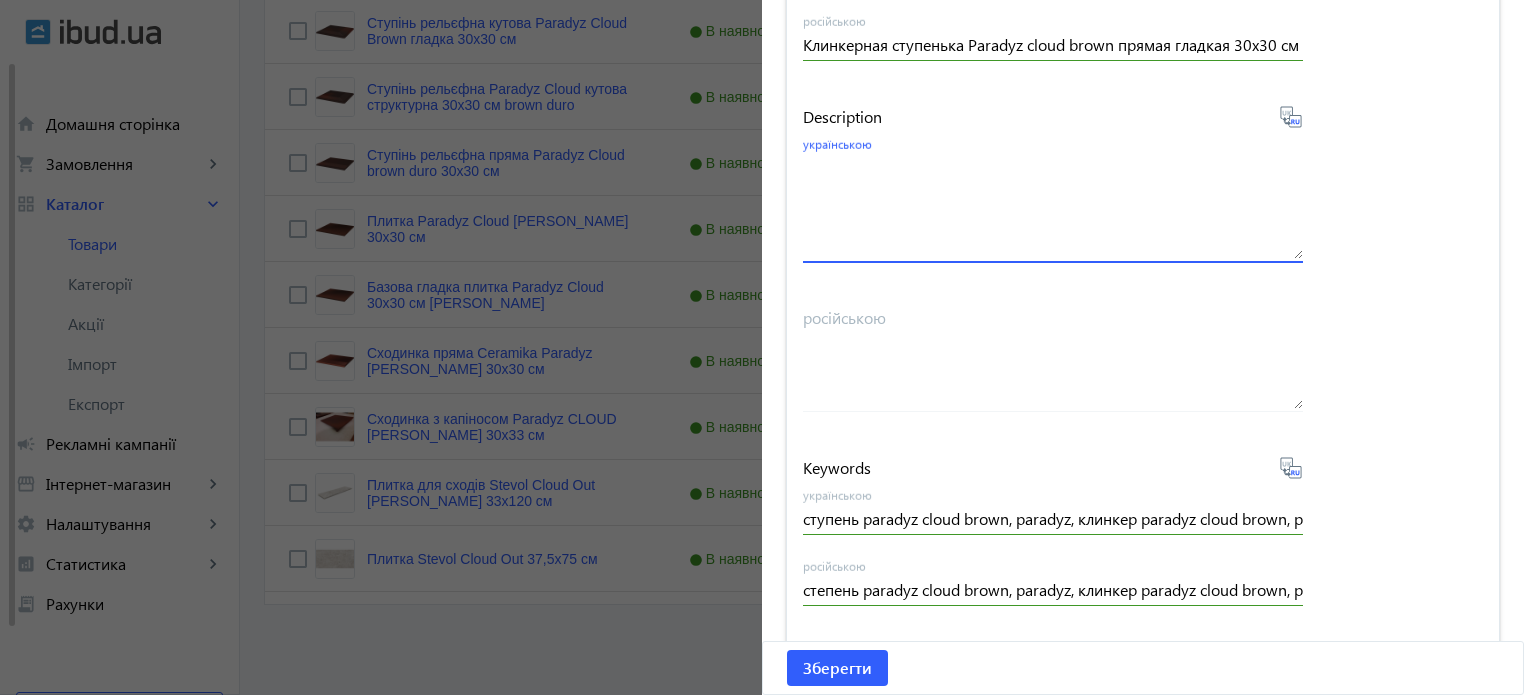 paste on "Клінкерная сходинка Paradyz cloud brown пряма гладка 30x30 см" 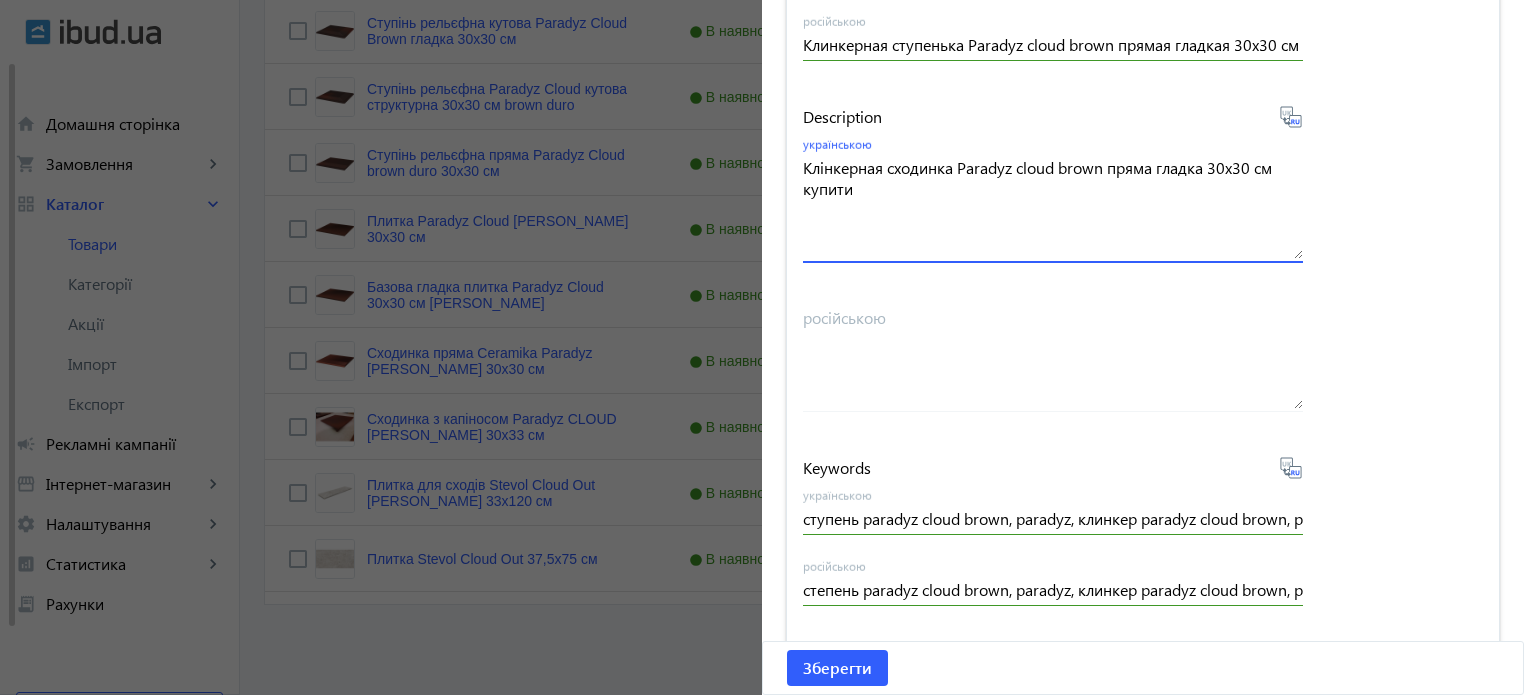 type on "Клінкерная сходинка Paradyz cloud brown пряма гладка 30x30 см купити" 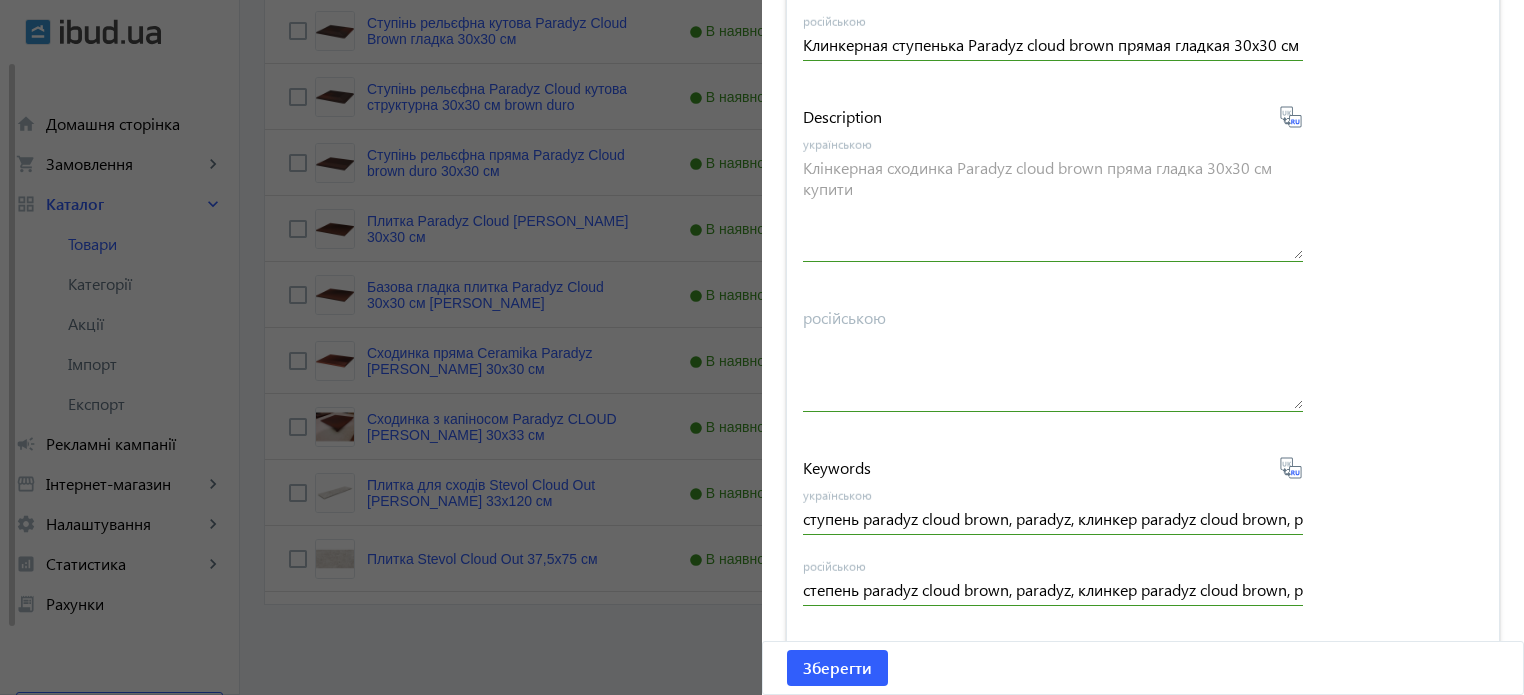 type on "Клинкерная ступень Paradyz cloud brown прямая гладкая 30x30 см купить" 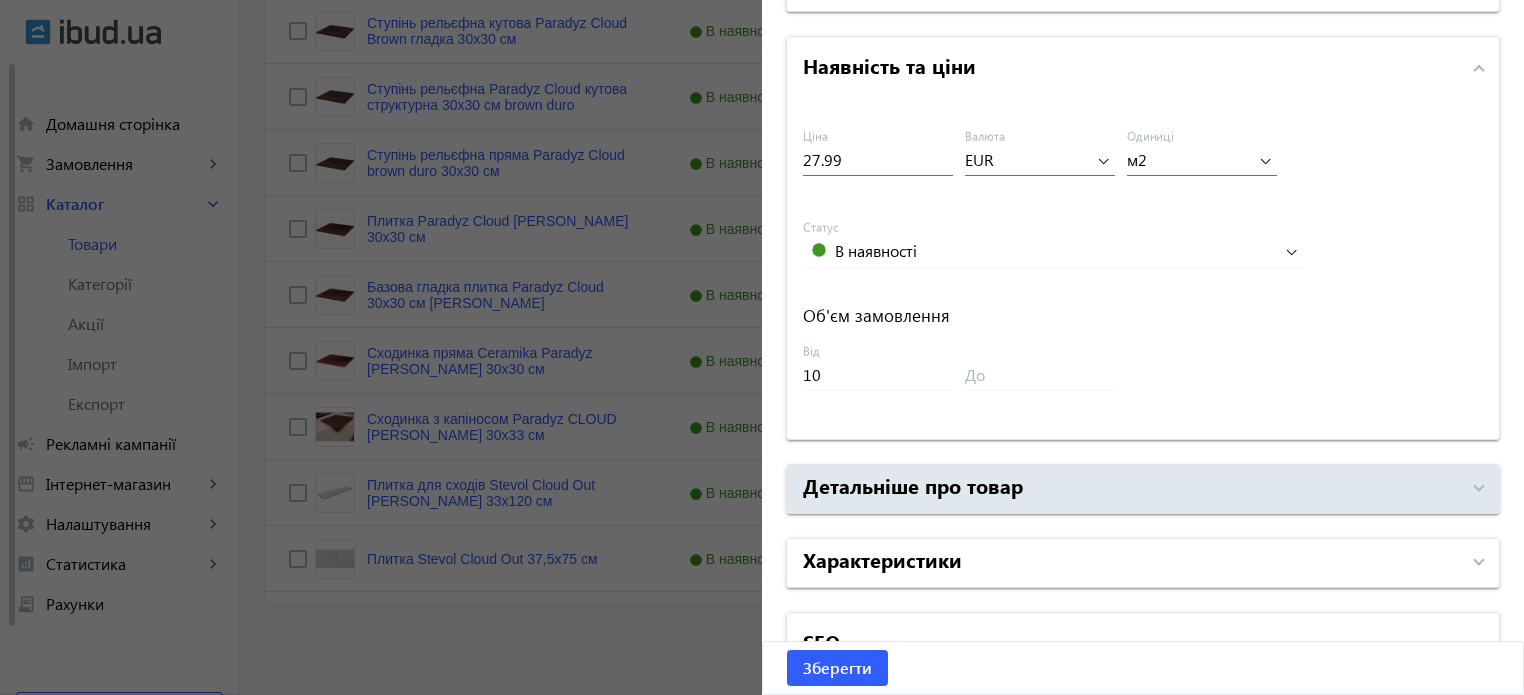 scroll, scrollTop: 857, scrollLeft: 0, axis: vertical 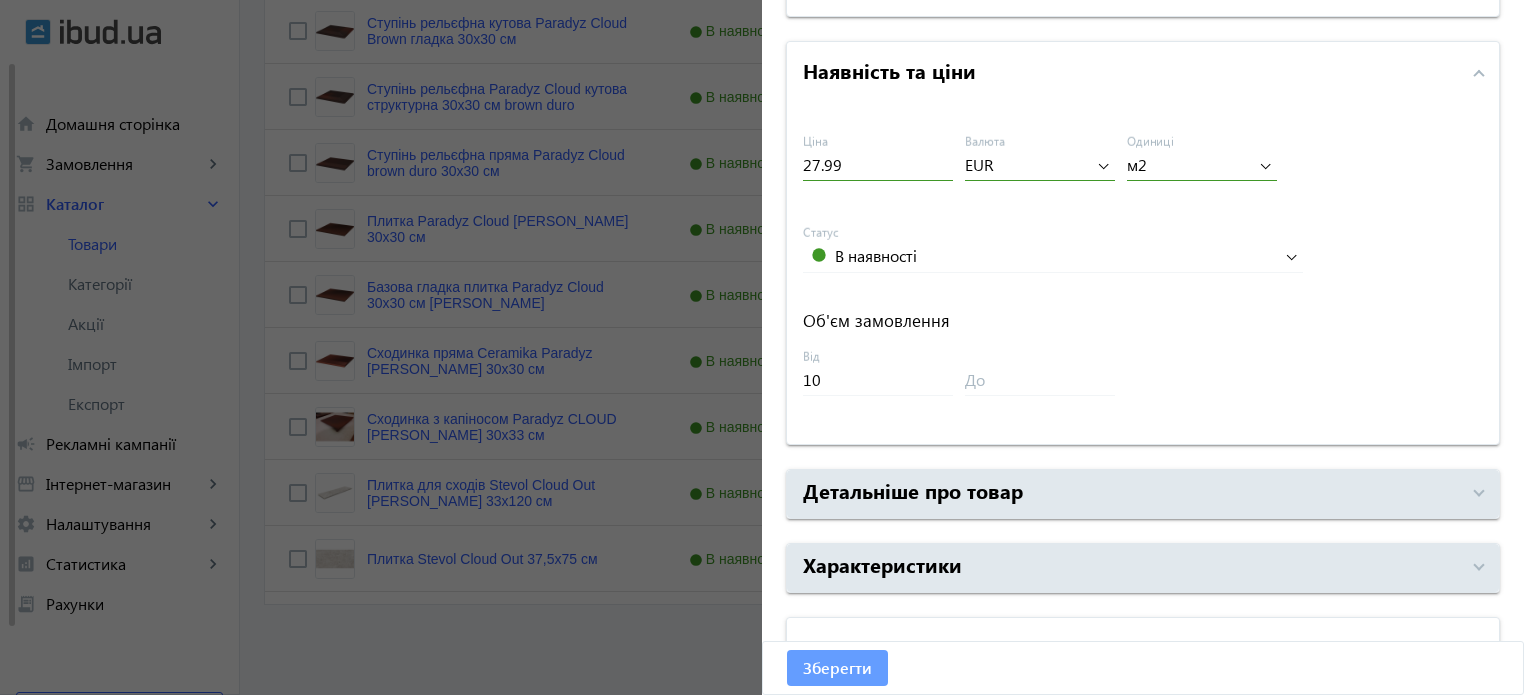 click on "Зберегти" 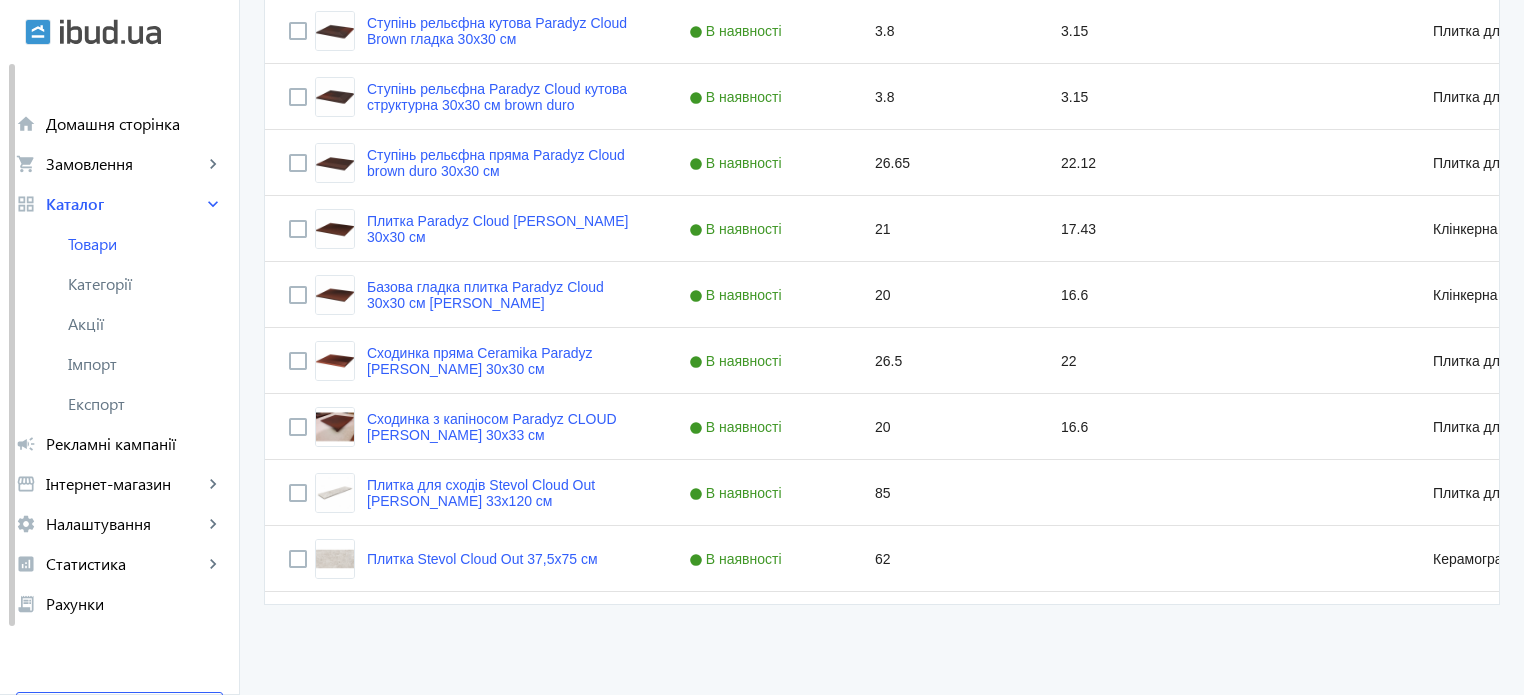 scroll, scrollTop: 0, scrollLeft: 0, axis: both 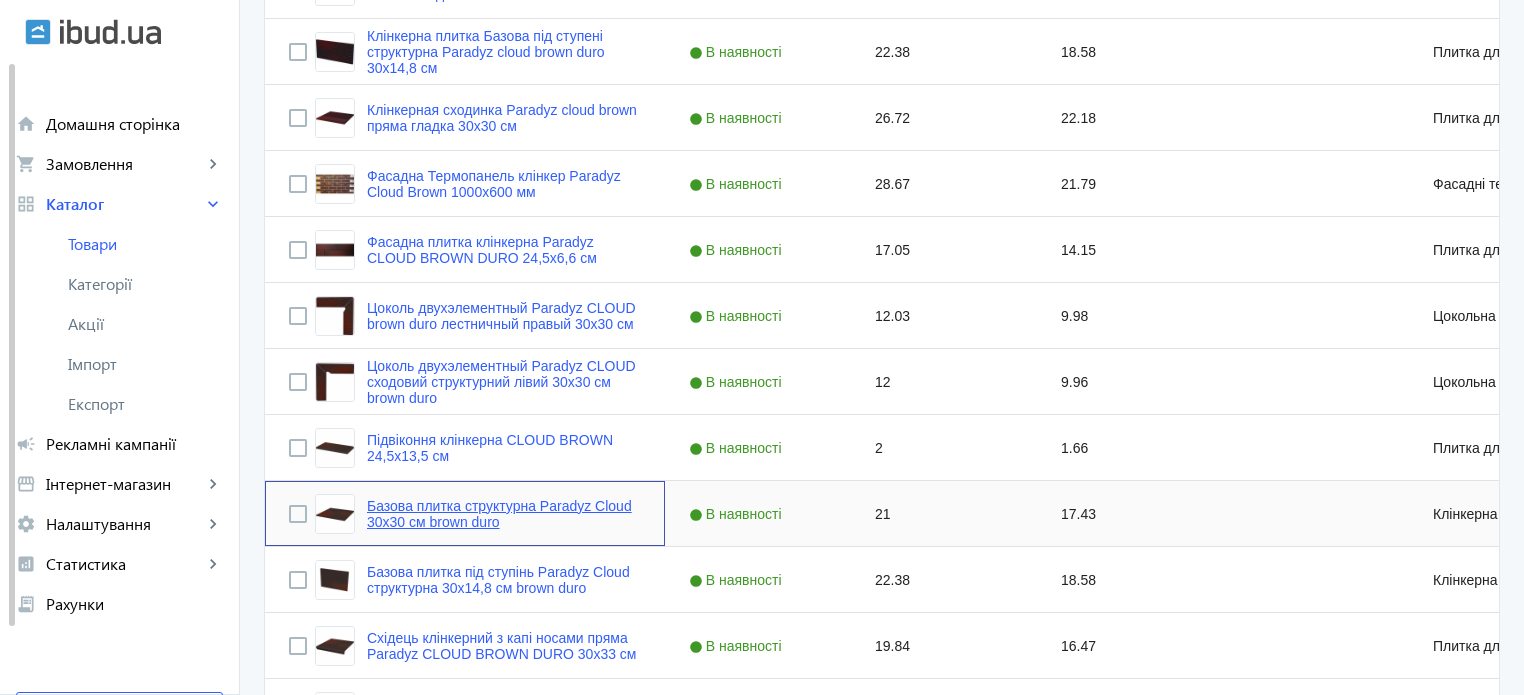 click on "Базова плитка структурна Paradyz Cloud 30х30 см brown duro" 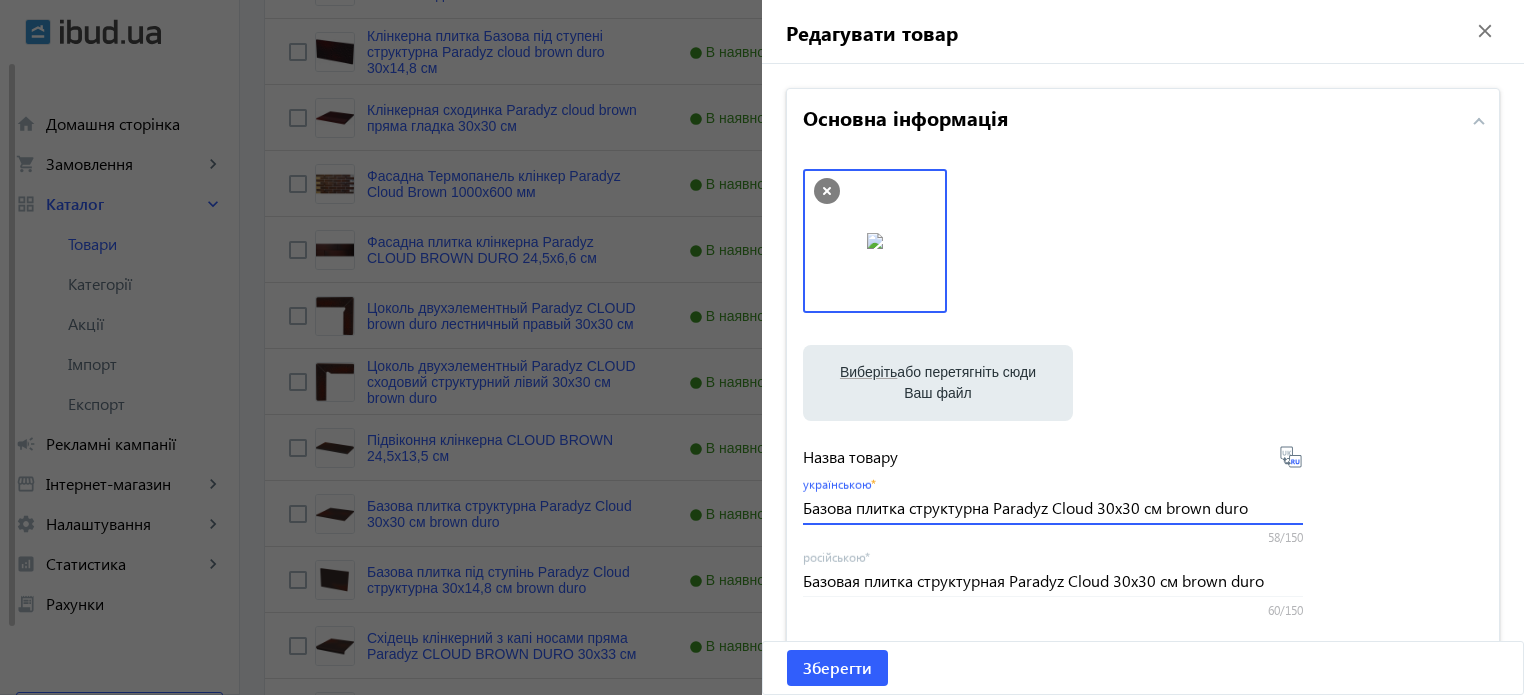 drag, startPoint x: 1270, startPoint y: 507, endPoint x: 0, endPoint y: 387, distance: 1275.6567 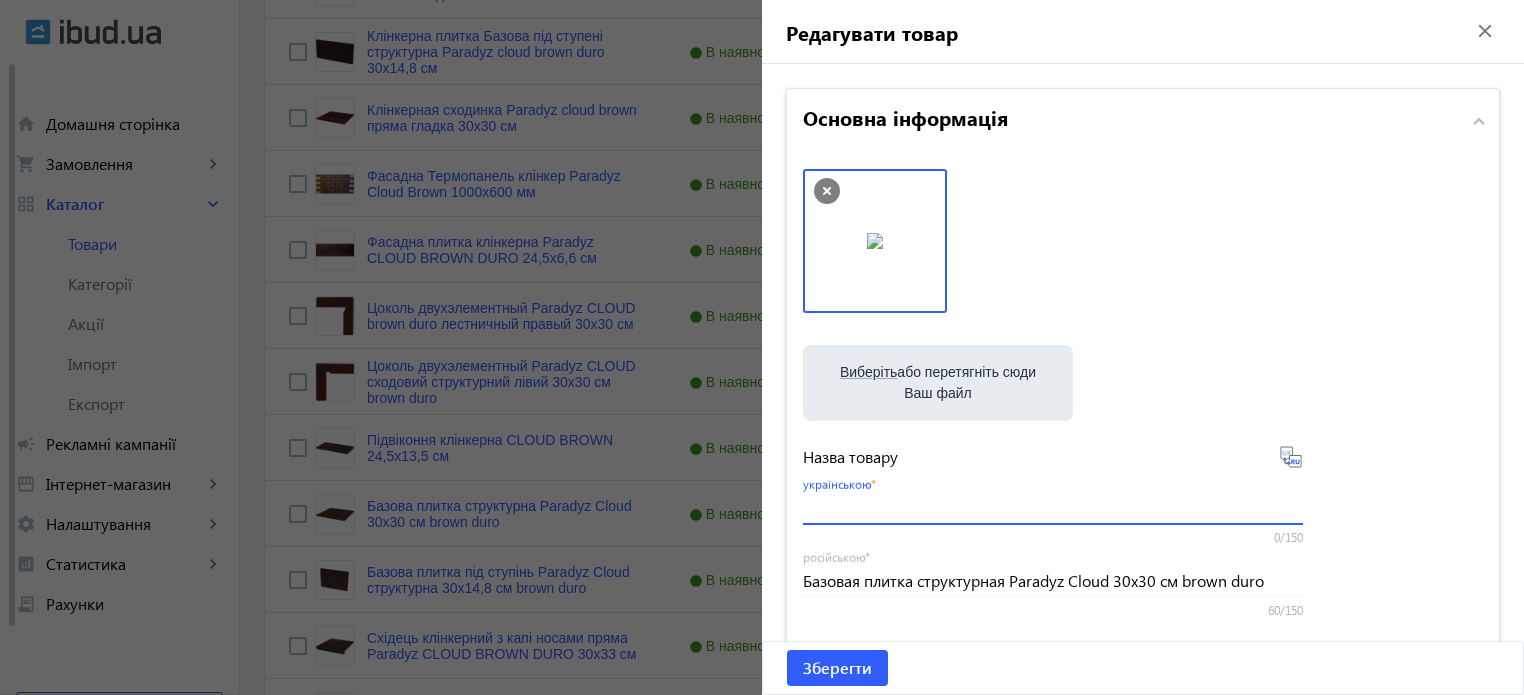 paste on "Плитка Paradyz Cloud brown duro 30х30 см купити" 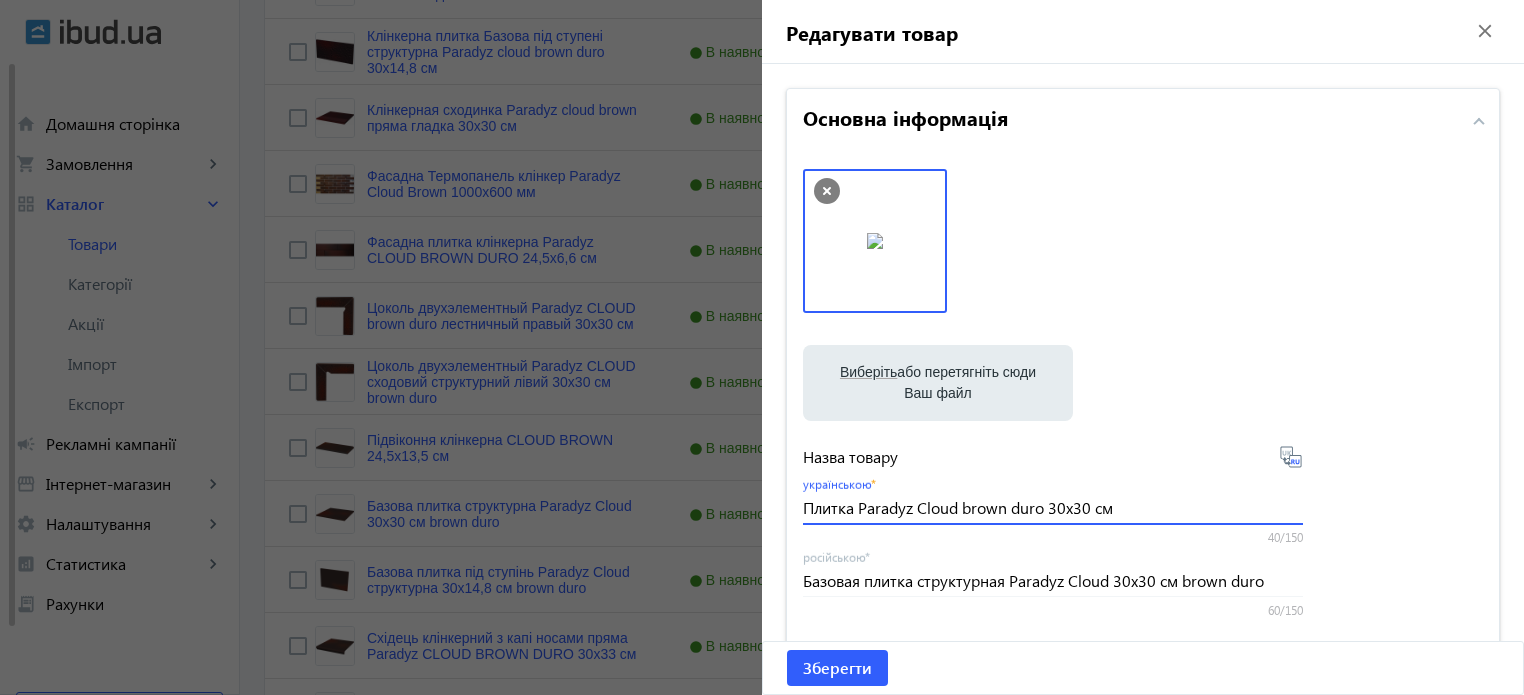 type on "Плитка Paradyz Cloud brown duro 30х30 см" 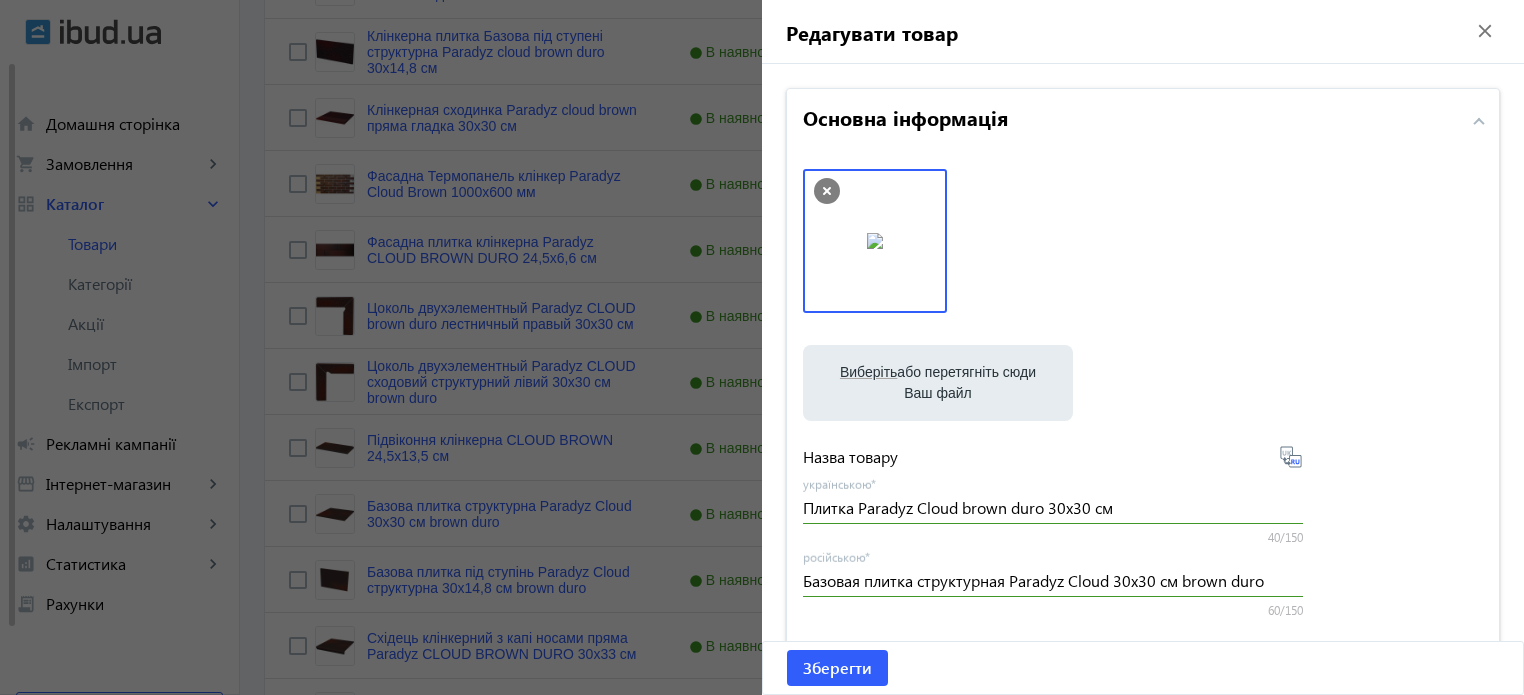 click 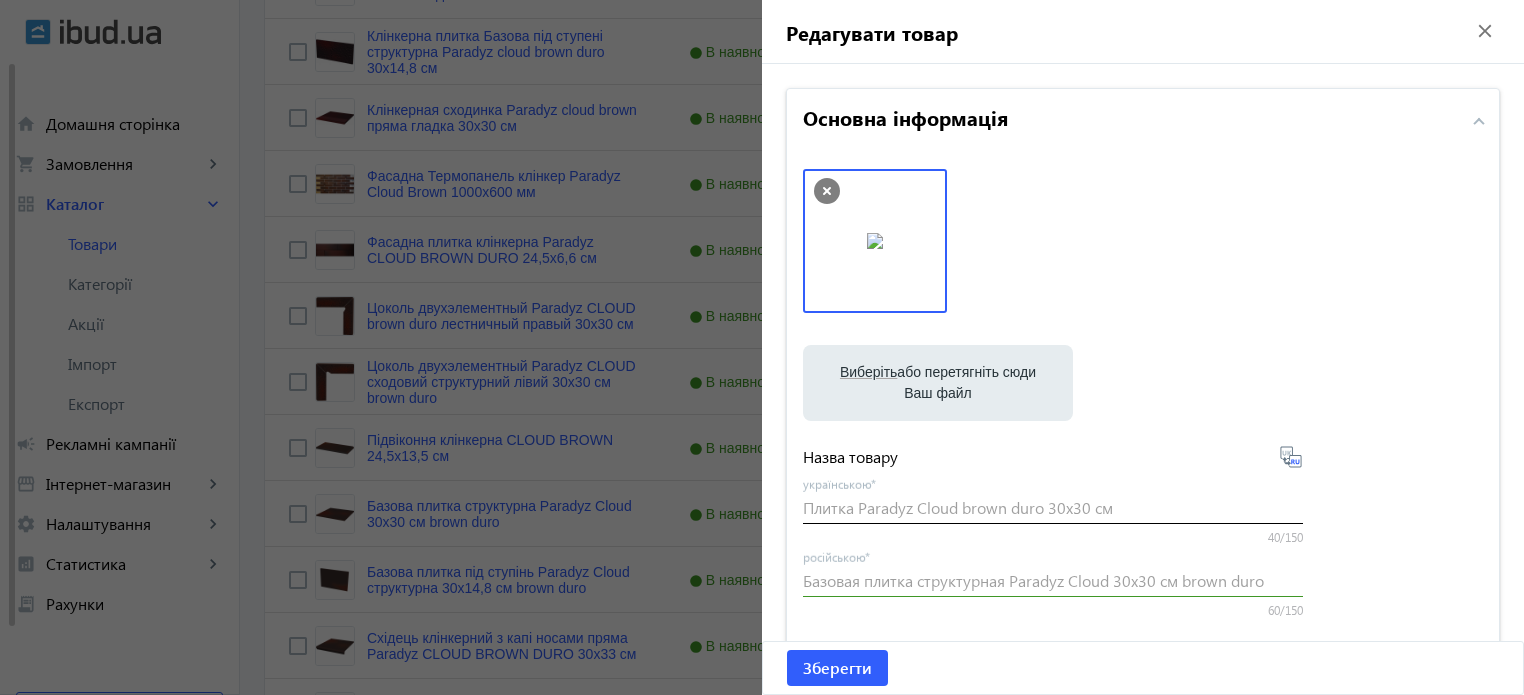 type on "Плитка Paradyz Cloud brown duro 30х30 см" 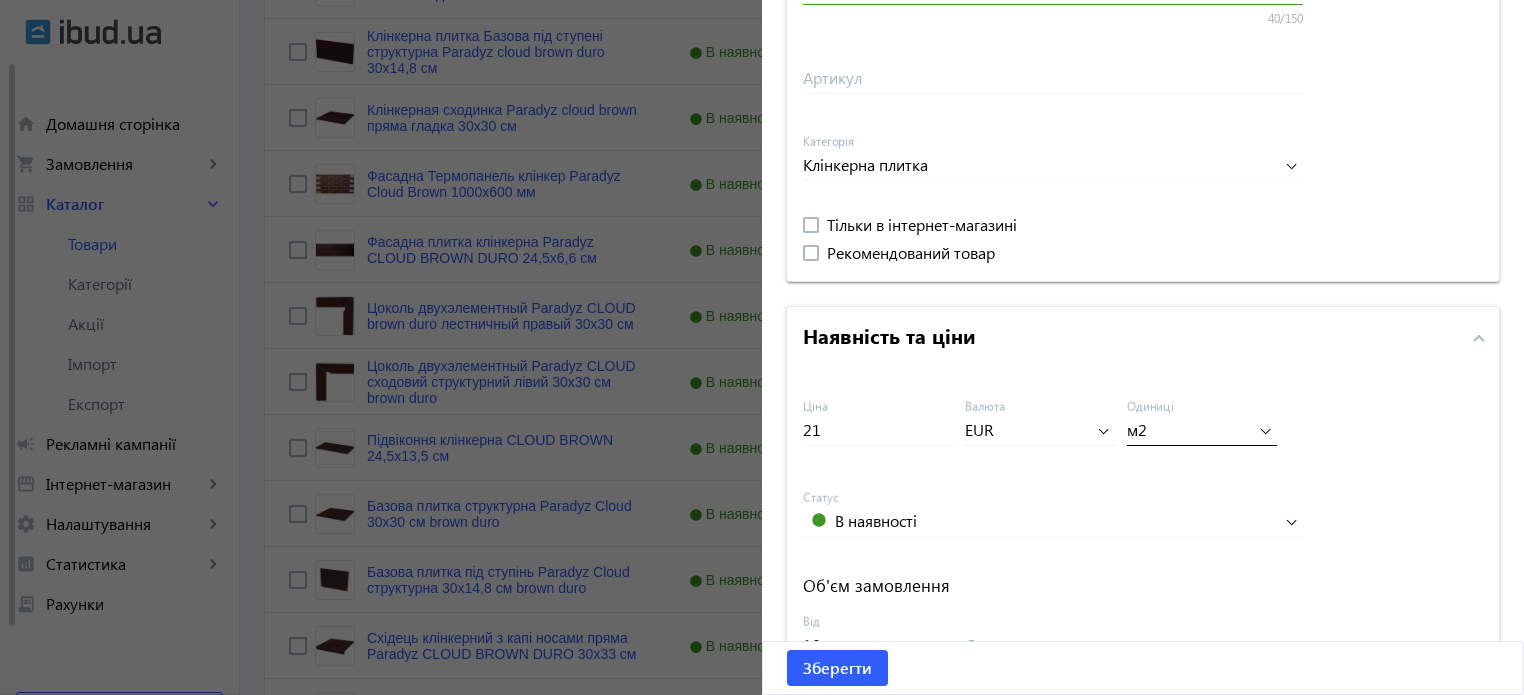 scroll, scrollTop: 600, scrollLeft: 0, axis: vertical 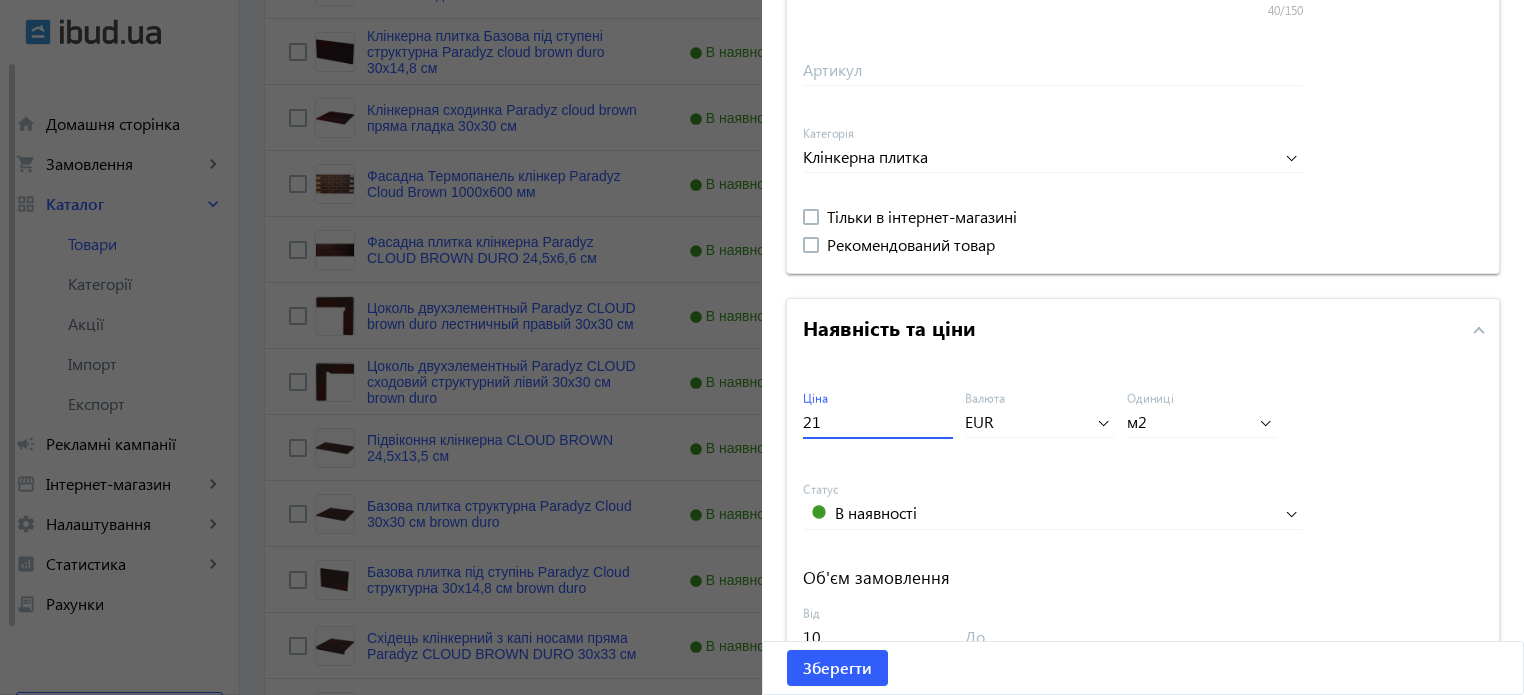 click on "21" at bounding box center (878, 421) 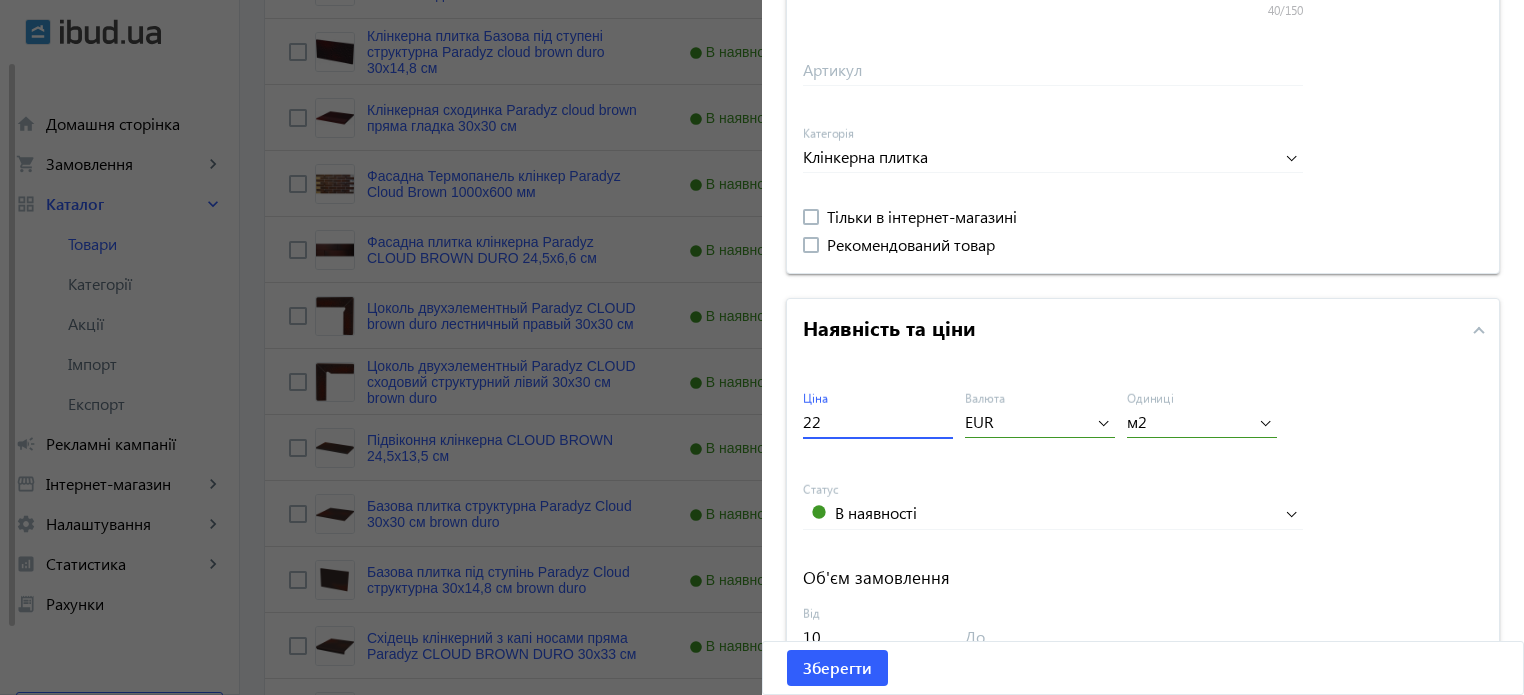 type on "22" 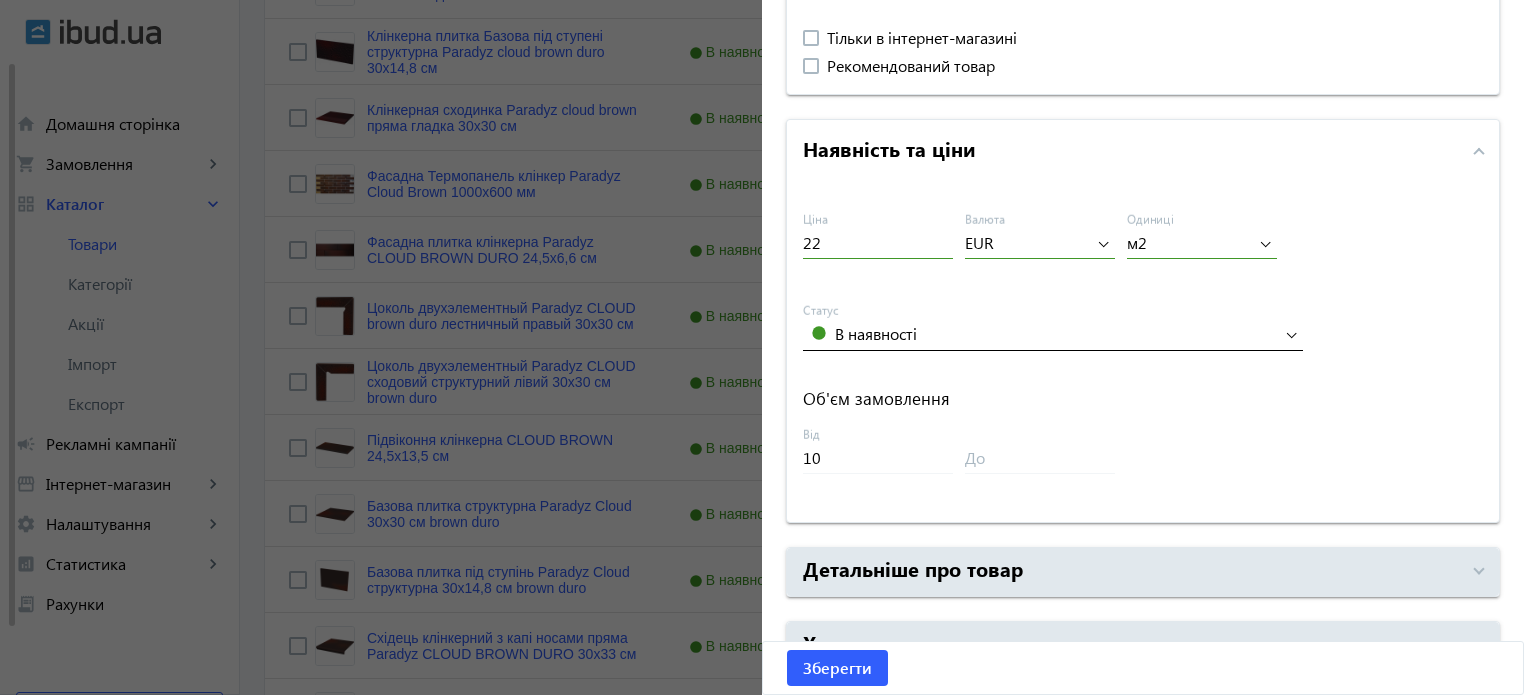 scroll, scrollTop: 892, scrollLeft: 0, axis: vertical 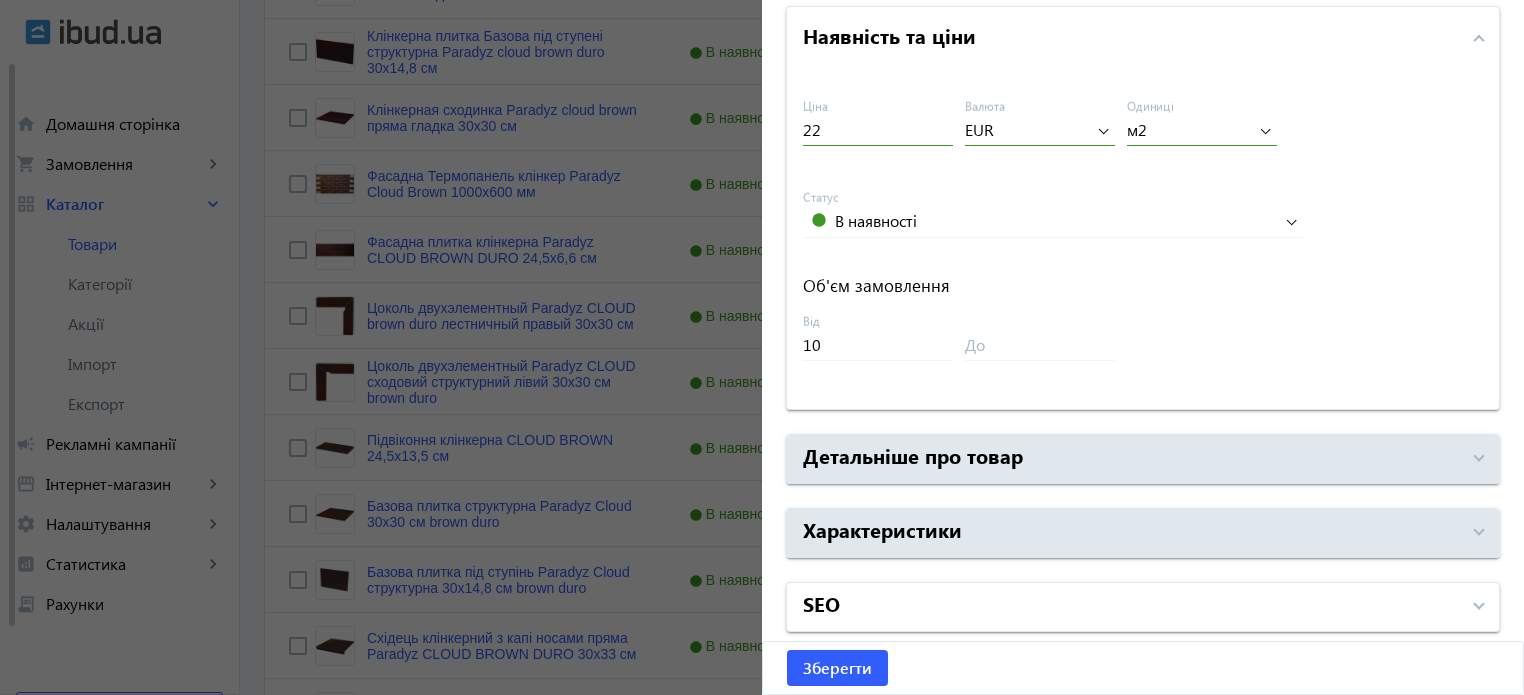click on "SEO" at bounding box center (1131, 607) 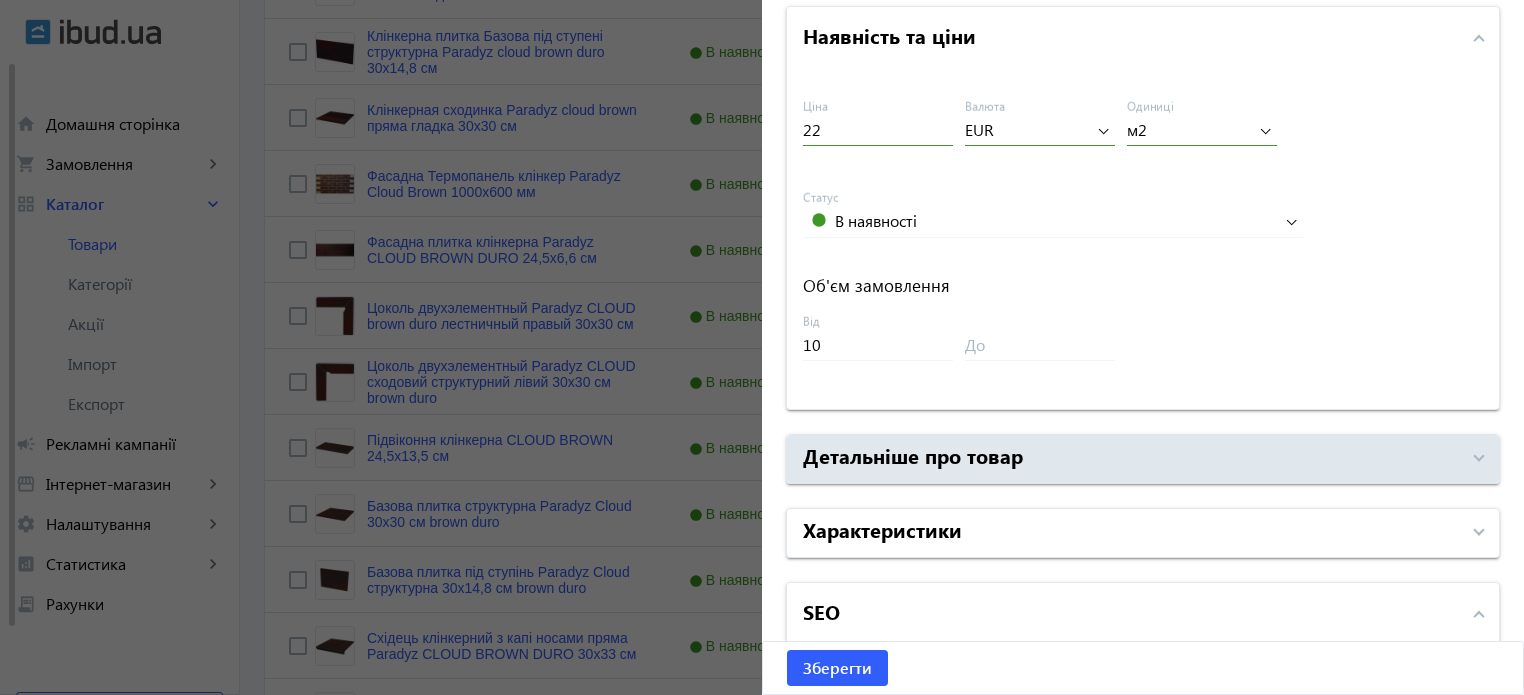 scroll, scrollTop: 1292, scrollLeft: 0, axis: vertical 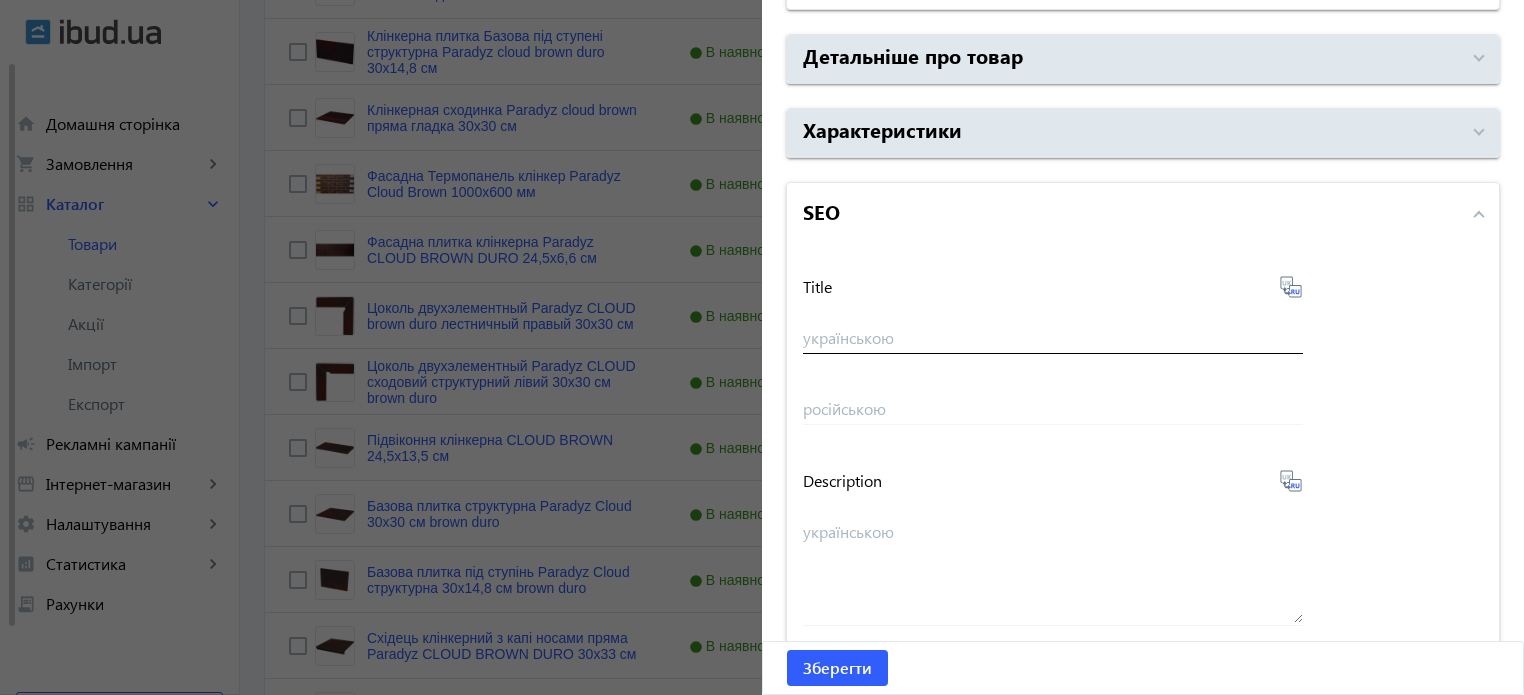 click on "українською" at bounding box center (1053, 337) 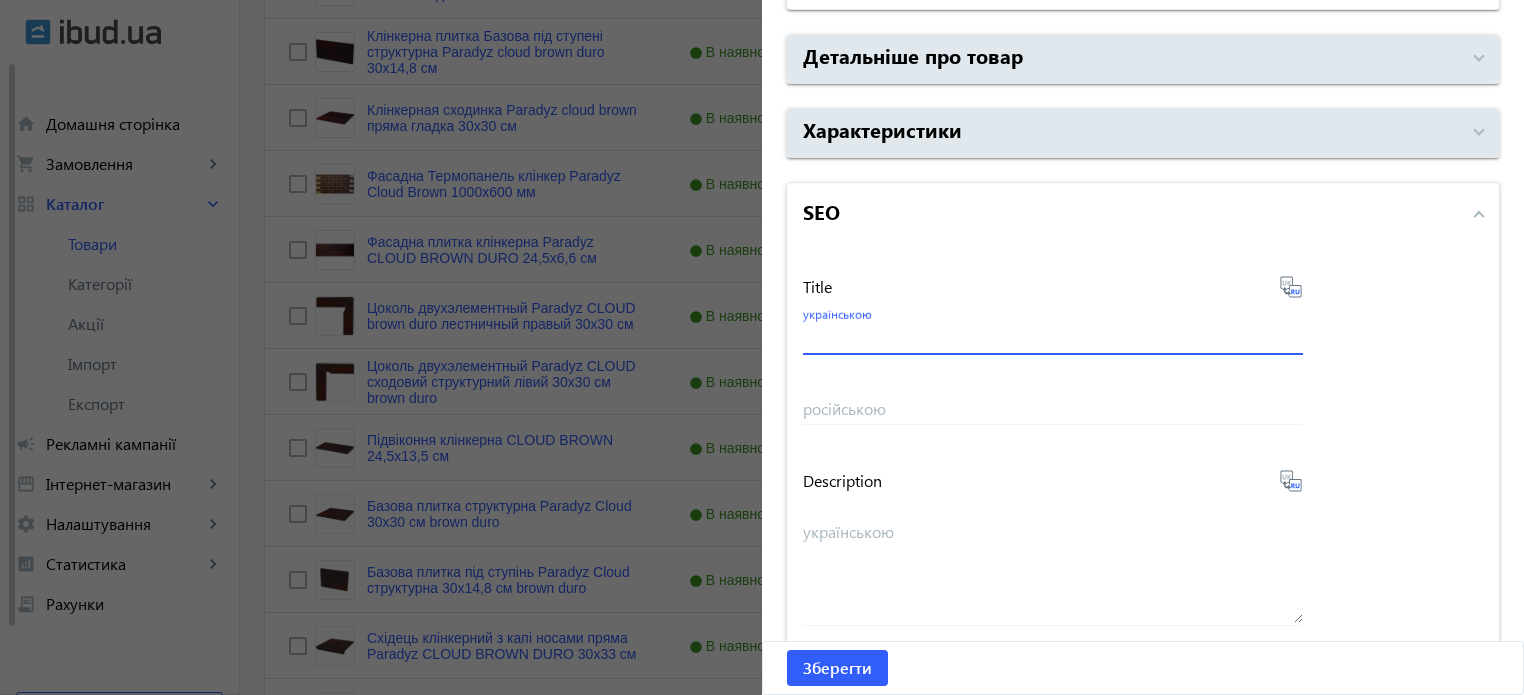paste on "Плитка Paradyz Cloud brown duro 30х30 см купити" 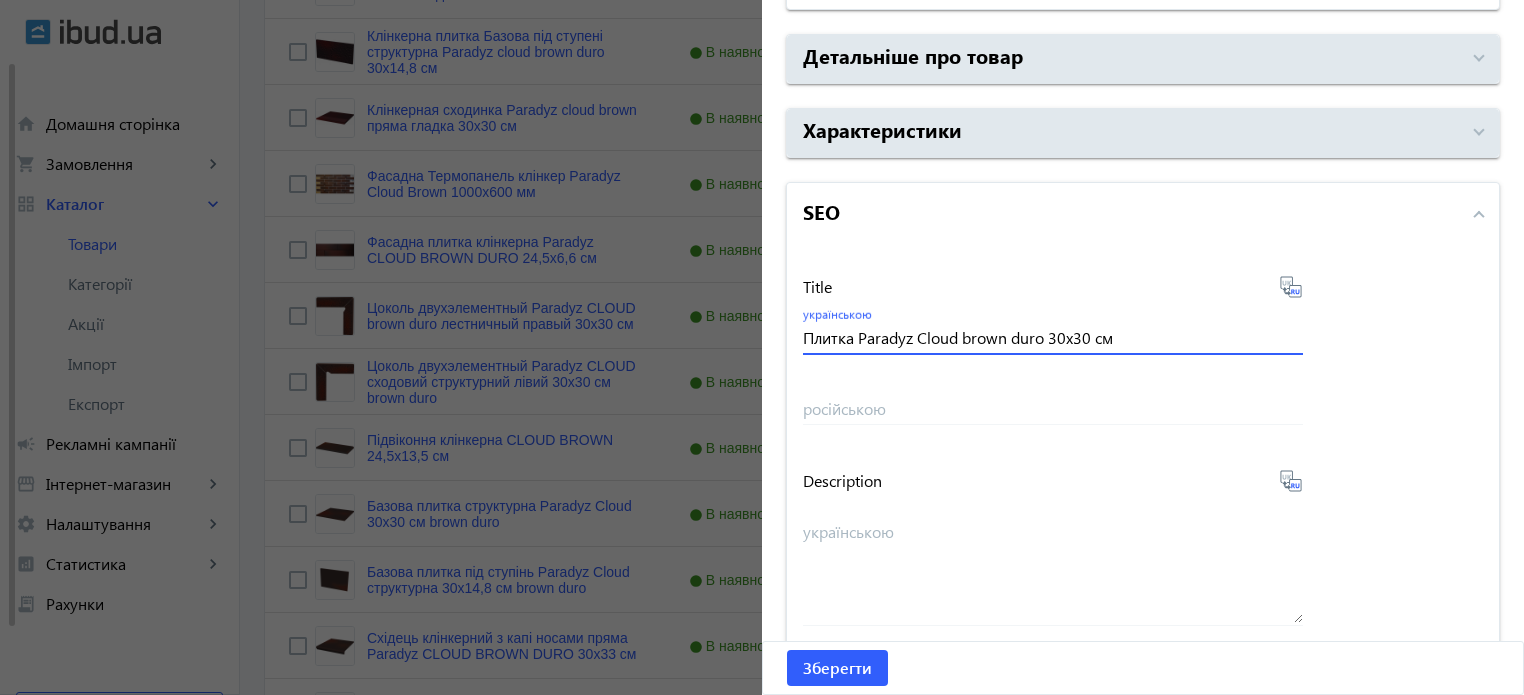 type on "Плитка Paradyz Cloud brown duro 30х30 см" 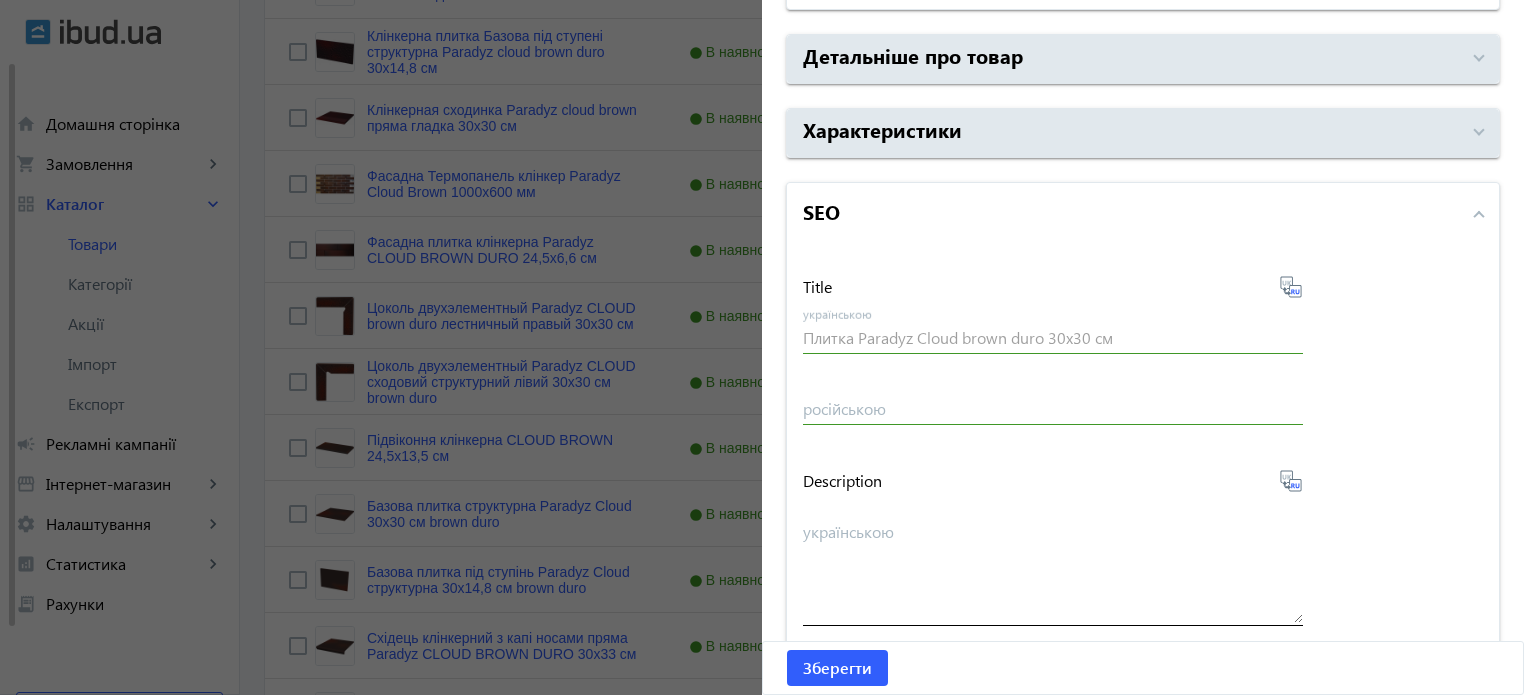 type on "Плитка Paradyz Cloud brown duro 30х30 см" 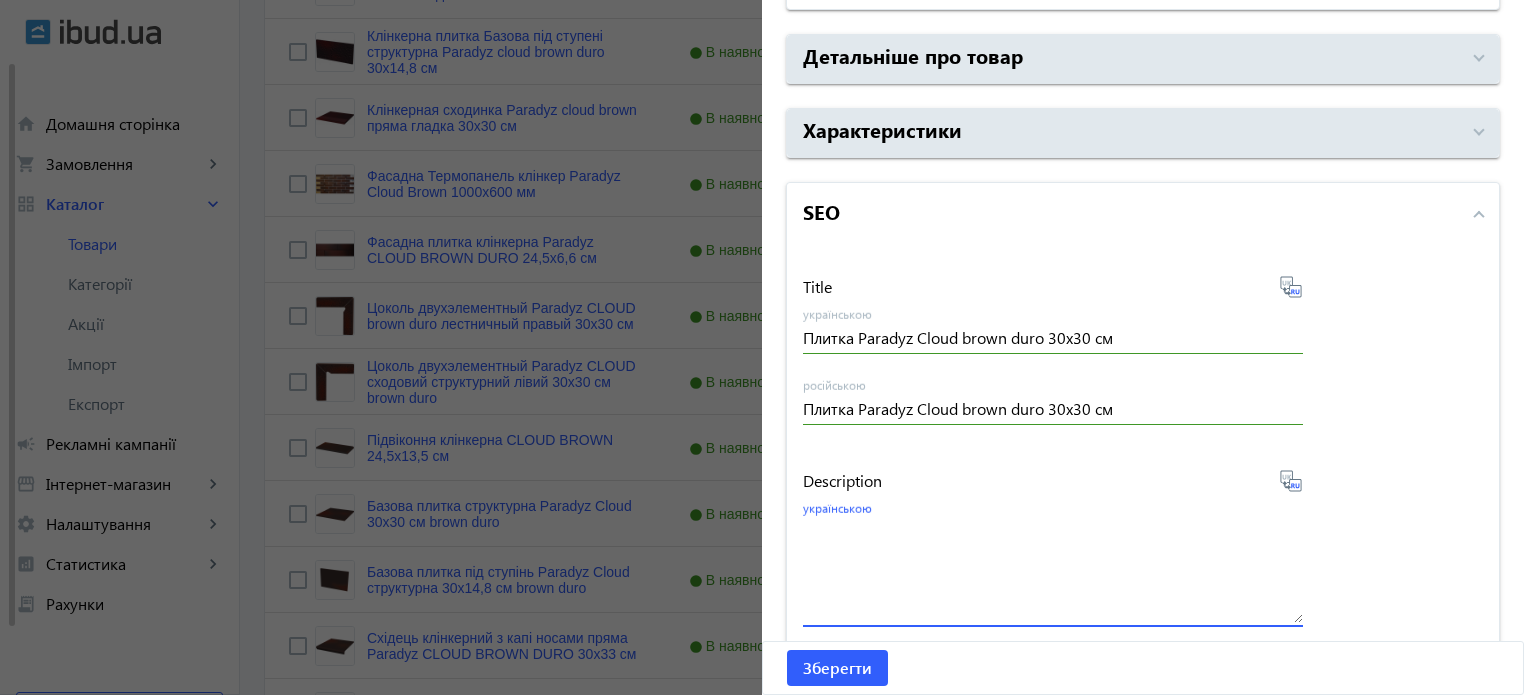 click on "українською" at bounding box center [1053, 571] 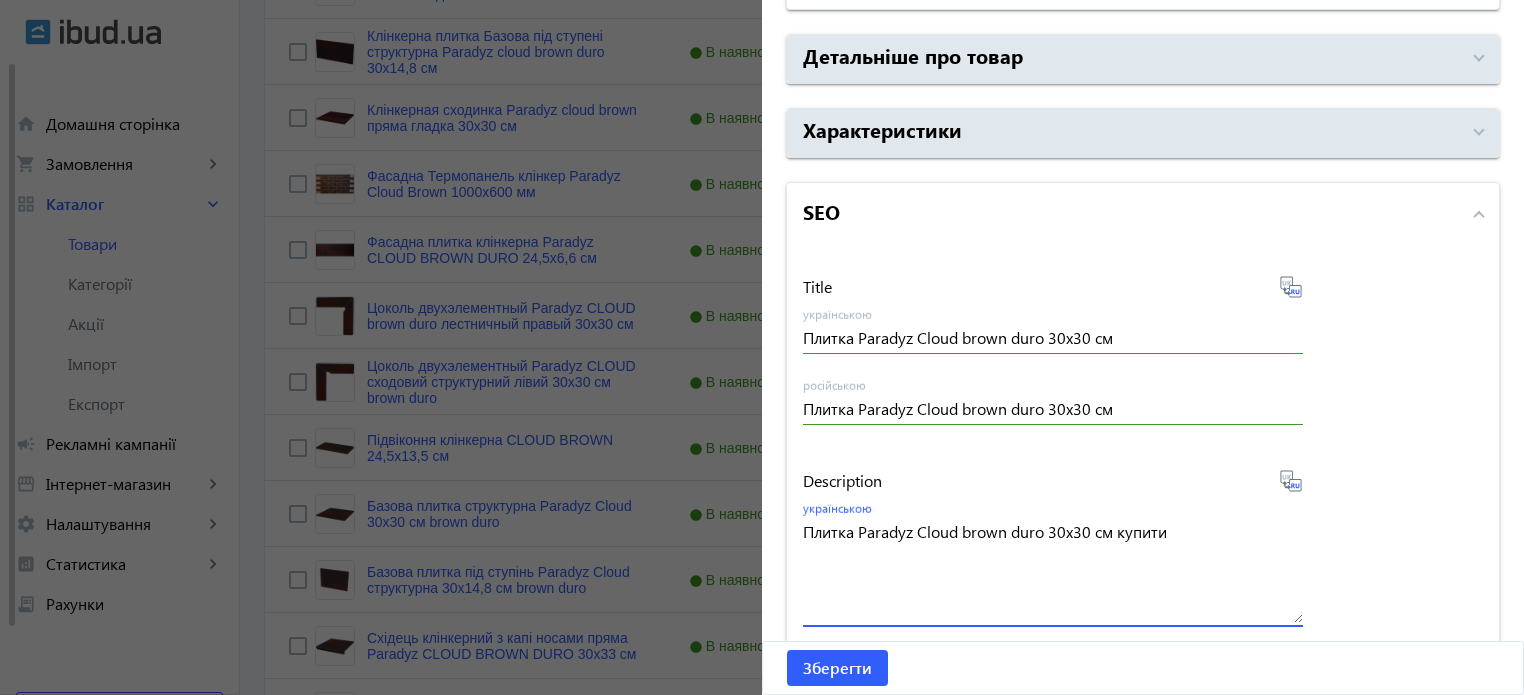 type on "Плитка Paradyz Cloud brown duro 30х30 см купити" 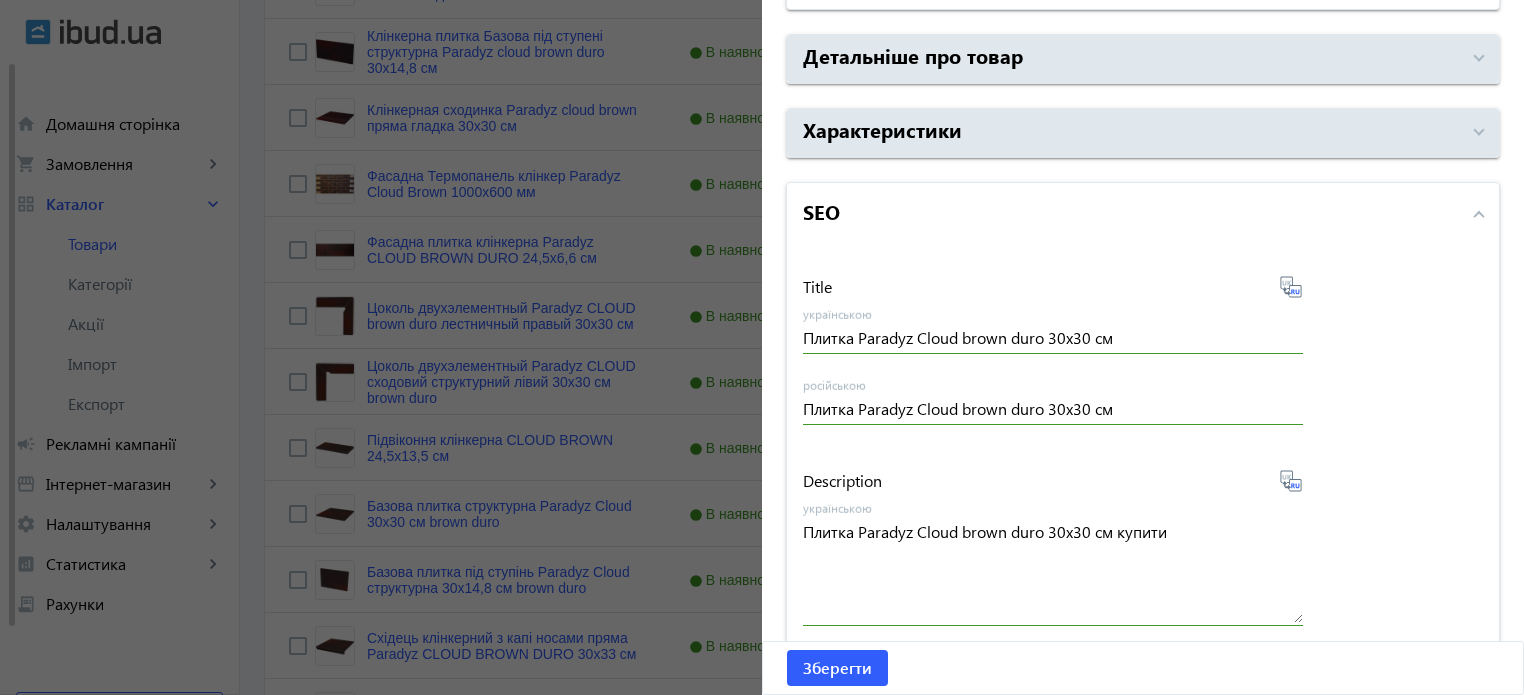 click 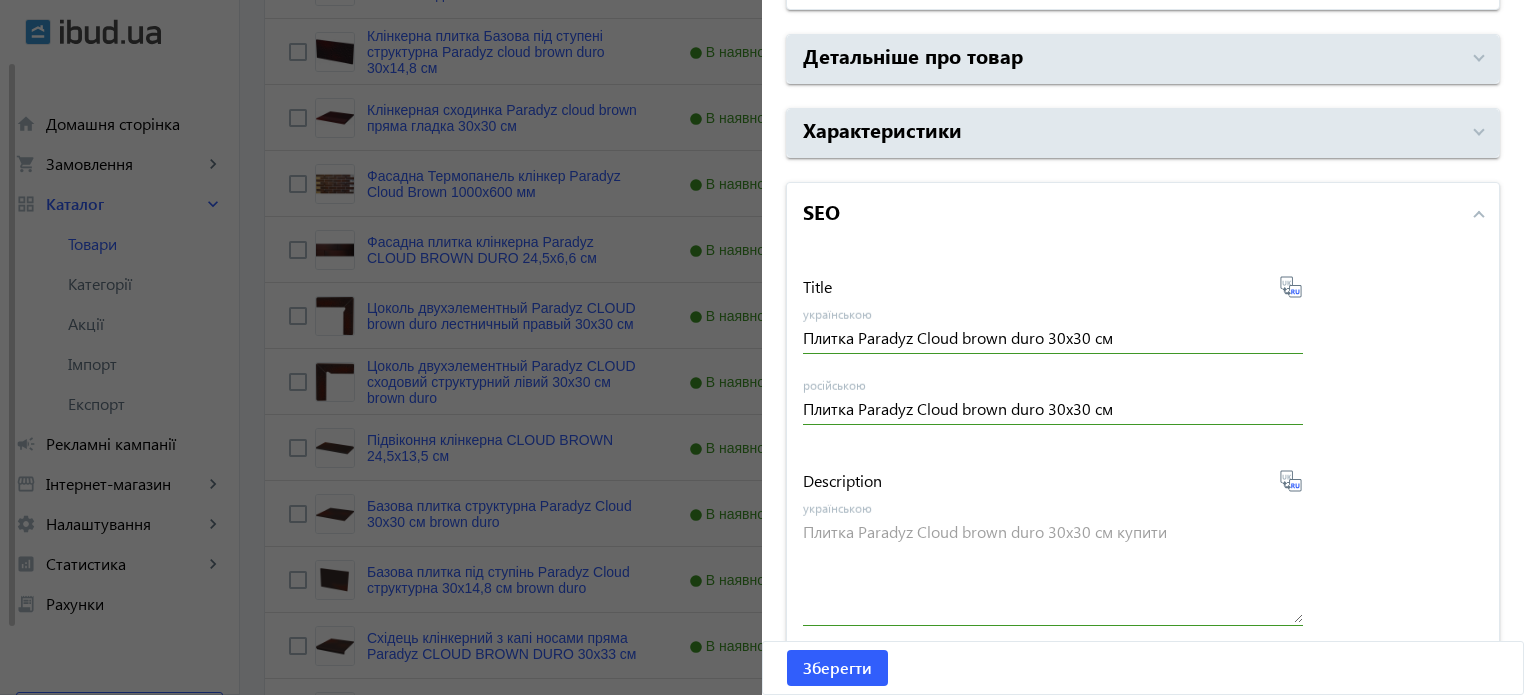 type on "Плитка Paradyz Cloud brown duro 30х30 см купить" 